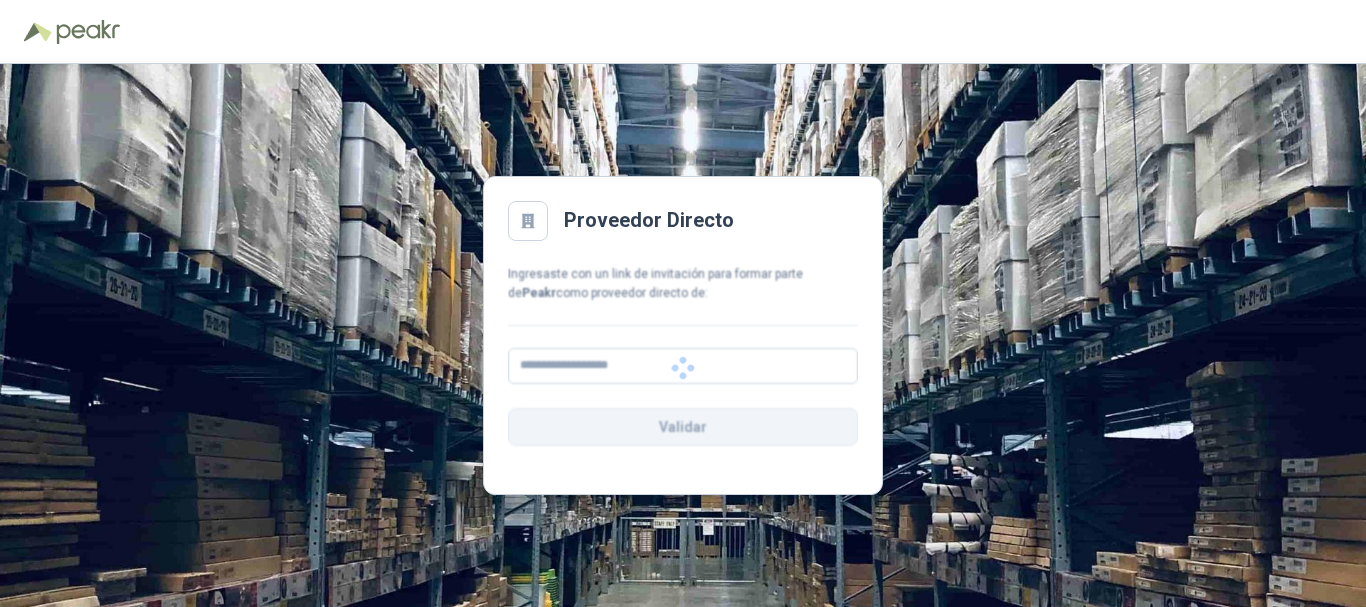 scroll, scrollTop: 0, scrollLeft: 0, axis: both 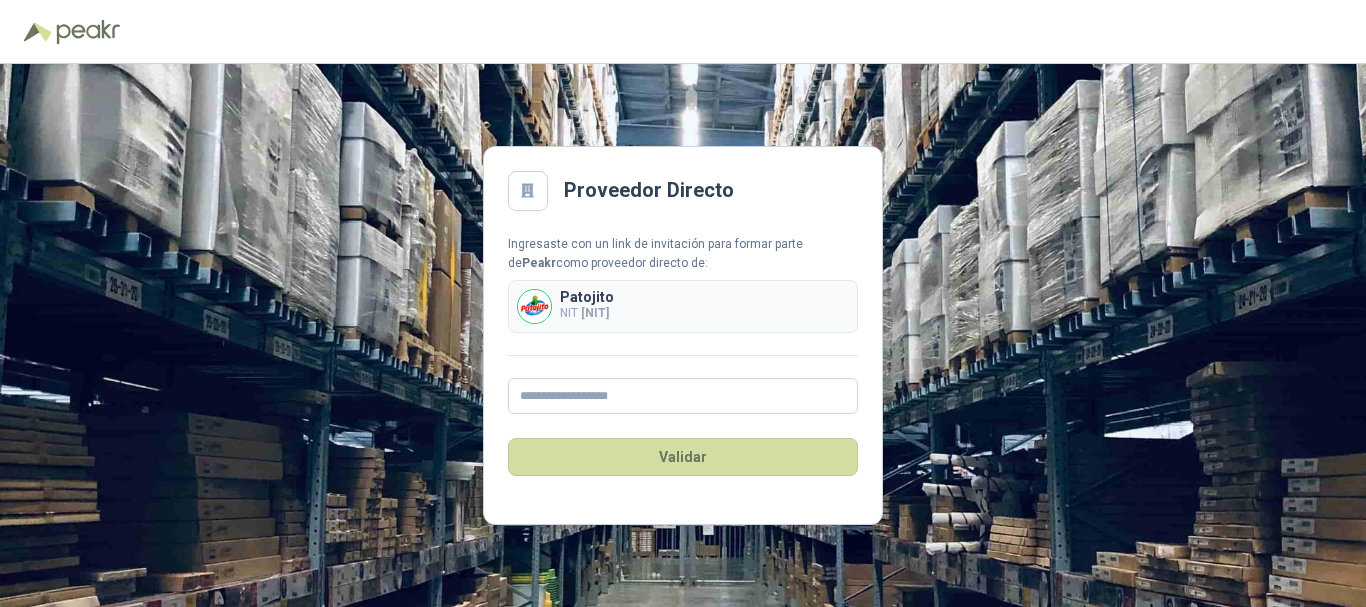 click on "Ingresaste con un link de invitación para formar parte de  Peakr  como proveedor directo de:" at bounding box center (683, 254) 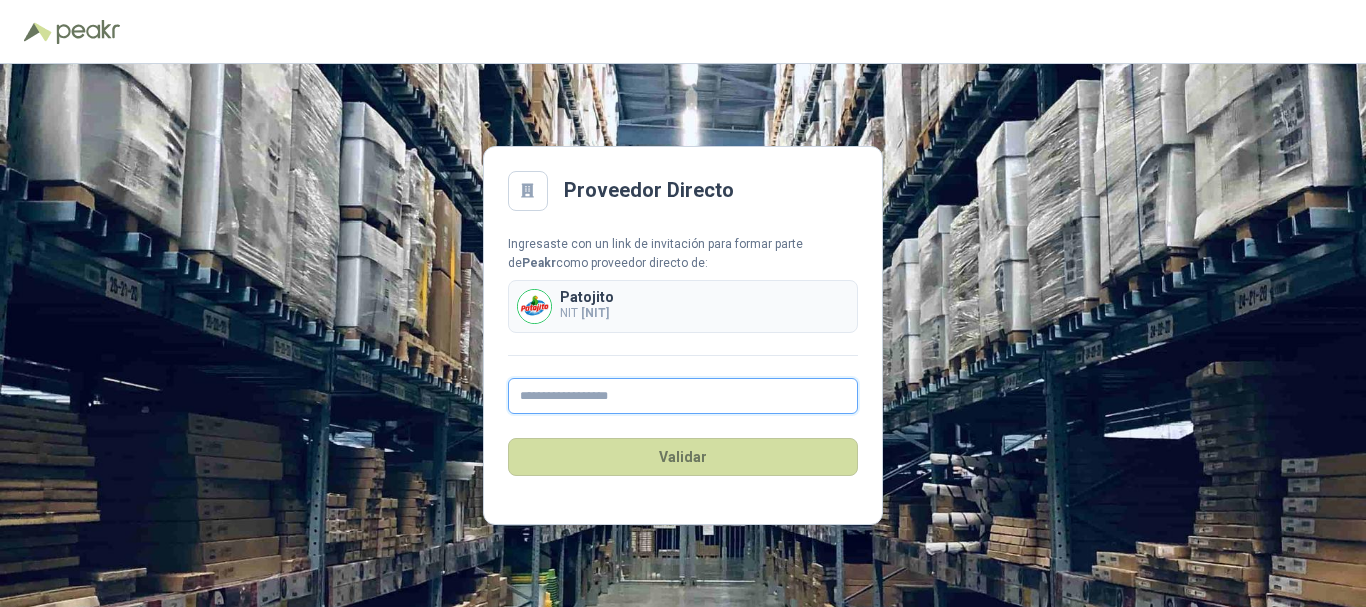 click at bounding box center [683, 396] 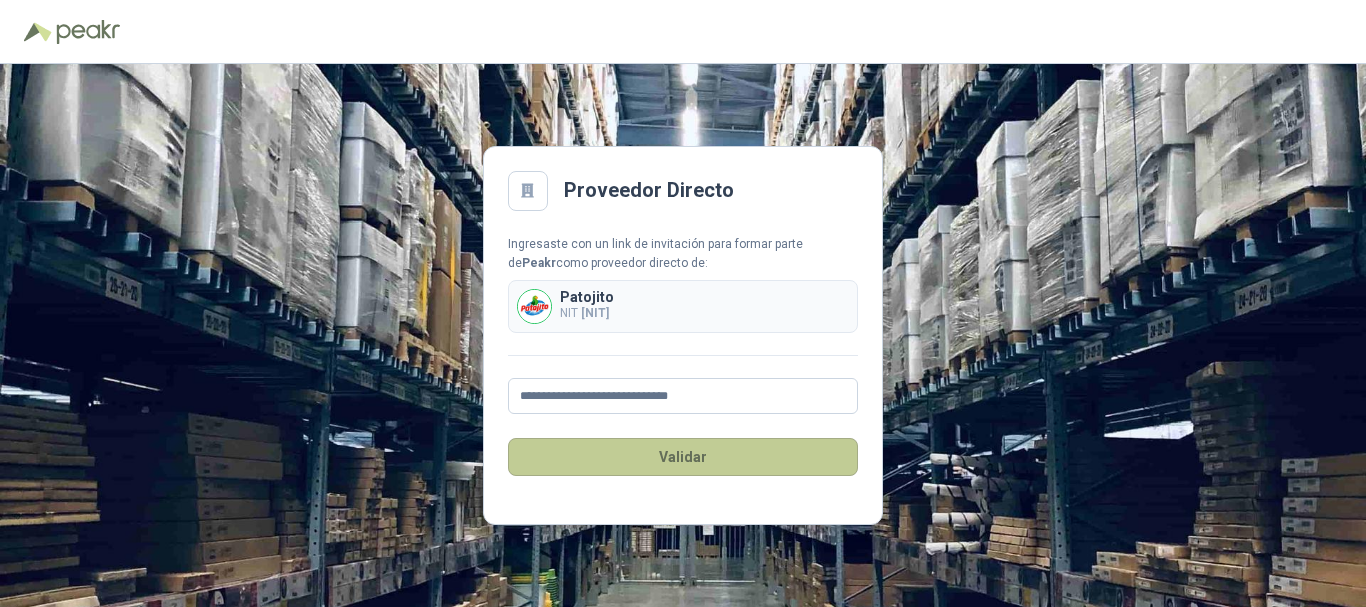 click on "Validar" at bounding box center [683, 457] 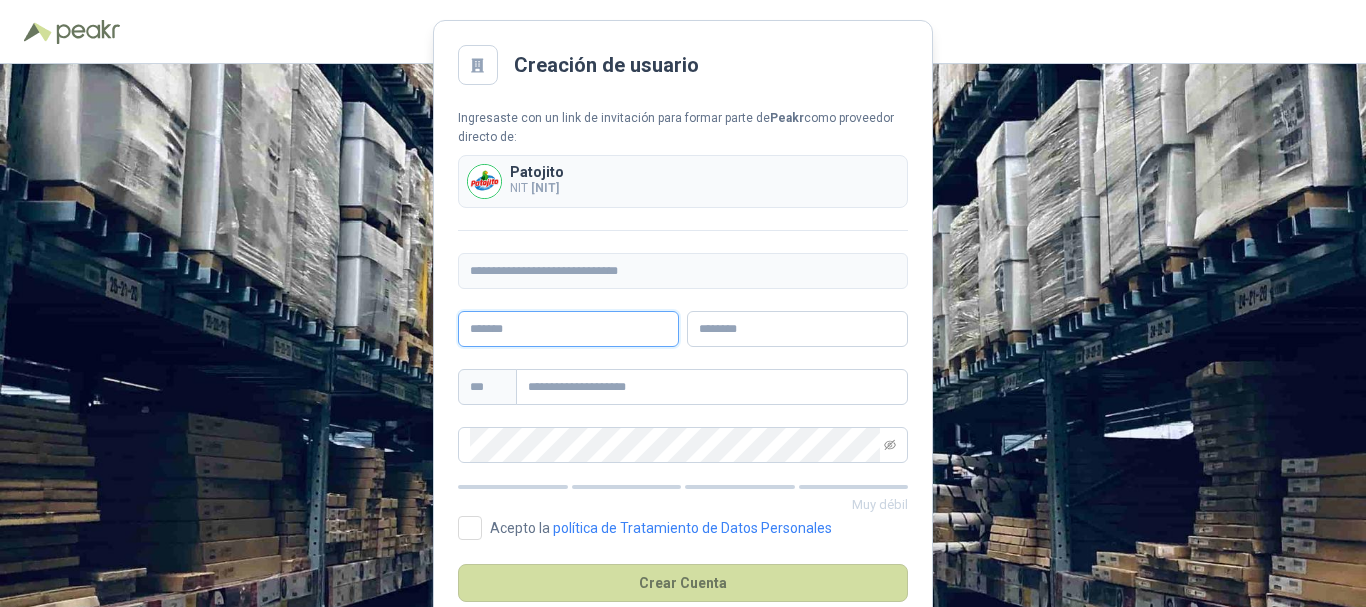 click at bounding box center (568, 329) 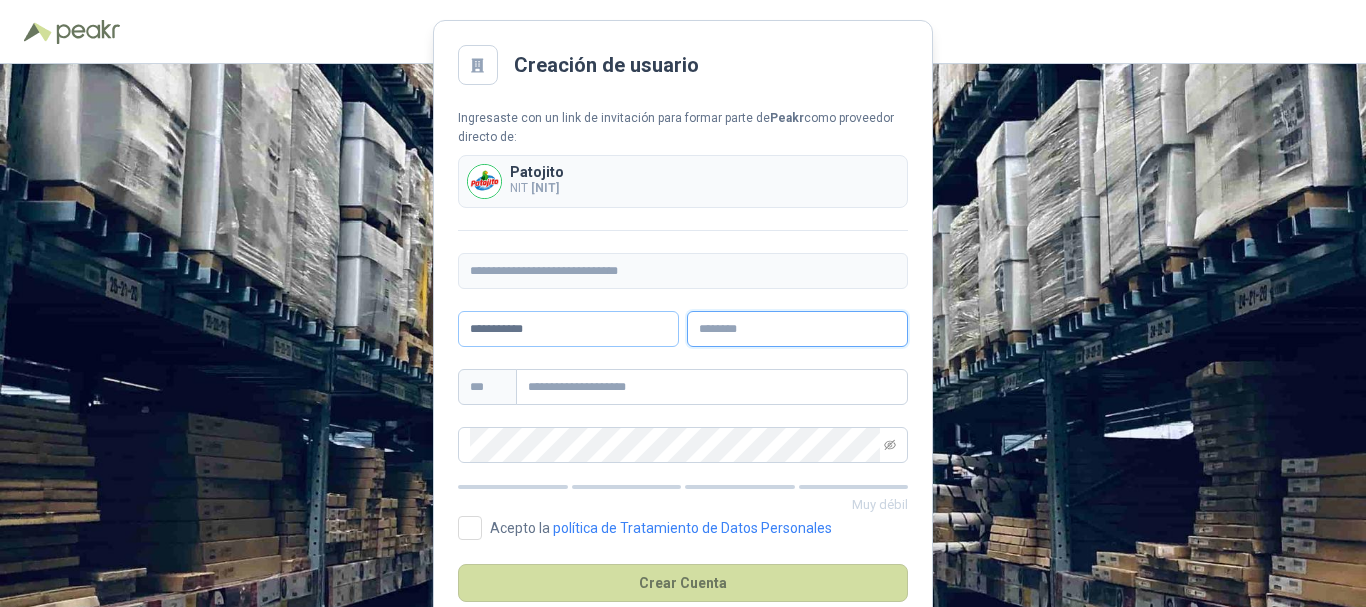 type on "**********" 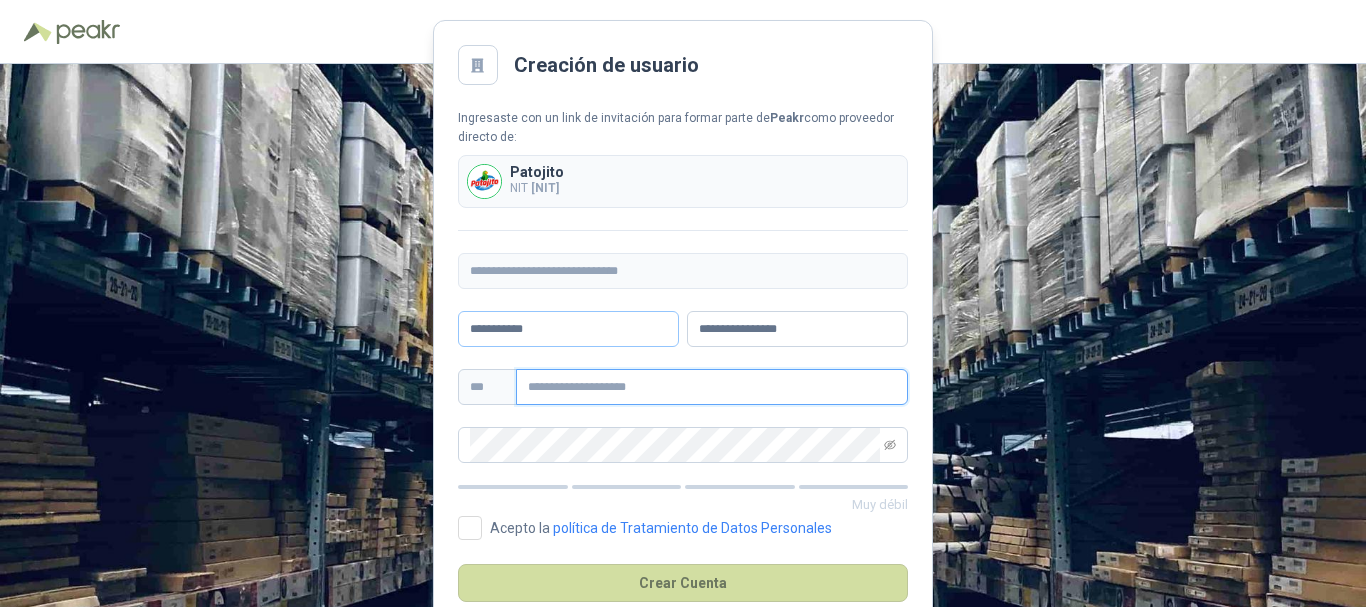 type on "**********" 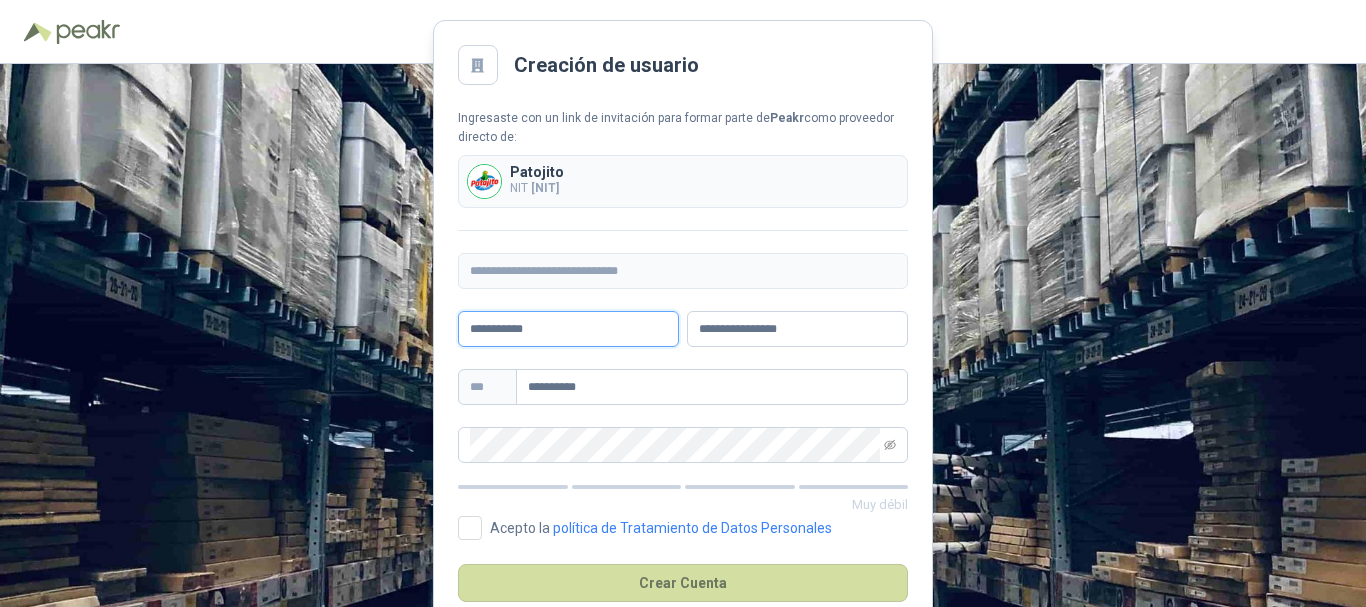 type on "**********" 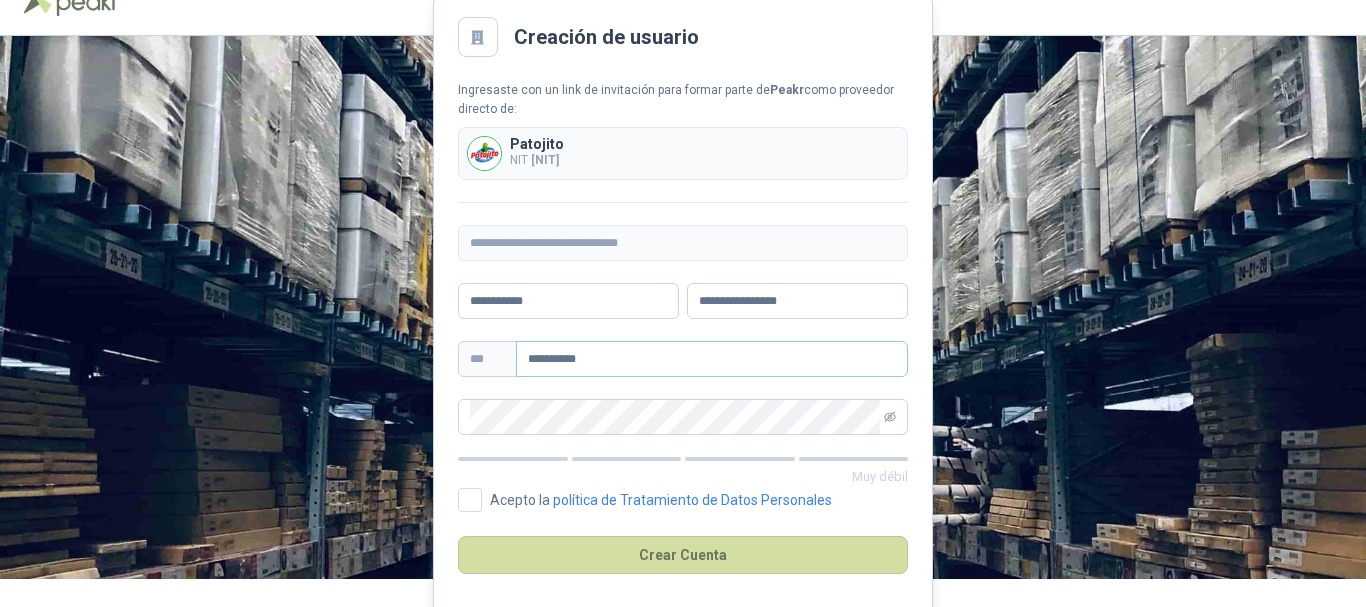 scroll, scrollTop: 44, scrollLeft: 0, axis: vertical 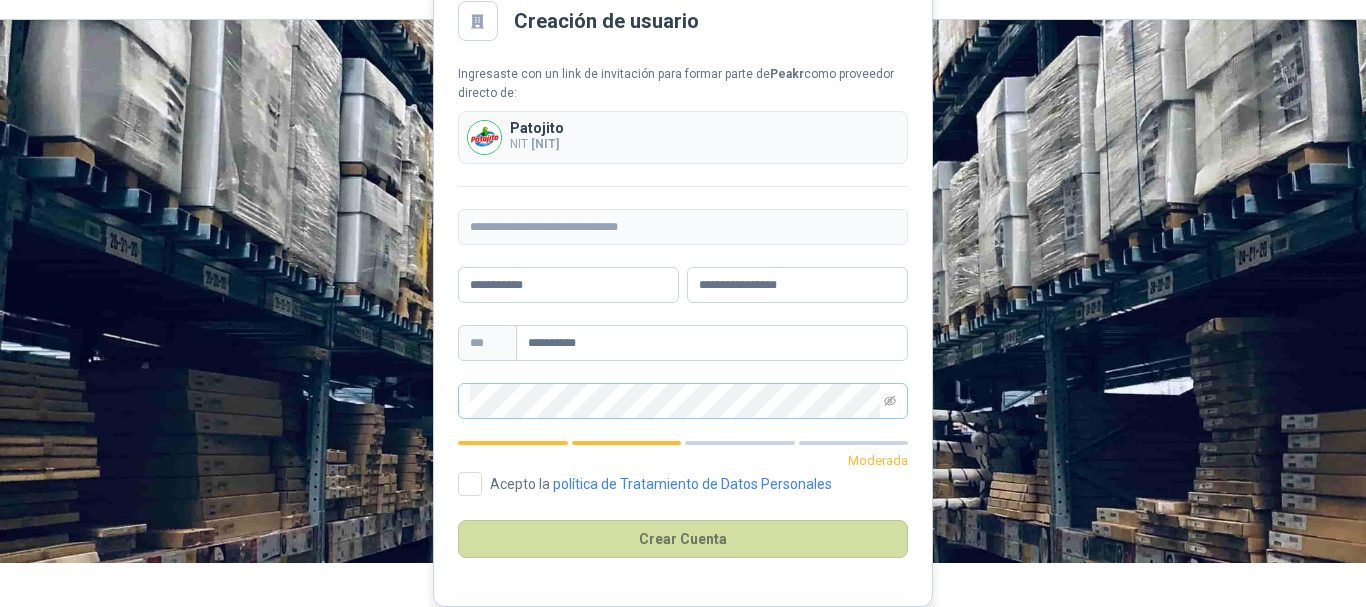 click at bounding box center (683, 401) 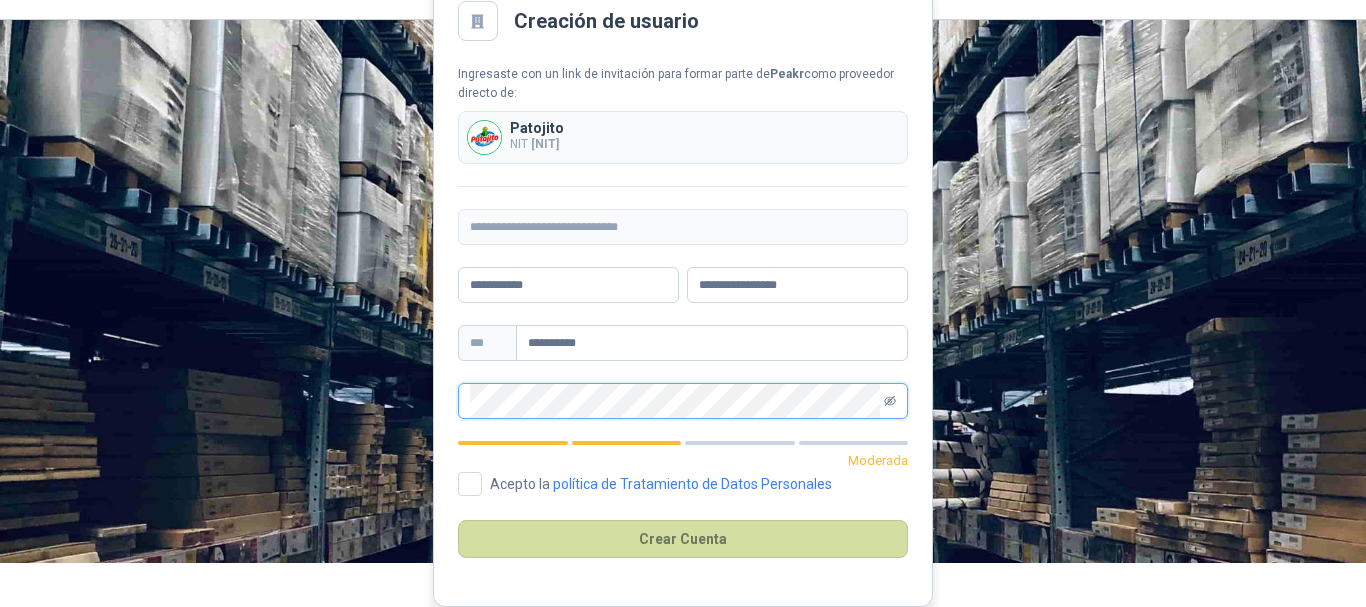 click 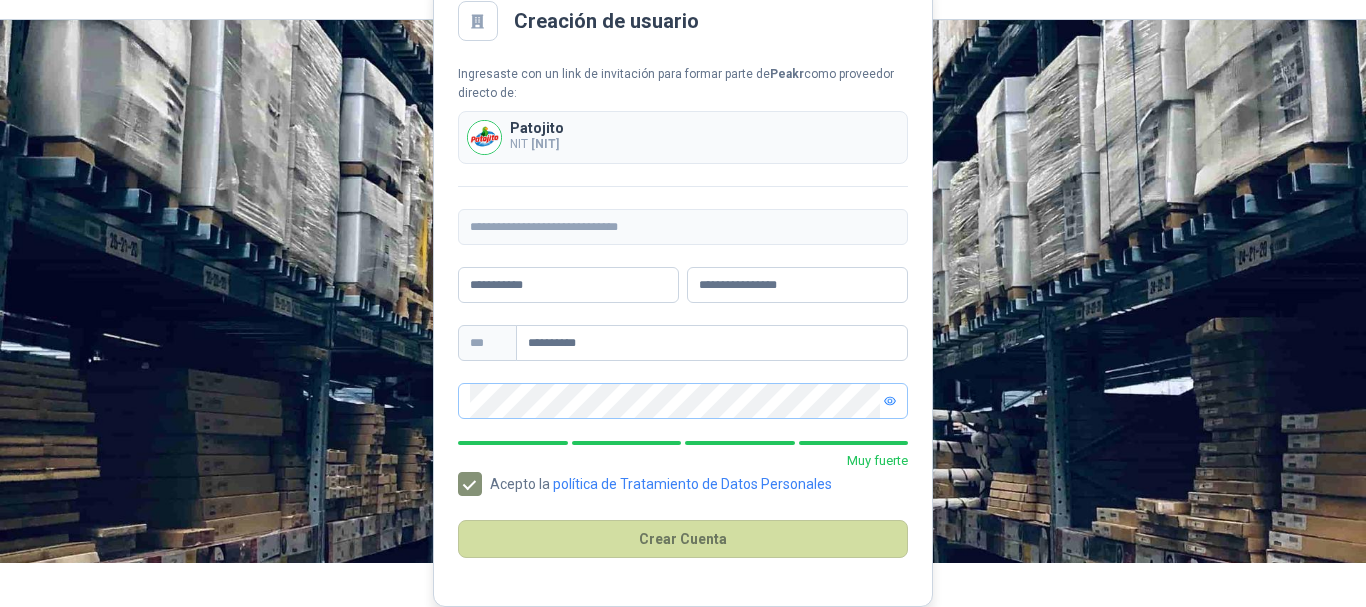 scroll, scrollTop: 0, scrollLeft: 0, axis: both 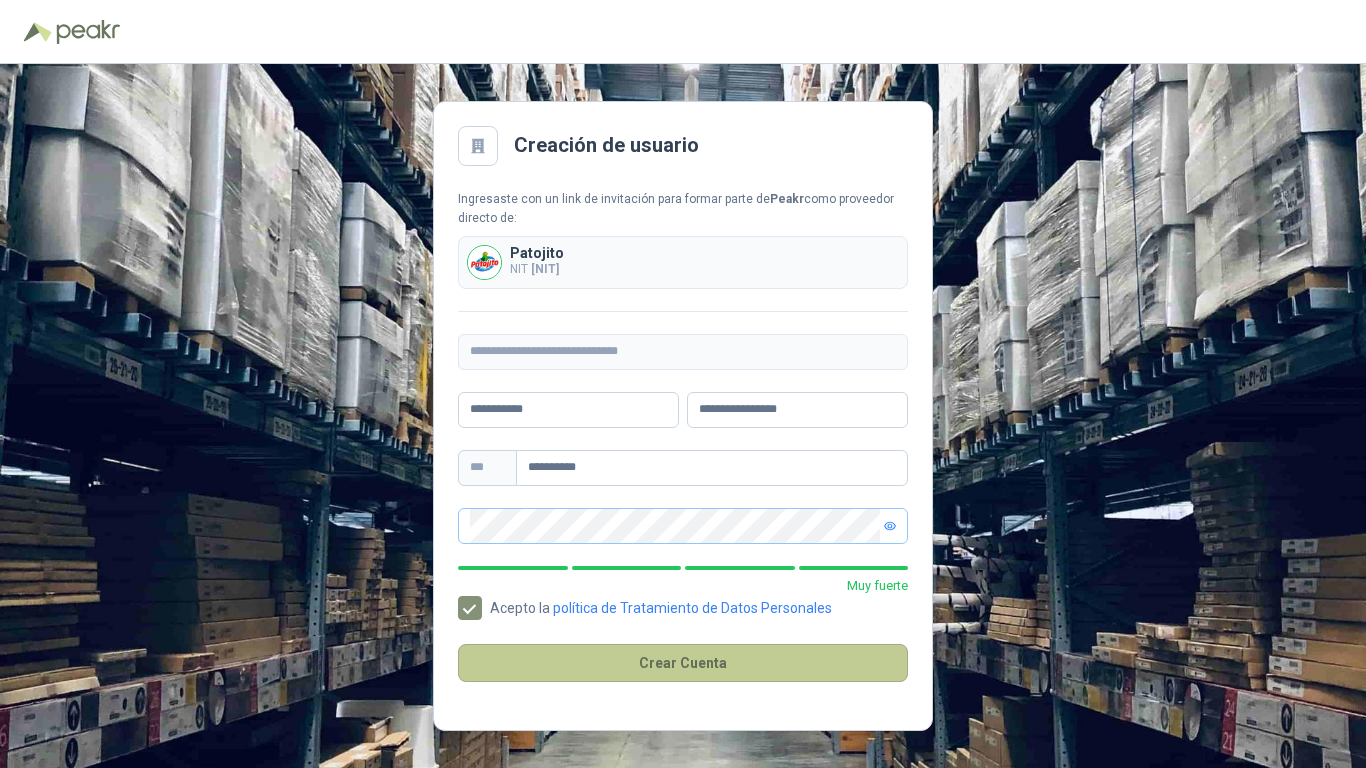 click on "Crear Cuenta" at bounding box center [683, 663] 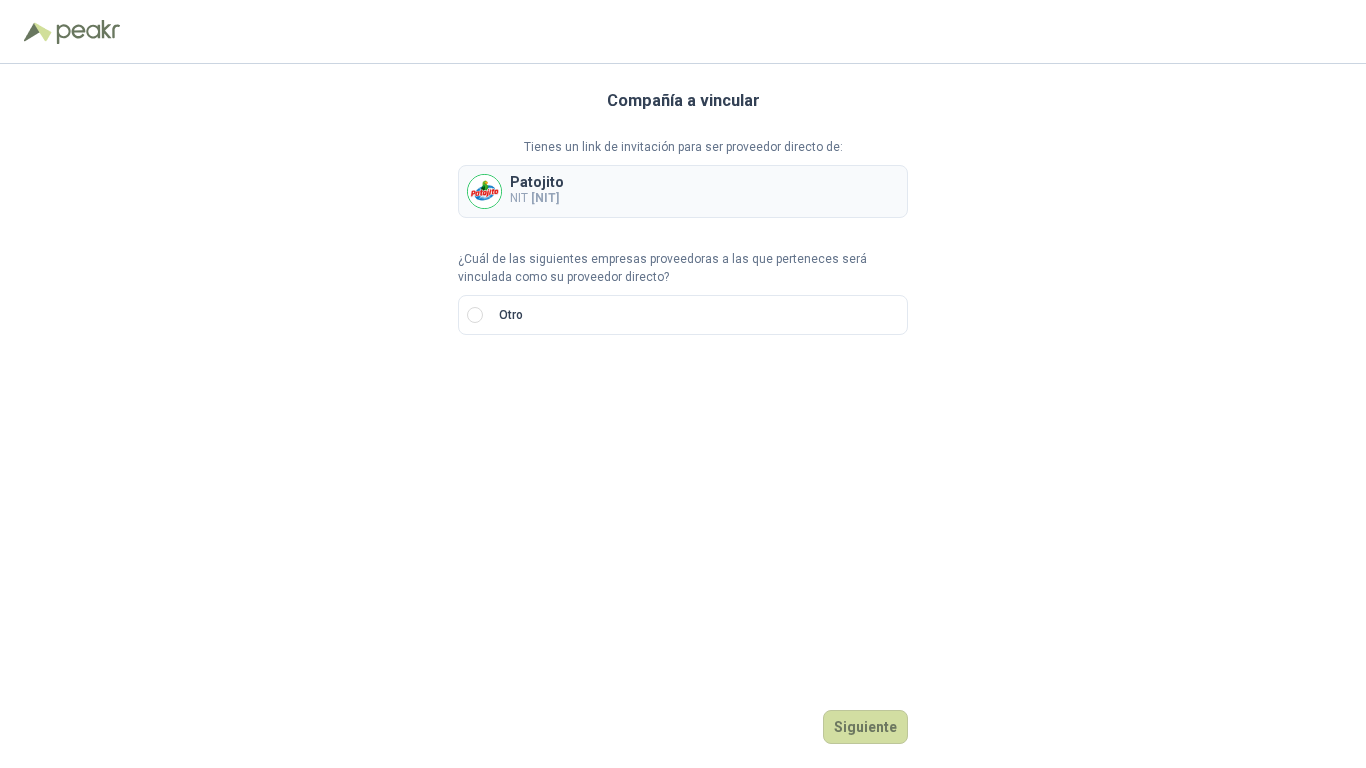 click on "[BUYER_NAME] NIT   [NIT]" at bounding box center [683, 191] 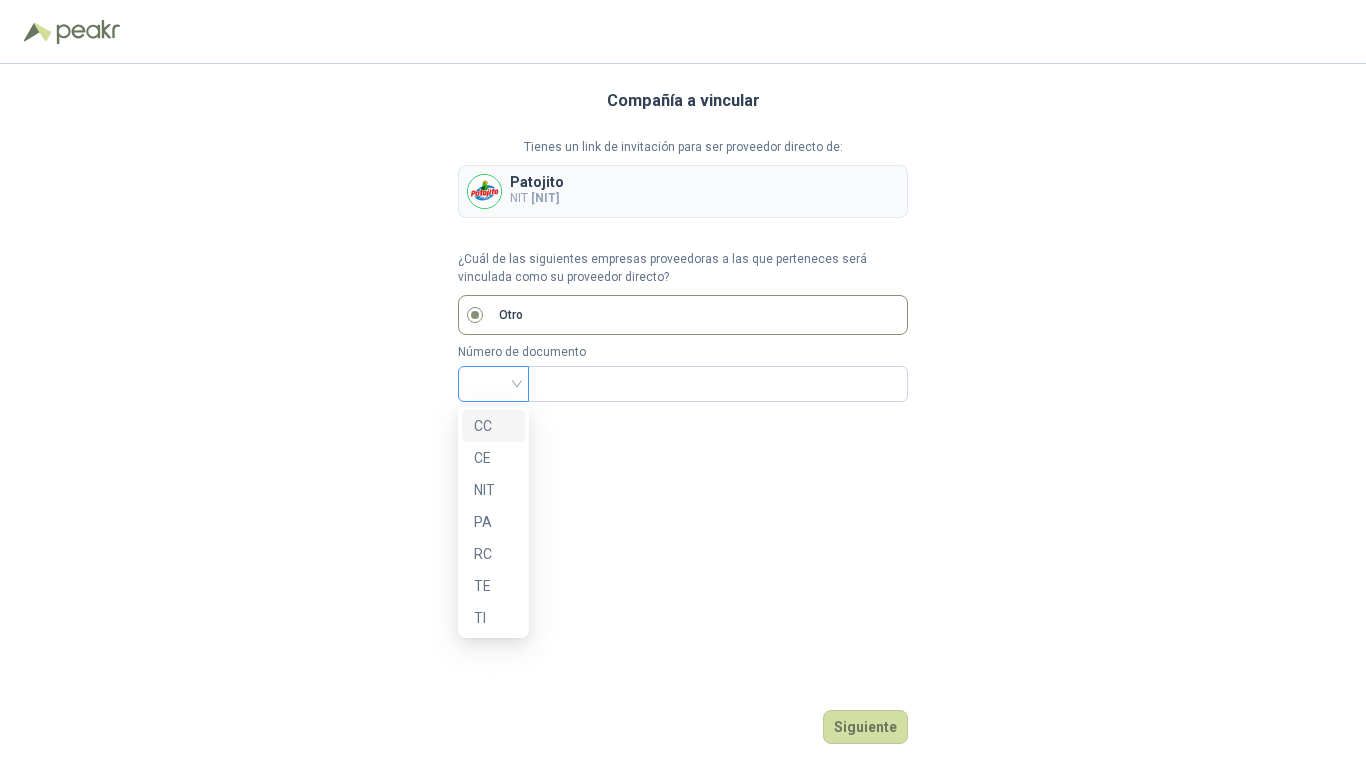 click at bounding box center (493, 384) 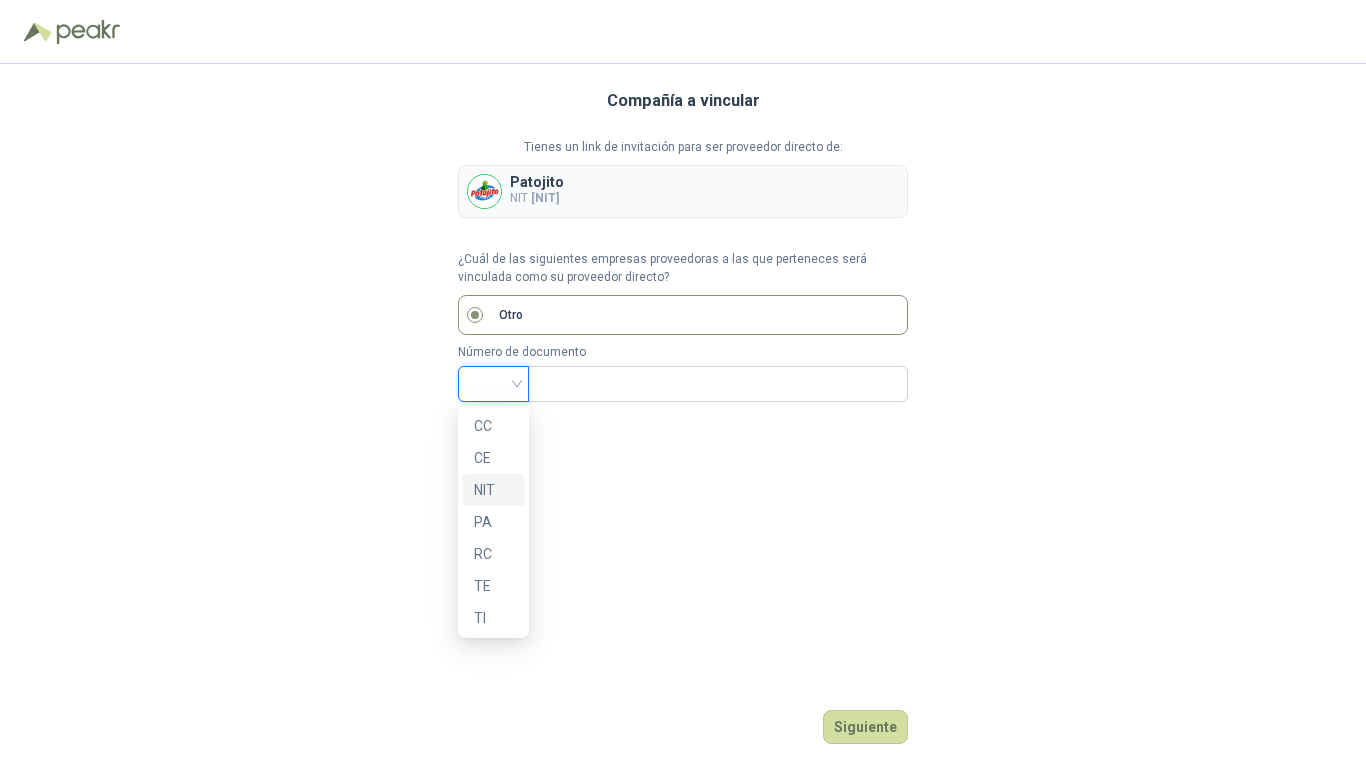 click on "NIT" at bounding box center (493, 490) 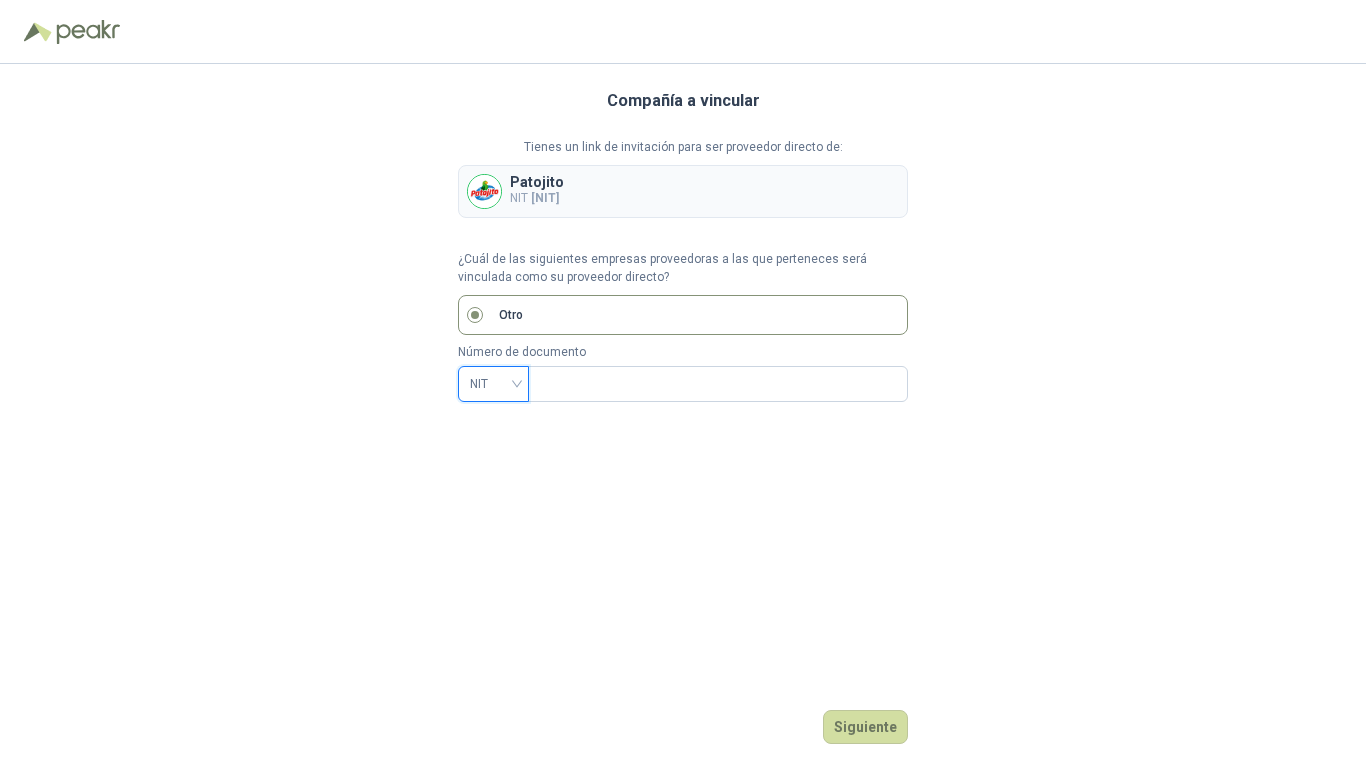 click on "Número de documento" at bounding box center [683, 352] 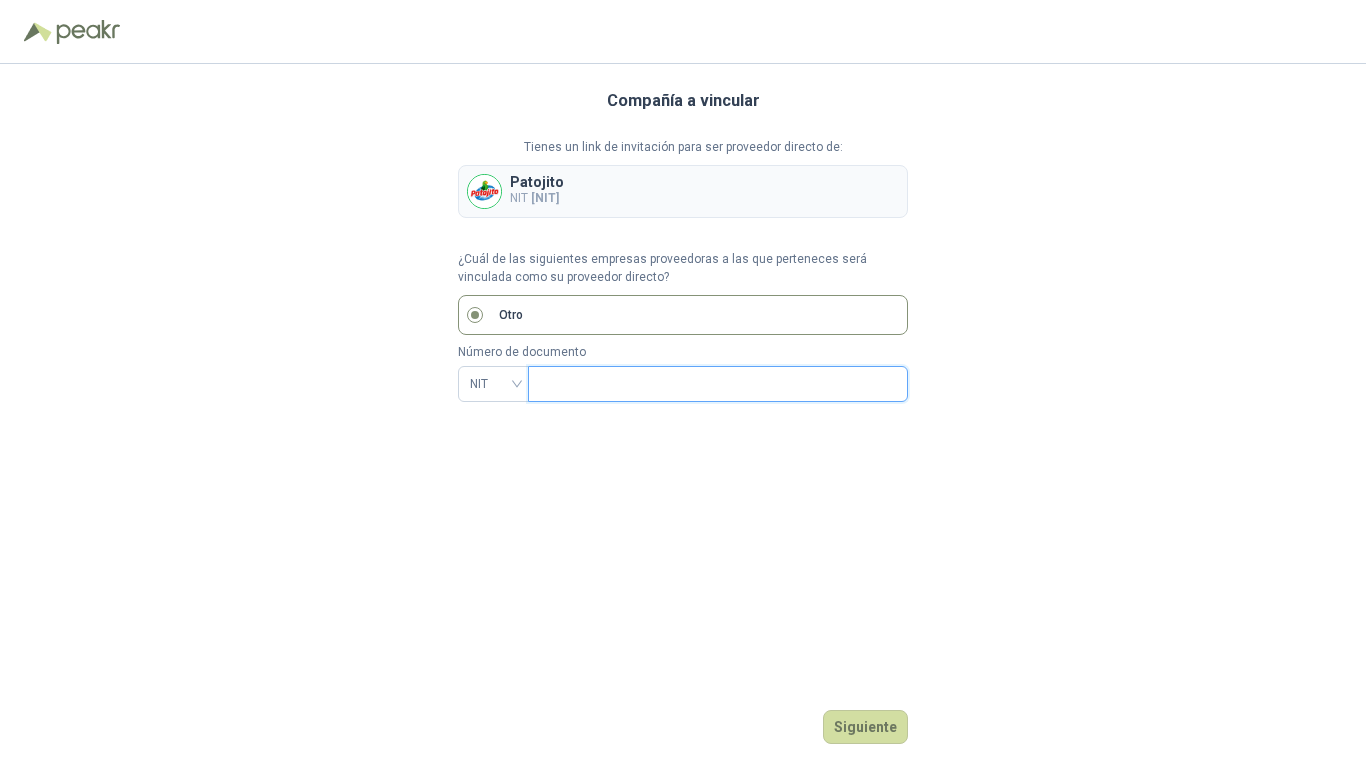 click at bounding box center (716, 384) 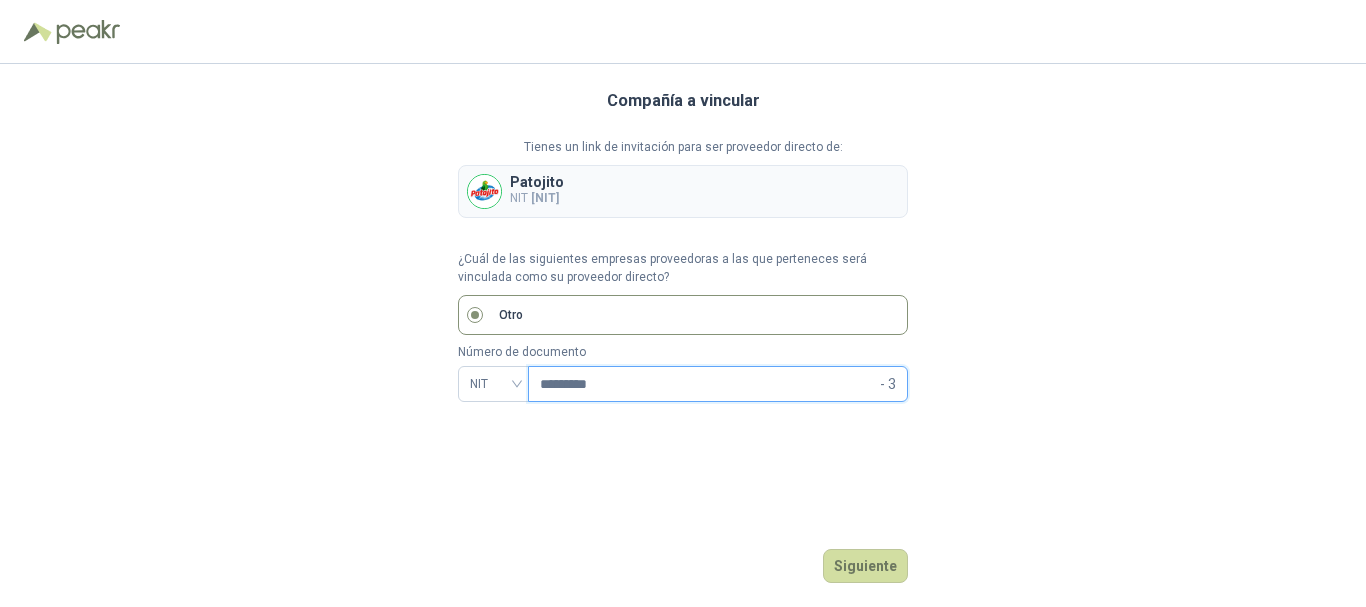 type on "*********" 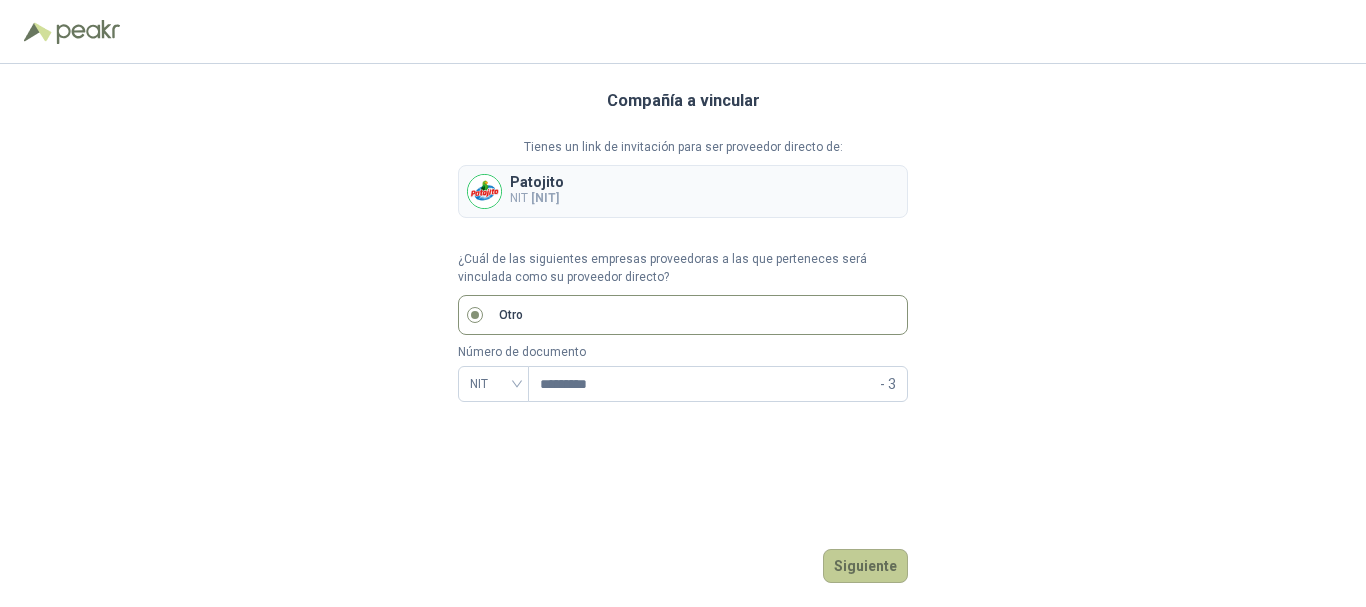 click on "Siguiente" at bounding box center (865, 566) 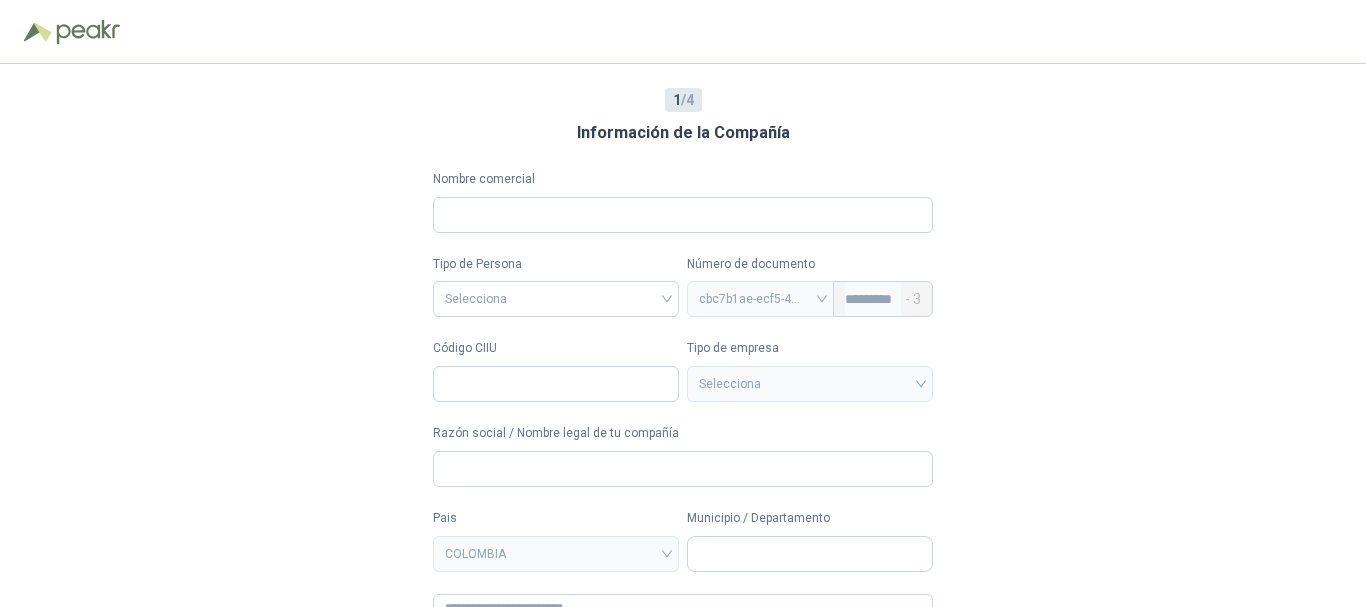 type 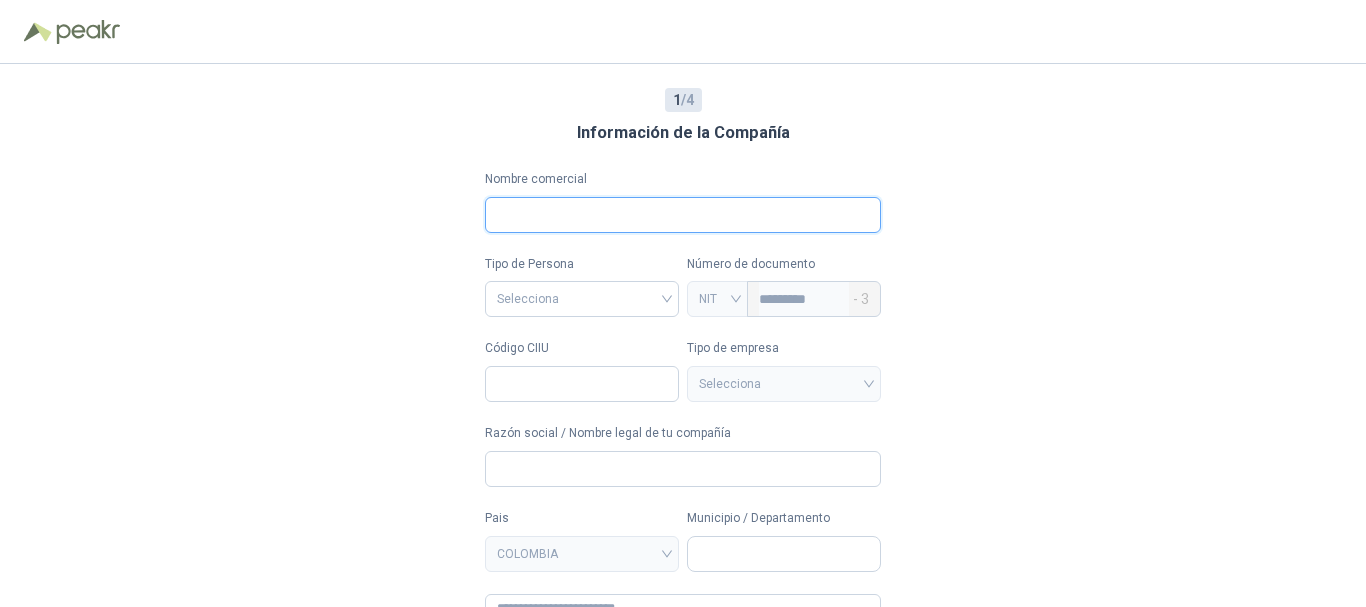 click on "Nombre comercial" at bounding box center (683, 215) 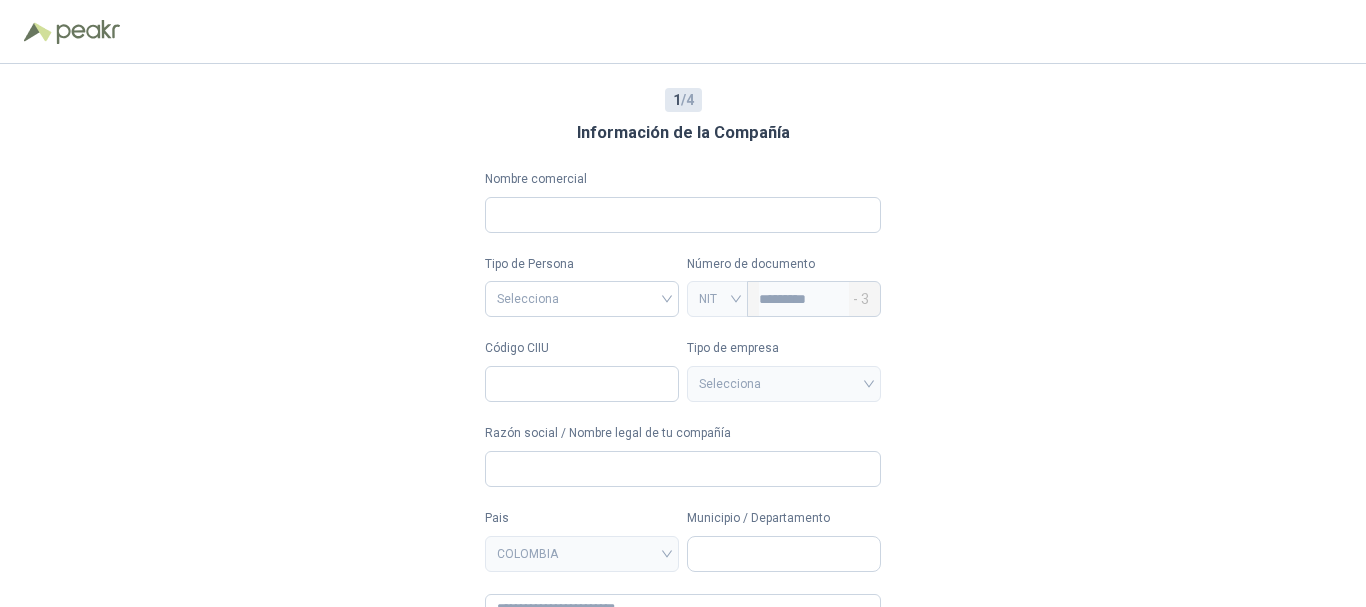 click on "1 / 4 Información de la Compañía Nombre comercial Tipo de Persona Selecciona Número de documento NIT ********* - 3 Código CIIU Tipo de empresa Selecciona Razón social / Nombre legal de tu compañía Pais COLOMBIA Municipio / Departamento Siguiente" at bounding box center (683, 335) 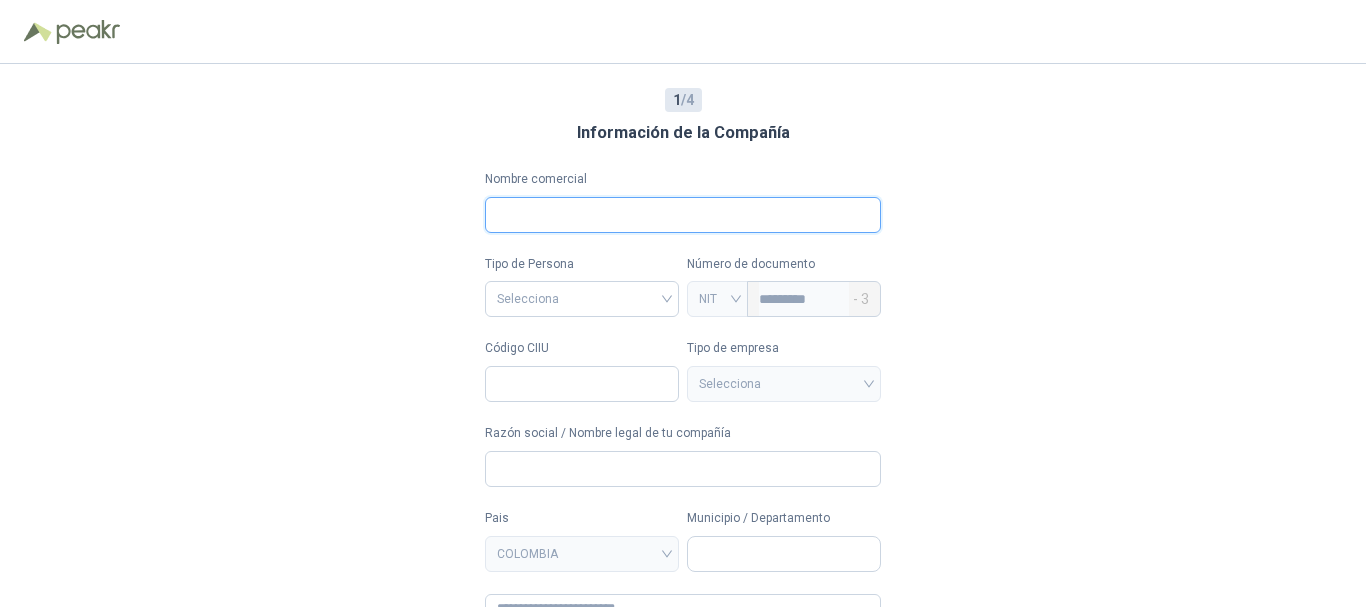 click on "Nombre comercial" at bounding box center [683, 215] 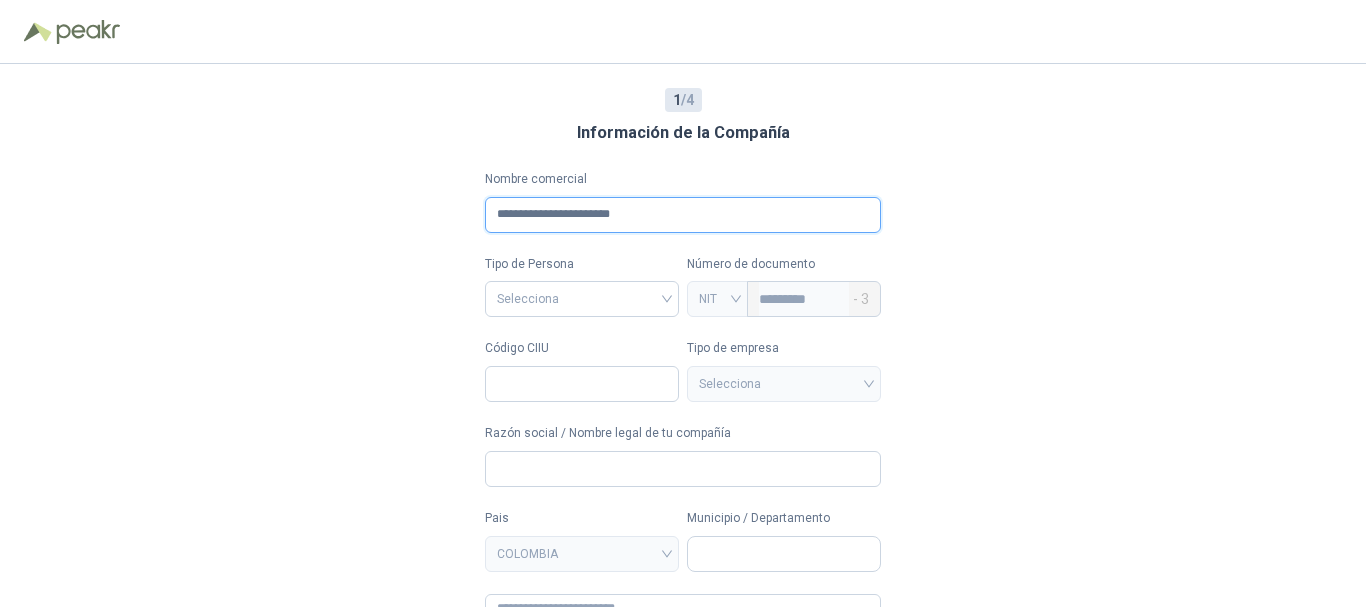 click on "**********" at bounding box center (683, 215) 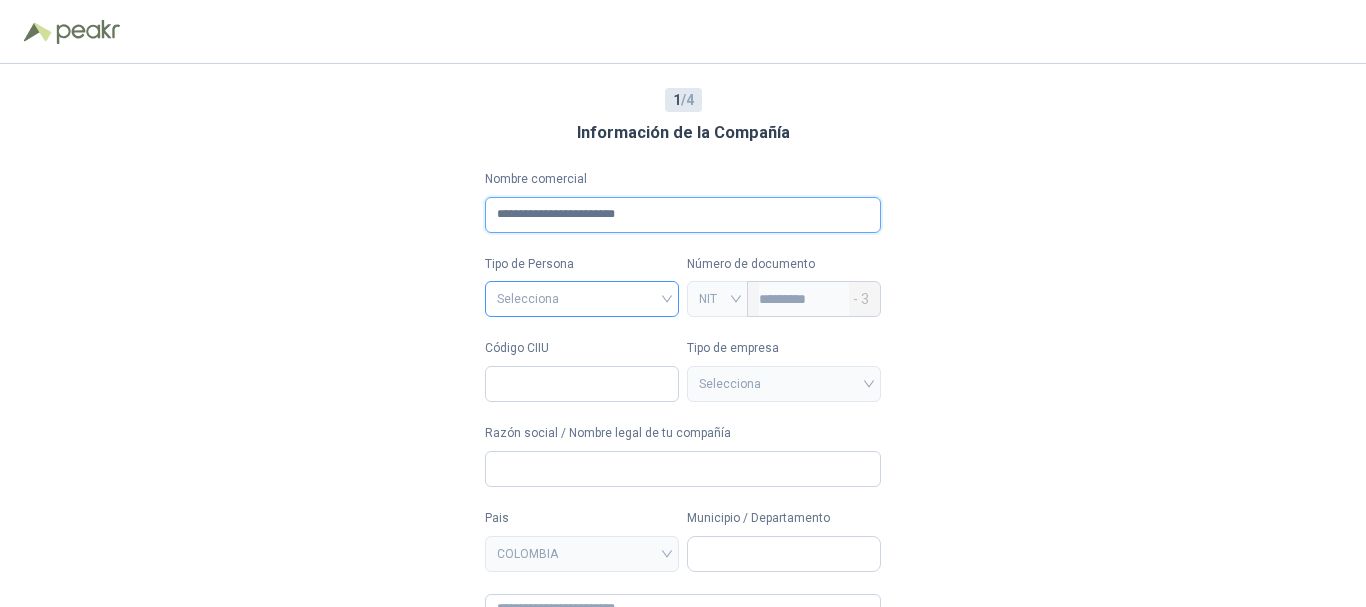 type on "**********" 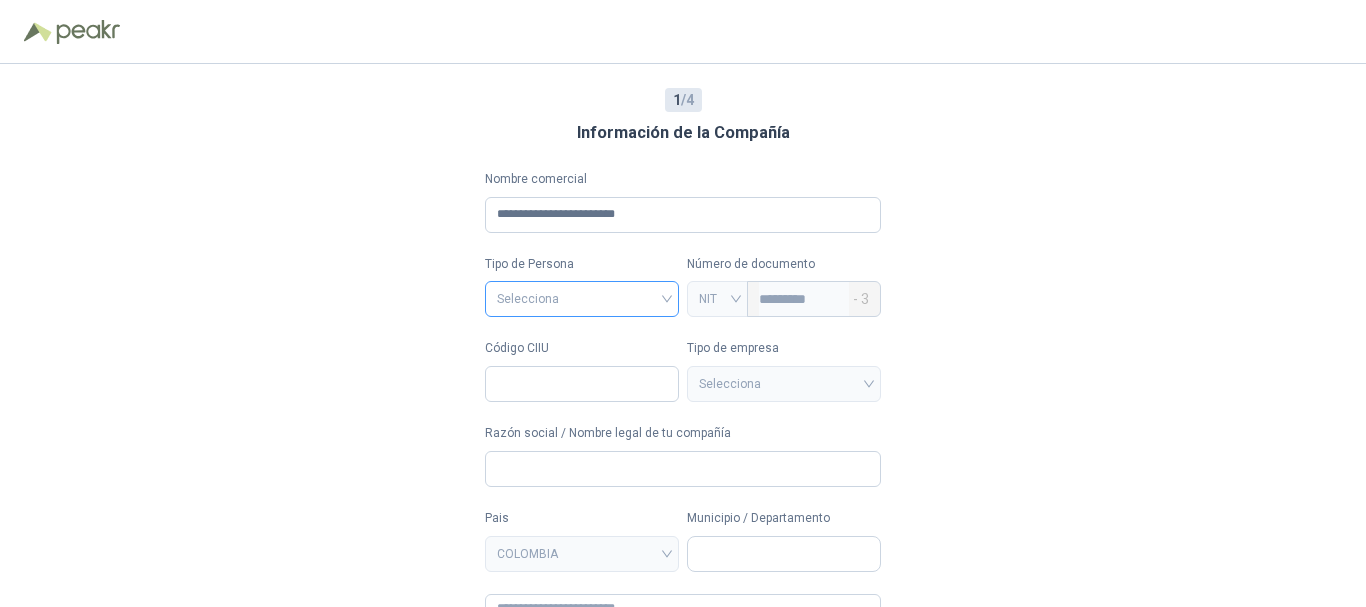 click at bounding box center (582, 297) 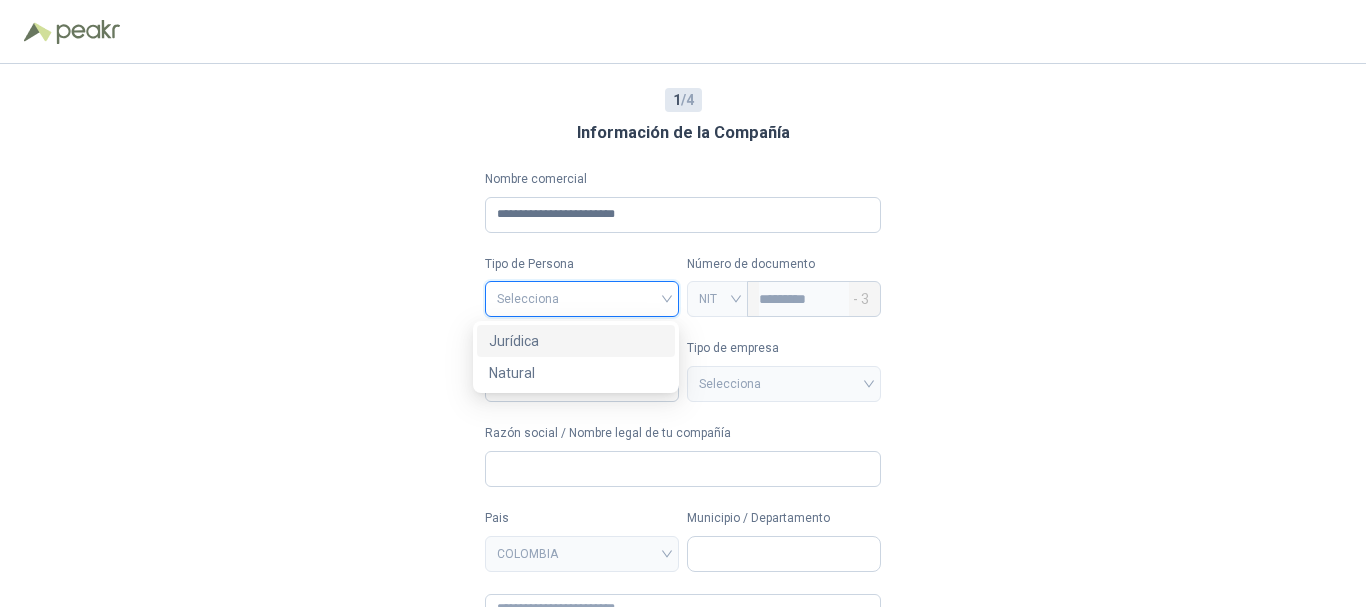 click on "Jurídica" at bounding box center [576, 341] 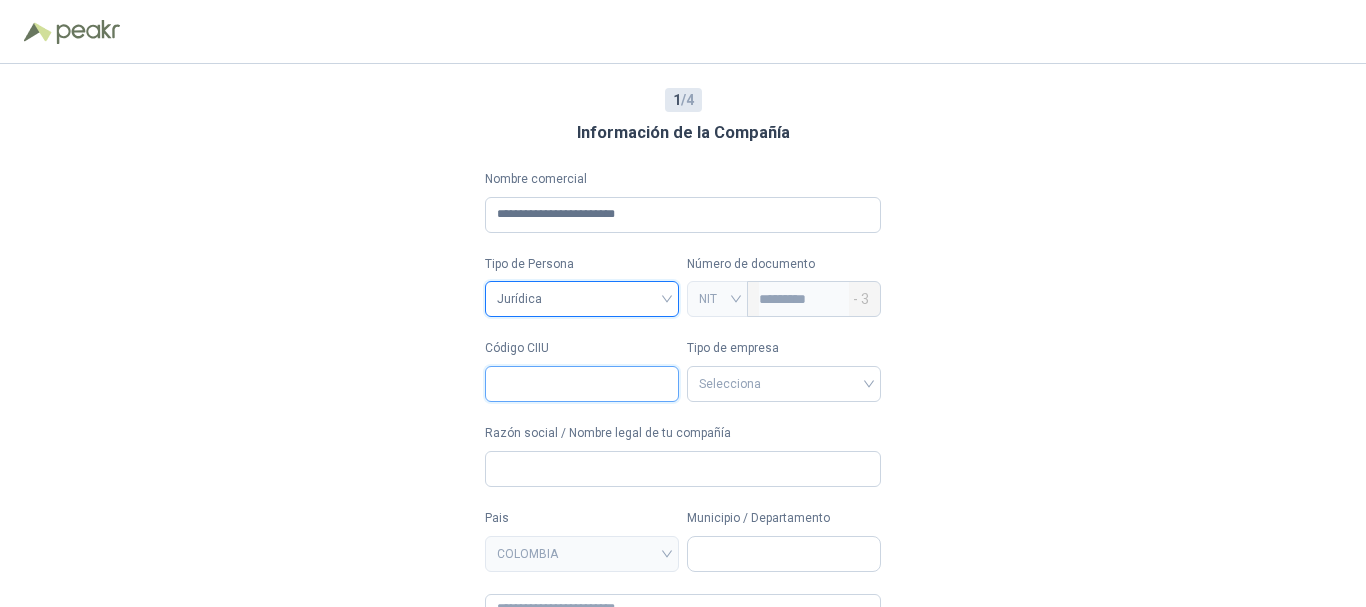 click on "Código CIIU" at bounding box center [582, 384] 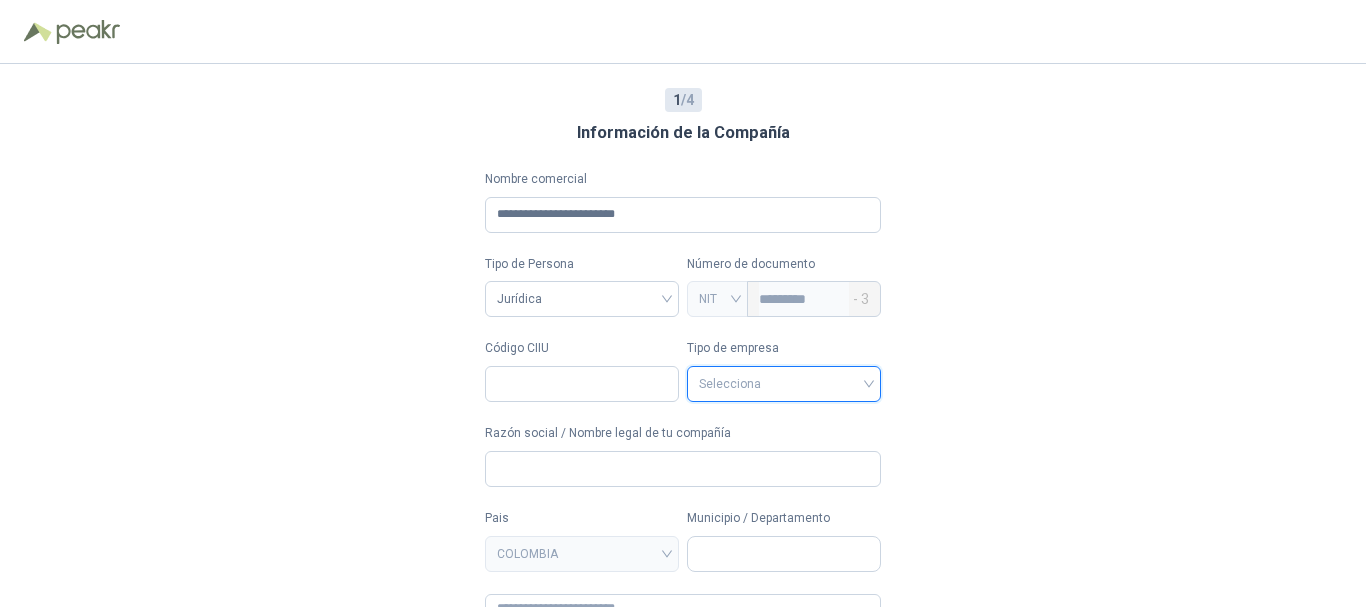 click at bounding box center (784, 382) 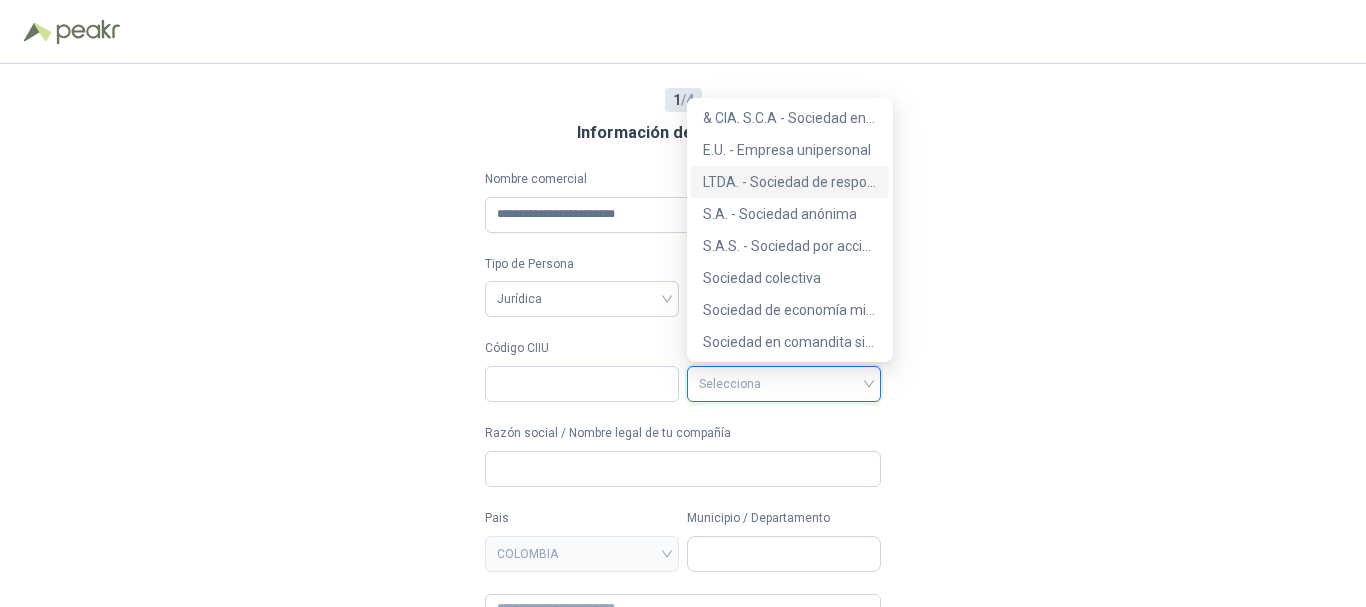 click on "LTDA. - Sociedad de responsabilidad limitada" at bounding box center [790, 182] 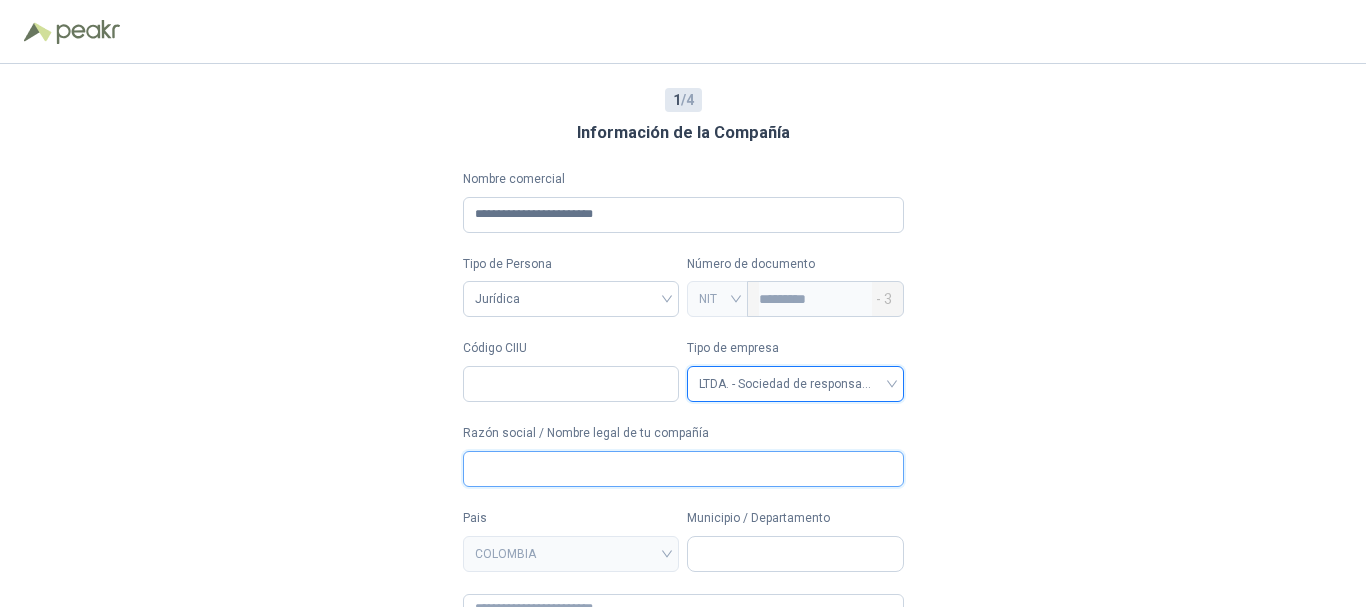 click on "Razón social / Nombre legal de tu compañía" at bounding box center [683, 469] 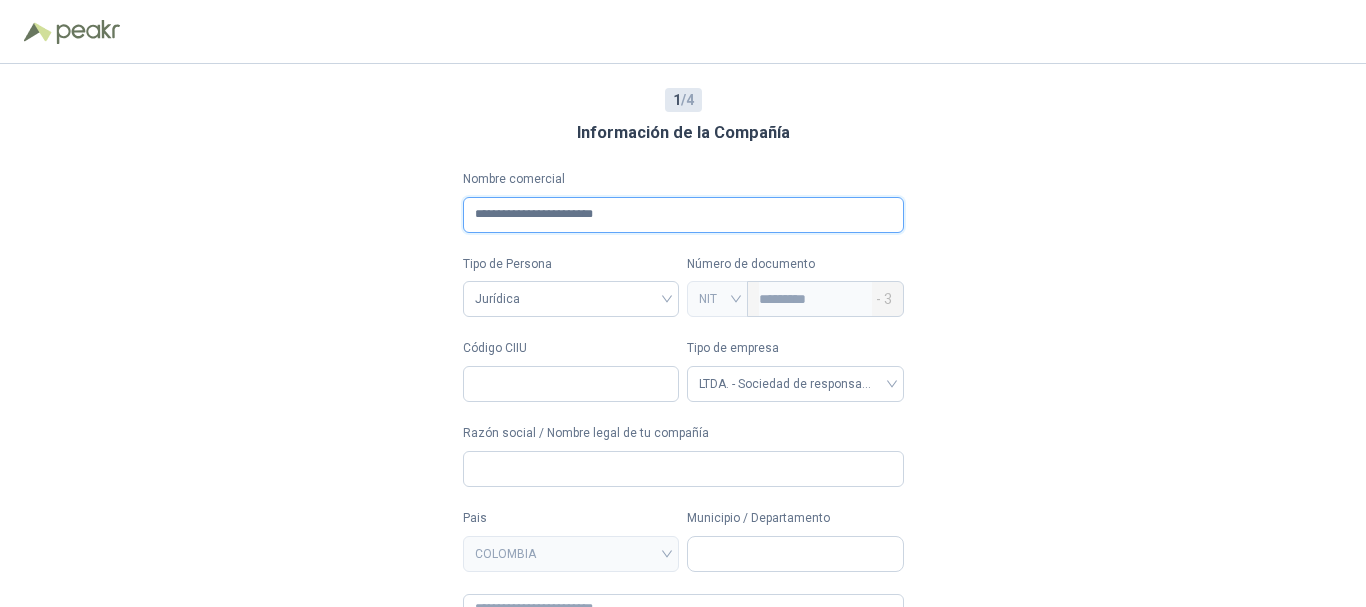drag, startPoint x: 638, startPoint y: 212, endPoint x: 446, endPoint y: 216, distance: 192.04166 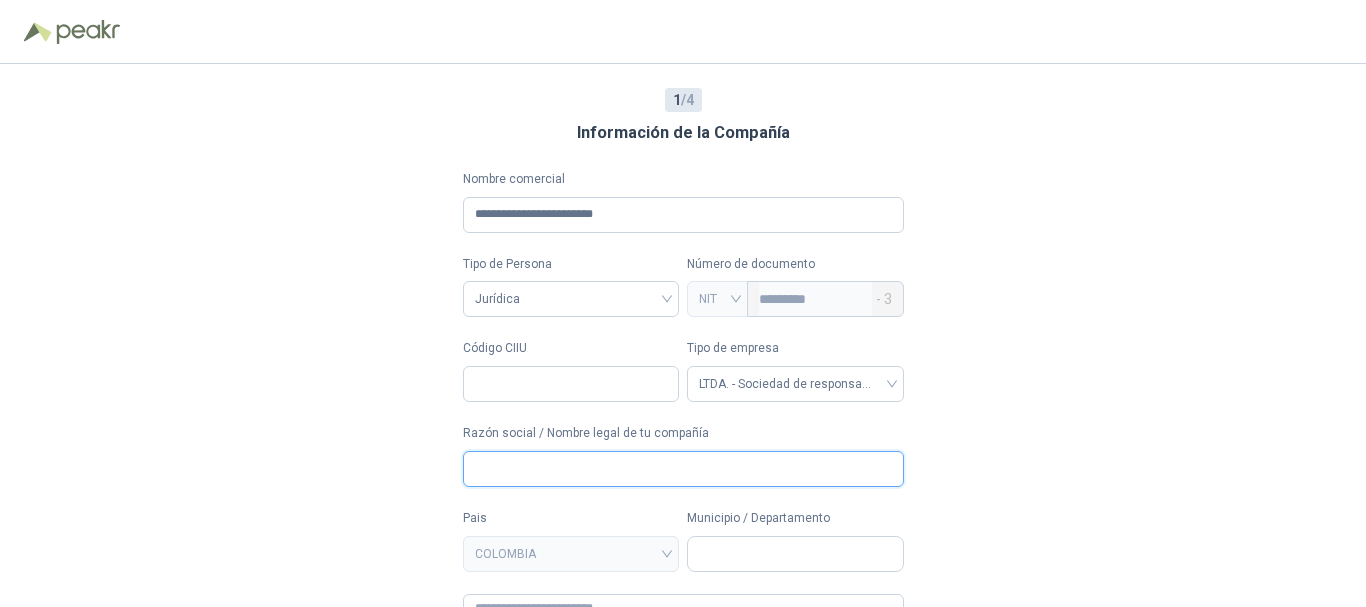 click on "Razón social / Nombre legal de tu compañía" at bounding box center [683, 469] 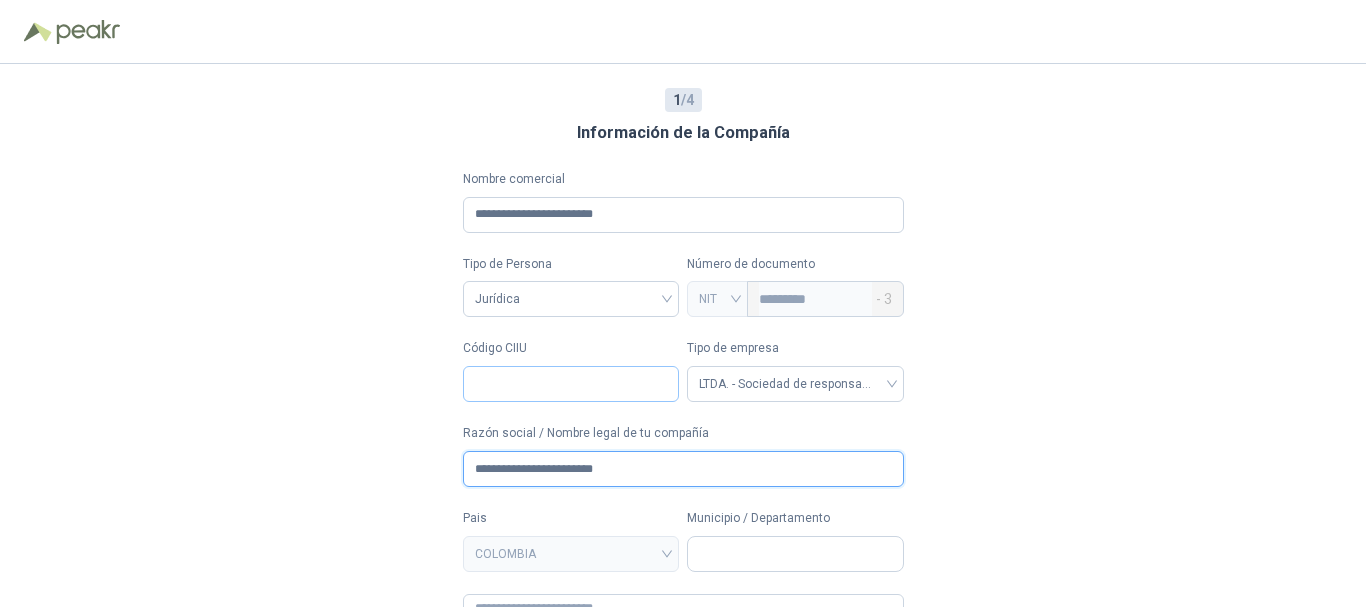 type on "**********" 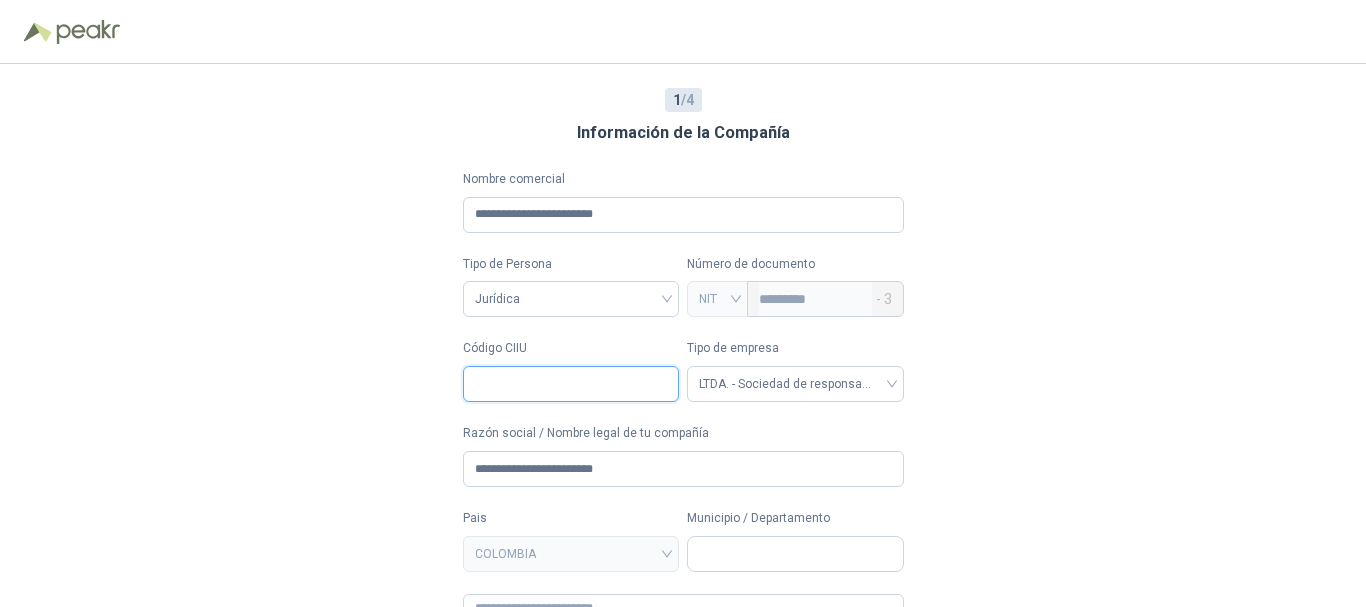 click on "Código CIIU" at bounding box center (571, 384) 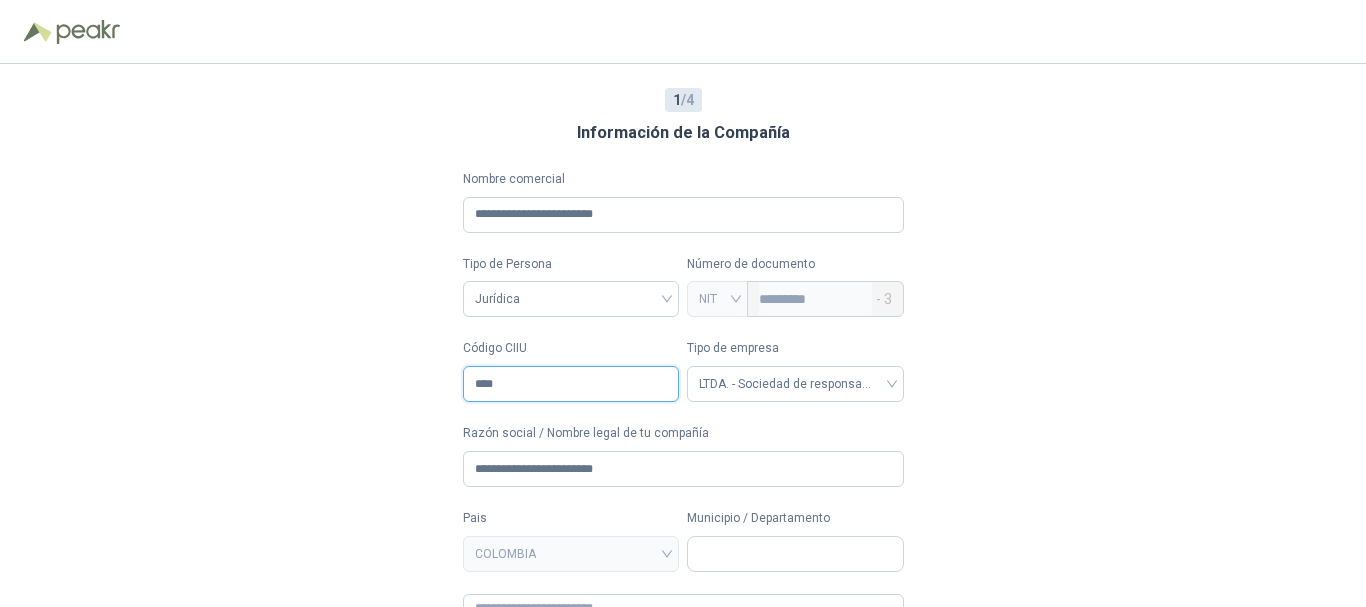 type on "****" 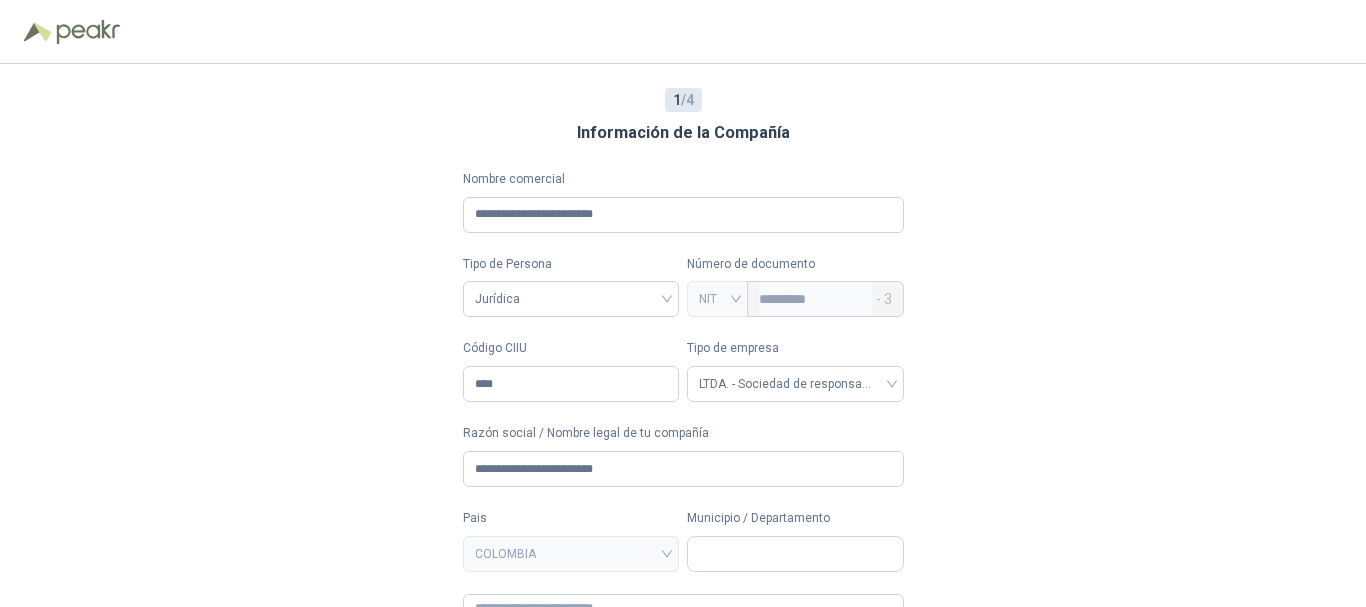 click on "**********" at bounding box center [683, 335] 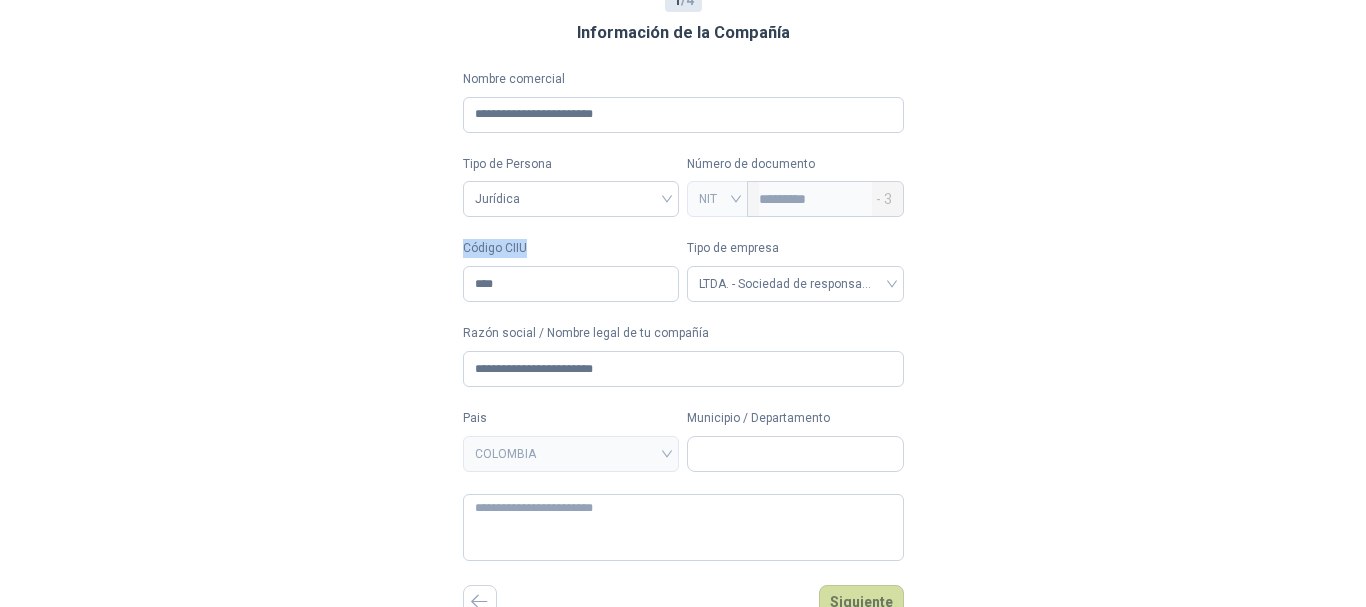 drag, startPoint x: 455, startPoint y: 244, endPoint x: 533, endPoint y: 234, distance: 78.63841 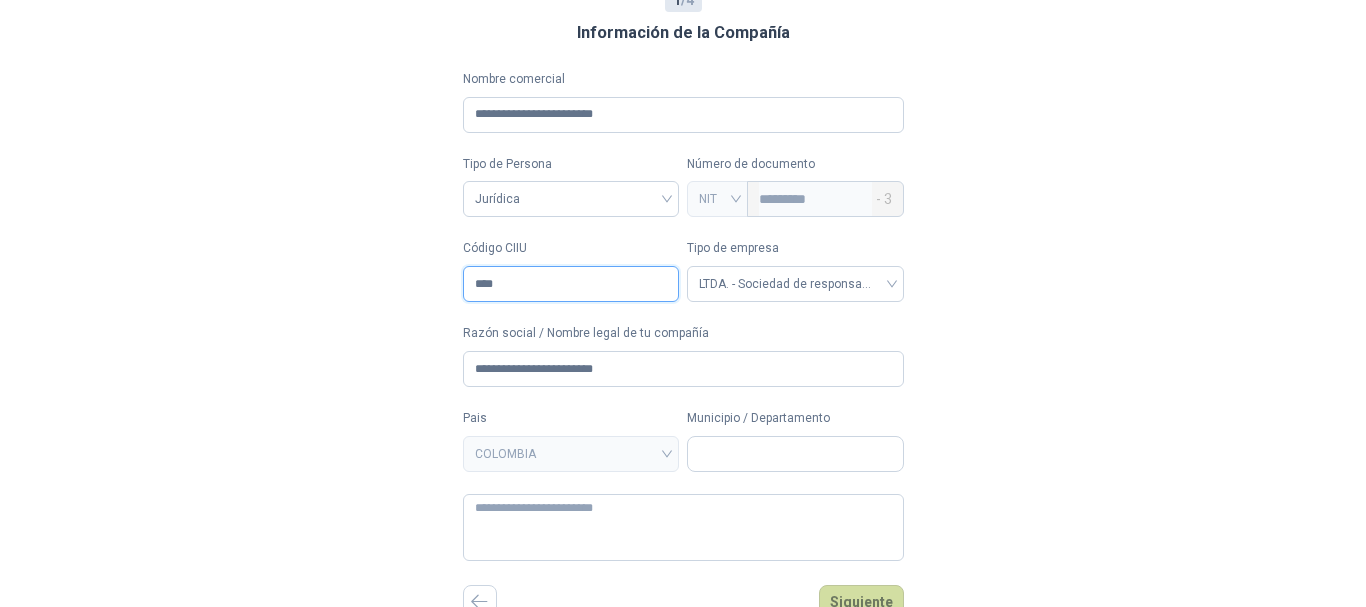 click on "****" at bounding box center (571, 284) 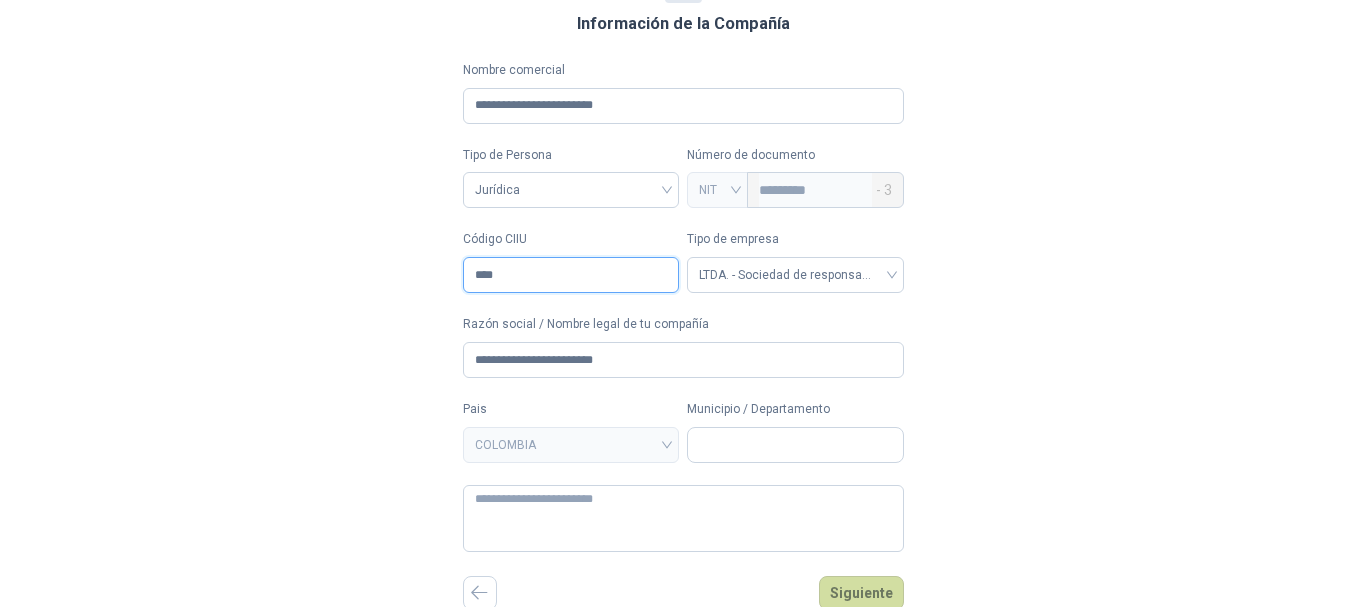 scroll, scrollTop: 112, scrollLeft: 0, axis: vertical 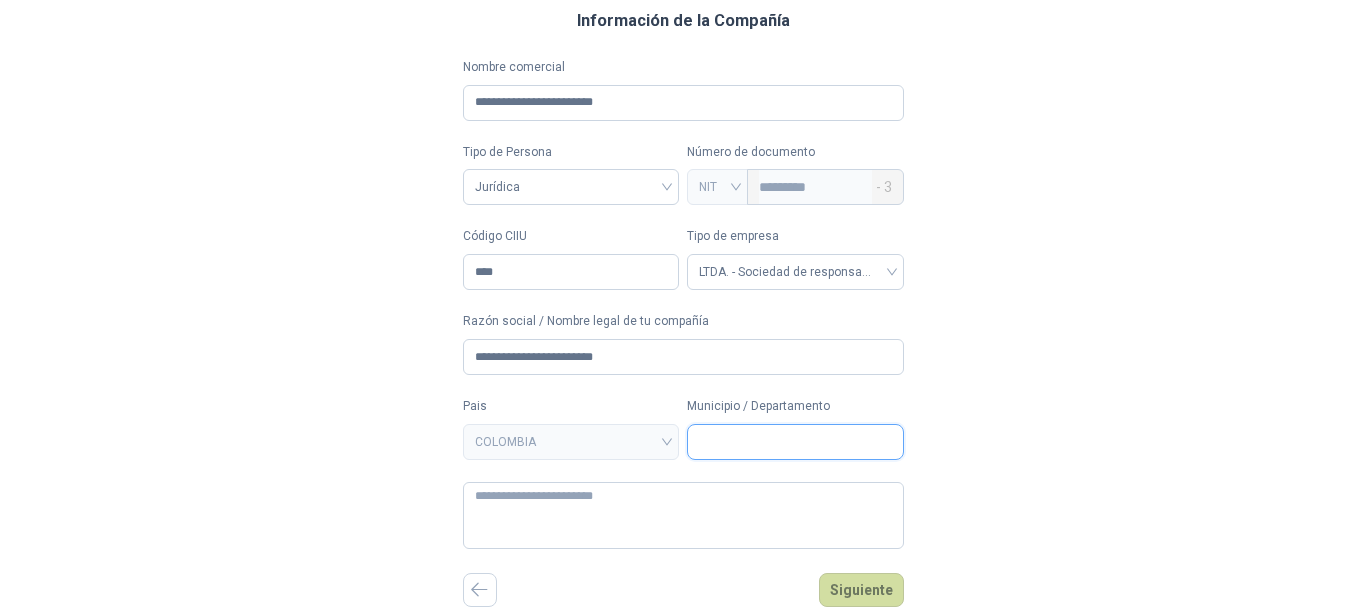 click on "Municipio / Departamento" at bounding box center [795, 442] 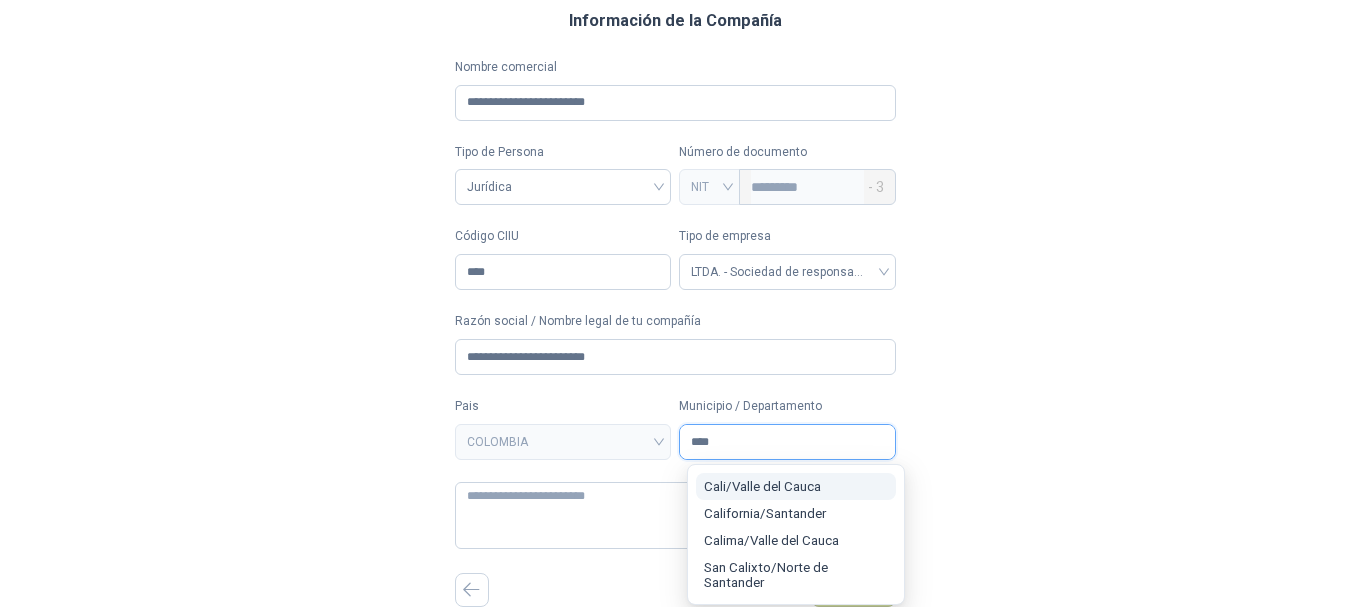 type on "****" 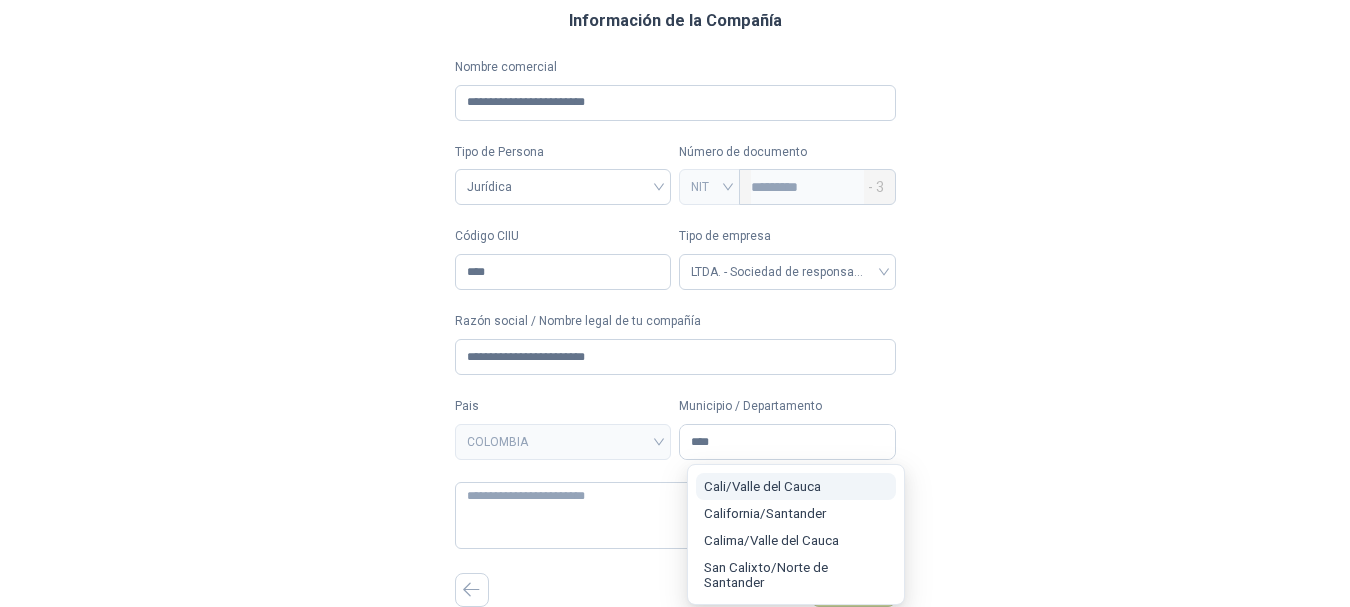 click on "[CITY]  /  [DEPARTMENT]" at bounding box center (796, 486) 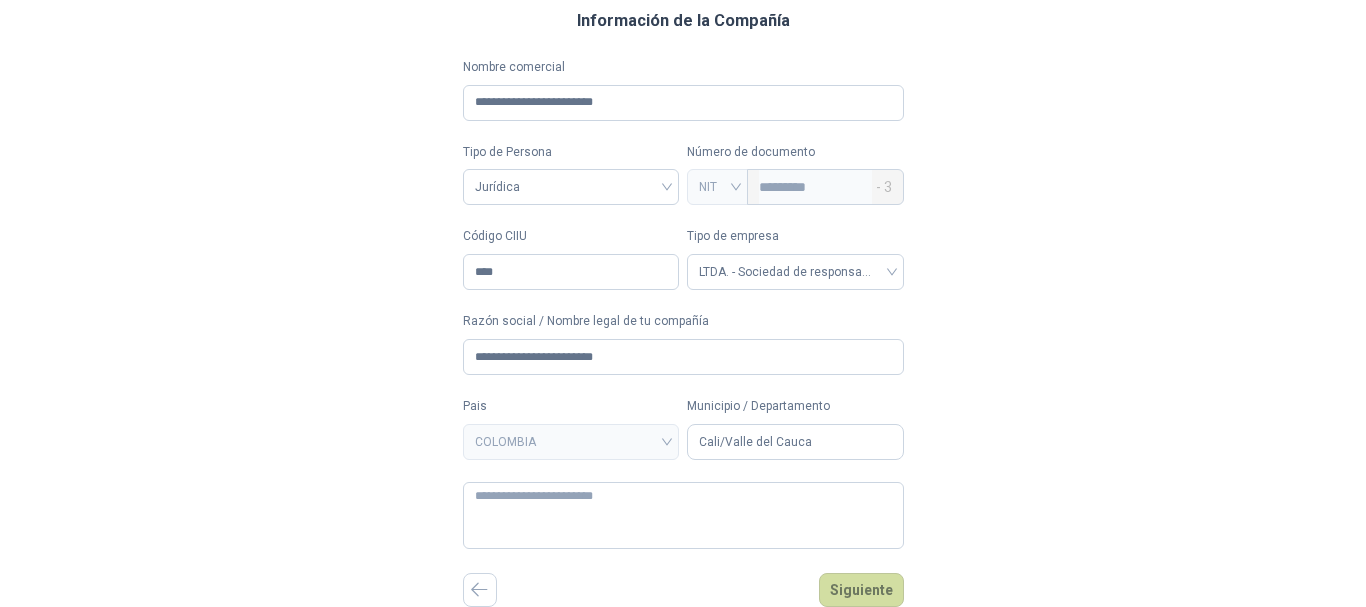 click on "**********" at bounding box center [683, 223] 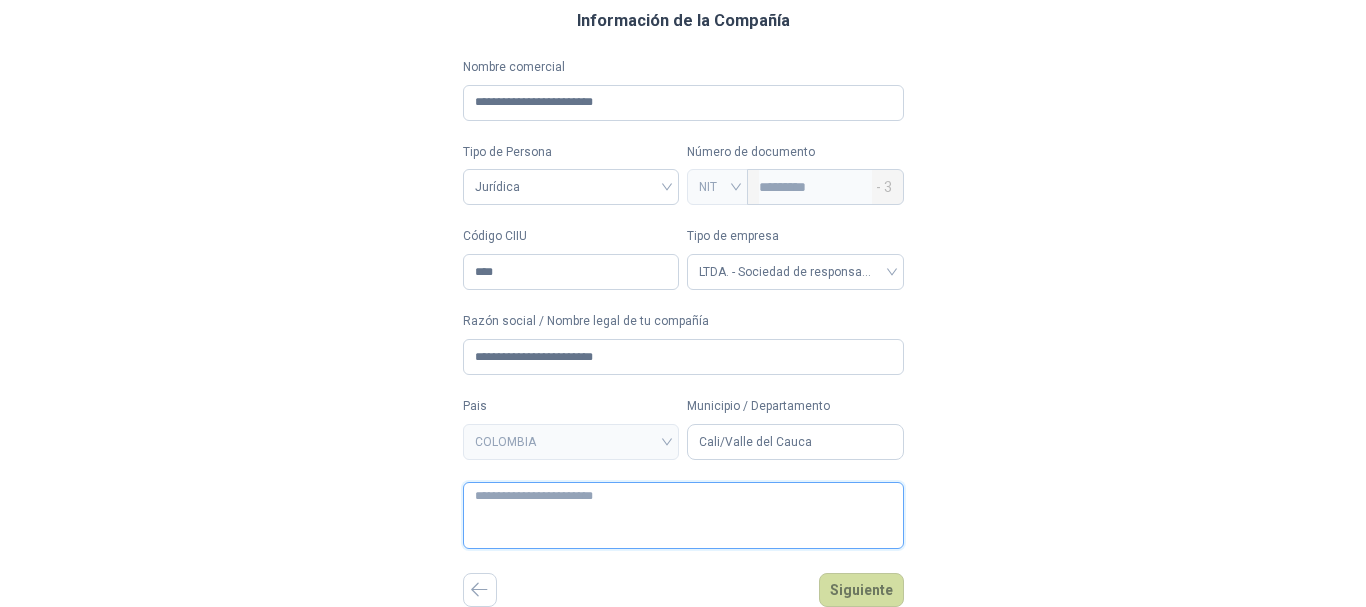 click at bounding box center (683, 515) 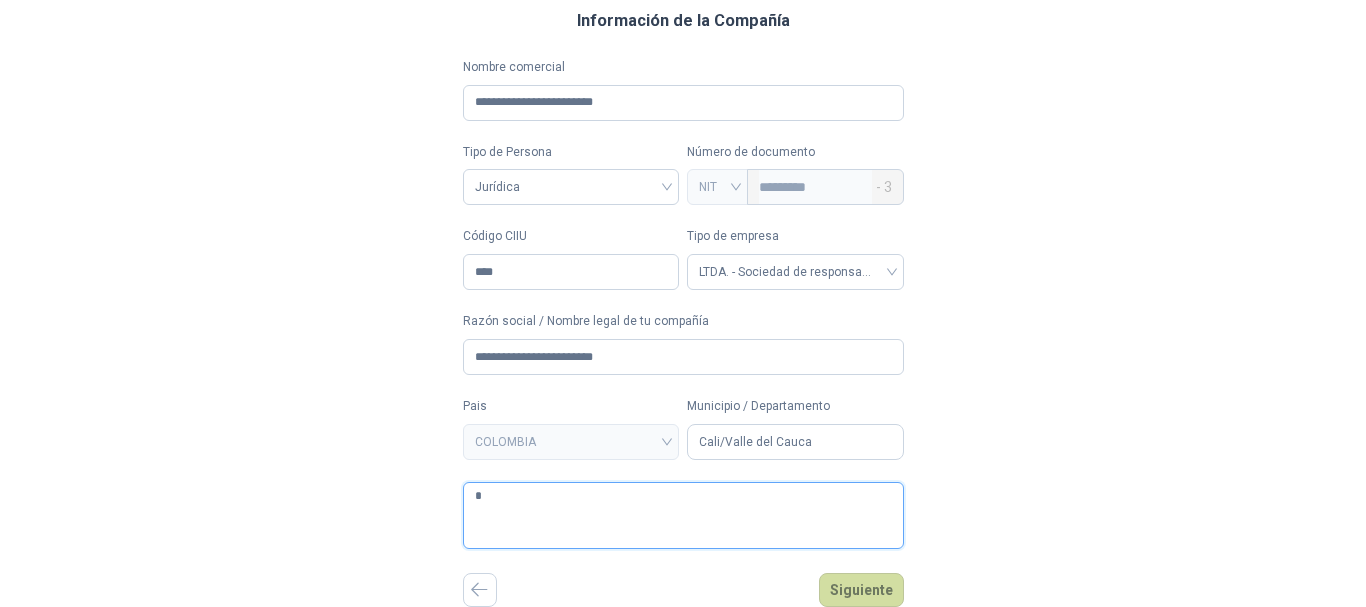 type 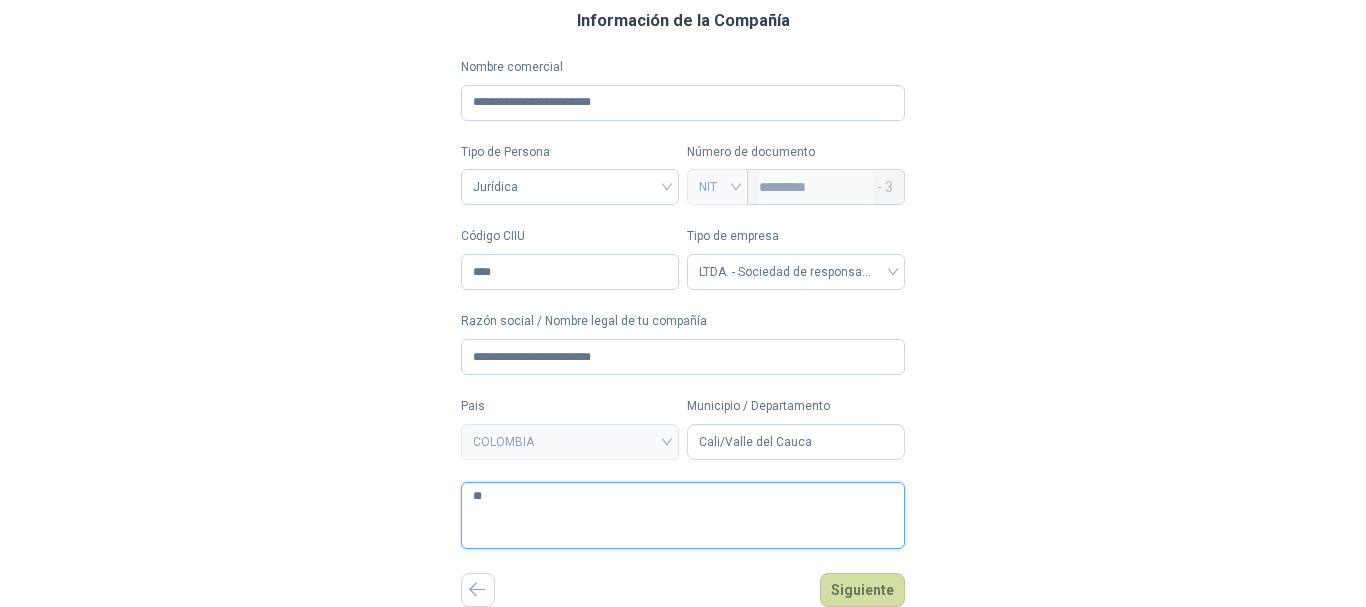 type 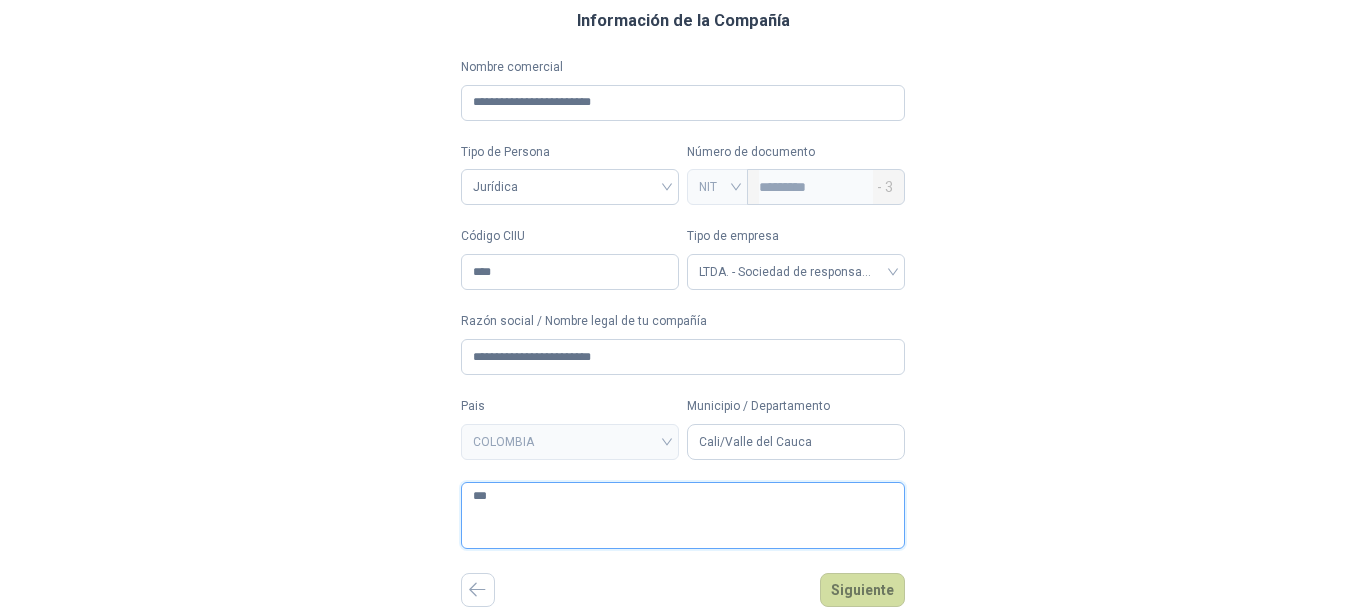 type 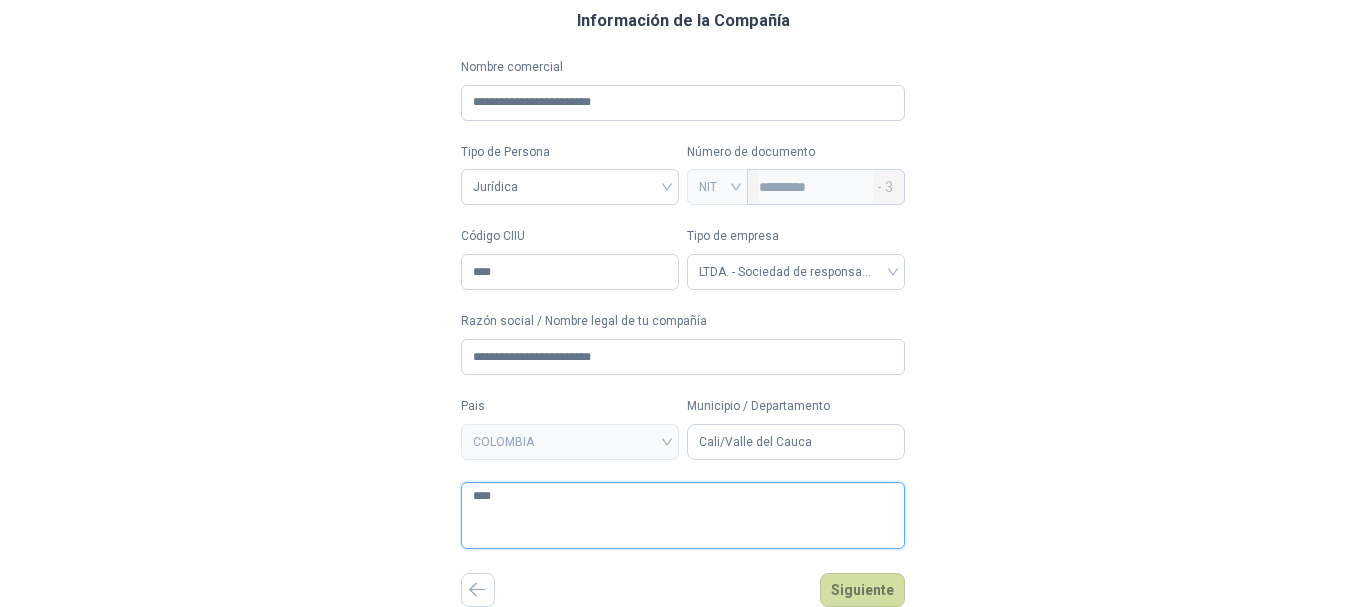 type 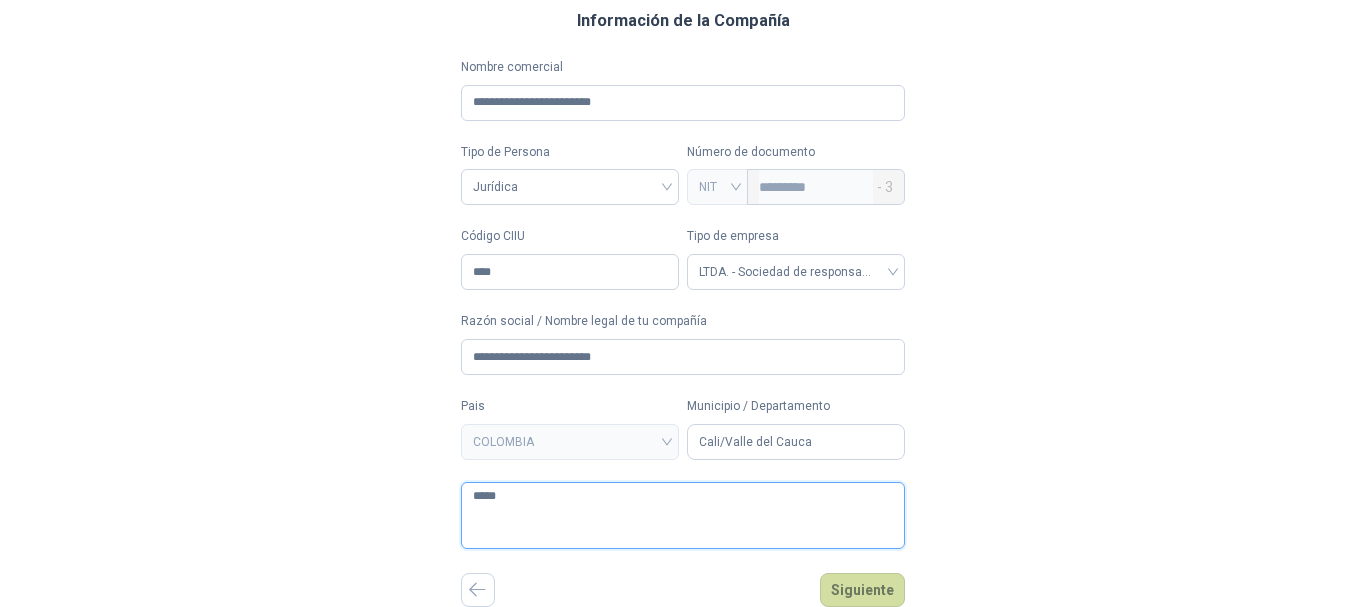 type 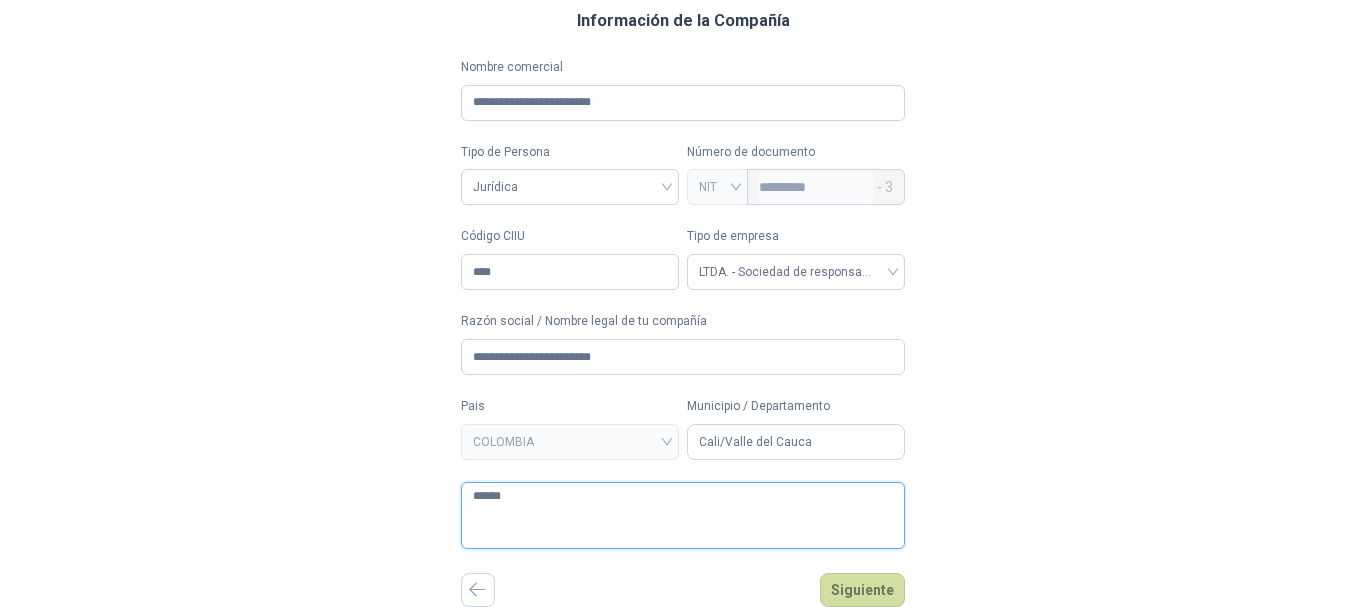 type 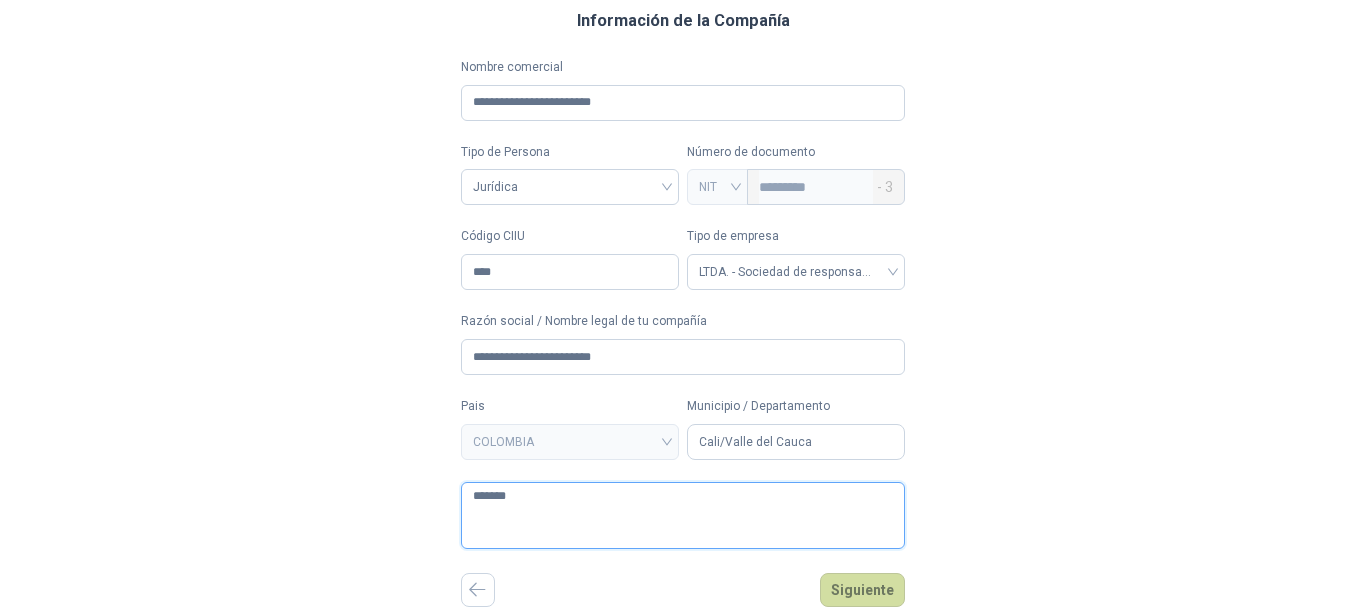 type 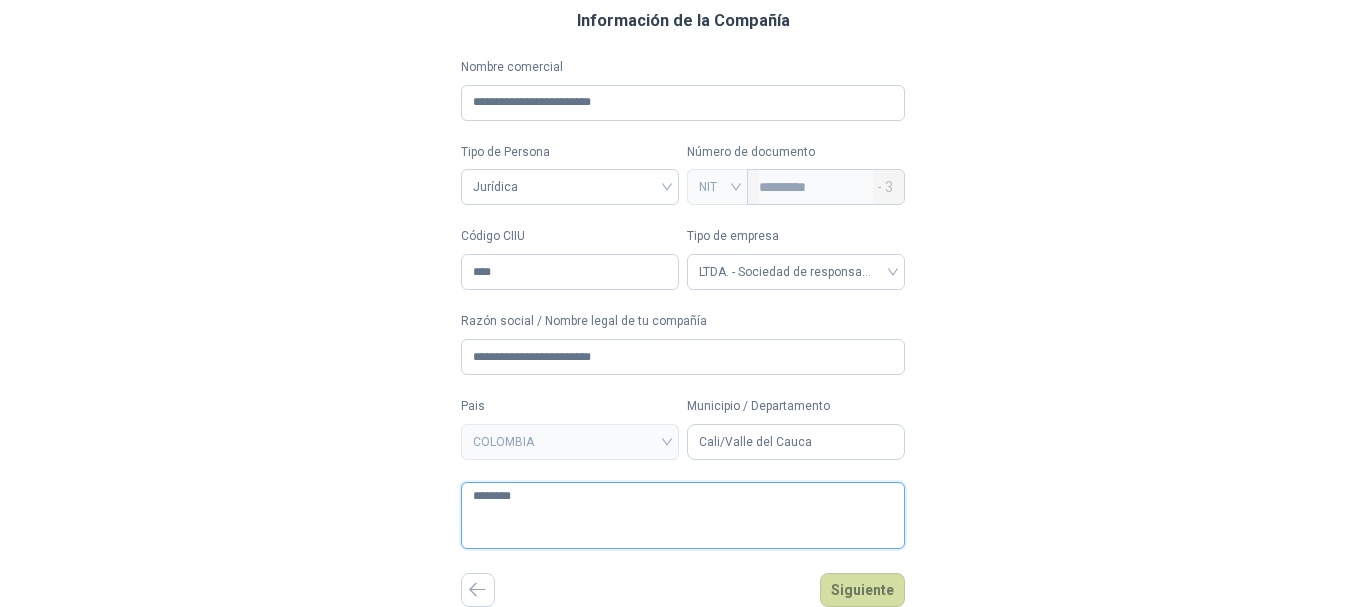 type 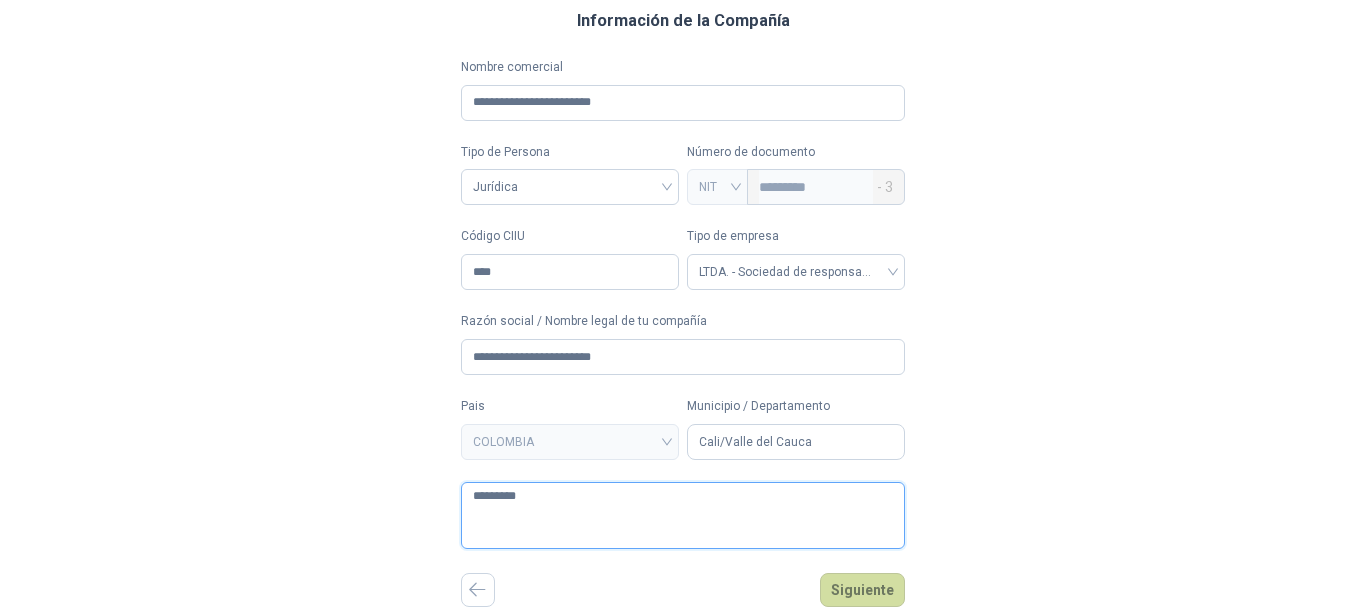 type 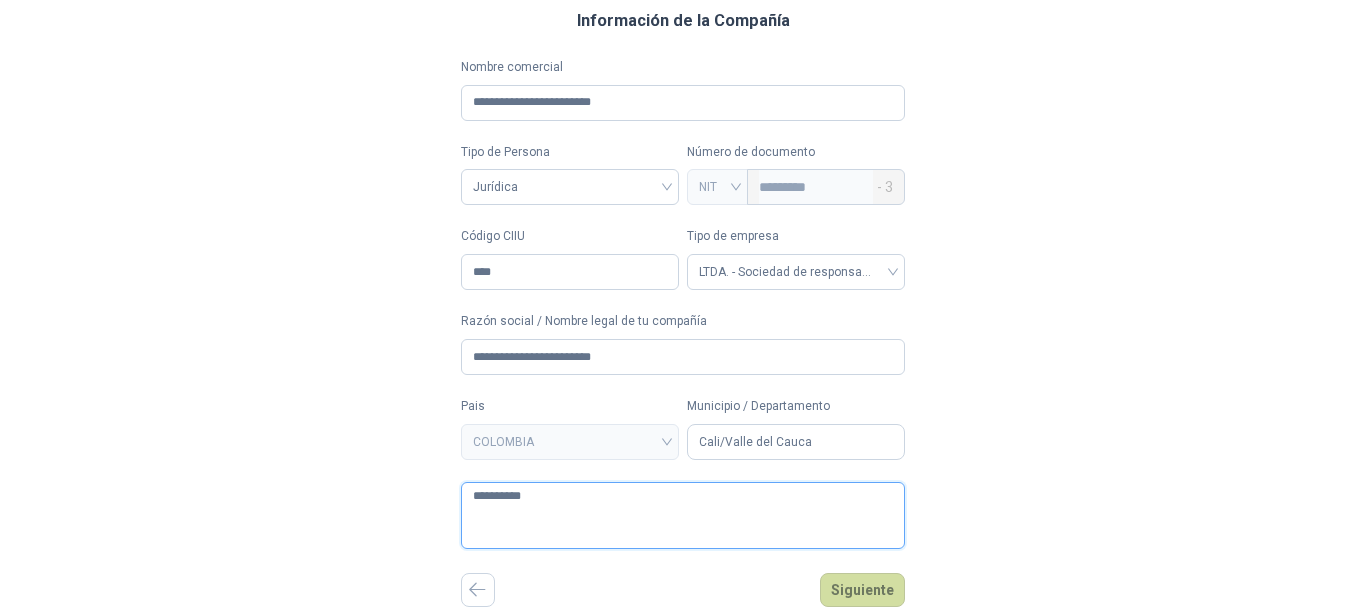 type on "**********" 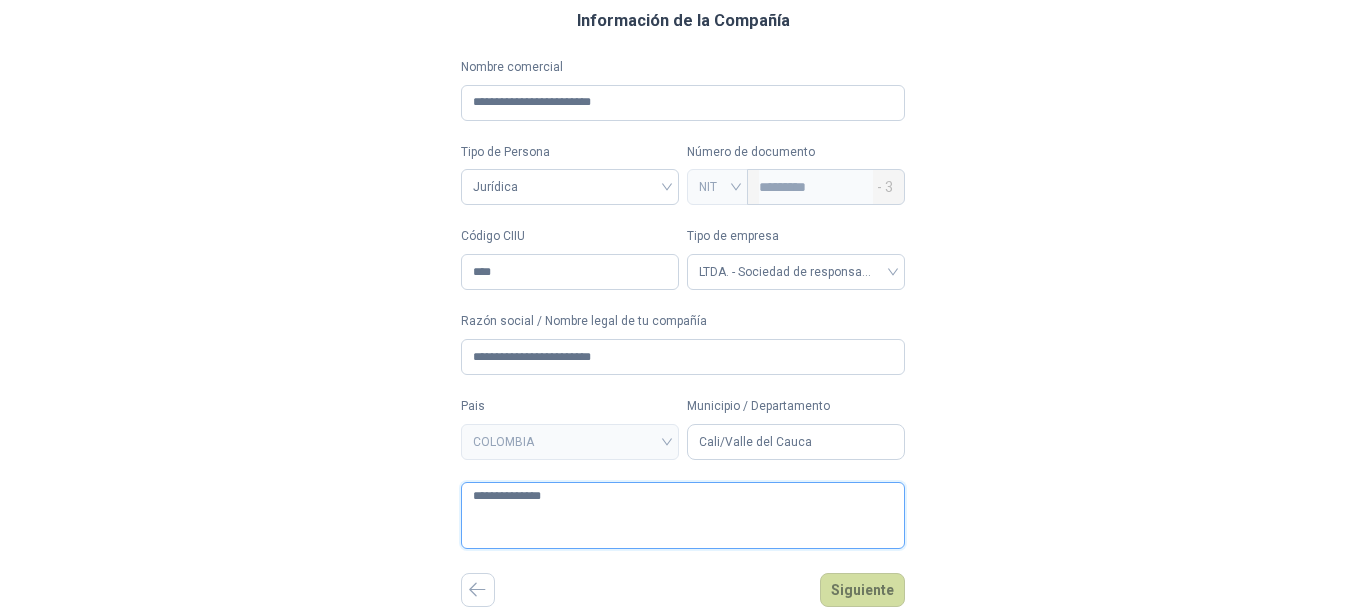 type 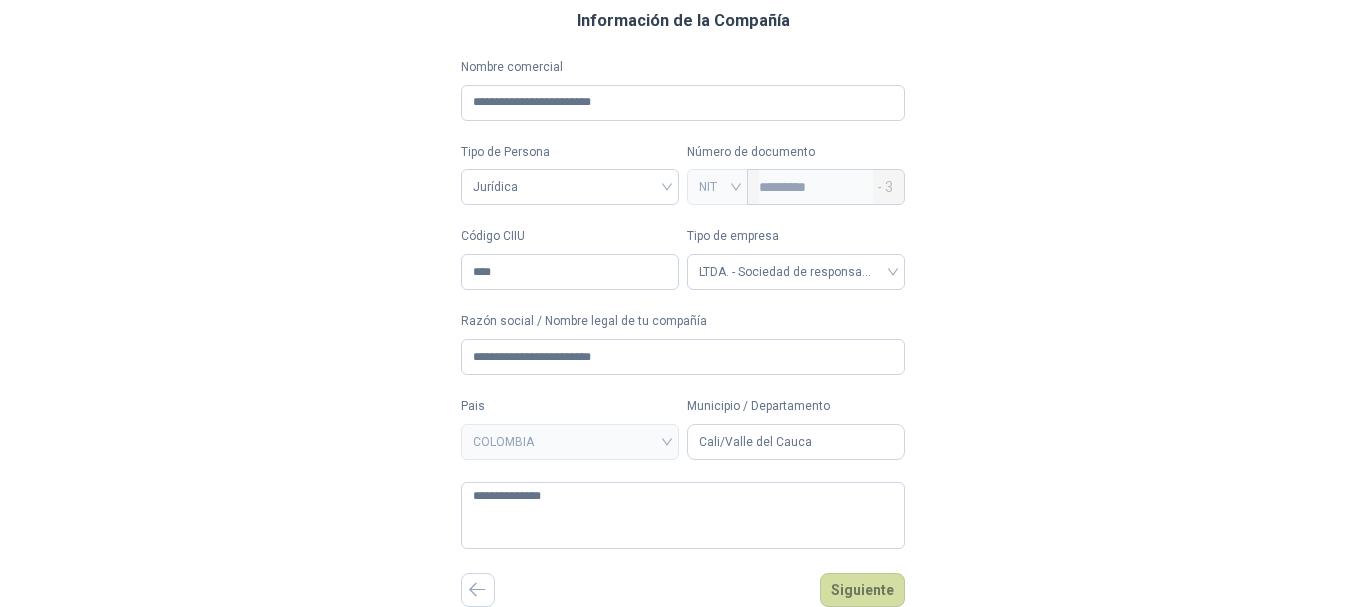 click on "**********" at bounding box center (683, 303) 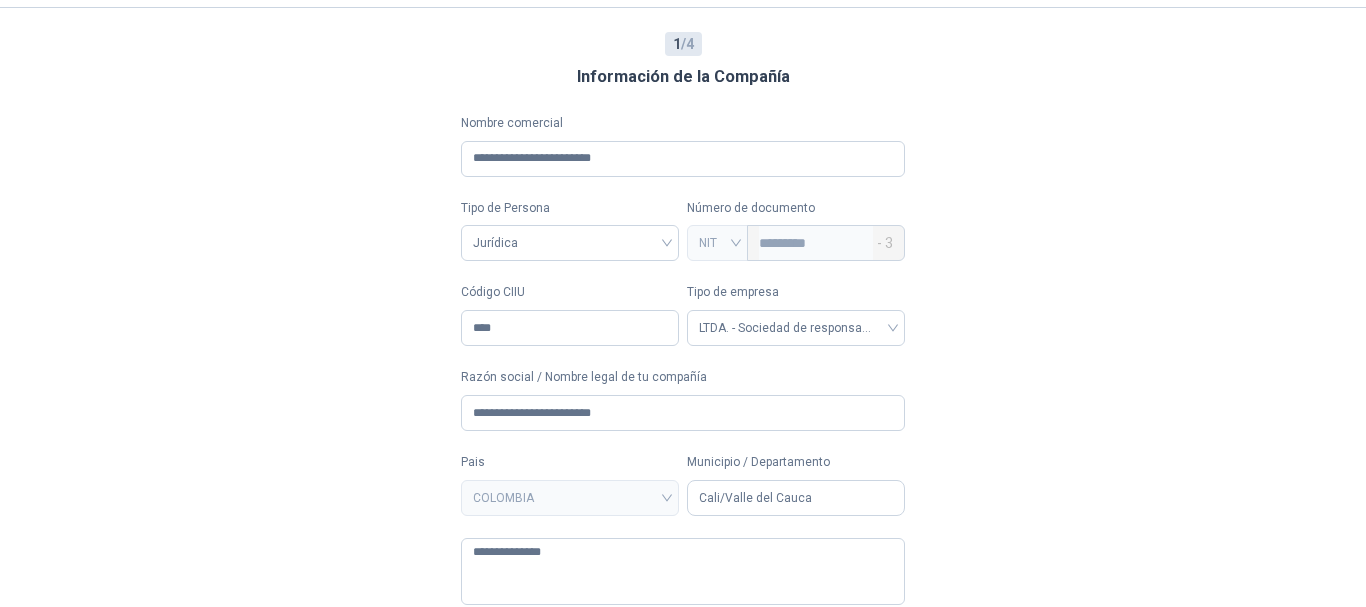 scroll, scrollTop: 0, scrollLeft: 0, axis: both 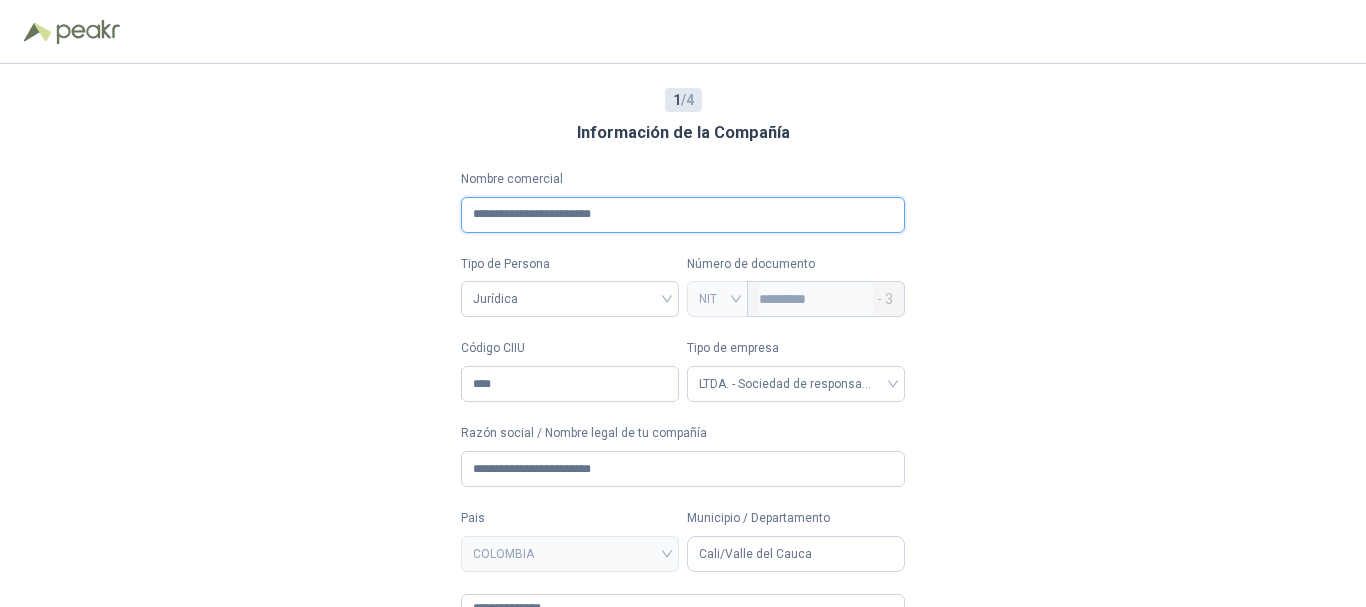 click on "**********" at bounding box center (683, 215) 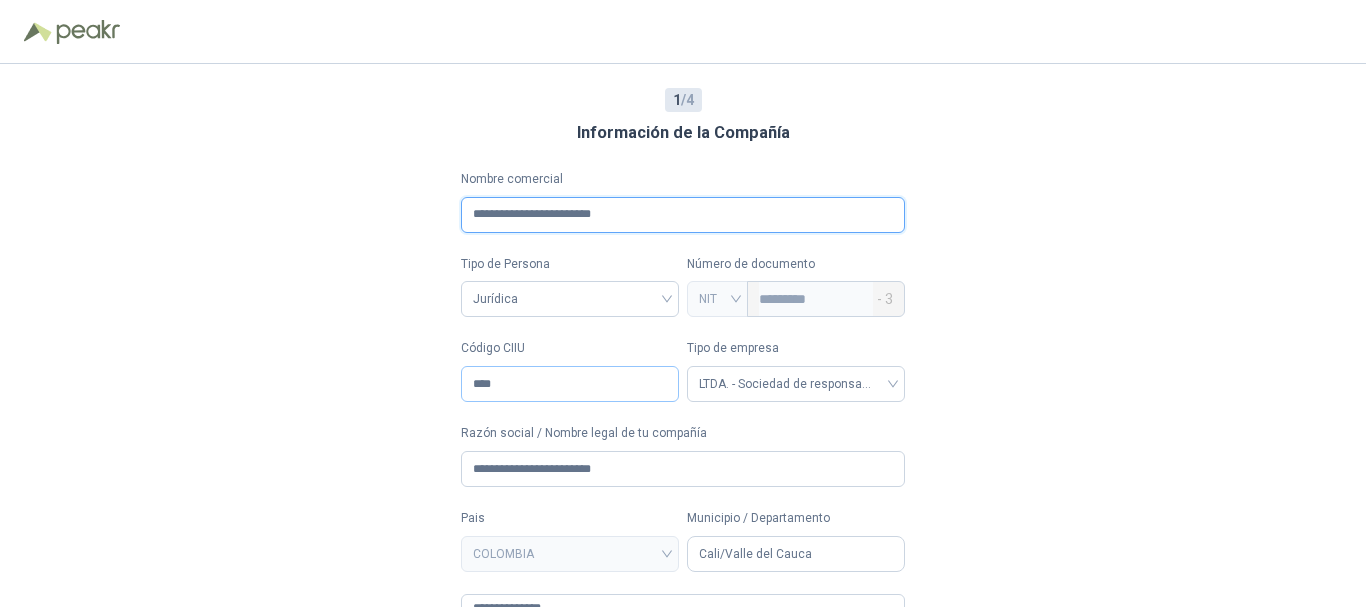 scroll, scrollTop: 100, scrollLeft: 0, axis: vertical 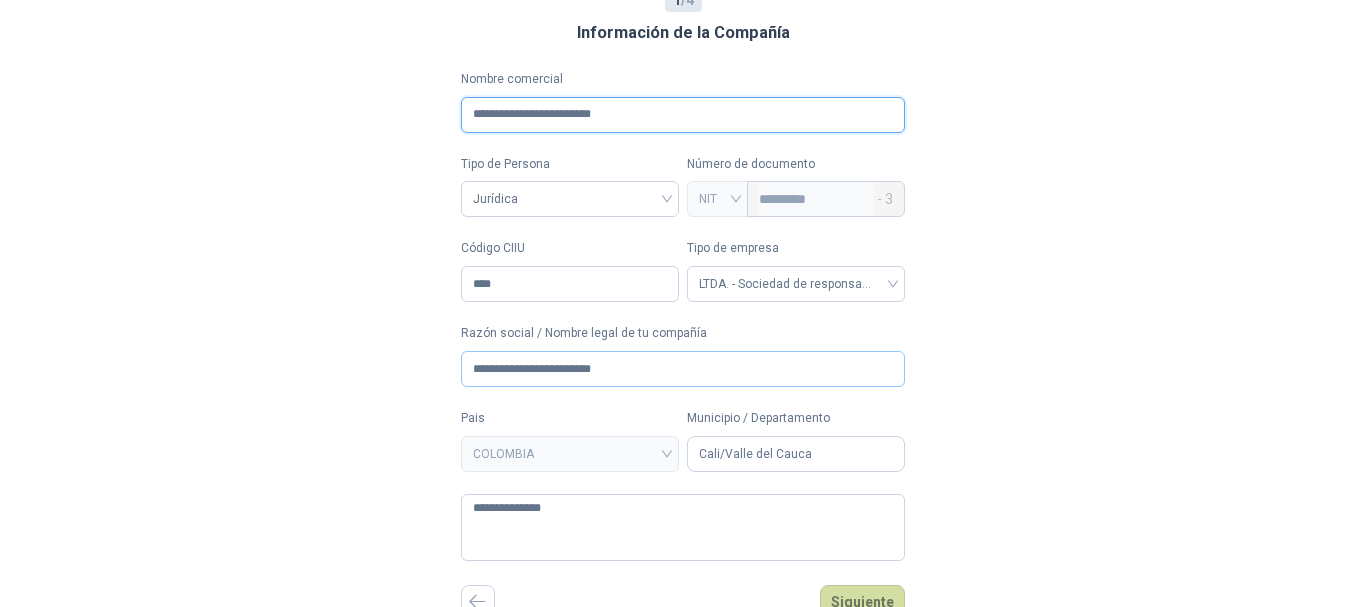 type on "**********" 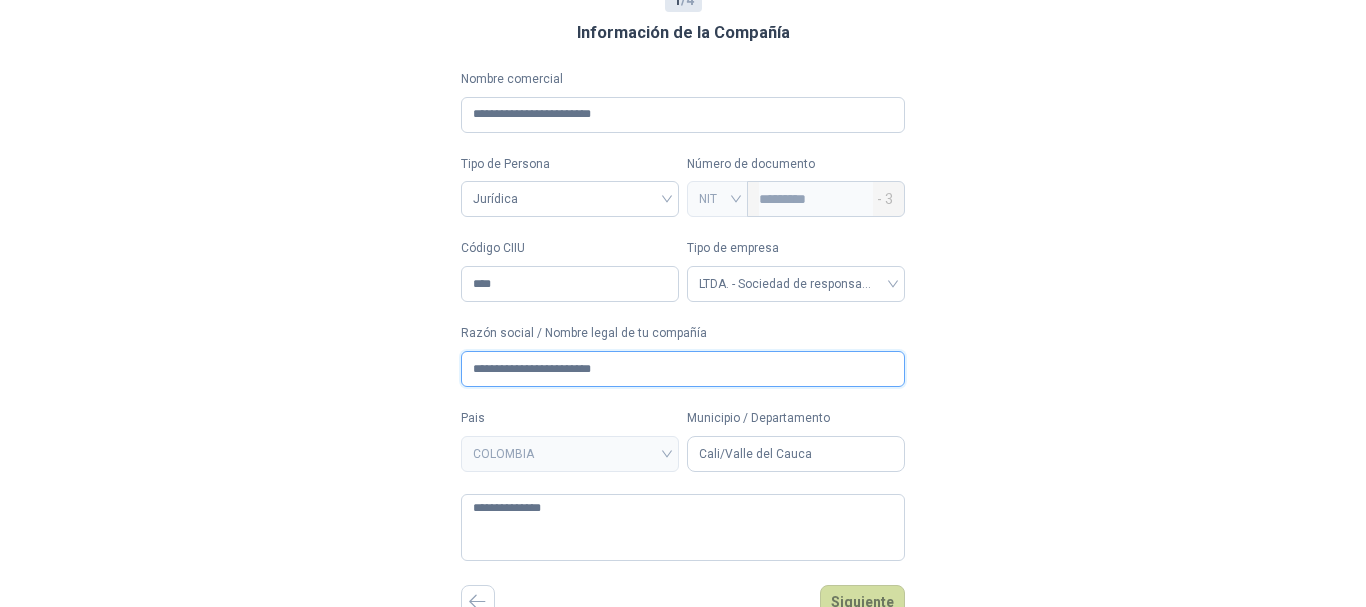 click on "**********" at bounding box center (683, 369) 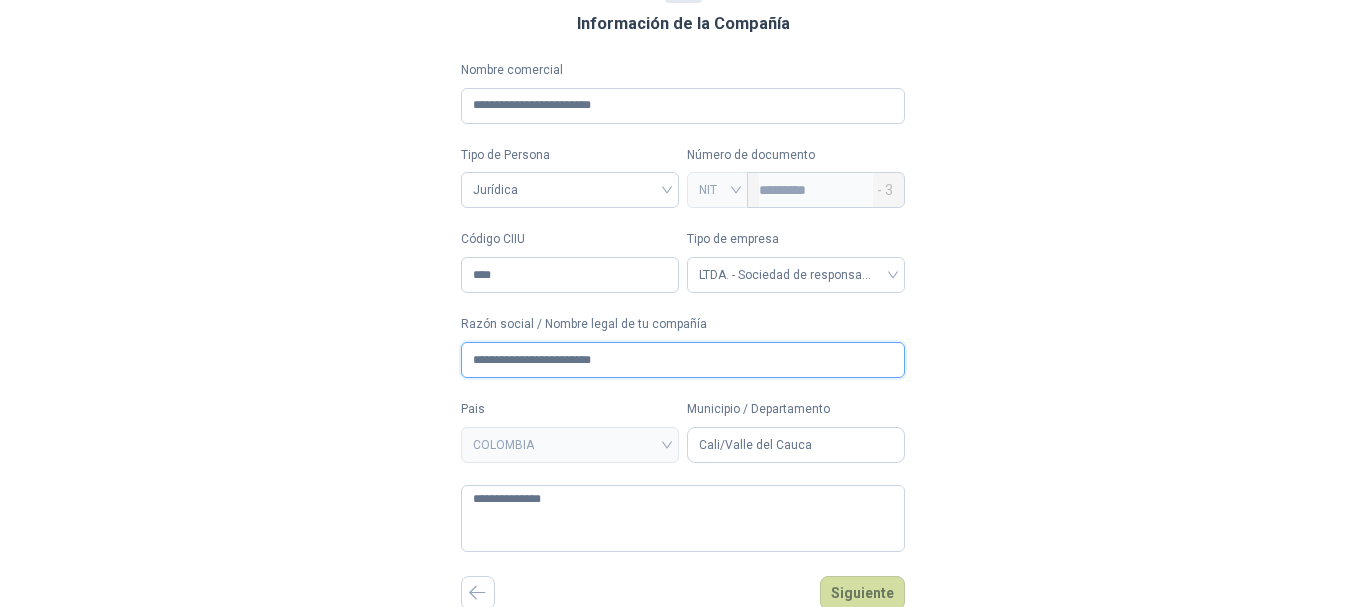scroll, scrollTop: 112, scrollLeft: 0, axis: vertical 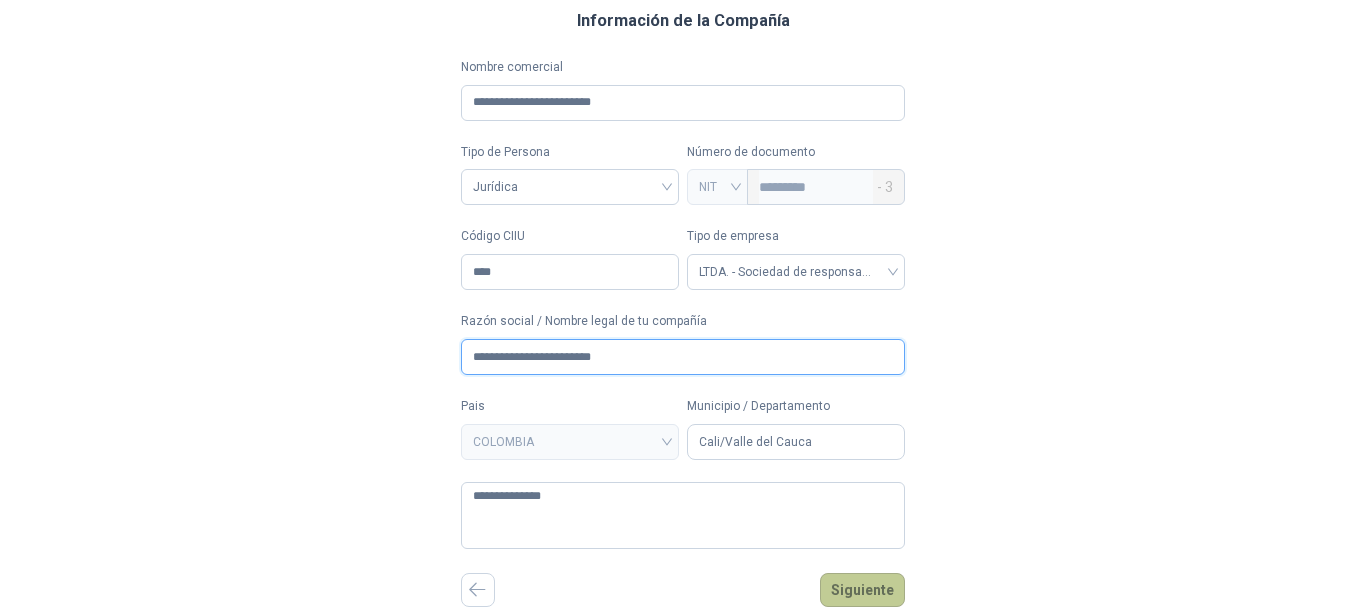 type on "**********" 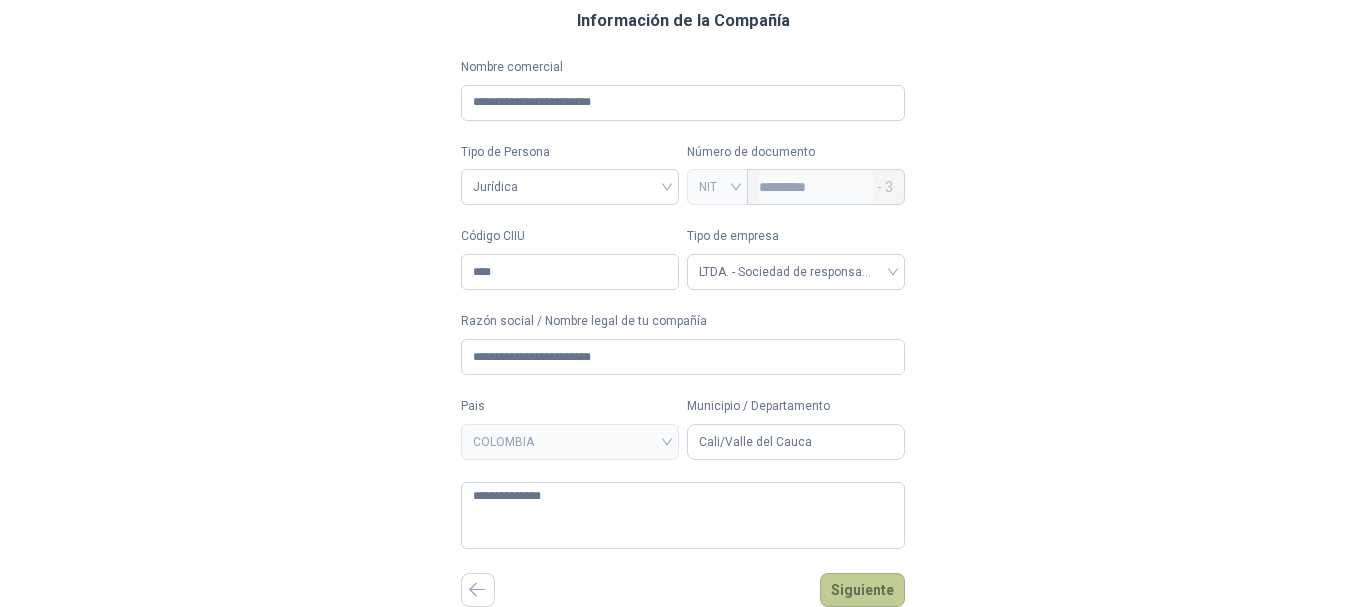 click on "Siguiente" at bounding box center [862, 590] 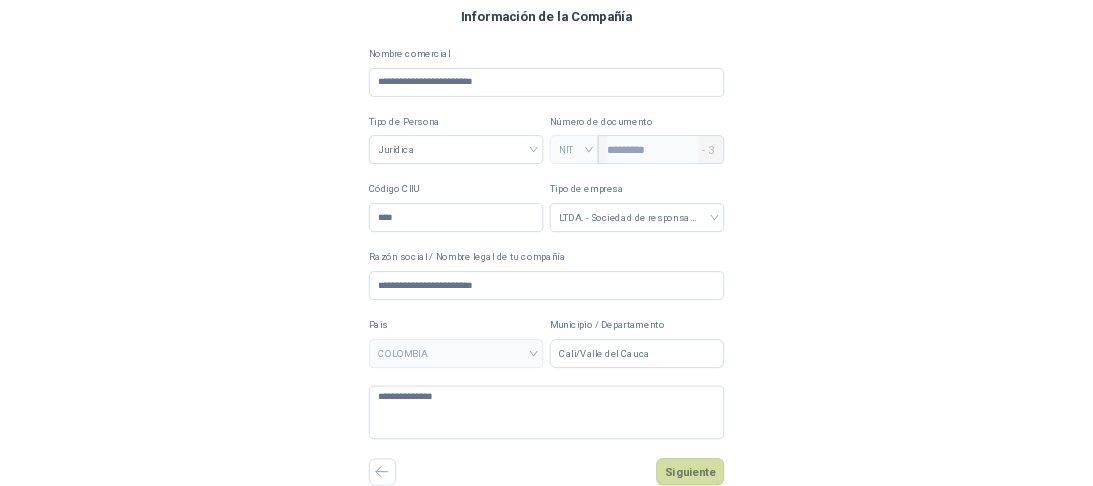 scroll, scrollTop: 0, scrollLeft: 0, axis: both 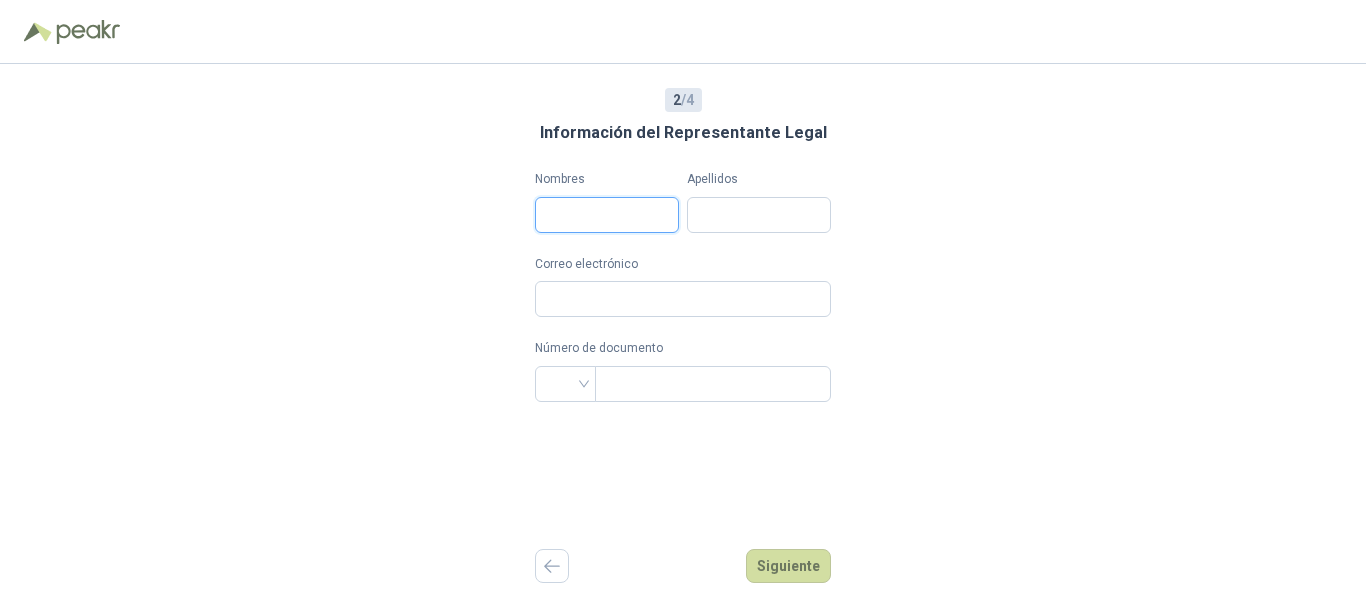 click on "Nombres" at bounding box center [607, 215] 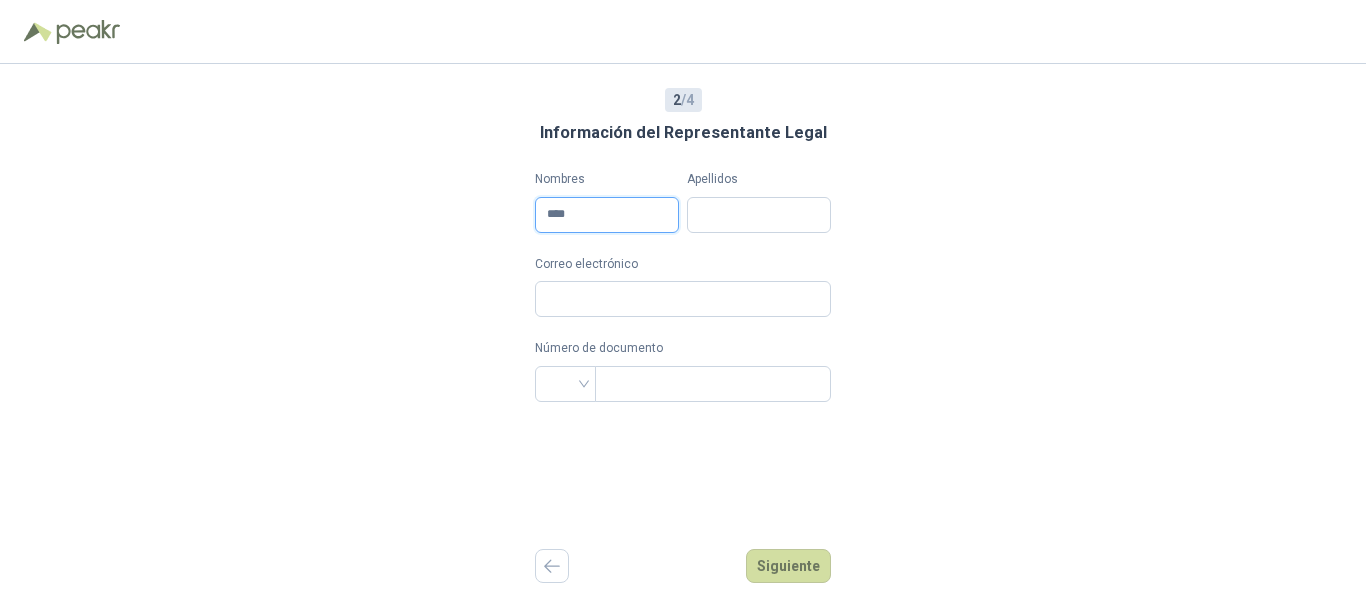 type on "****" 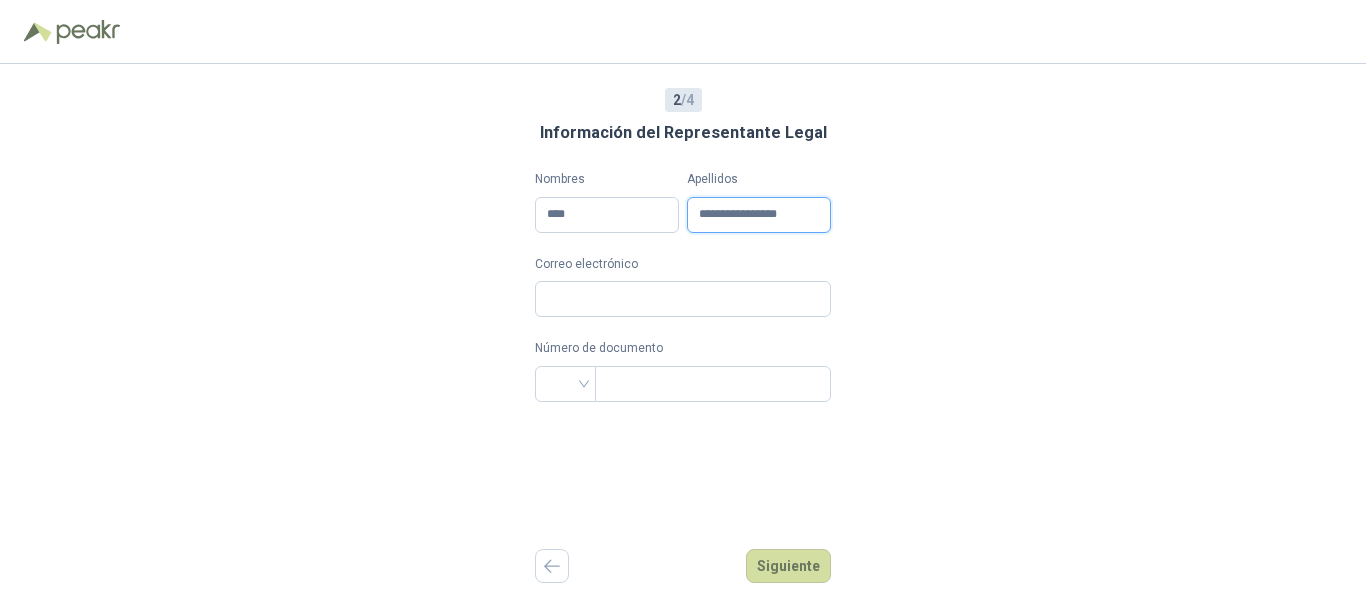 click on "**********" at bounding box center [759, 215] 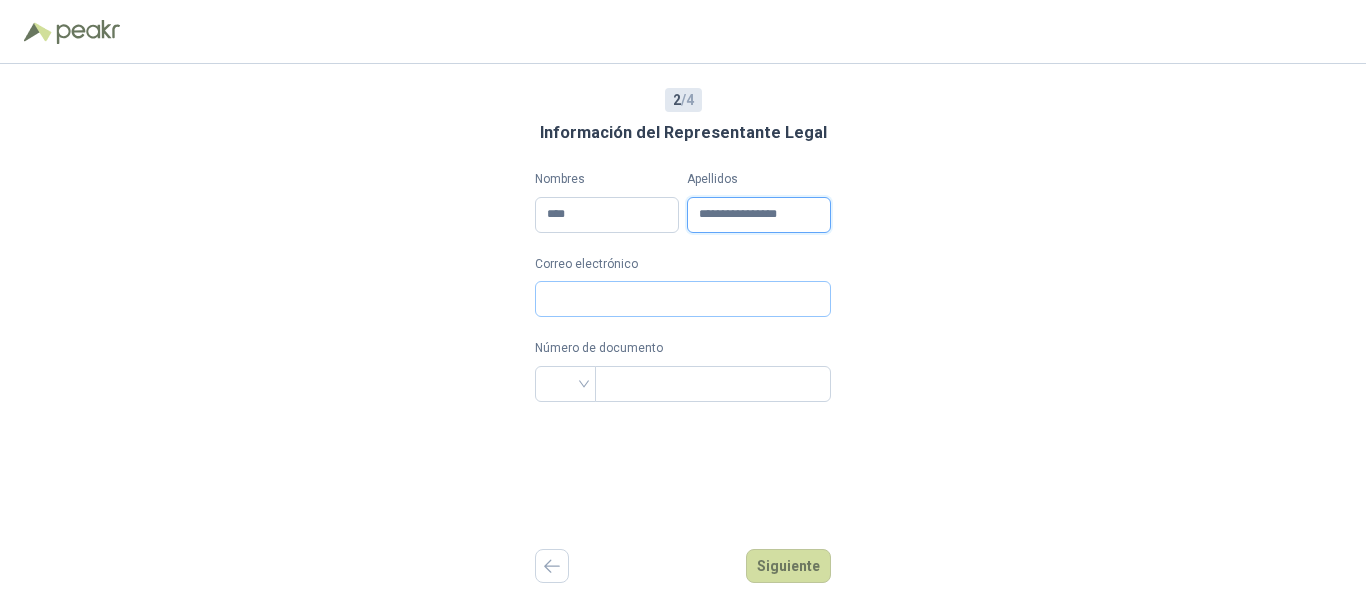 type on "**********" 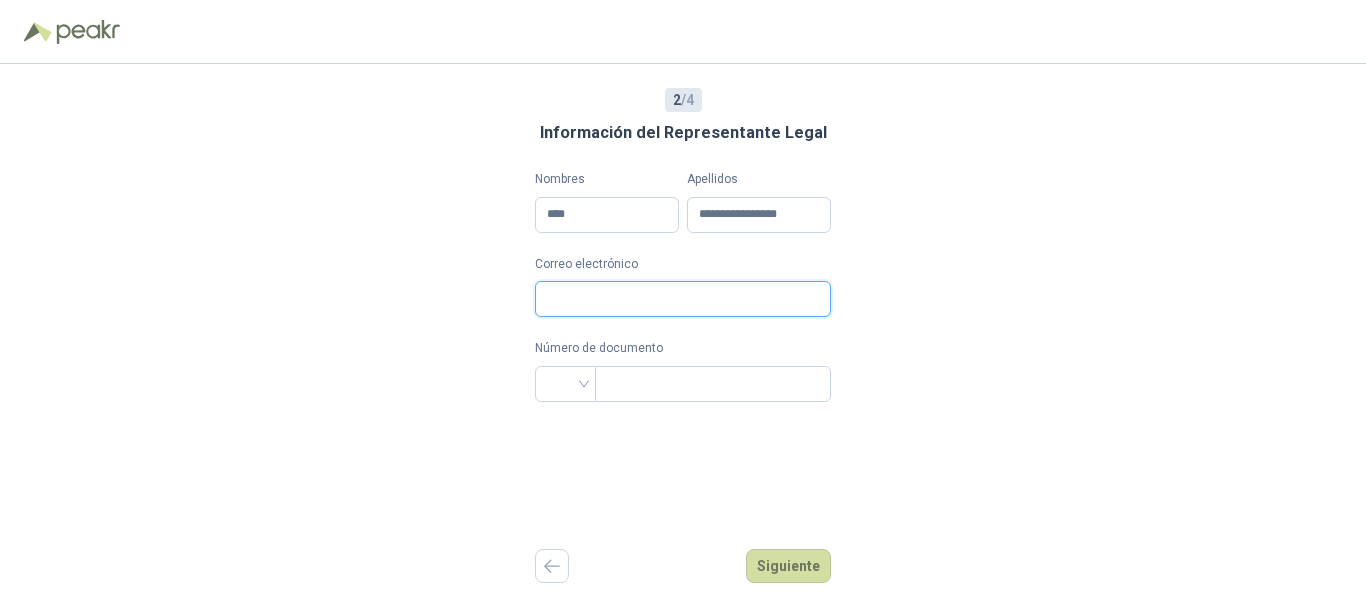 click on "Correo electrónico" at bounding box center (683, 299) 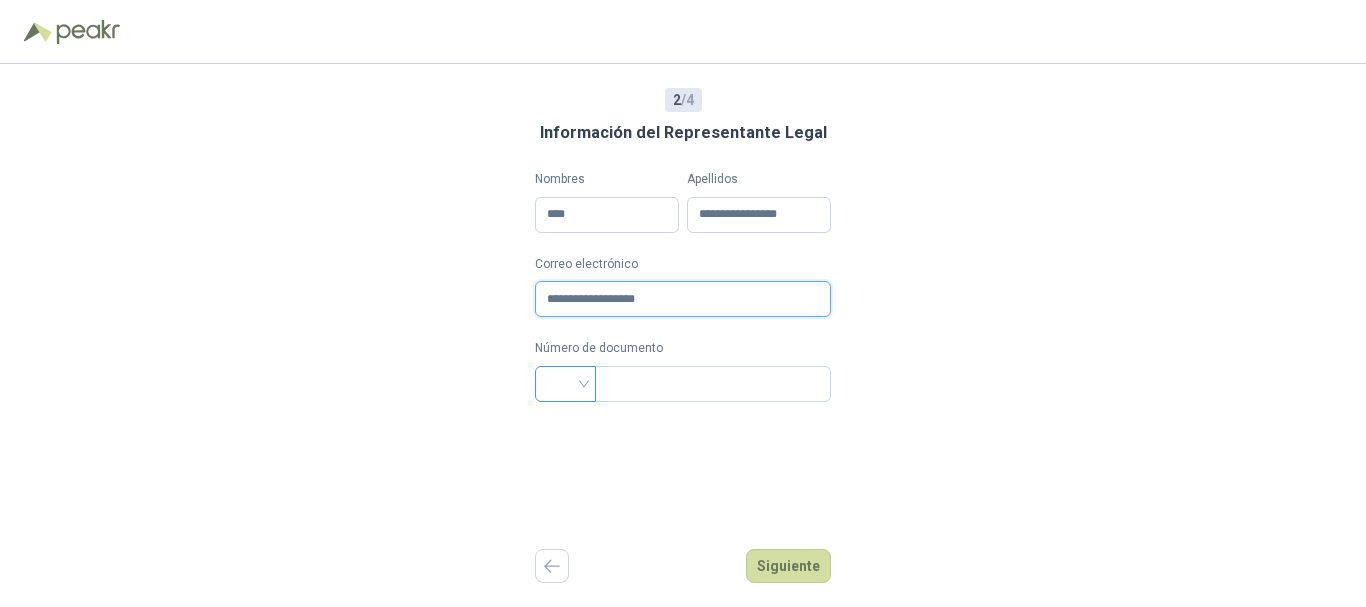 type on "**********" 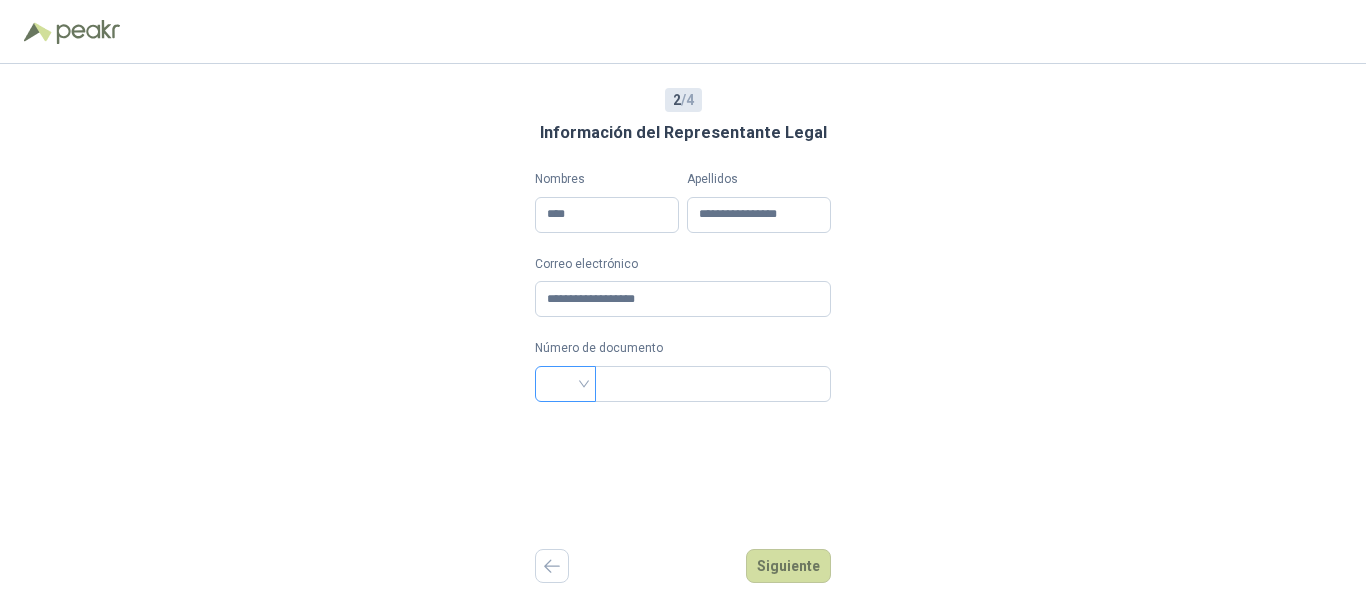 click at bounding box center (565, 382) 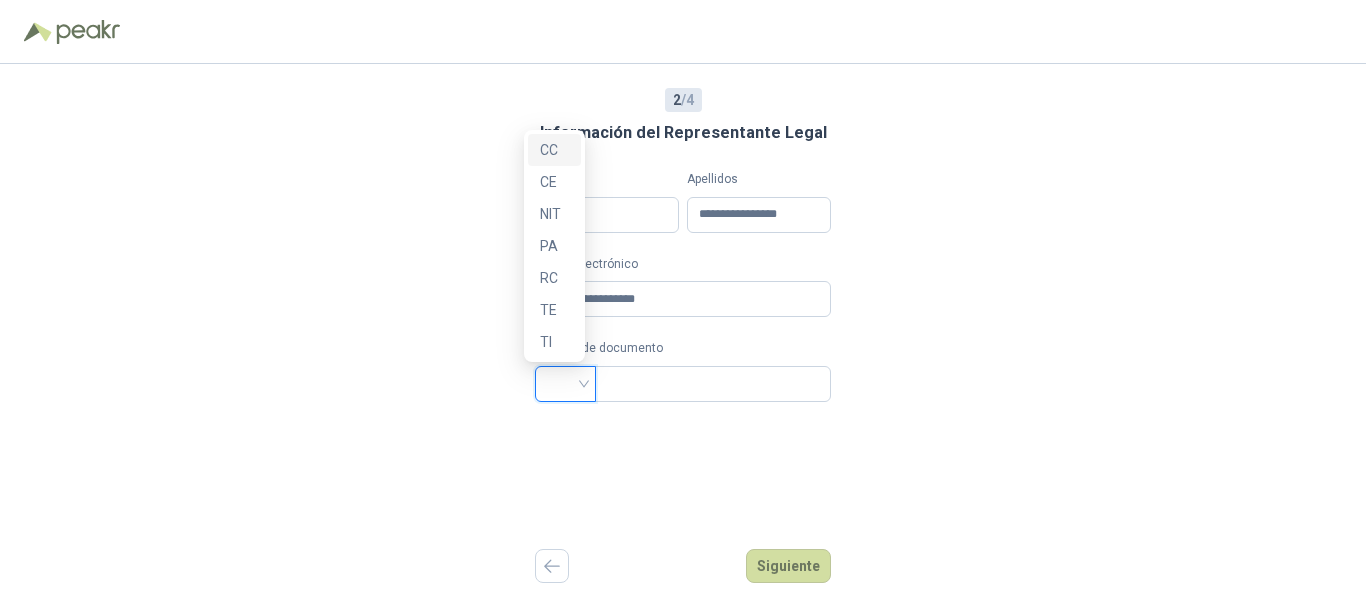 click on "CC" at bounding box center (554, 150) 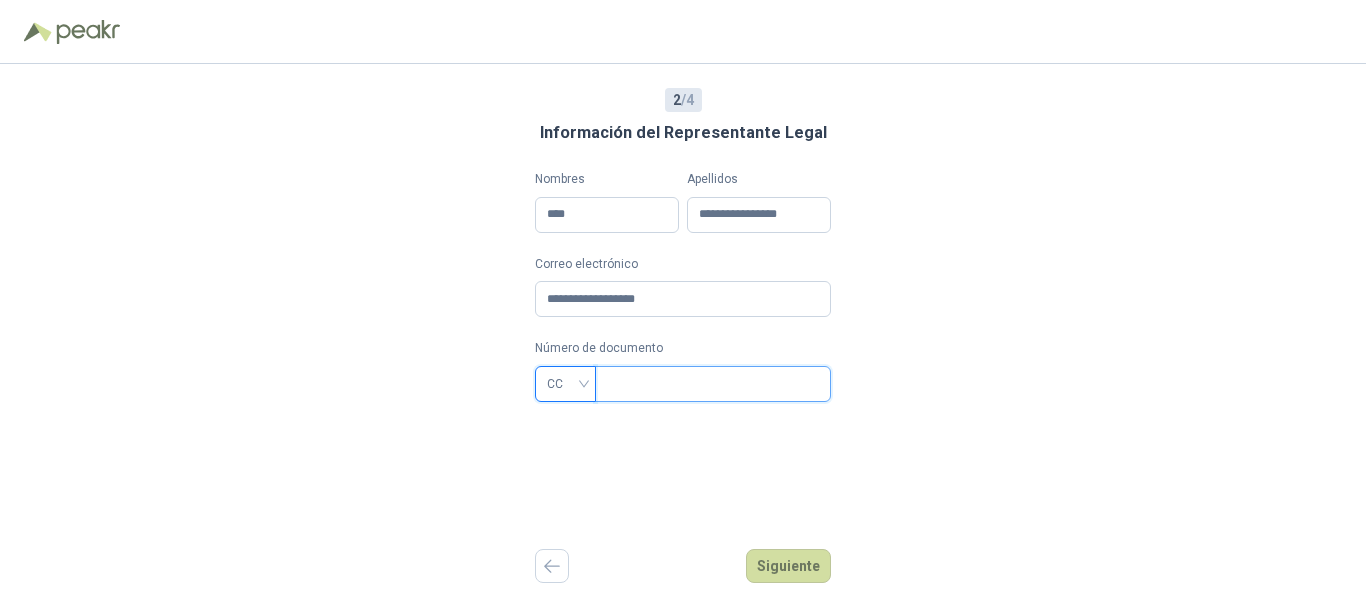 click at bounding box center [711, 384] 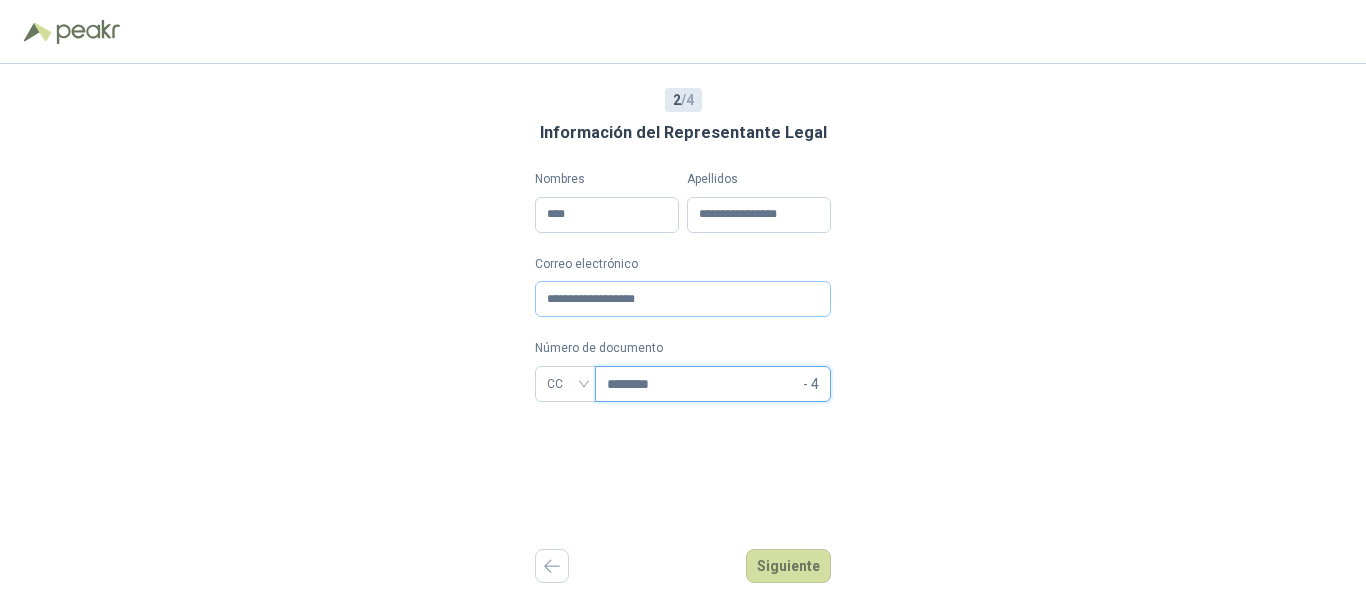 type on "********" 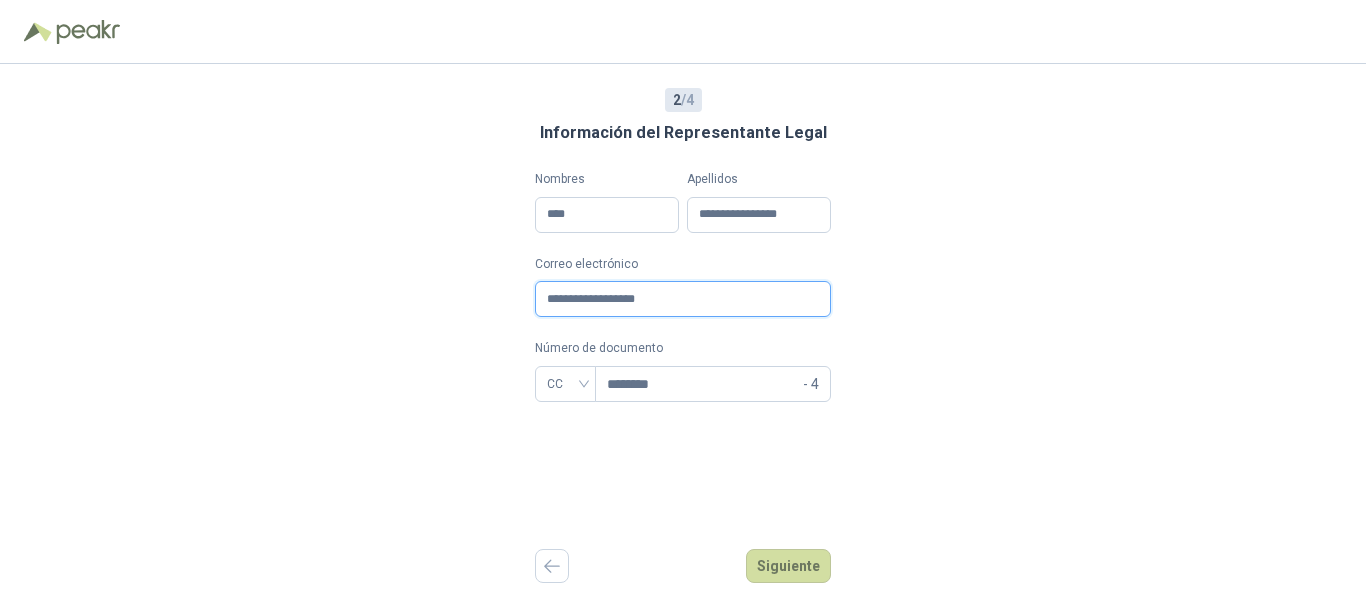 click on "**********" at bounding box center (683, 299) 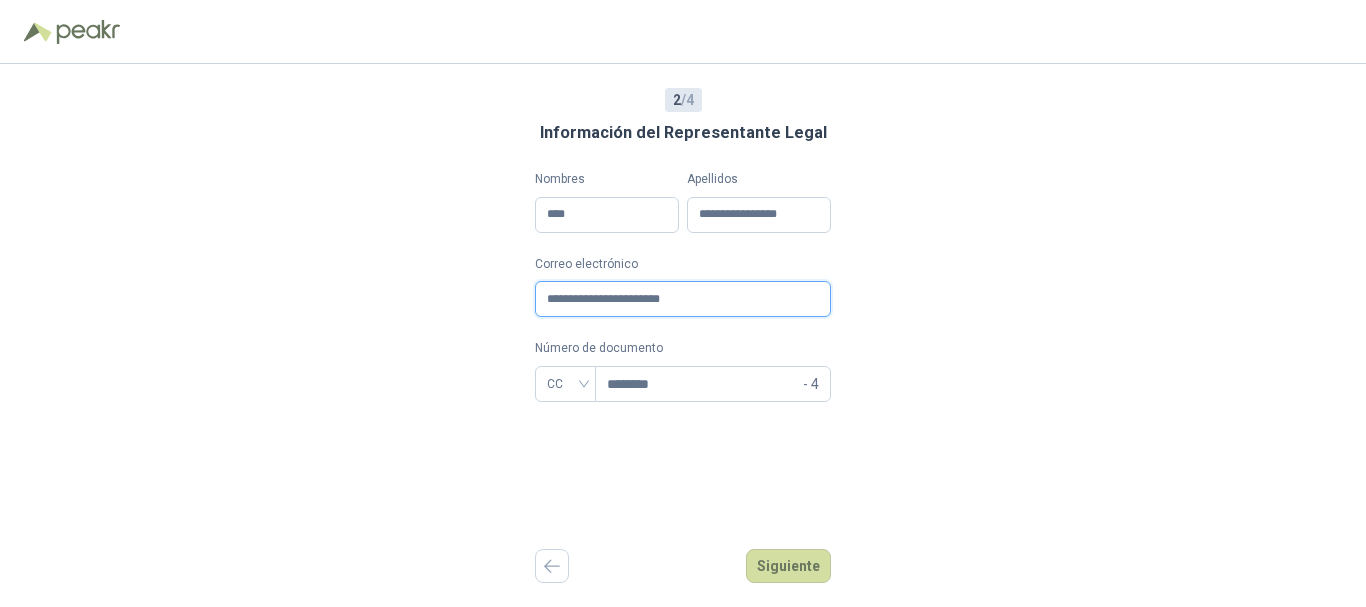 type on "**********" 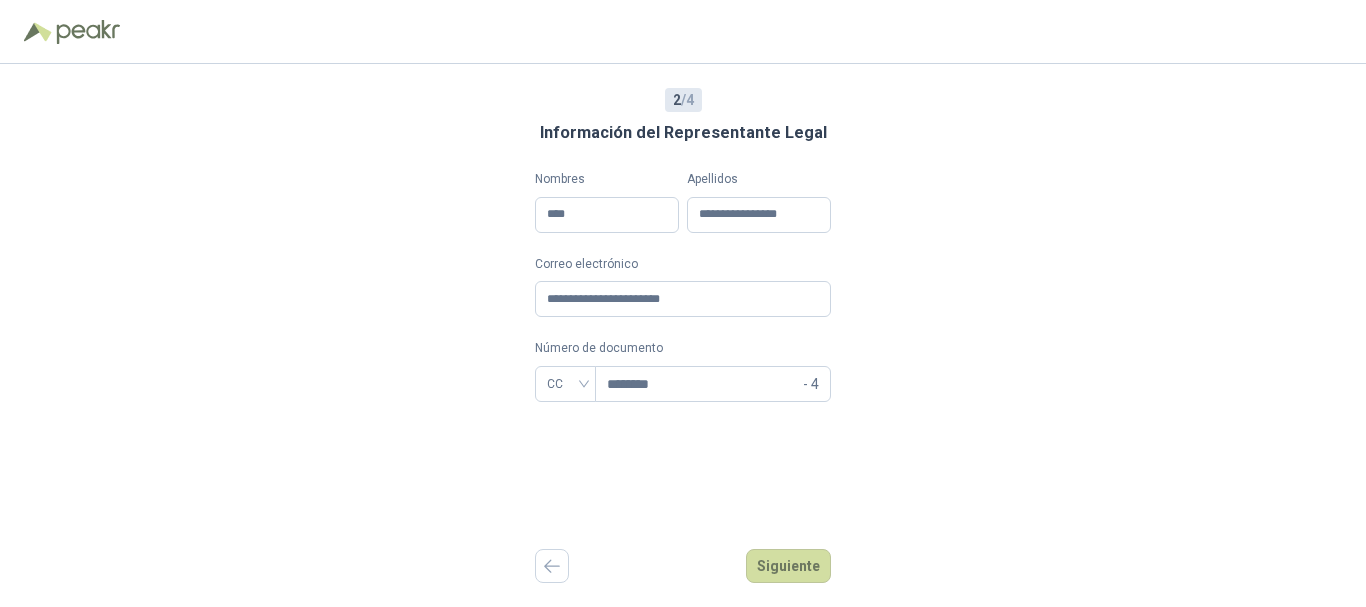 click on "**********" at bounding box center [683, 335] 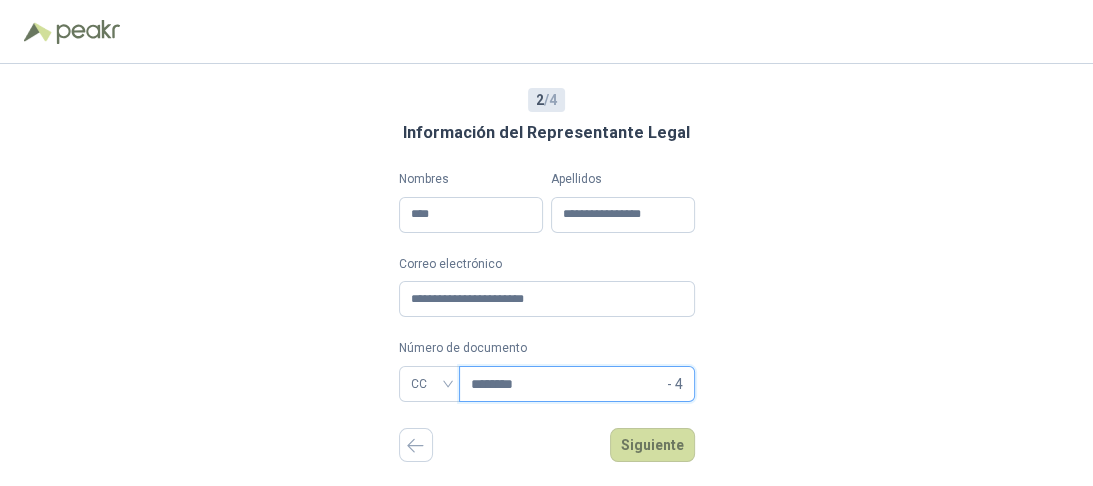 click on "********" at bounding box center (567, 384) 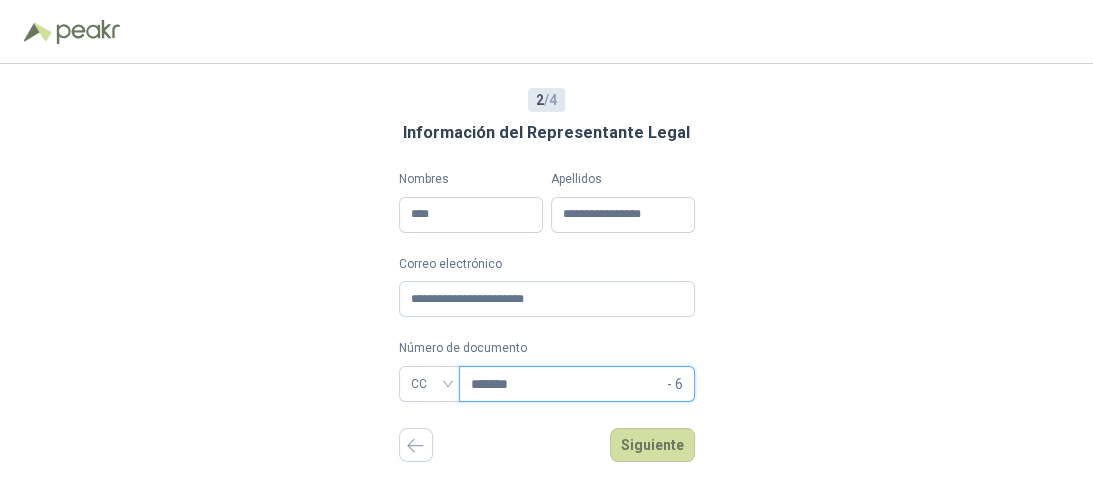type on "********" 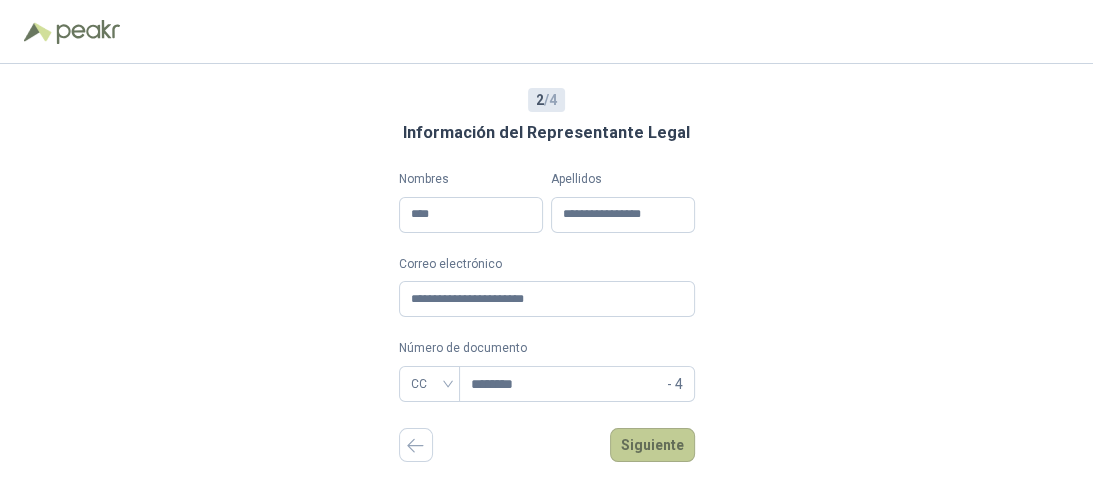click on "Siguiente" at bounding box center [652, 445] 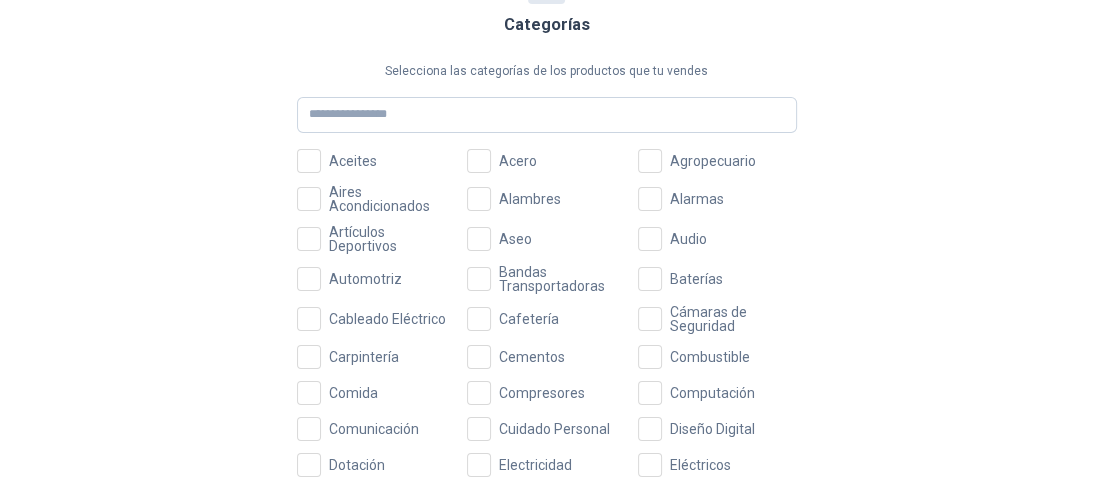 scroll, scrollTop: 80, scrollLeft: 0, axis: vertical 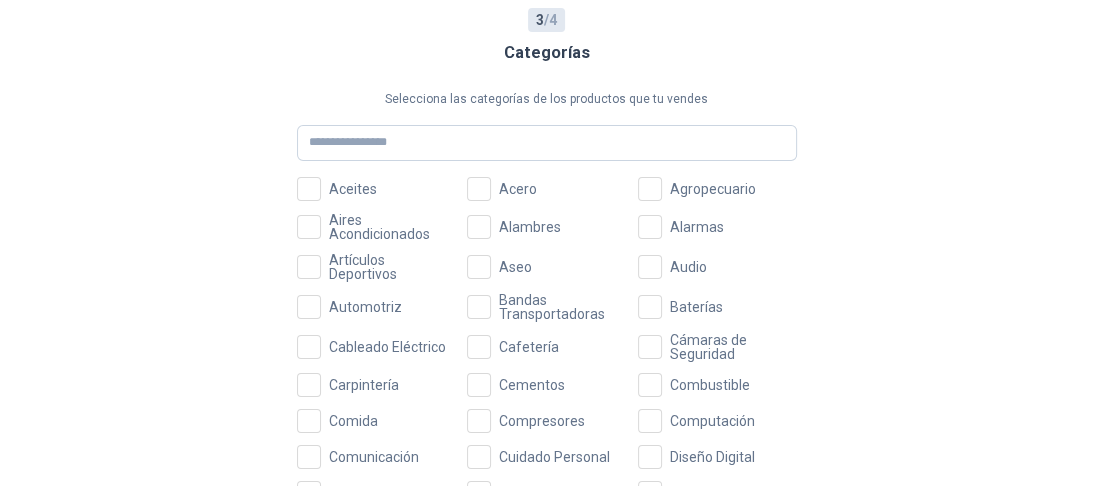 click on "3 / 4 Categorías Selecciona las categorías de los productos que tu vendes Aceites Acero Agropecuario Aires Acondicionados Alambres Alarmas Artículos Deportivos Aseo Audio Automotriz Bandas Transportadoras Baterías Cableado Eléctrico Cafetería Cámaras de Seguridad Carpintería Cementos Combustible Comida Compresores Computación Comunicación Cuidado Personal Diseño Digital Dotación Electricidad Eléctricos Electrodomésticos Embalaje EPPs Equipos de Laboratorio Equipos de Medición Equipos Gráficos Equipos Industriales Escaleras Farmacia Ferretería Fertilizantes Filtración Grasas Herramientas Hierro Iluminación Impresión Instrumentación Insumos Médicos Jardinería Juguetería Llantas y Neumáticos Lubricantes Manejo y Recolección de Residuos Marketing Materiales de Construcción Medicamentos Mobiliario Musical Oficina Papelería Pintura Plomería Publicidad Químicos Redes Refrigeración Repuestos Industriales Rodamientos Señalización Sensores Soldadura Tecnología Teléfonos Textiles" at bounding box center (546, 195) 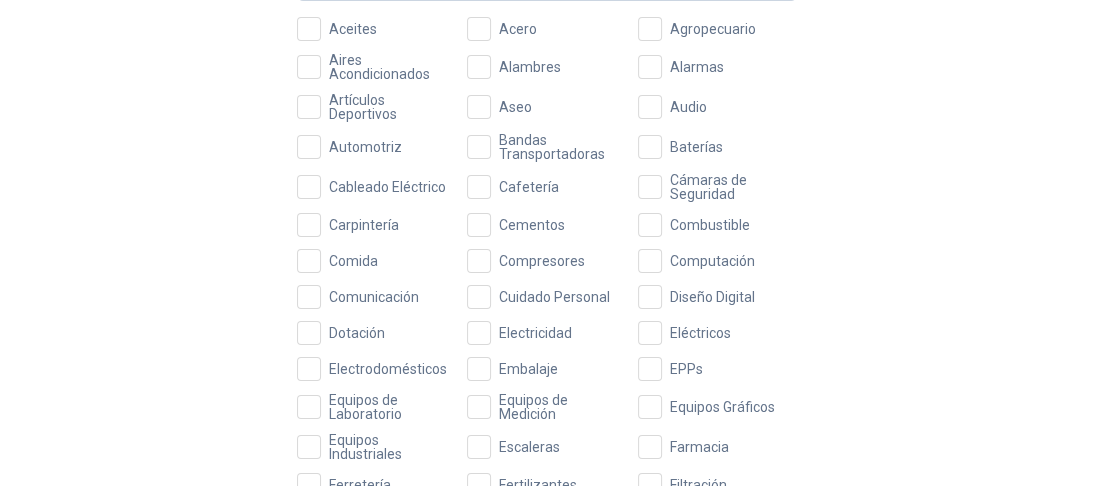 scroll, scrollTop: 320, scrollLeft: 0, axis: vertical 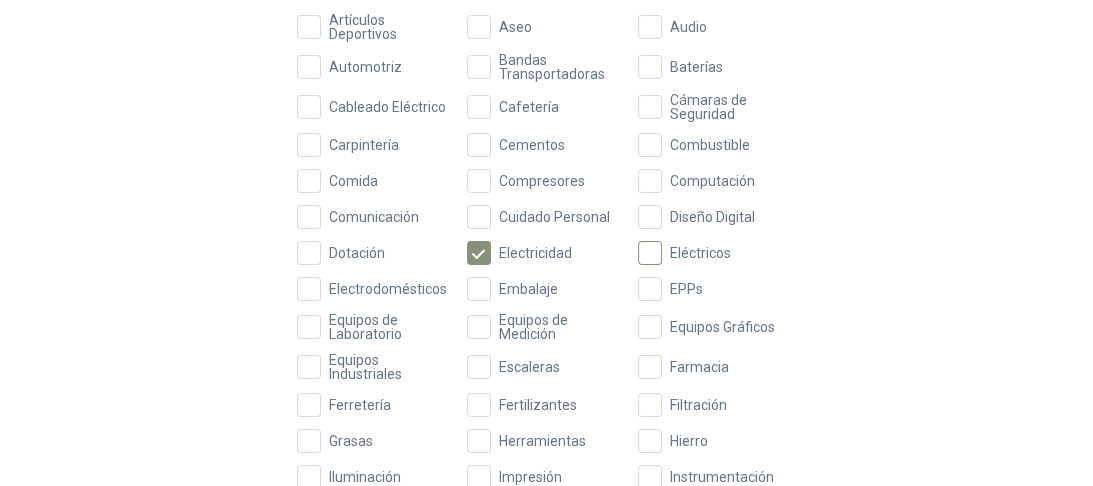 click on "Eléctricos" at bounding box center (700, 253) 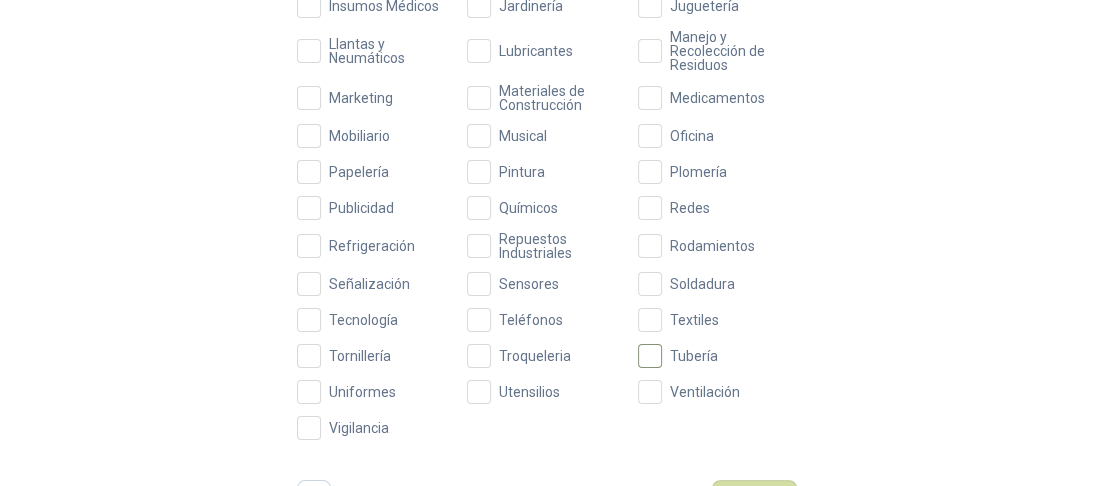 scroll, scrollTop: 855, scrollLeft: 0, axis: vertical 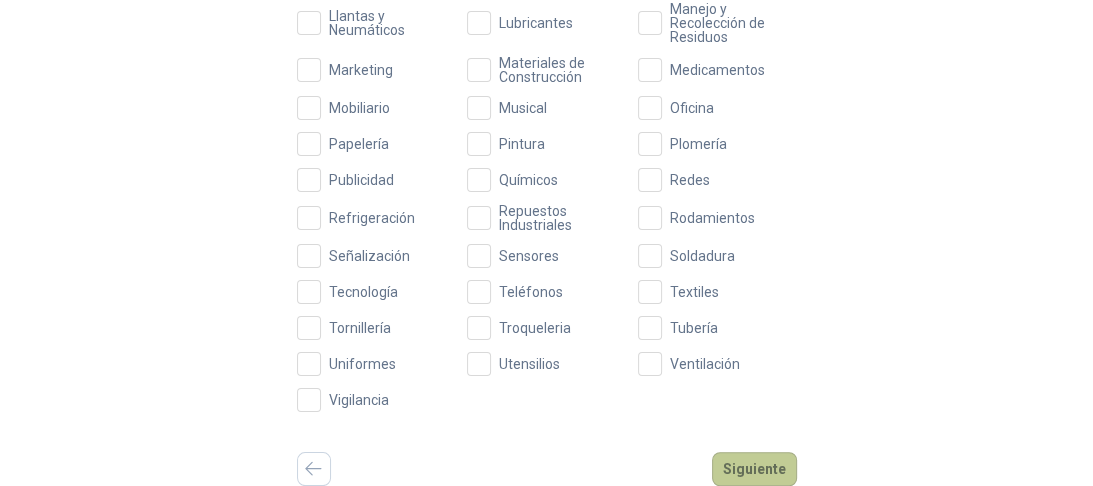 click on "Siguiente" at bounding box center [754, 469] 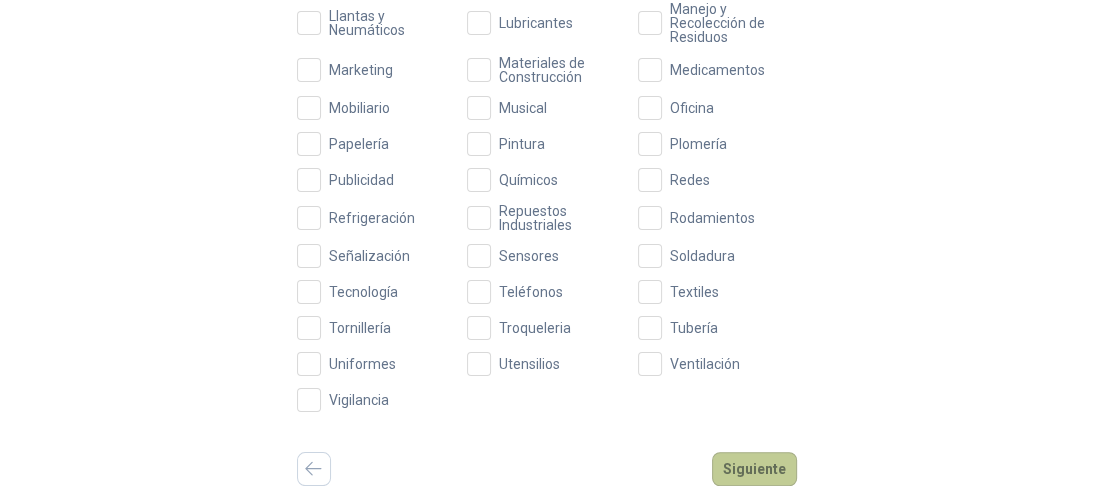 scroll, scrollTop: 0, scrollLeft: 0, axis: both 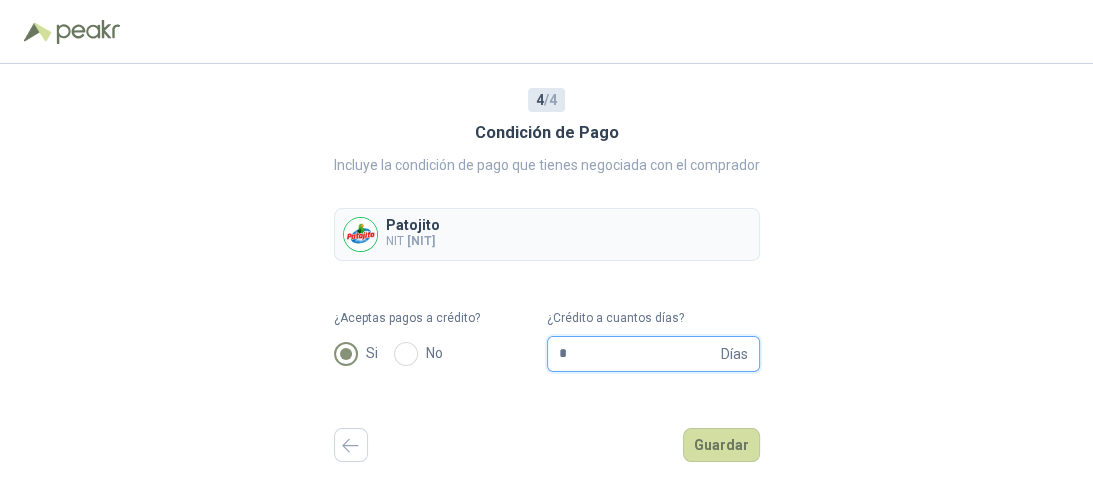 click on "*" at bounding box center [638, 354] 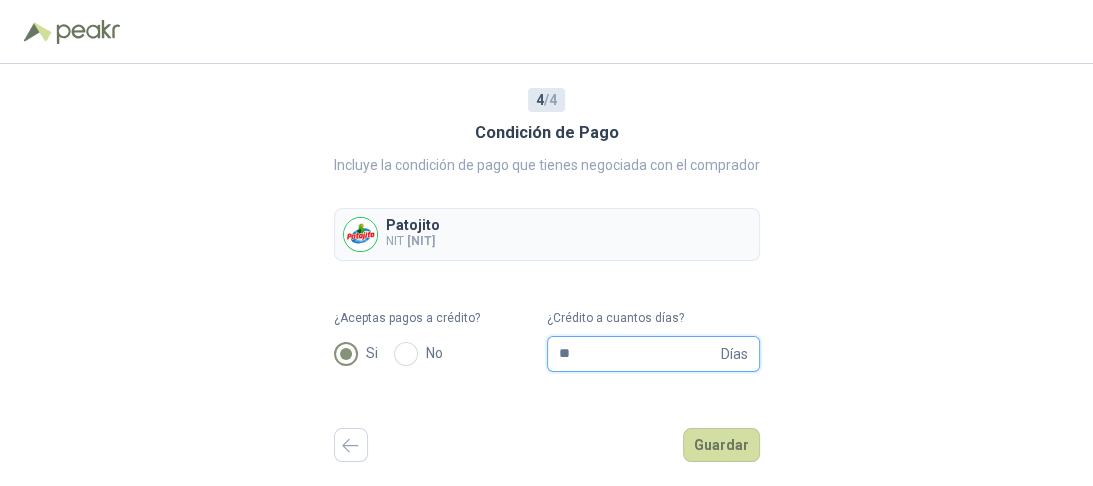 type on "**" 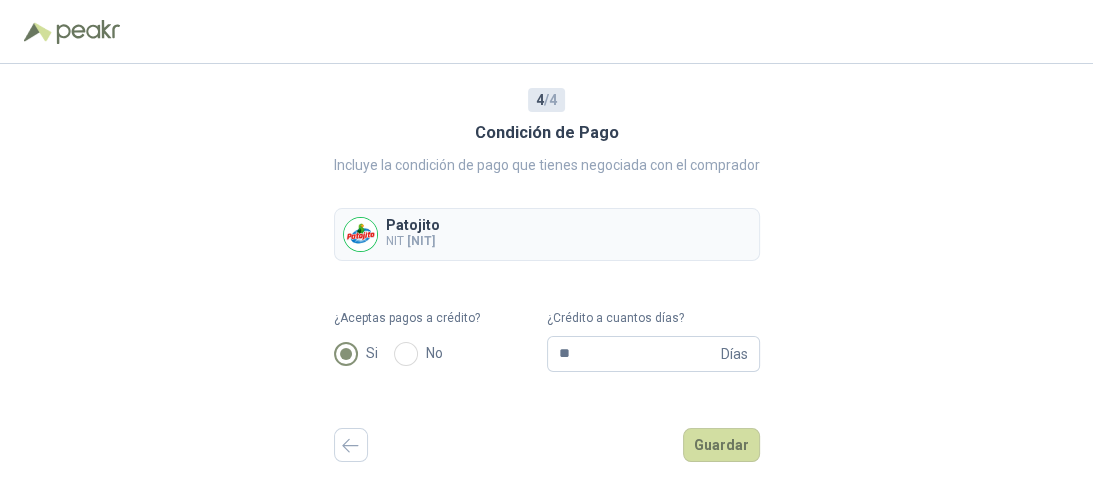 click on "4 / 4 Condición de Pago Incluye la condición de pago que tienes negociada con el comprador Patojito NIT   817000809 ¿Aceptas pagos a crédito? Si No ¿Crédito a cuantos días? ** Días Guardar" at bounding box center [546, 275] 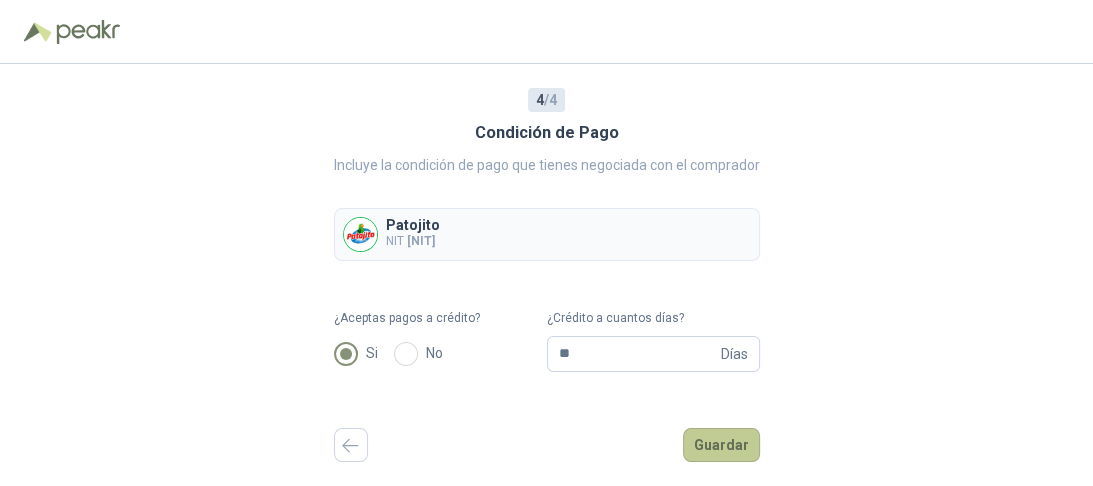 click on "Guardar" at bounding box center (721, 445) 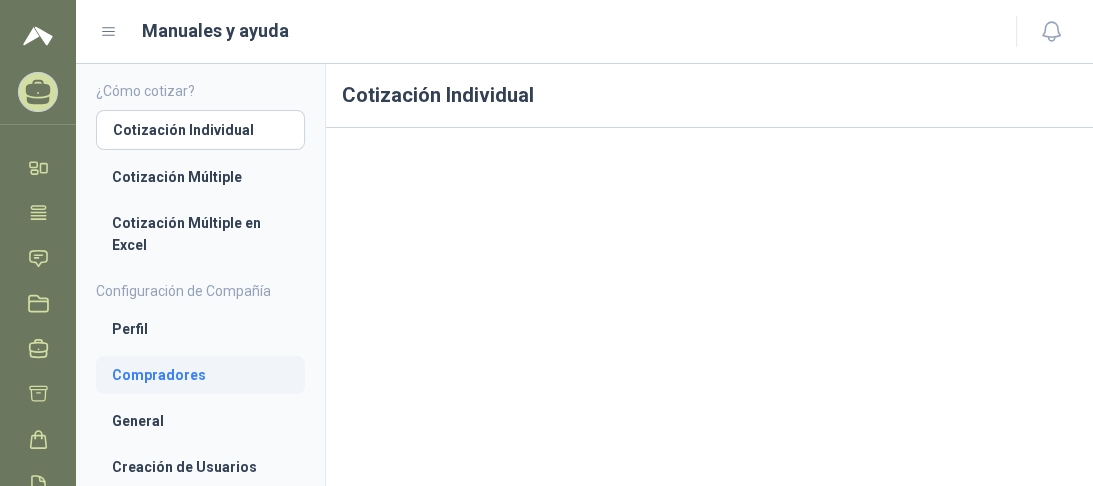 click on "Compradores" at bounding box center [200, 375] 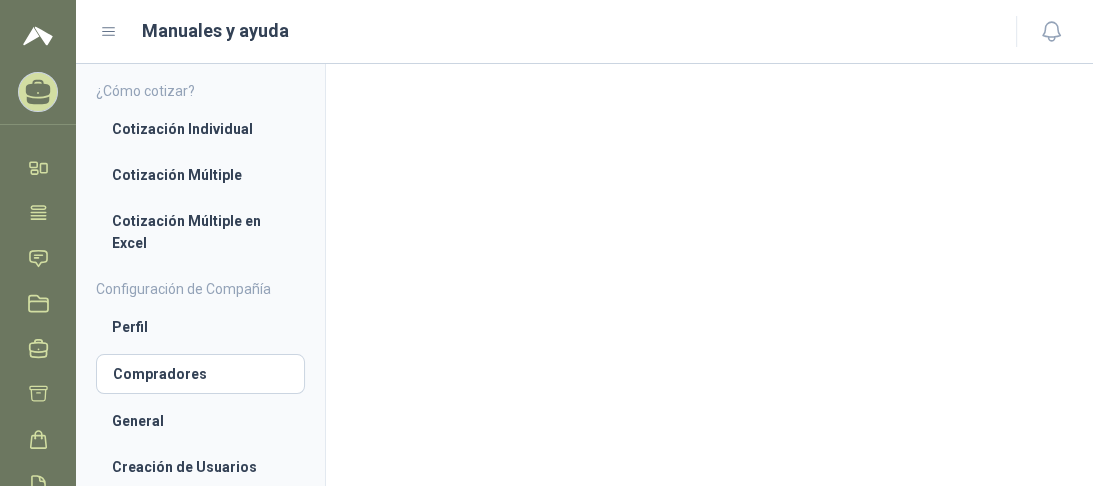 scroll, scrollTop: 84, scrollLeft: 0, axis: vertical 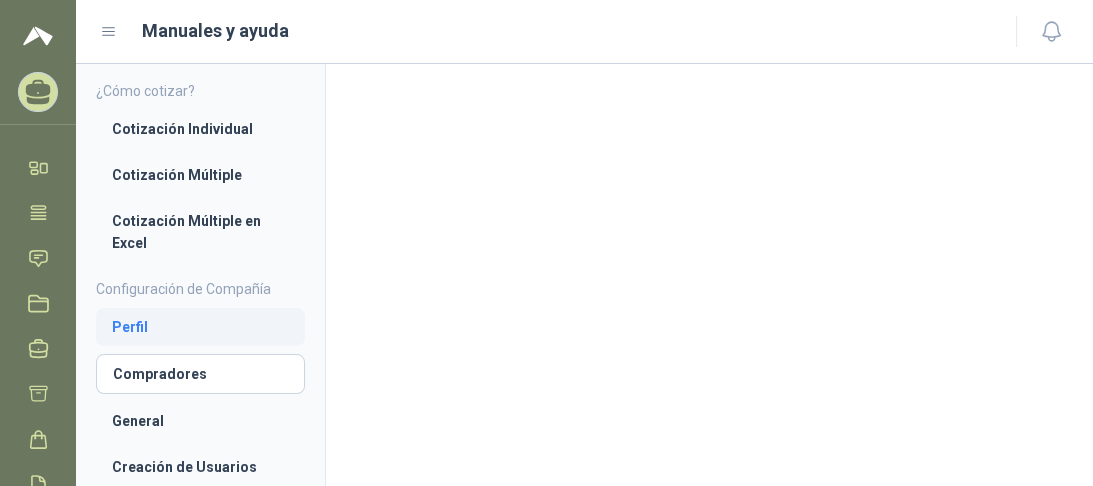 click on "Perfil" at bounding box center [200, 327] 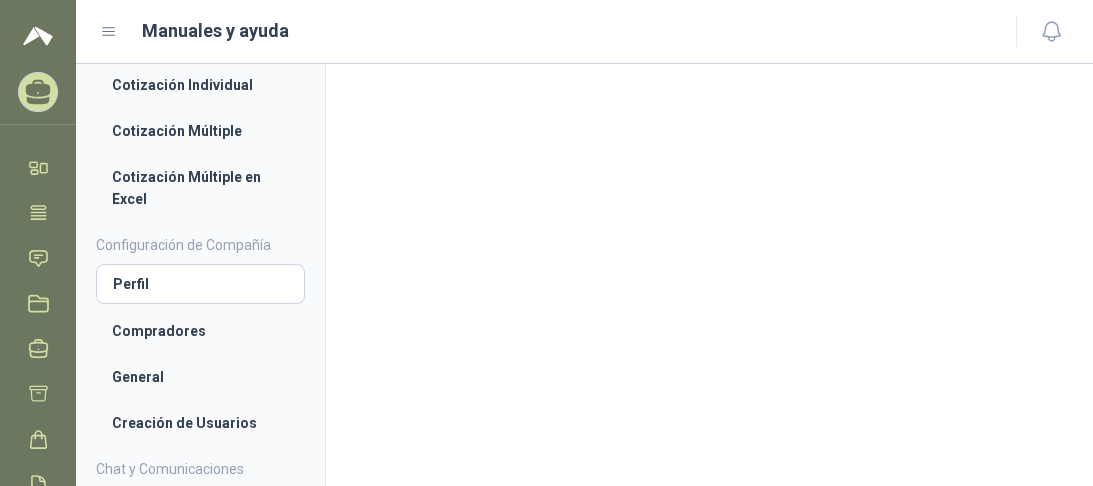 scroll, scrollTop: 0, scrollLeft: 0, axis: both 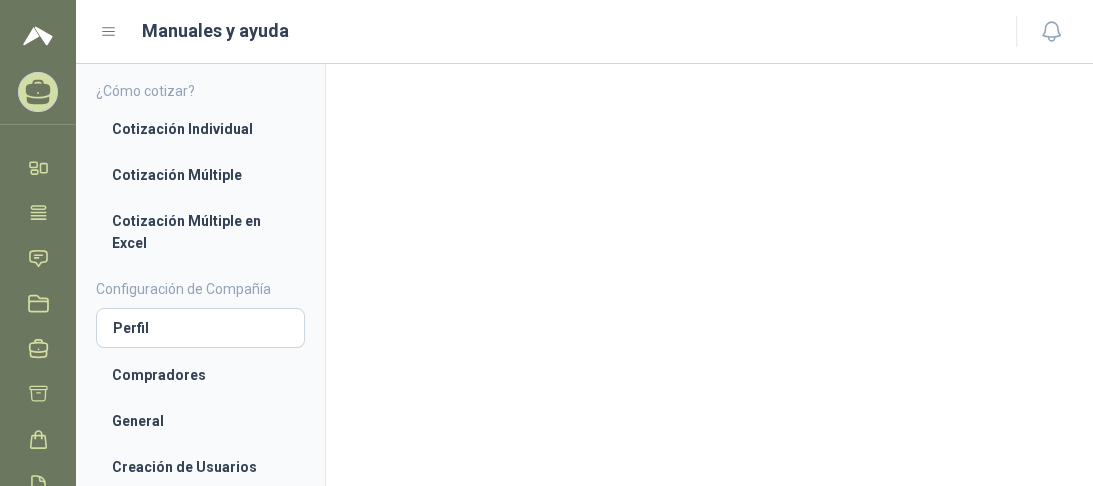 click 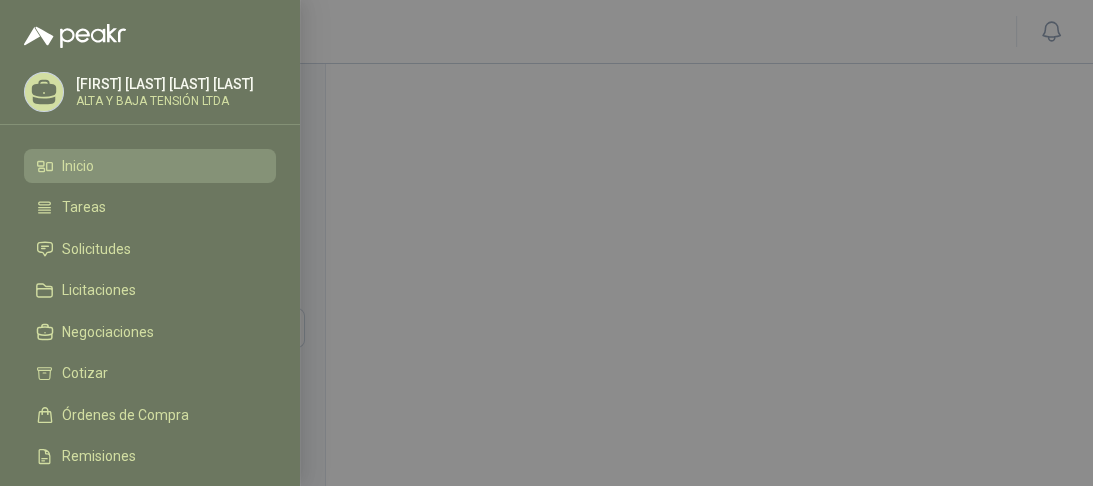 click on "Inicio" at bounding box center [150, 166] 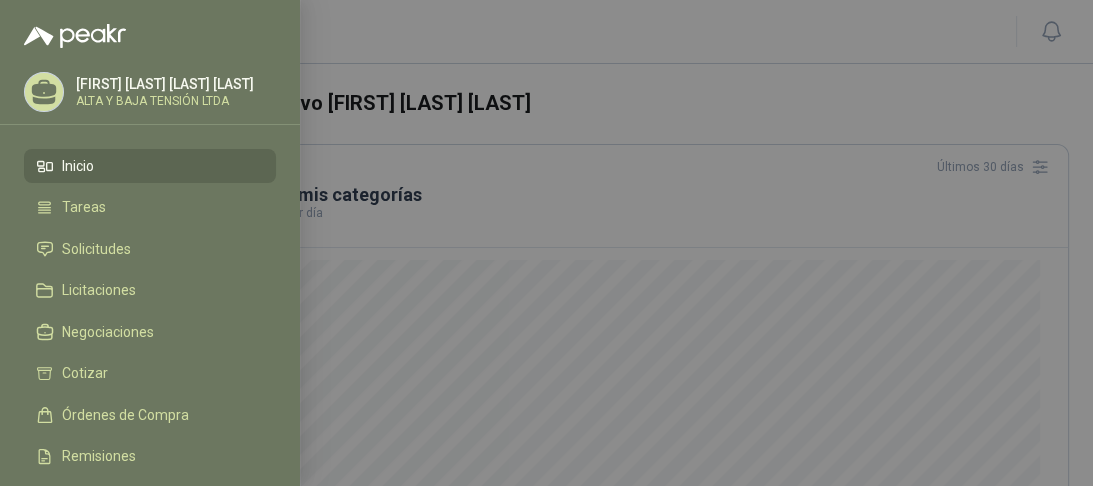click at bounding box center [546, 243] 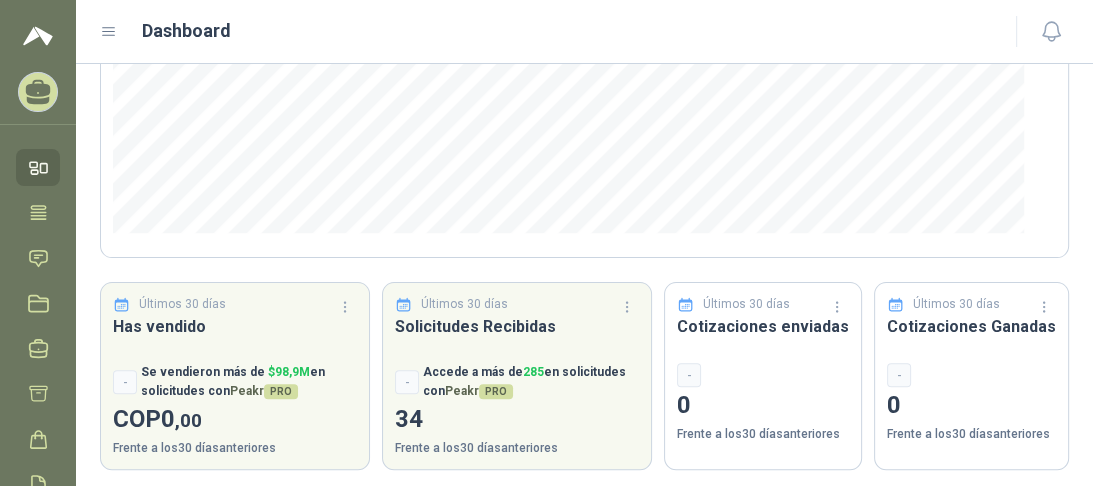 scroll, scrollTop: 415, scrollLeft: 0, axis: vertical 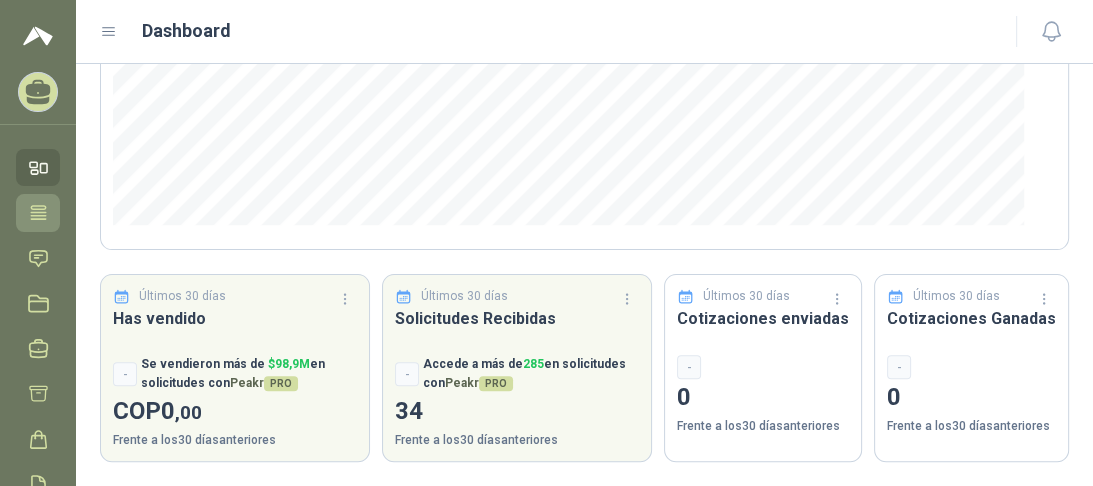 click on "Tareas" at bounding box center (38, 212) 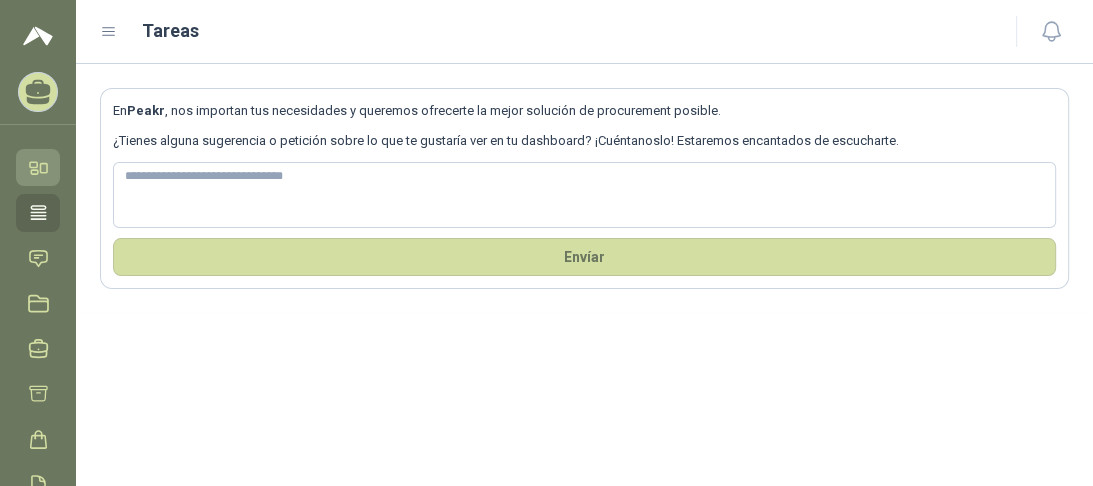 click 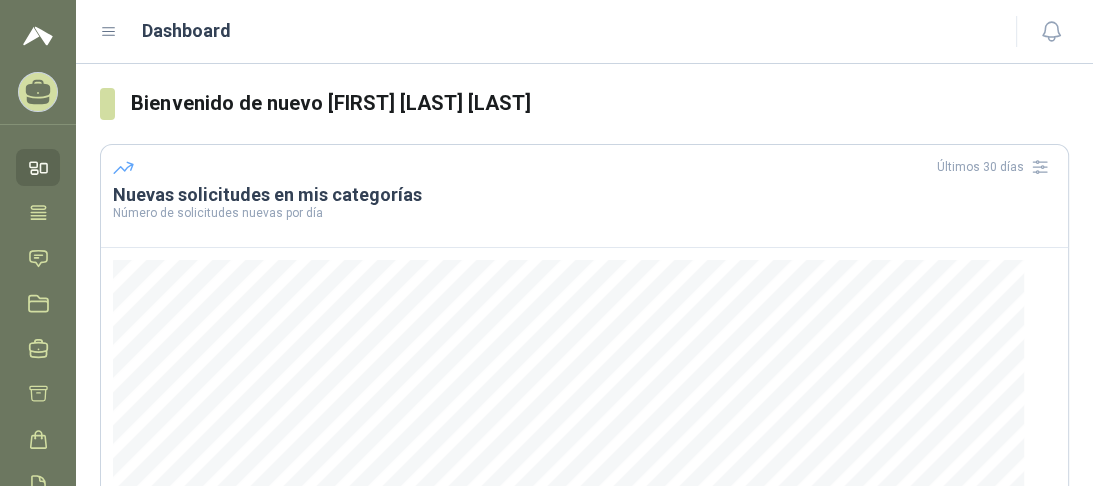 click 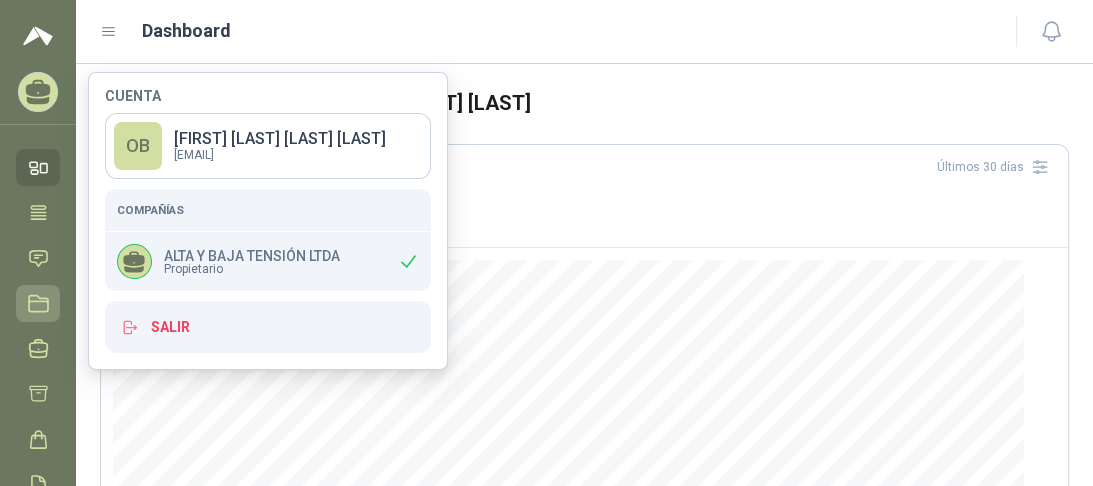 click 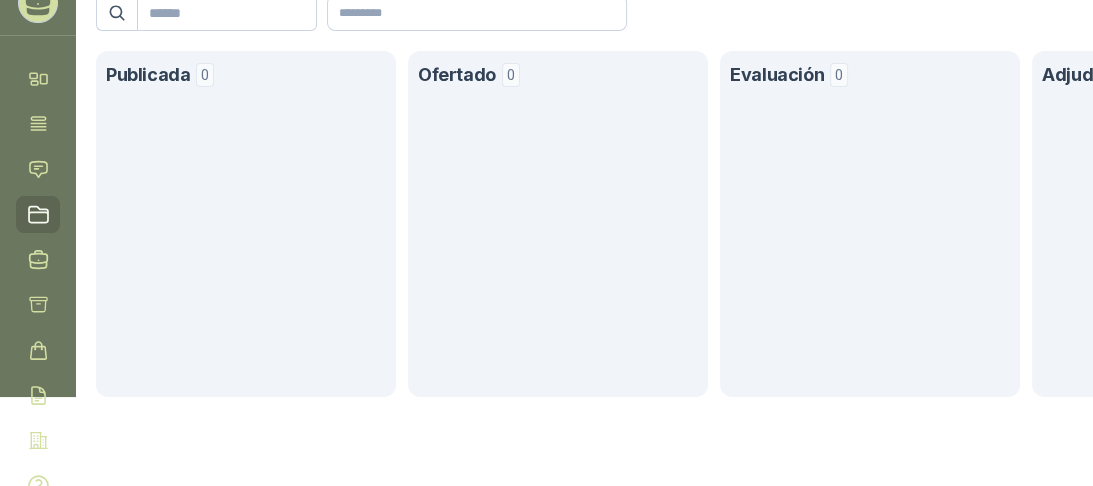 scroll, scrollTop: 0, scrollLeft: 0, axis: both 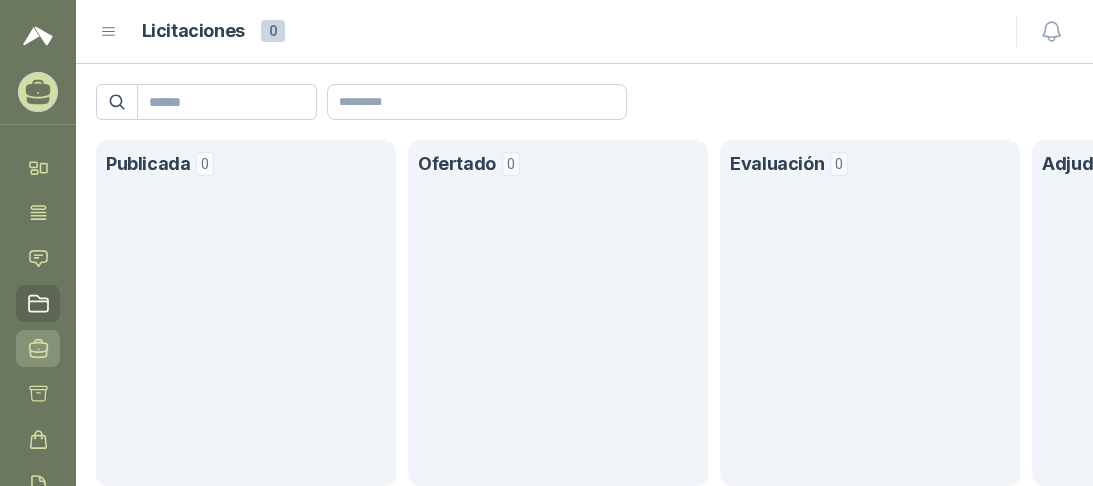 click on "Negociaciones" at bounding box center [38, 348] 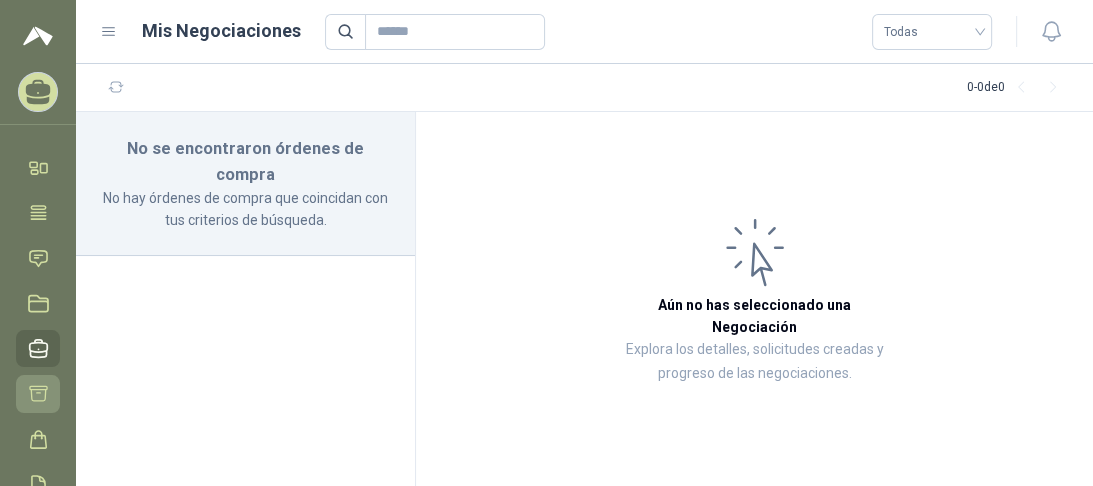 click 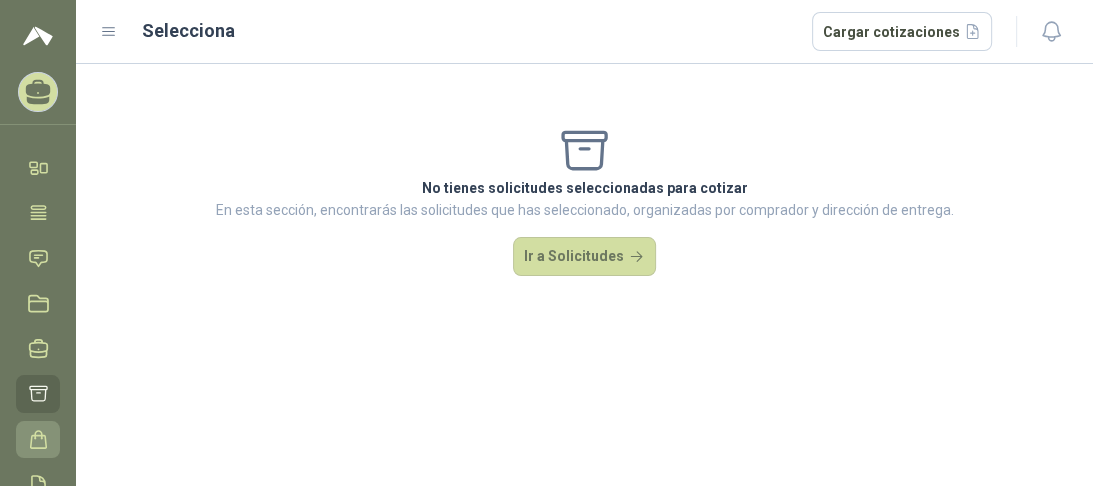 click 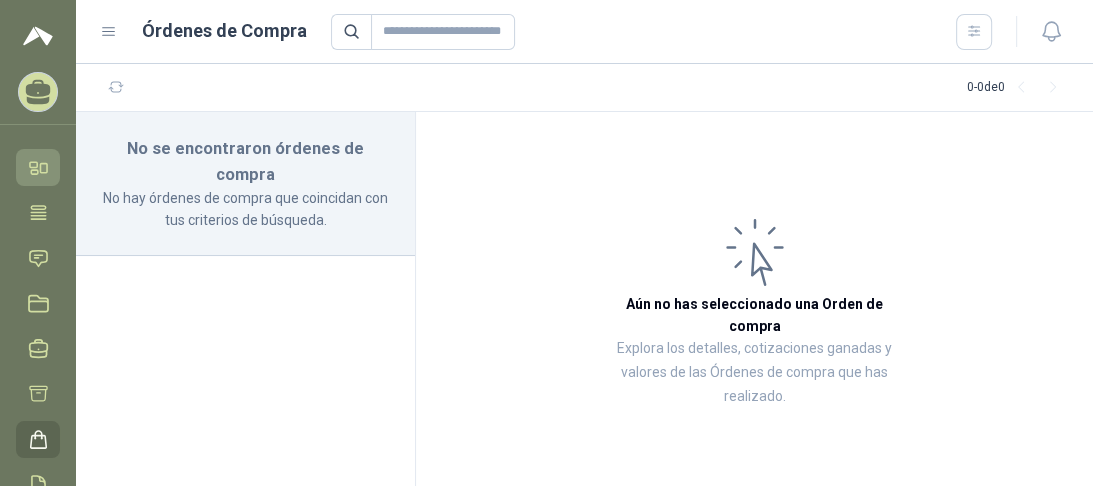 click 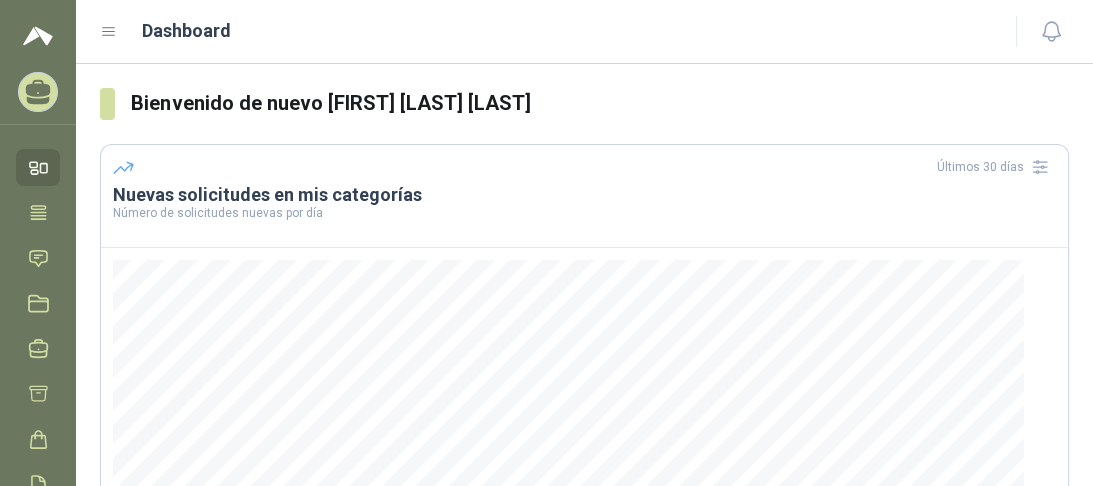 click 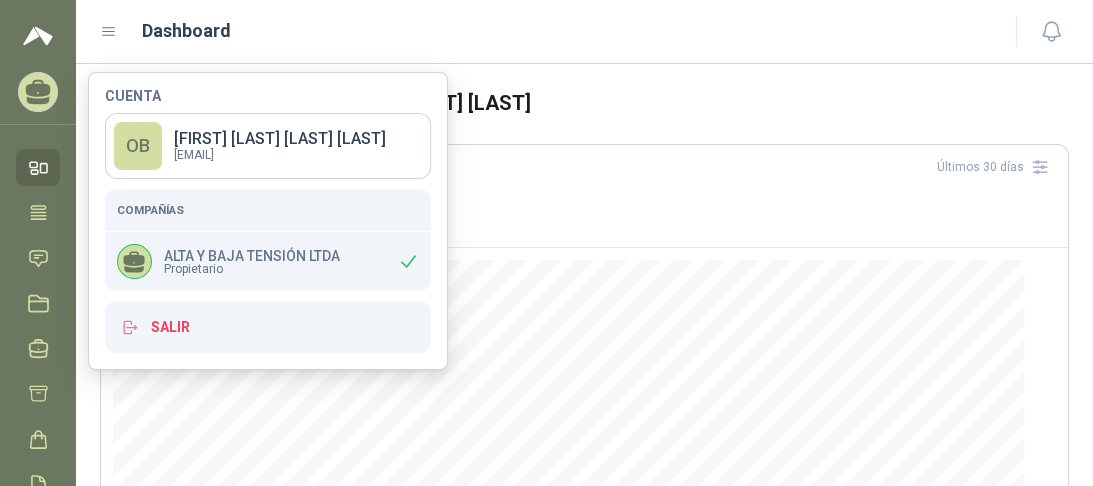 click on "ALTA Y BAJA TENSIÓN LTDA" at bounding box center (252, 256) 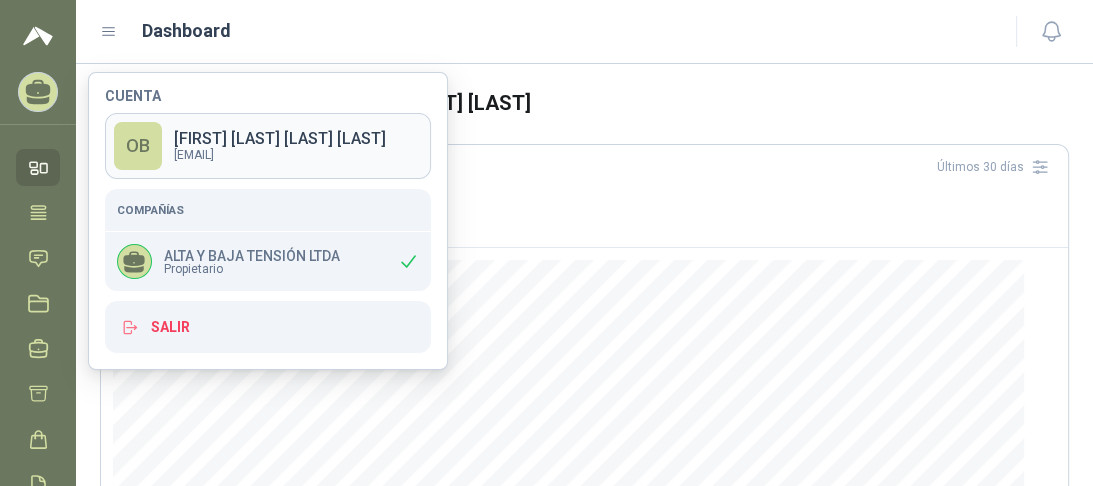 click on "[FIRST] [LAST] [LAST]" at bounding box center [280, 139] 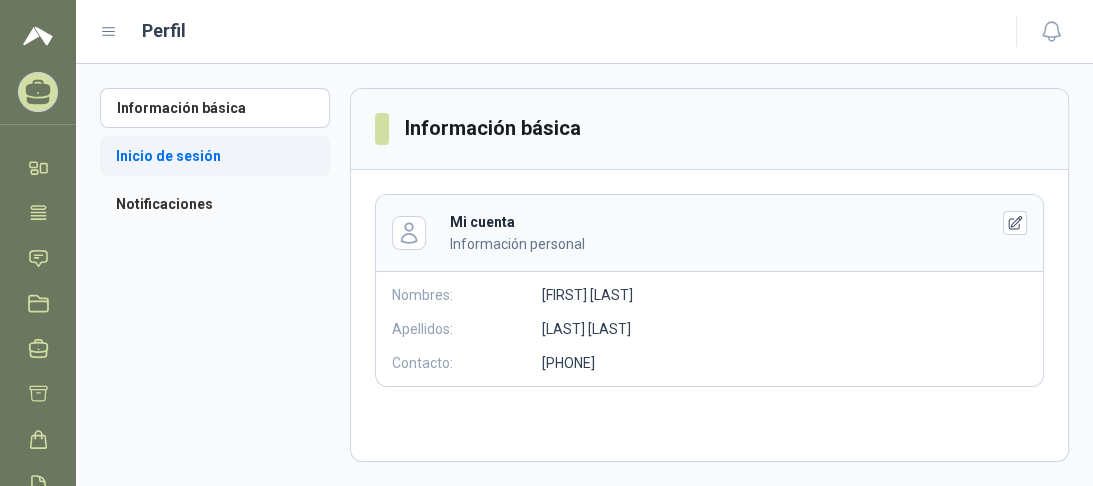 click on "Inicio de sesión" at bounding box center [215, 156] 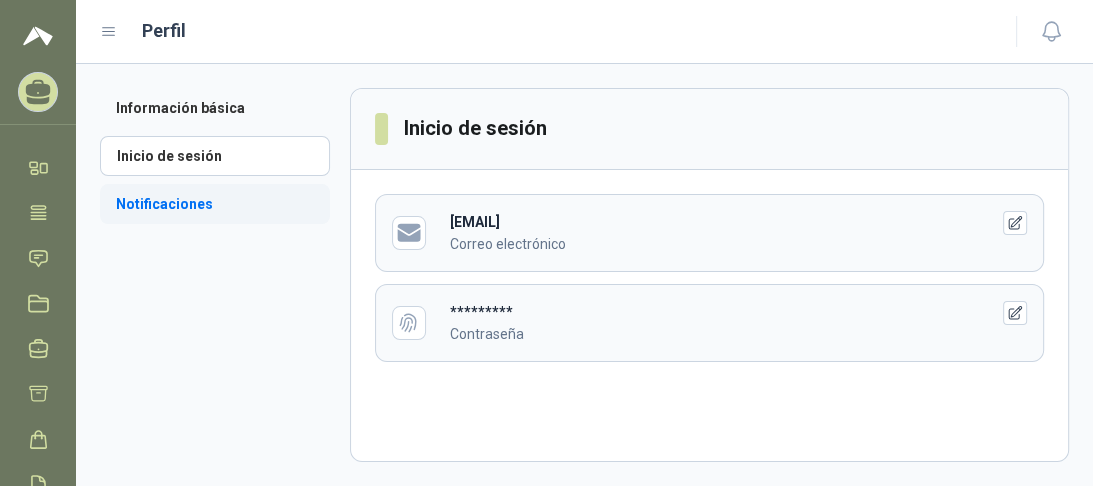 click on "Notificaciones" at bounding box center (215, 204) 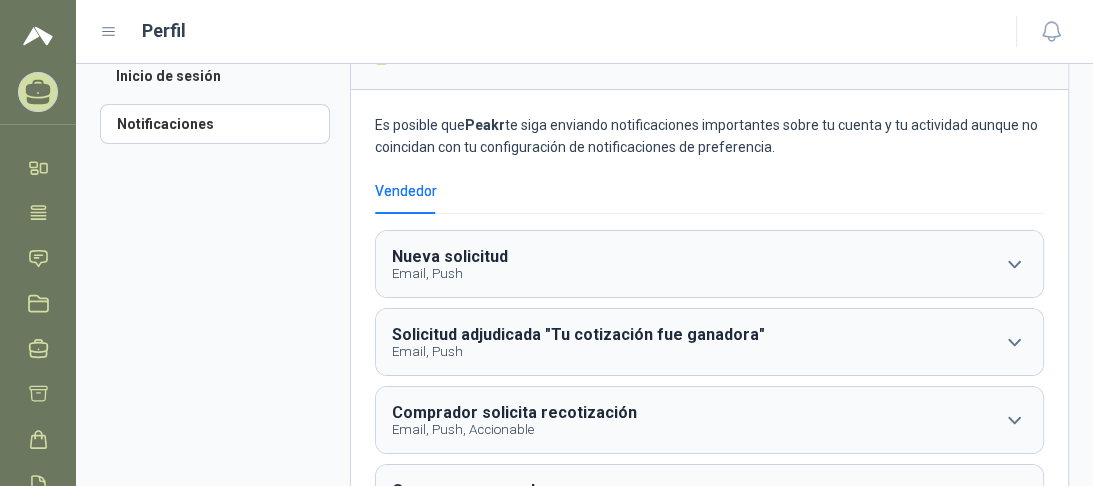 scroll, scrollTop: 160, scrollLeft: 0, axis: vertical 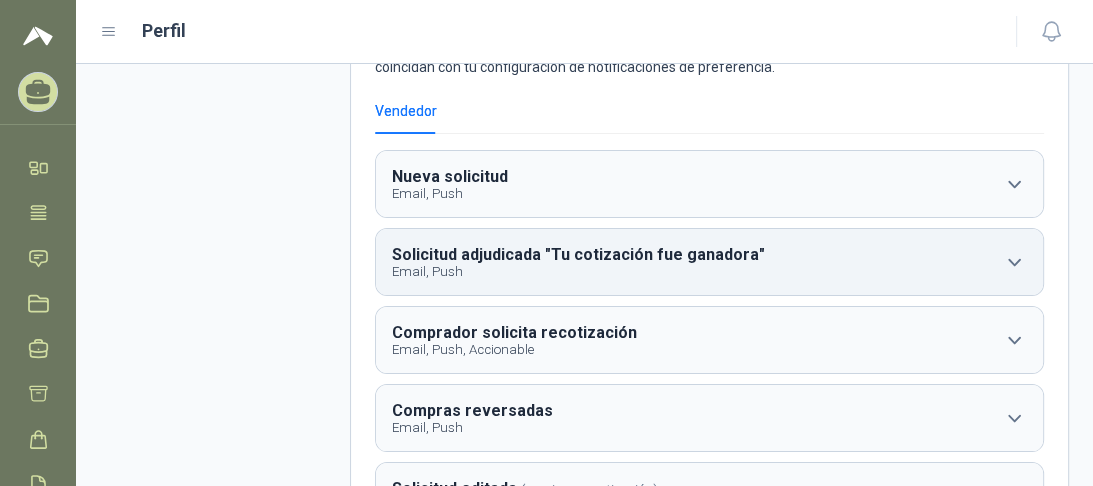click 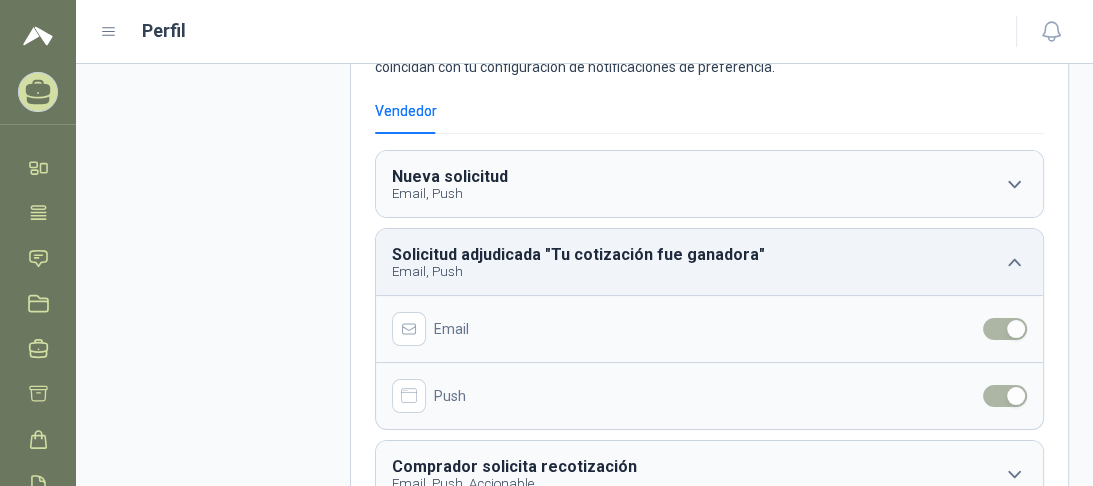 click 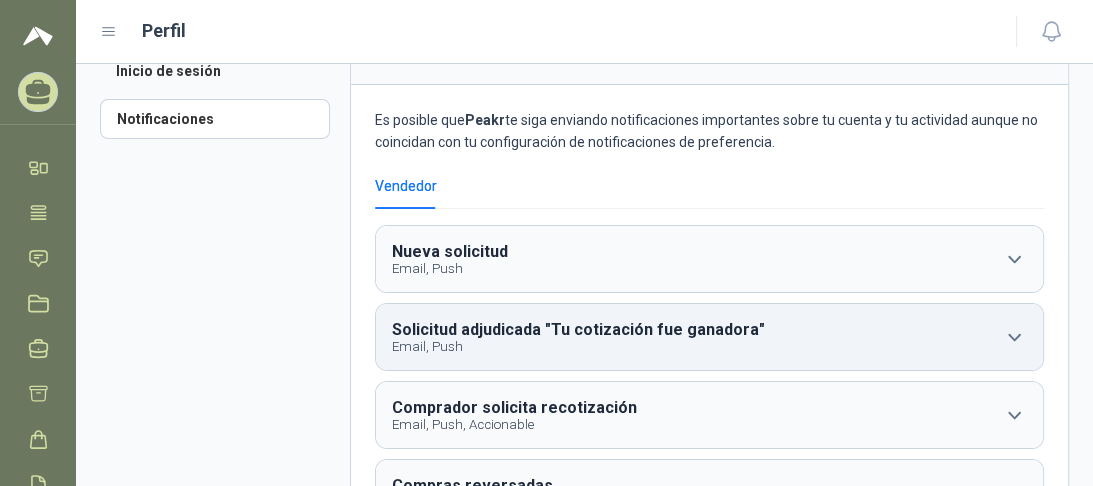 scroll, scrollTop: 0, scrollLeft: 0, axis: both 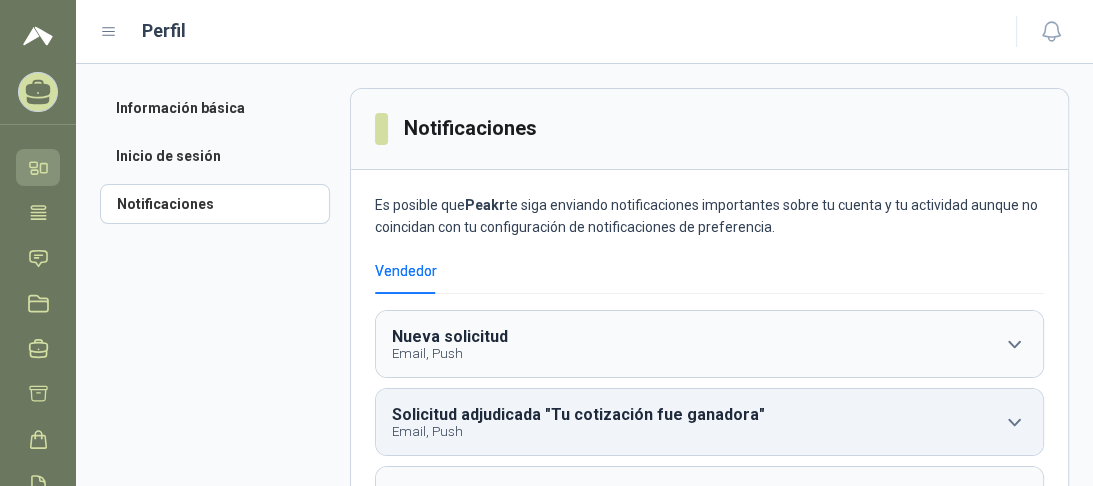 click 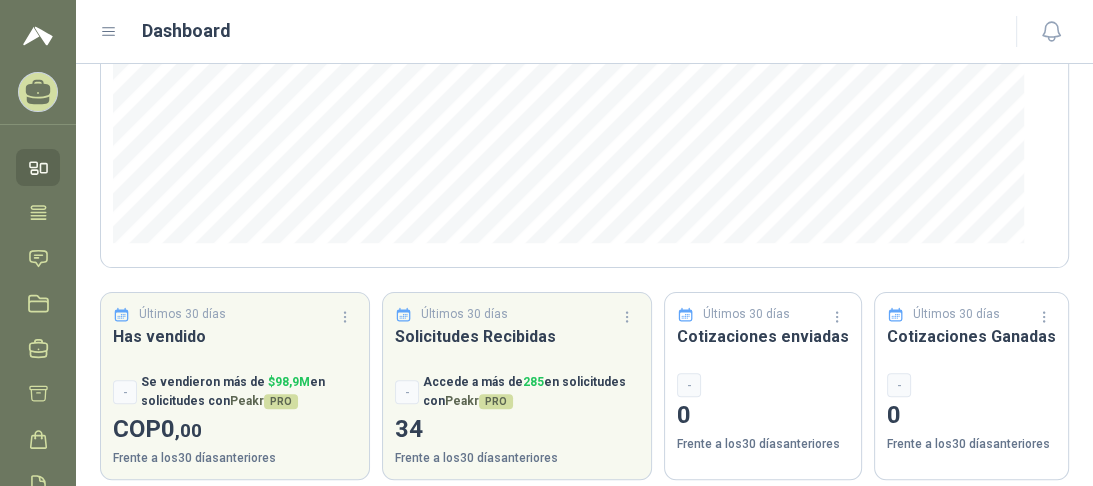 scroll, scrollTop: 400, scrollLeft: 0, axis: vertical 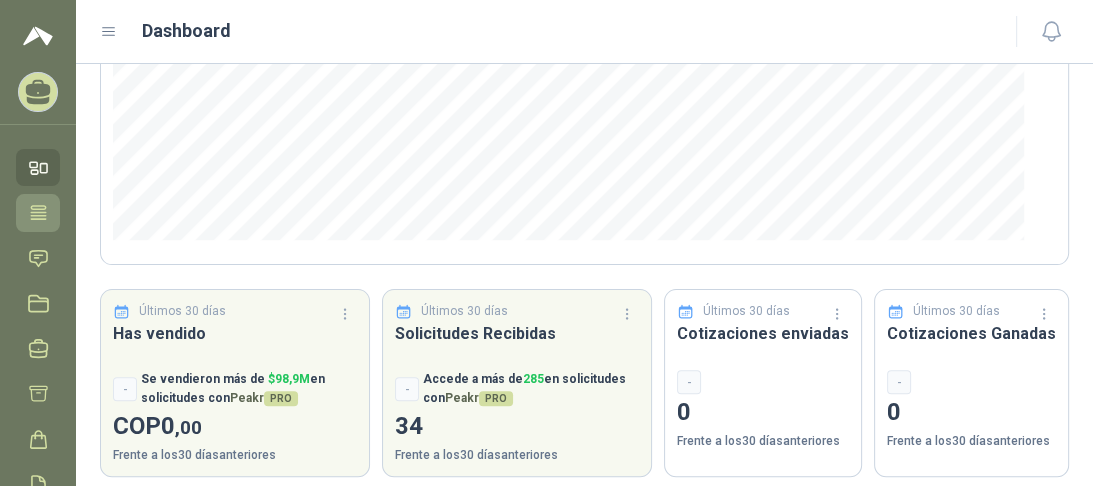click 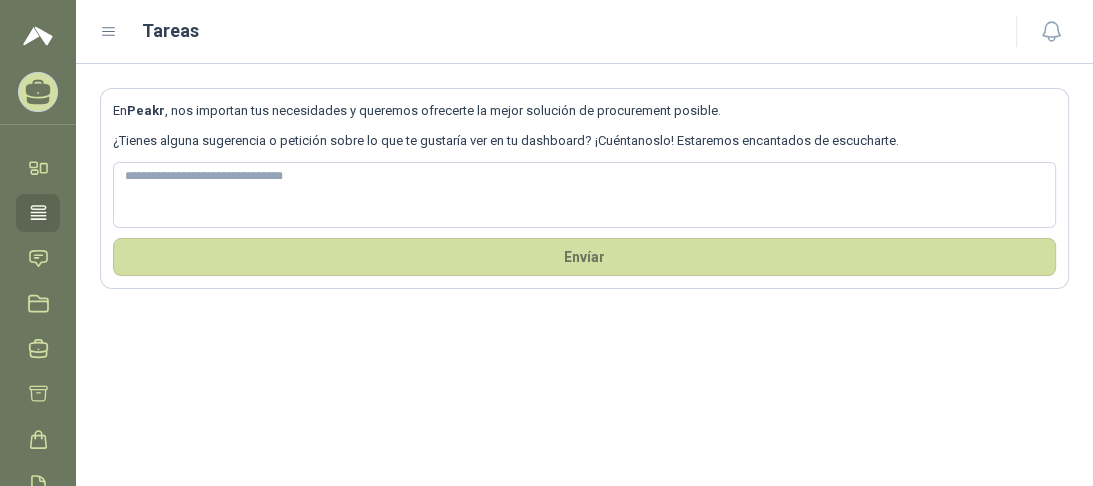 click 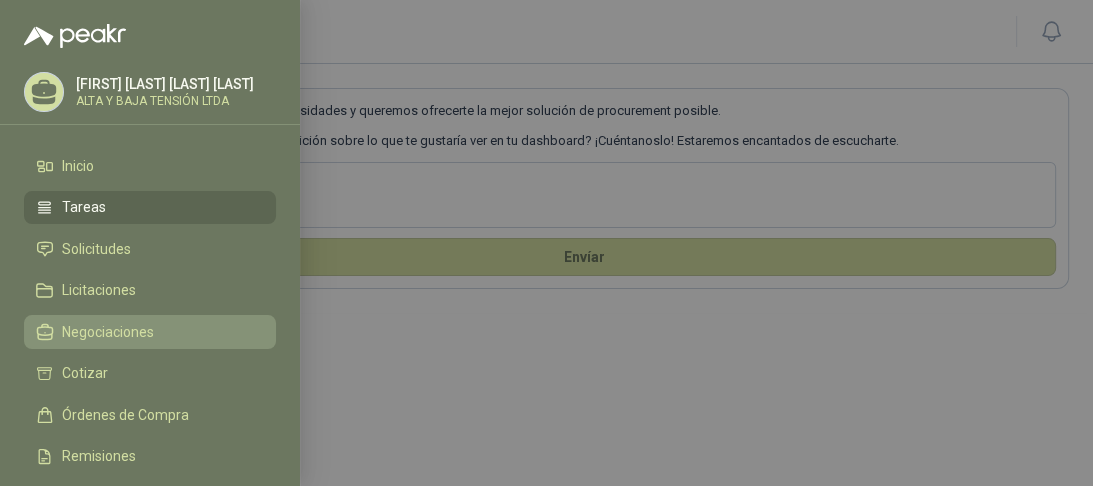 scroll, scrollTop: 130, scrollLeft: 0, axis: vertical 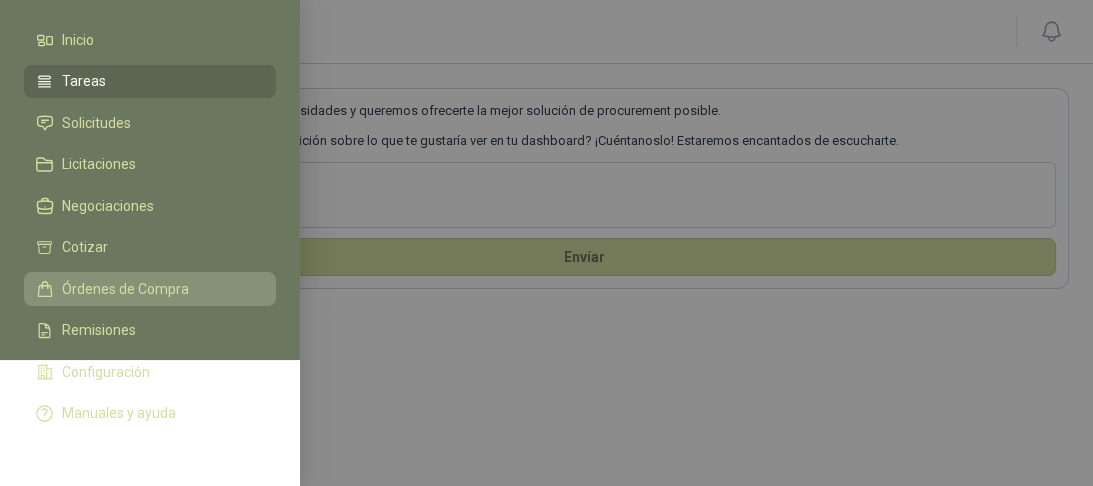 click on "Órdenes de Compra" at bounding box center (125, 289) 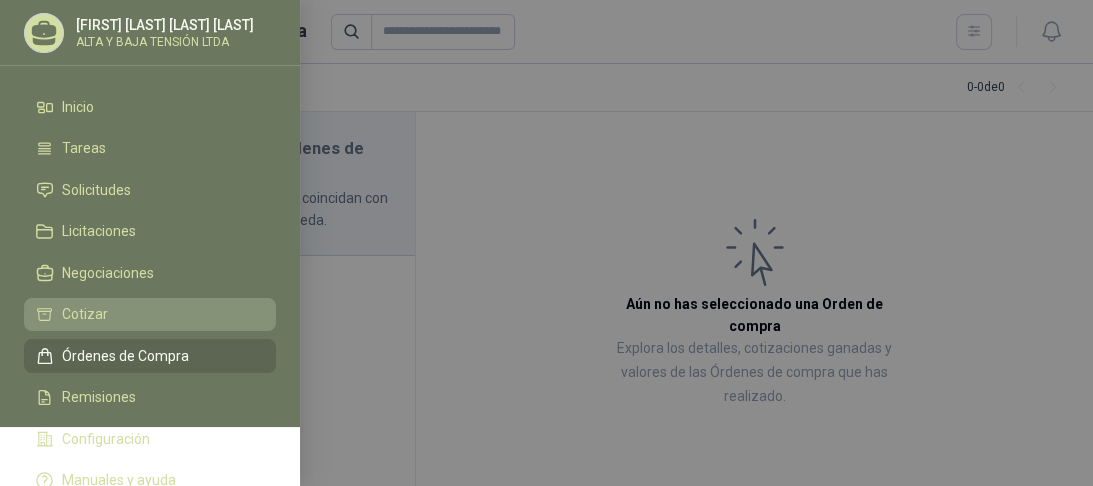 scroll, scrollTop: 0, scrollLeft: 0, axis: both 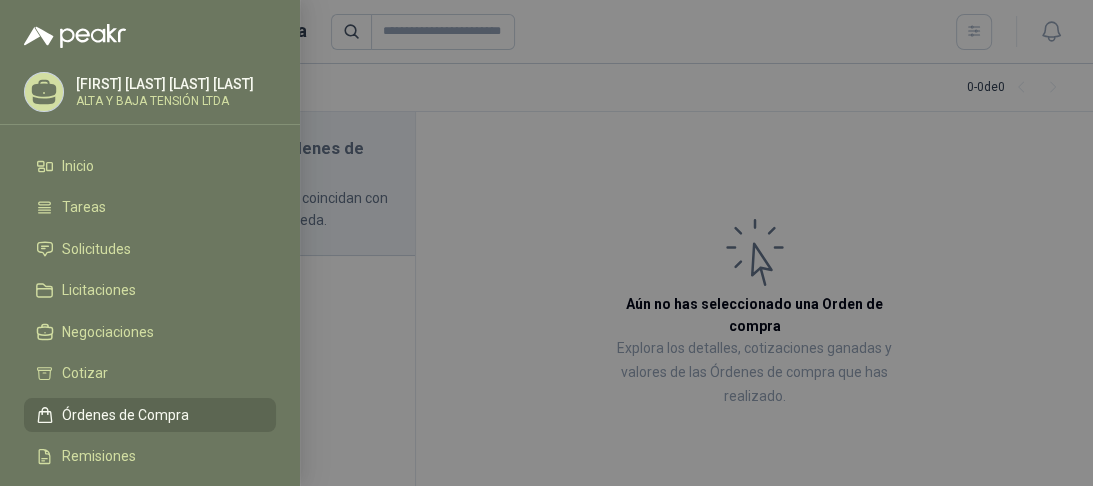 click on "[FIRST] [LAST] [LAST]" at bounding box center (165, 84) 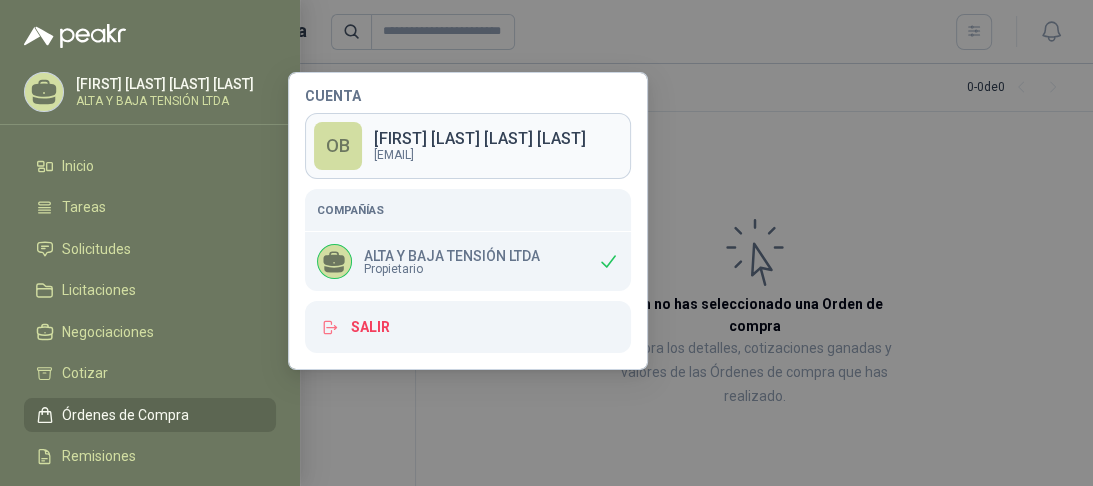 click on "[FIRST] [LAST] [LAST]" at bounding box center (480, 139) 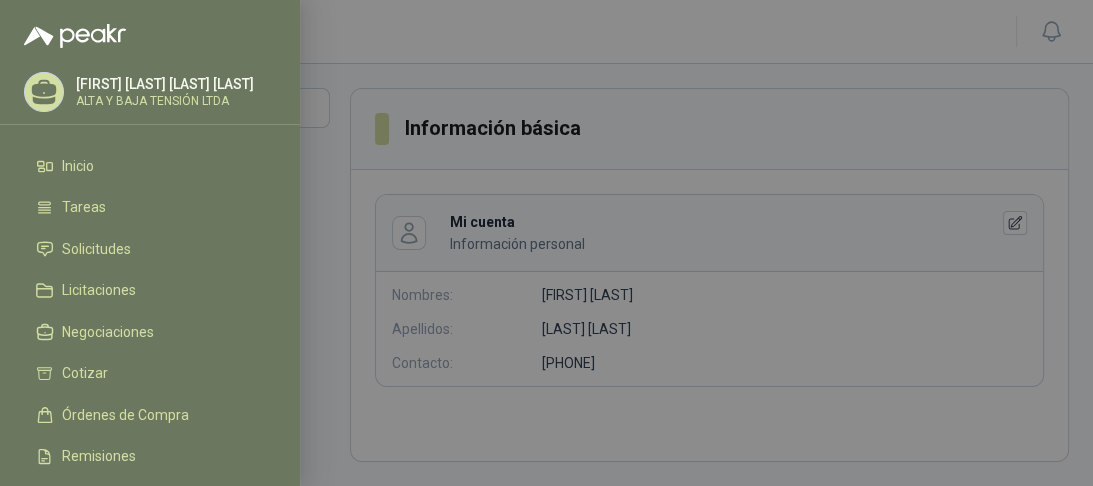 click at bounding box center [546, 243] 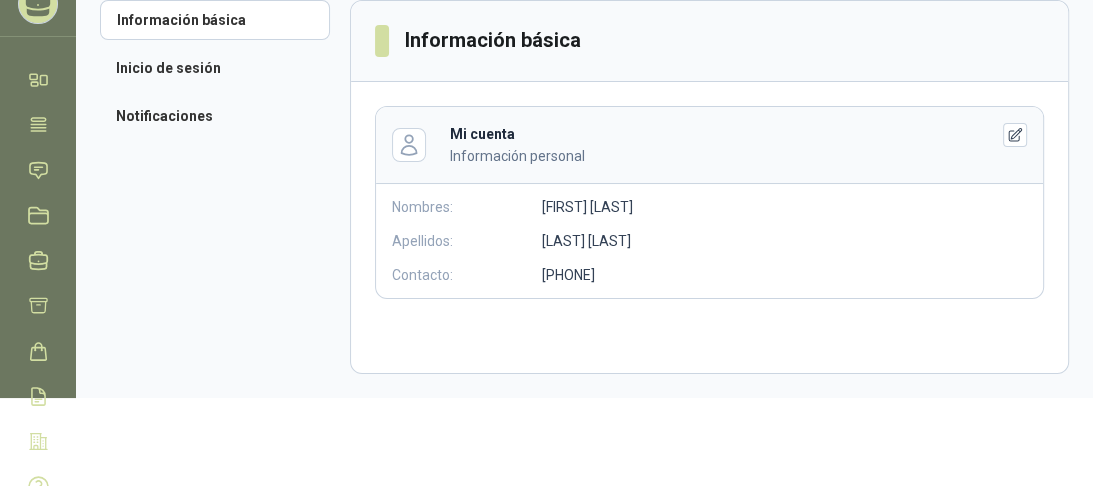 scroll, scrollTop: 0, scrollLeft: 0, axis: both 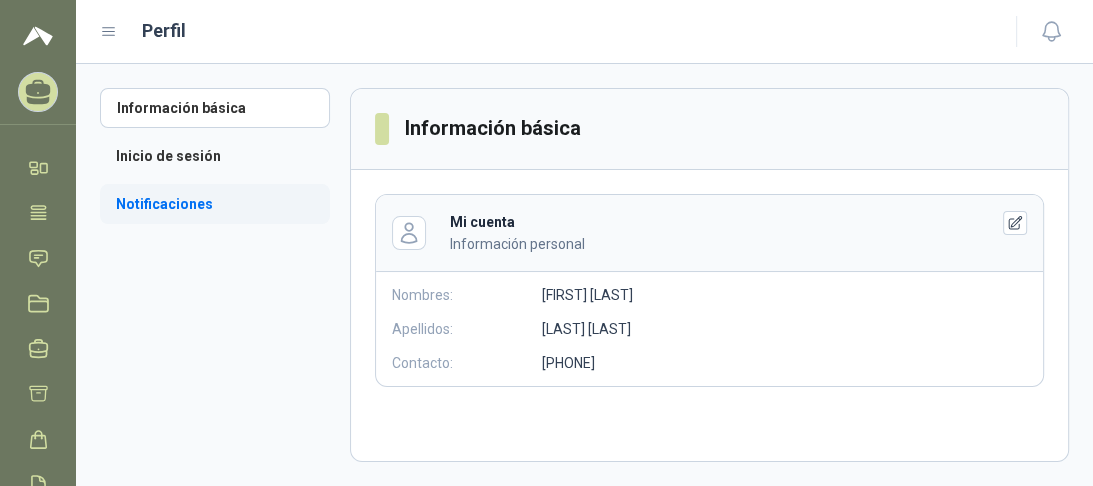 click on "Notificaciones" at bounding box center [215, 204] 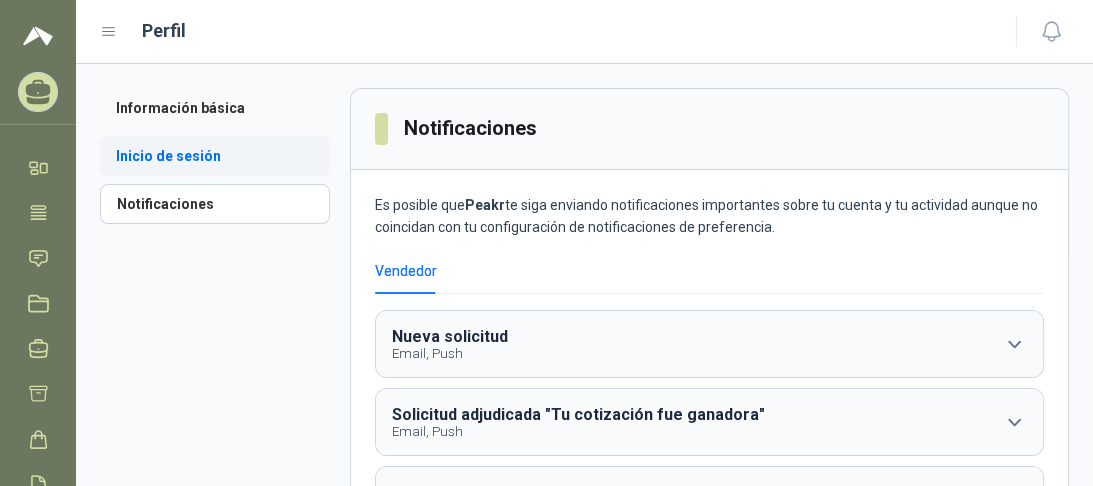click on "Inicio de sesión" at bounding box center (215, 156) 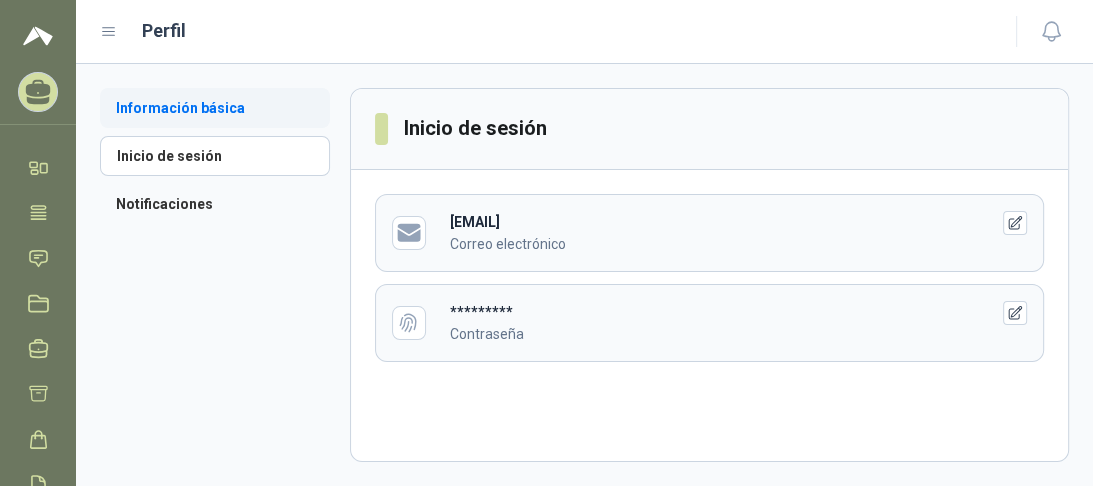 click on "Información básica" at bounding box center (215, 108) 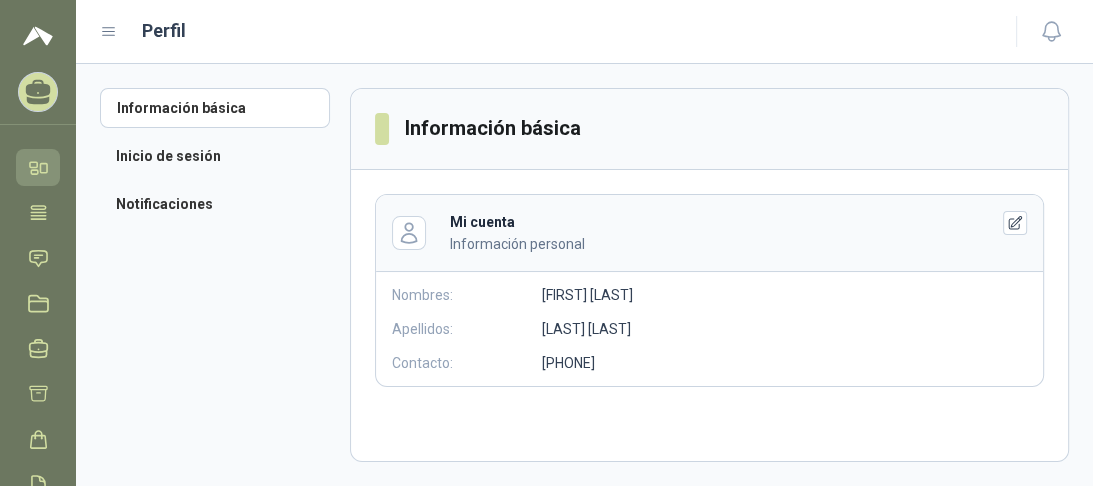 click on "Inicio" at bounding box center (38, 167) 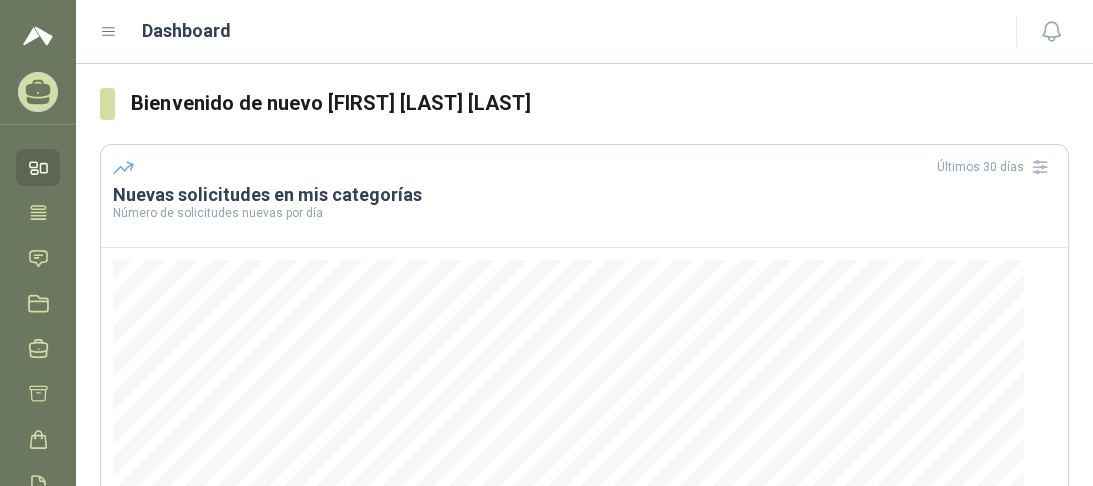 click at bounding box center [38, 36] 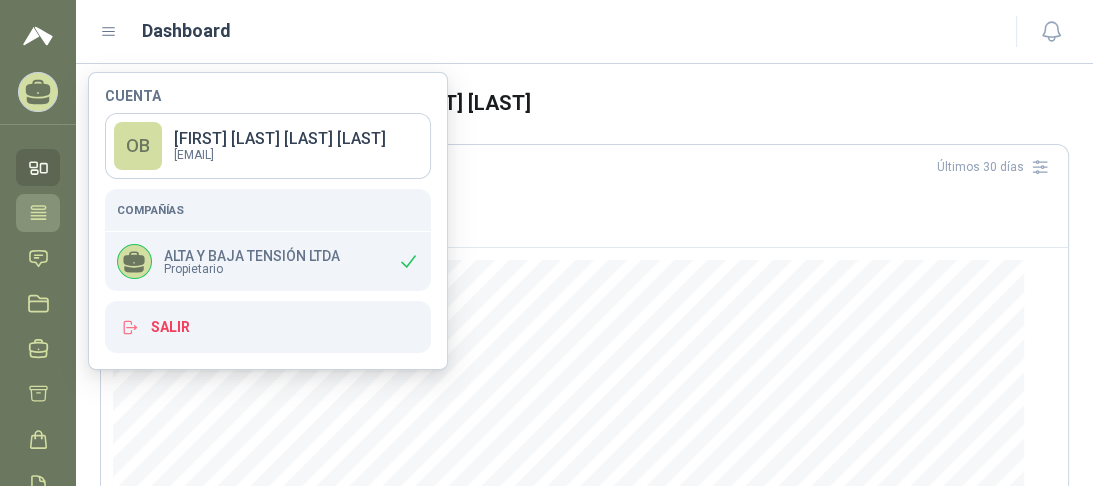 click 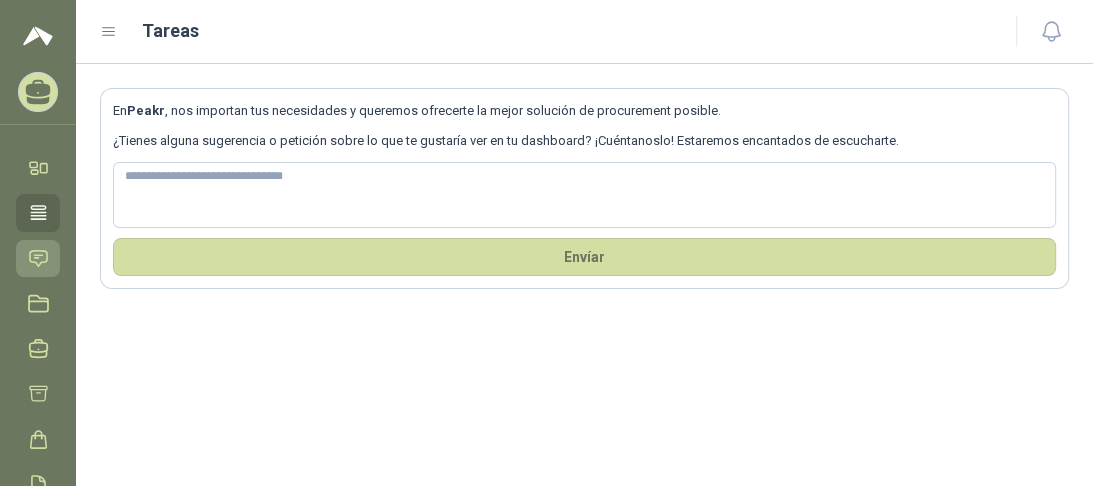 click 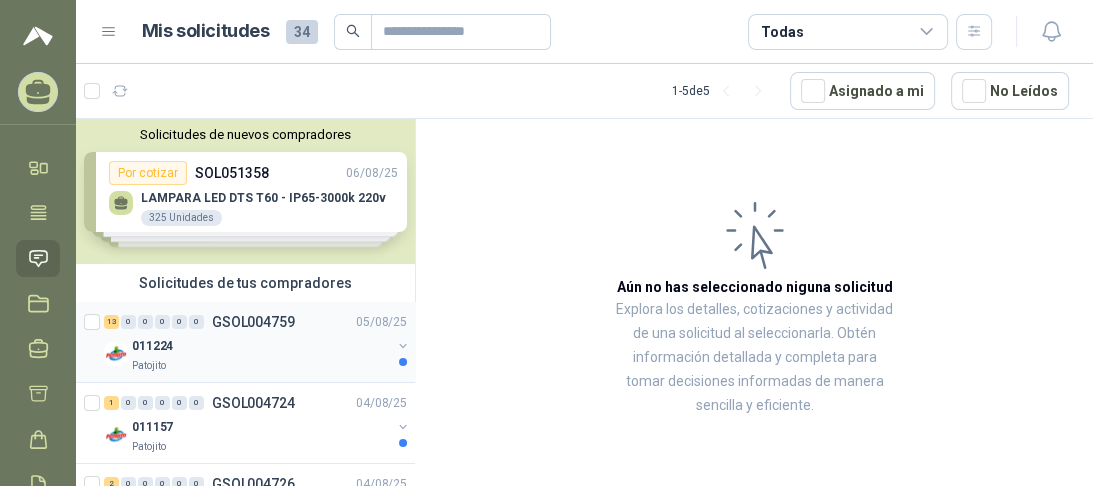 scroll, scrollTop: 80, scrollLeft: 0, axis: vertical 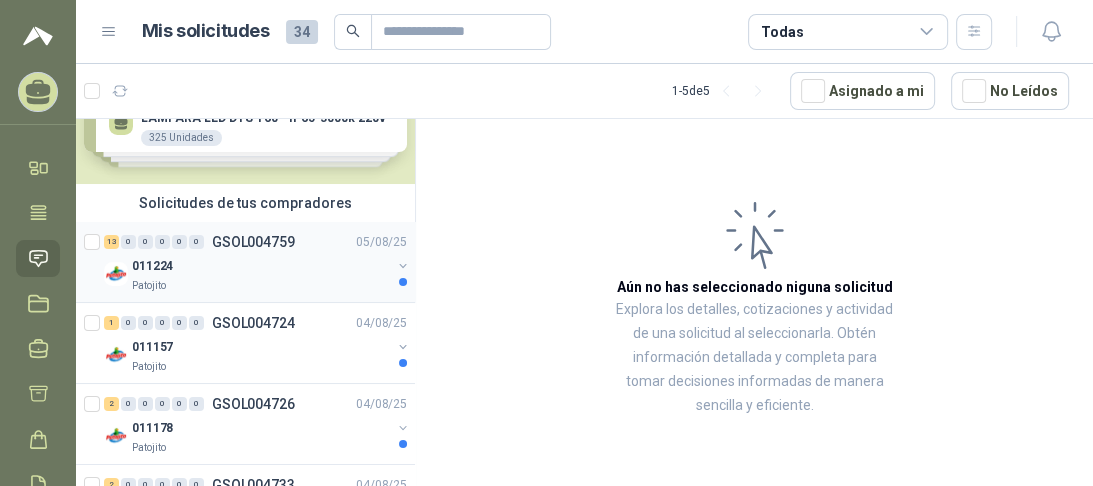 click on "Patojito" at bounding box center (261, 286) 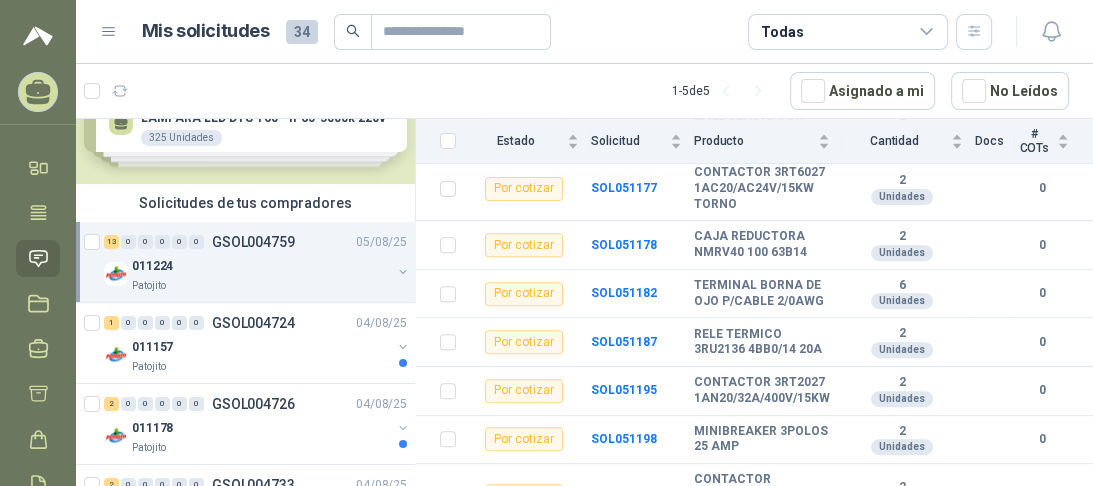 scroll, scrollTop: 590, scrollLeft: 0, axis: vertical 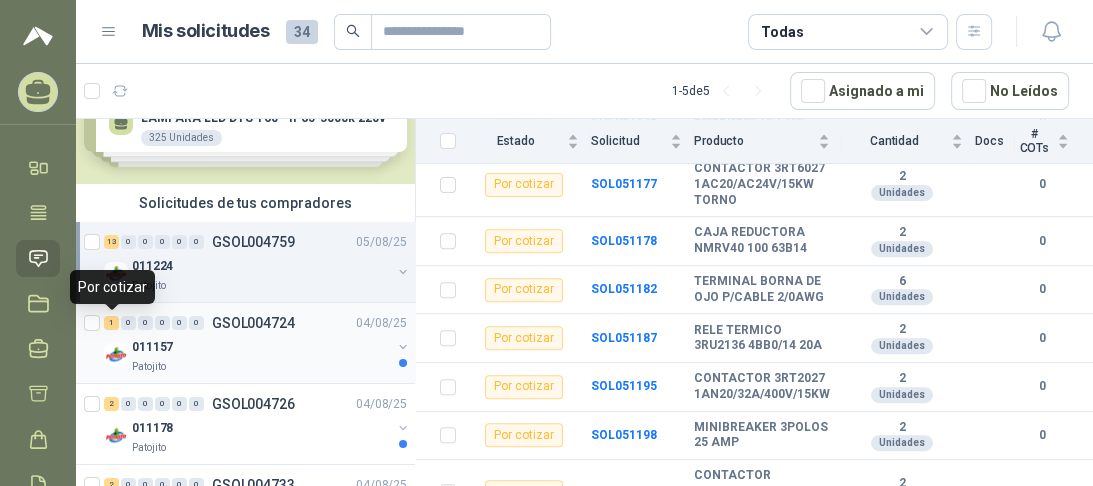 click on "GSOL004724" at bounding box center (253, 323) 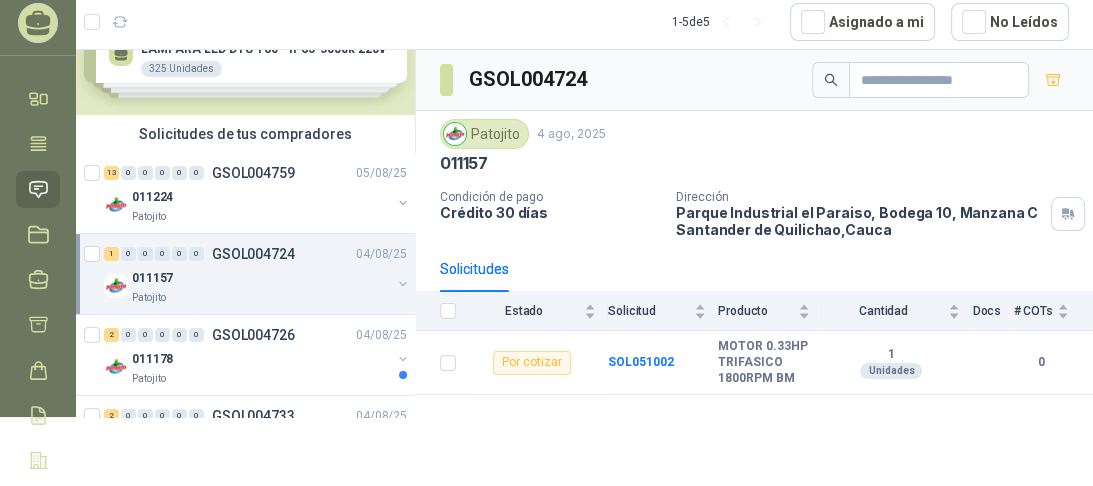 scroll, scrollTop: 160, scrollLeft: 0, axis: vertical 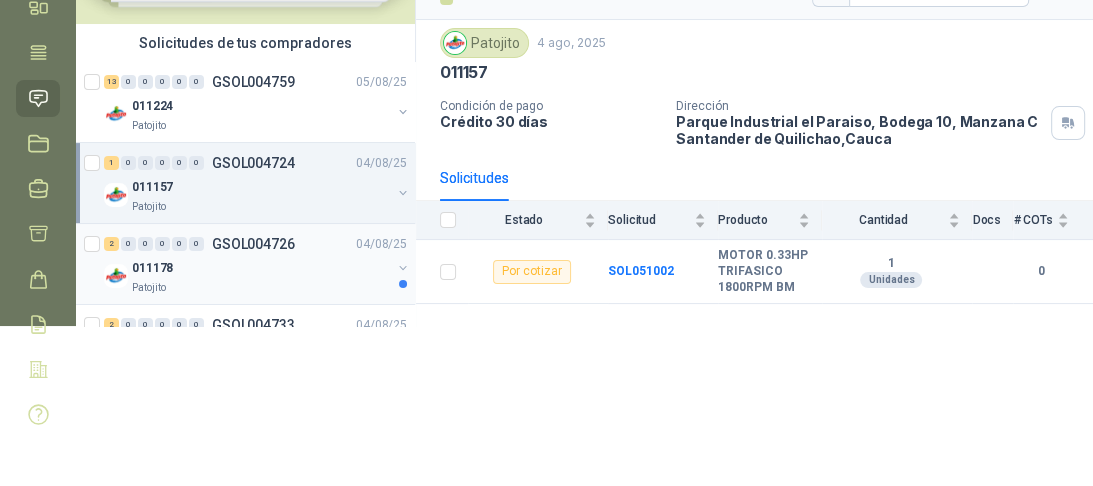 click on "011178" at bounding box center (152, 268) 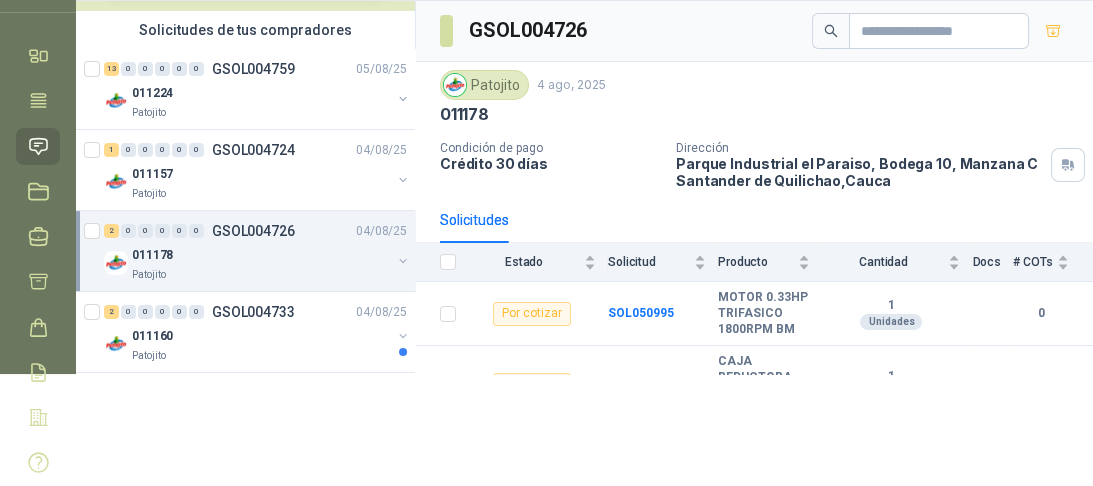 scroll, scrollTop: 240, scrollLeft: 0, axis: vertical 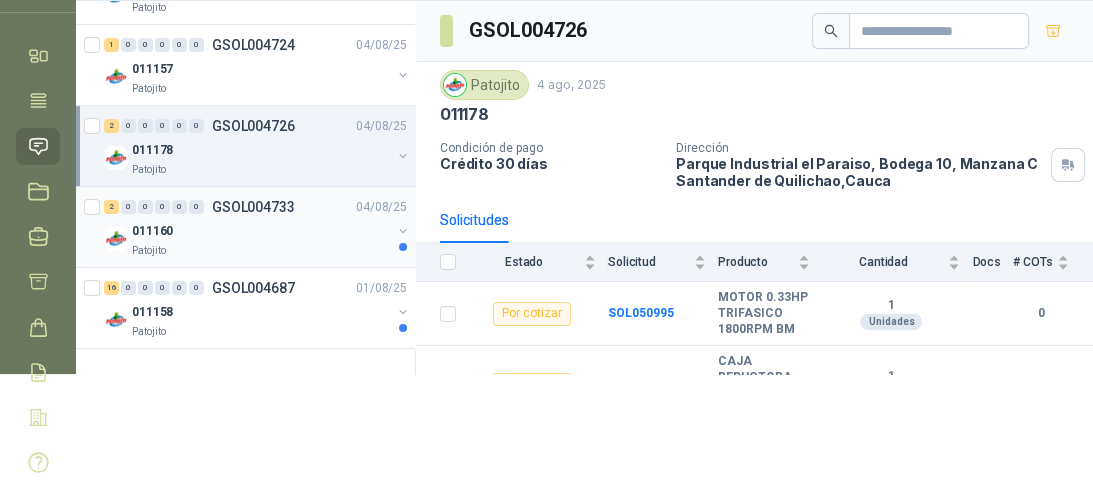 click on "GSOL004733" at bounding box center (253, 207) 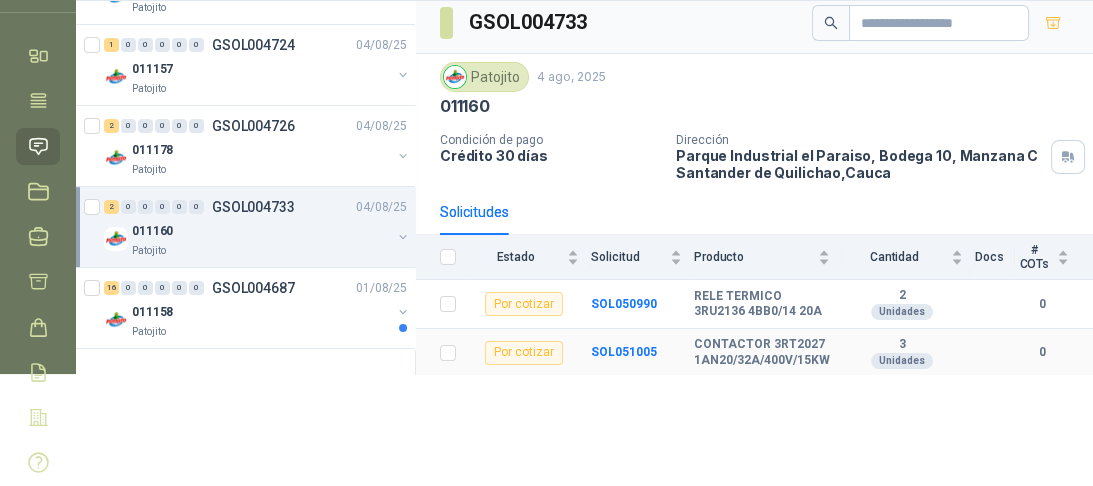 scroll, scrollTop: 10, scrollLeft: 0, axis: vertical 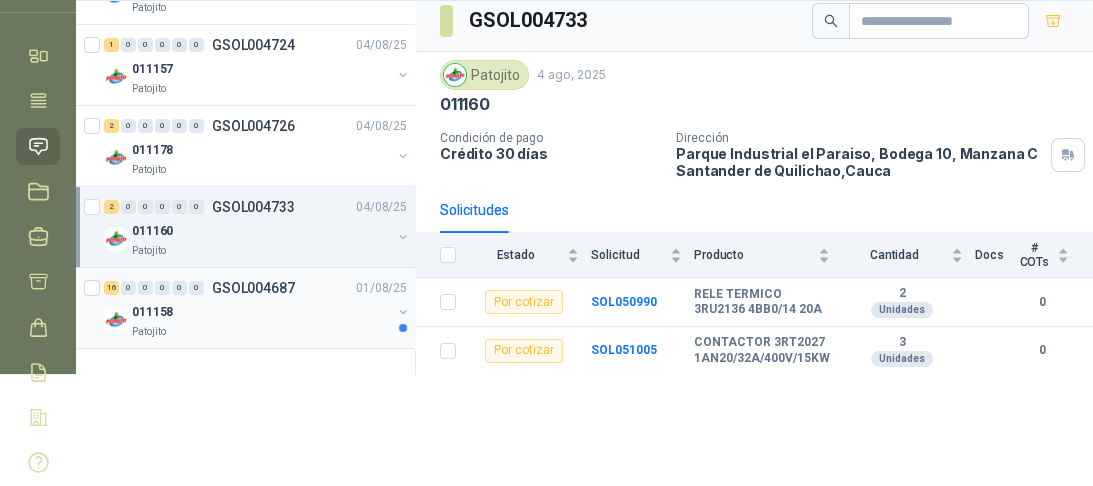 click on "011158" at bounding box center (261, 312) 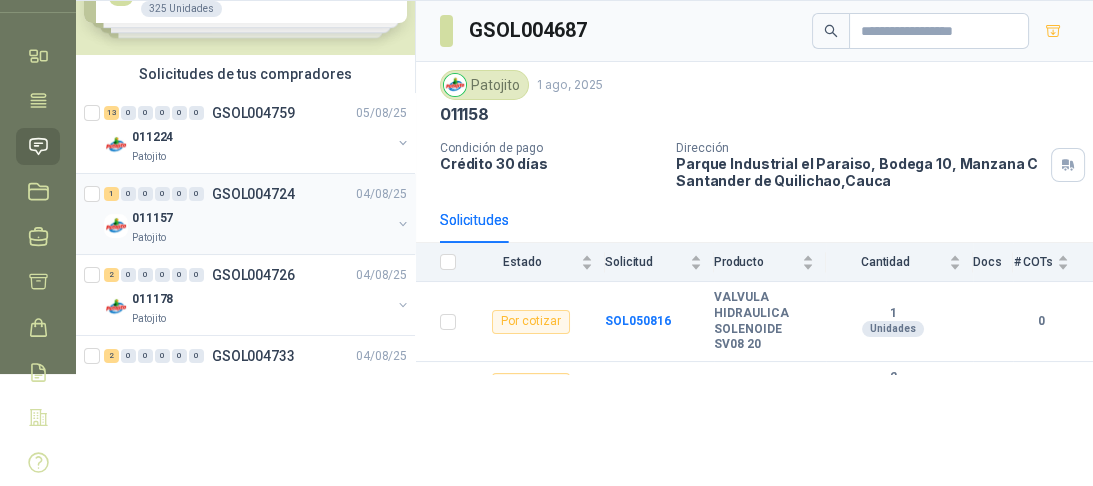 scroll, scrollTop: 0, scrollLeft: 0, axis: both 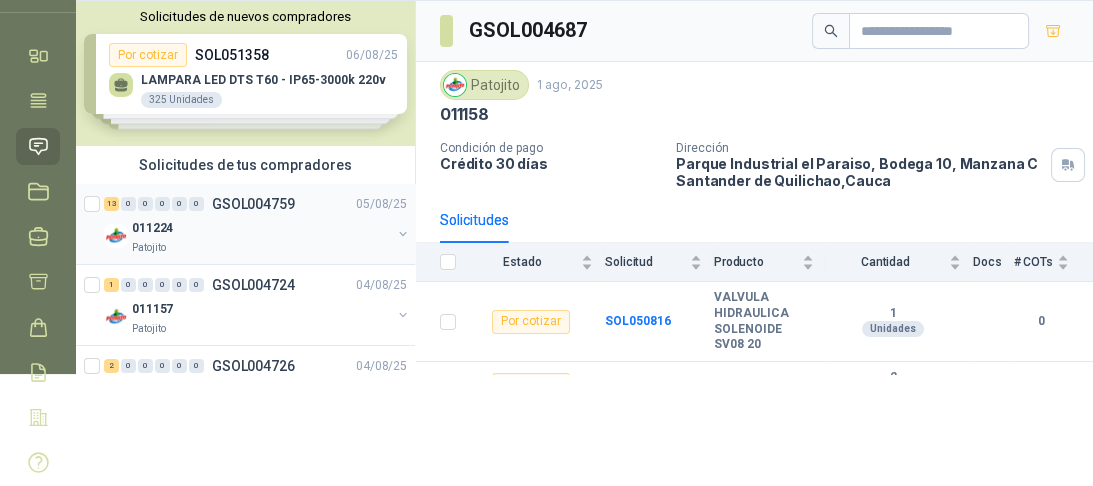 click on "011224" at bounding box center (261, 228) 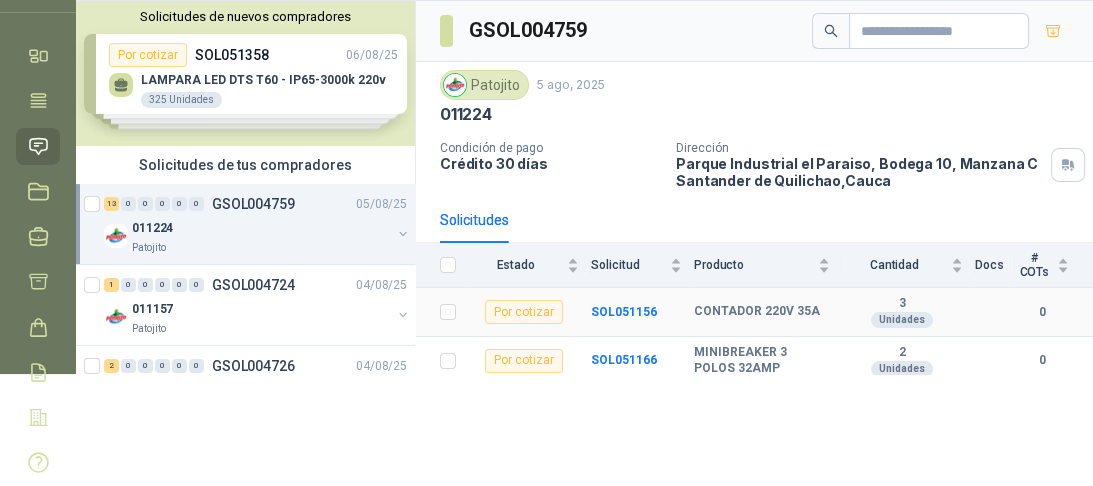 click on "CONTADOR 220V 35A" at bounding box center [757, 312] 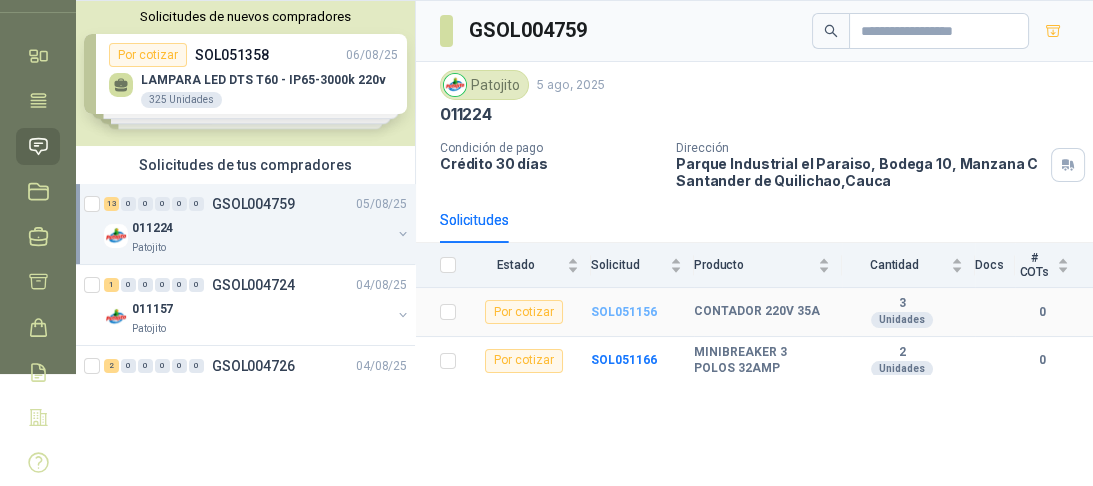 click on "SOL051156" at bounding box center [624, 312] 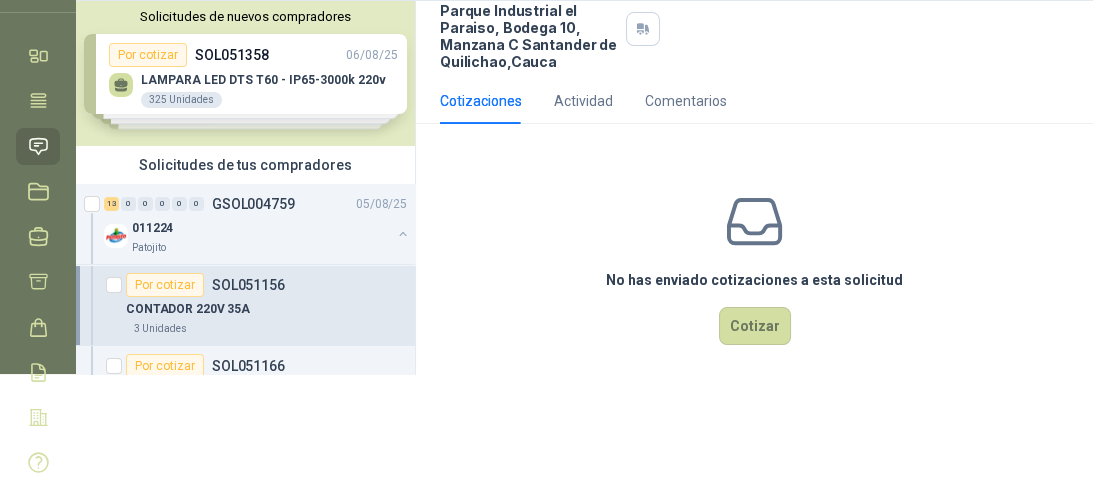 scroll, scrollTop: 216, scrollLeft: 0, axis: vertical 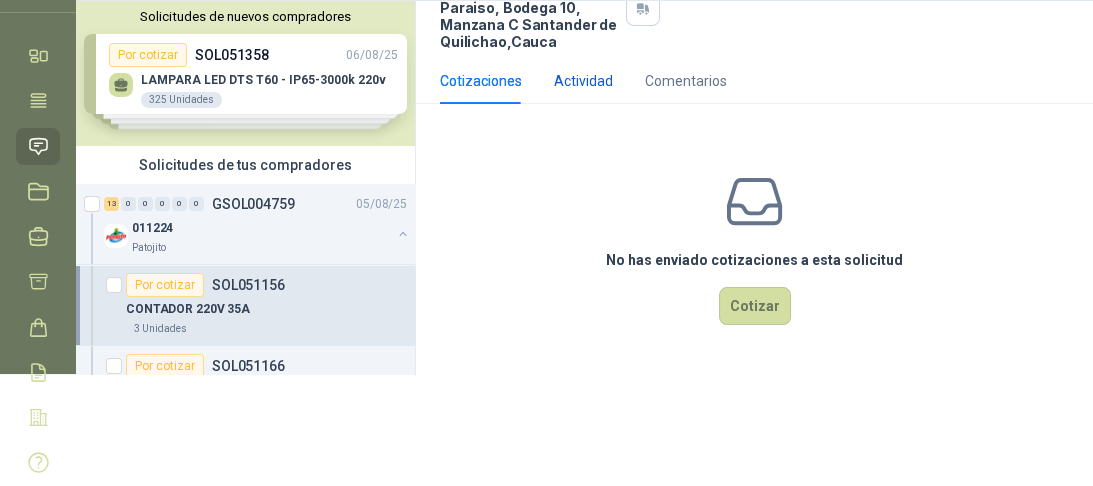 click on "Actividad" at bounding box center (583, 81) 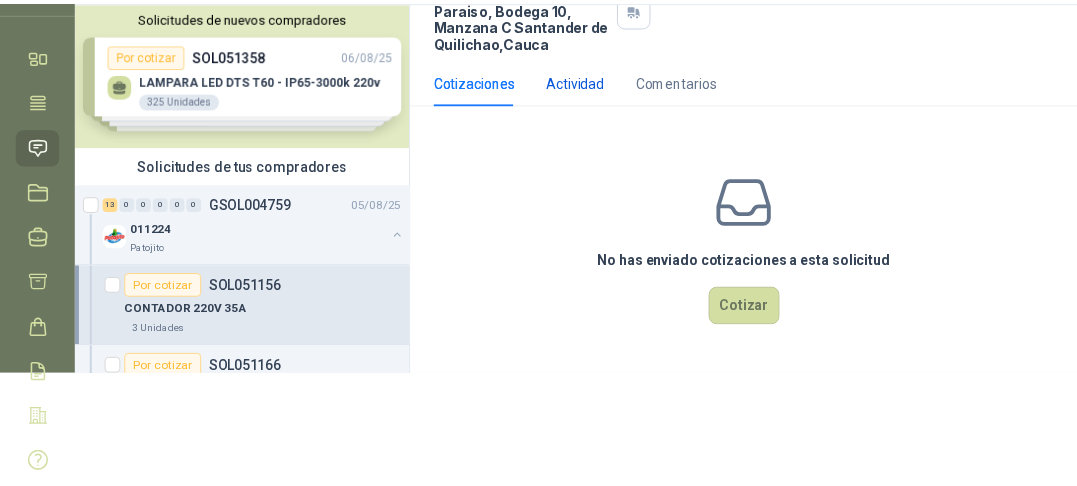 scroll, scrollTop: 0, scrollLeft: 0, axis: both 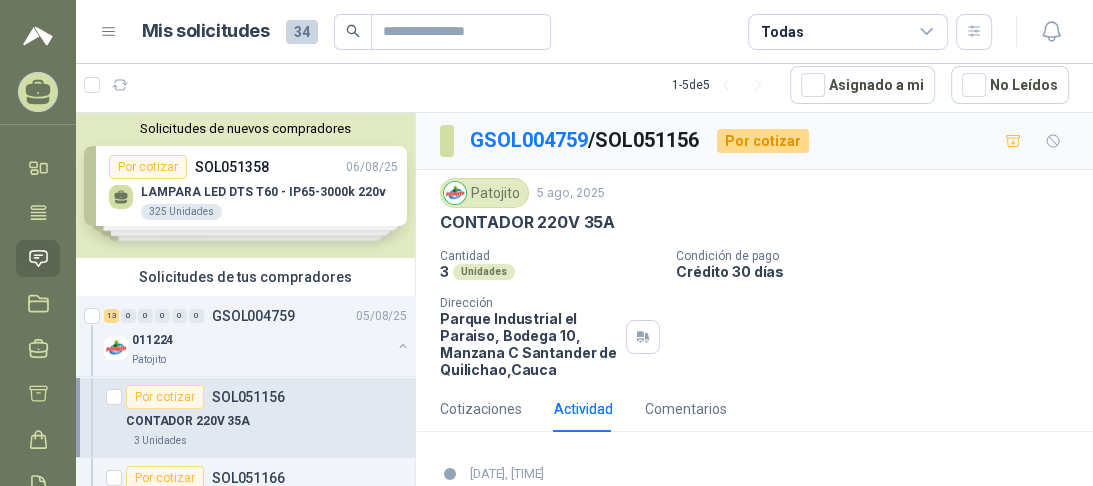 click on "Solicitudes de nuevos compradores Por cotizar SOL051358 06/08/25   LAMPARA LED DTS T60 - IP65-3000k 220v 325   Unidades Por cotizar SOL051313 06/08/25   VARIADOR VELOCIDAD YASKAWA 10 HP 440VAC REF/GA80U4018ABM MODELO GA 800 1   UND  Por cotizar SOL051249 05/08/25   CONVERTIDOR C 11 EN 1 USB RJ45 XUE 4   Unidades Por cotizar SOL051089 05/08/25   Impulsor S2000 electra alcance 65mk 1   Unidades ¿Quieres recibir  cientos de solicitudes de compra  como estas todos los días? Agenda una reunión" at bounding box center [245, 185] 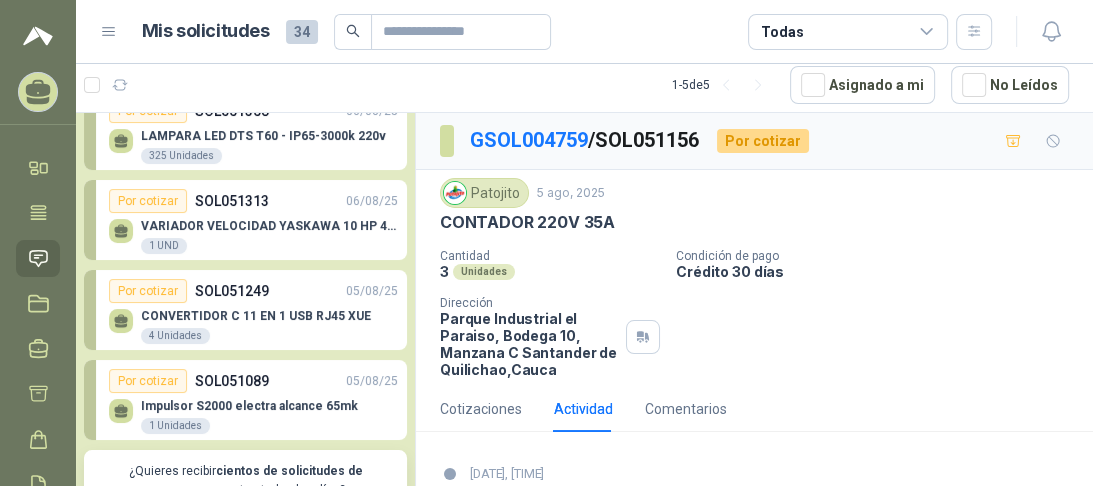 scroll, scrollTop: 160, scrollLeft: 0, axis: vertical 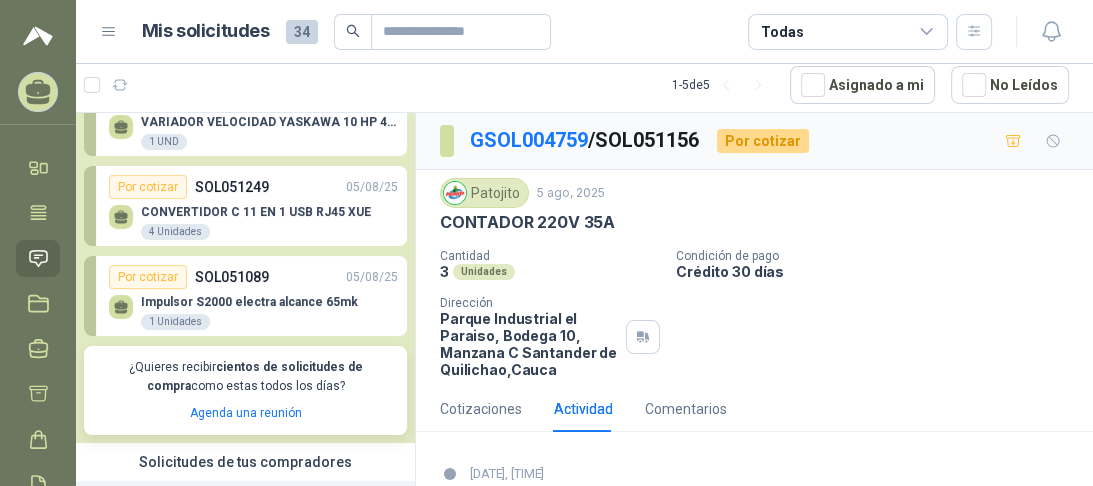 click on "Impulsor S2000 electra alcance 65mk" at bounding box center (249, 302) 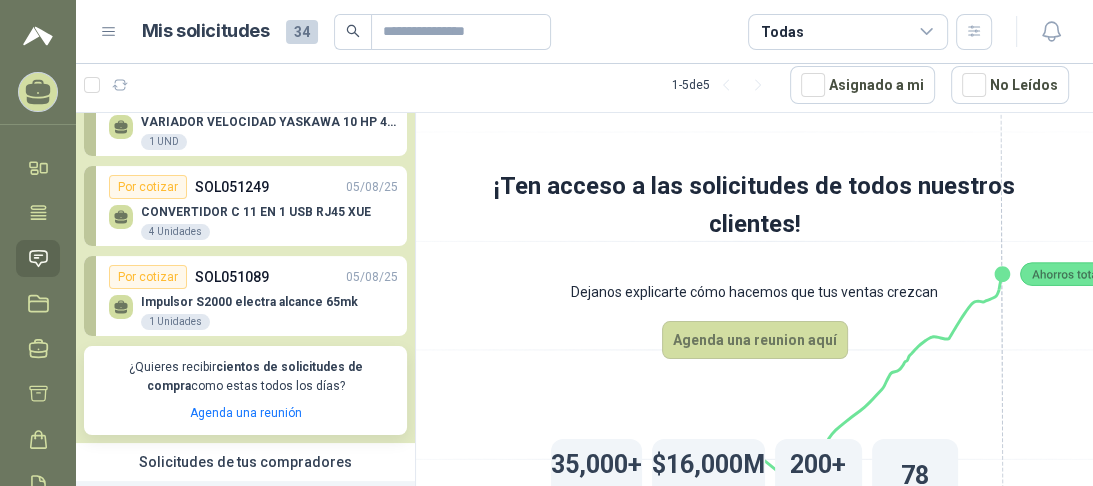 click on "Impulsor S2000 electra alcance 65mk" at bounding box center [249, 302] 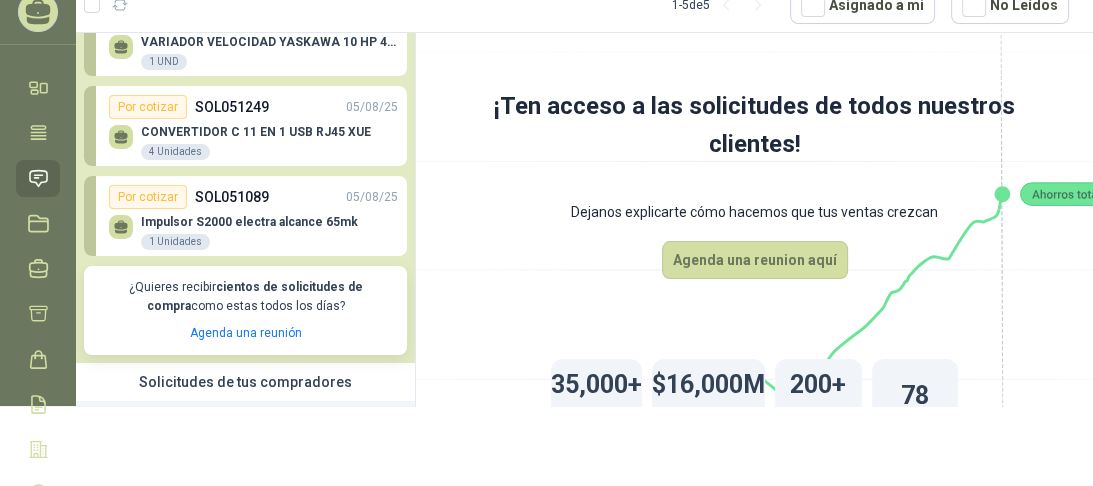 scroll, scrollTop: 160, scrollLeft: 0, axis: vertical 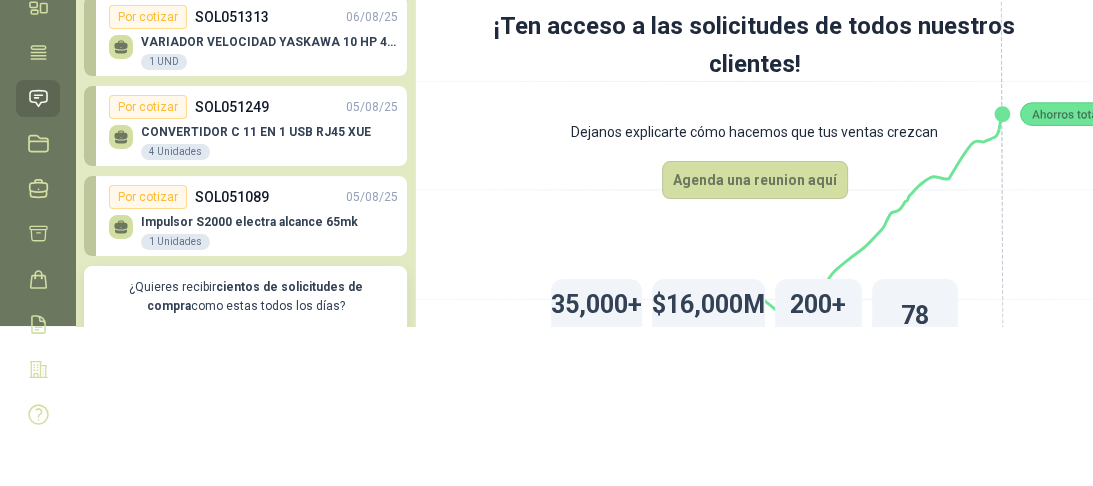click on "Impulsor S2000 electra alcance 65mk" at bounding box center [249, 222] 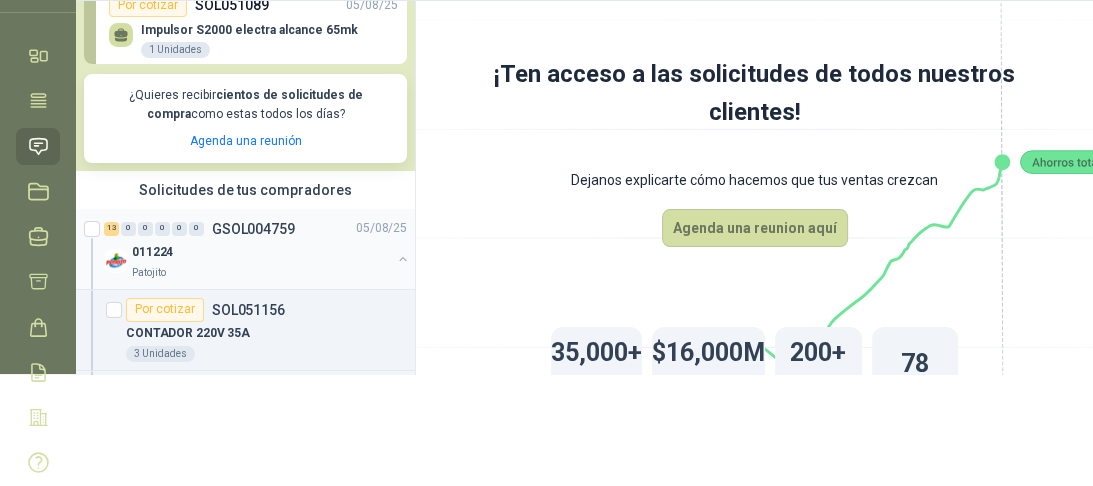 scroll, scrollTop: 400, scrollLeft: 0, axis: vertical 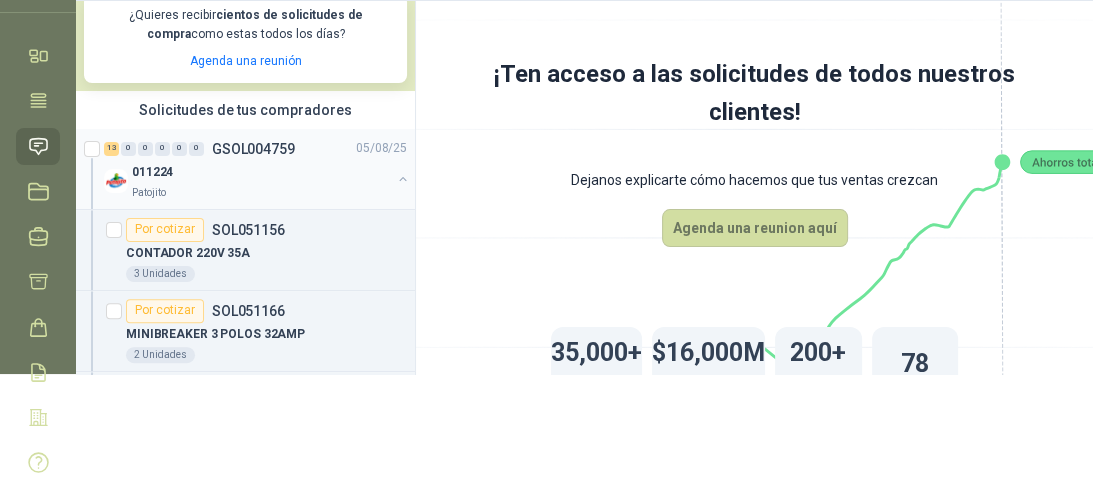 click on "Patojito" at bounding box center (261, 193) 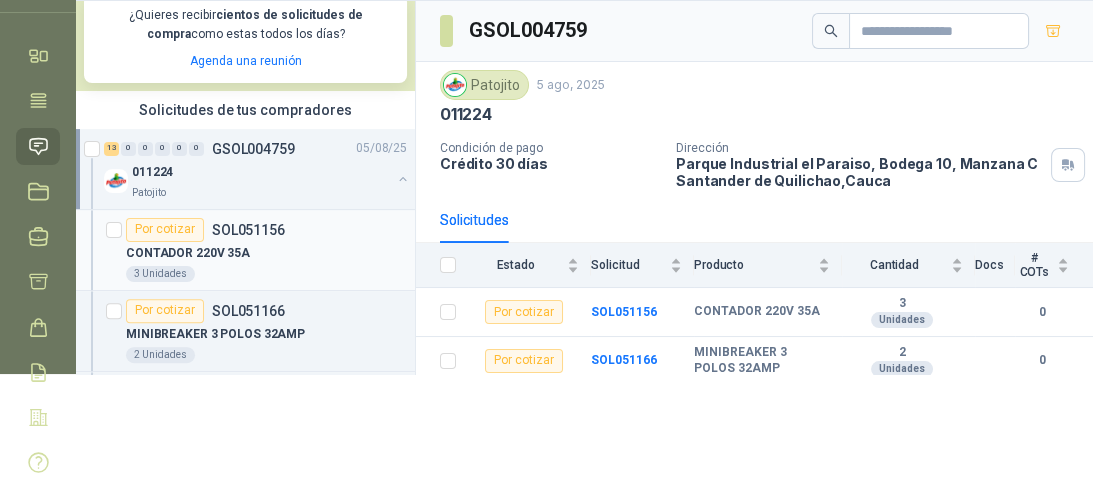 click on "SOL051156" at bounding box center (248, 230) 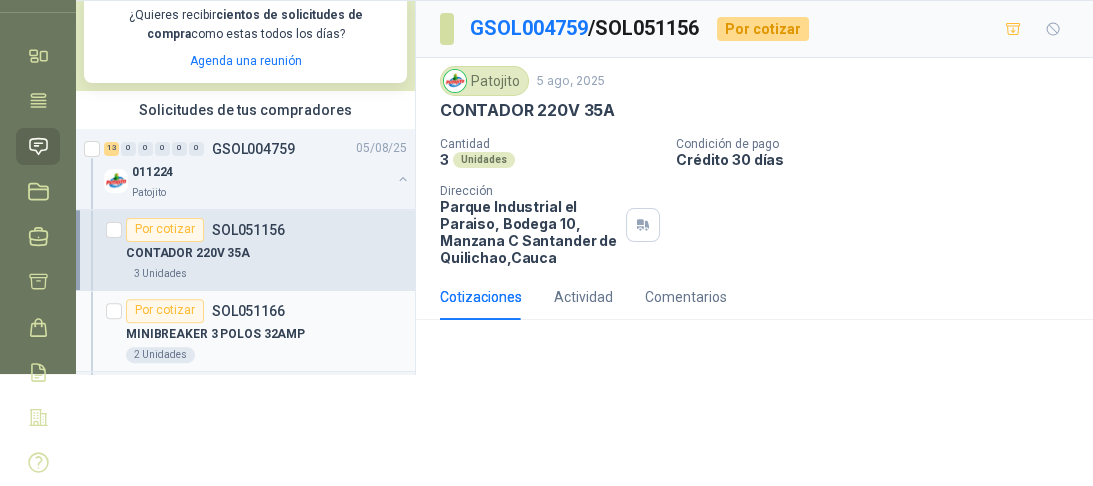 scroll, scrollTop: 480, scrollLeft: 0, axis: vertical 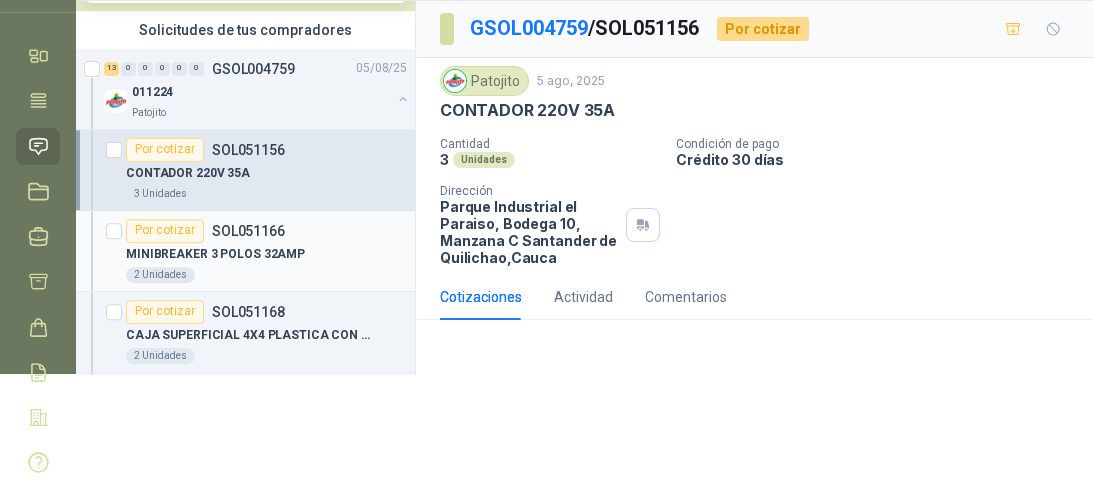 click on "2   Unidades" at bounding box center [266, 275] 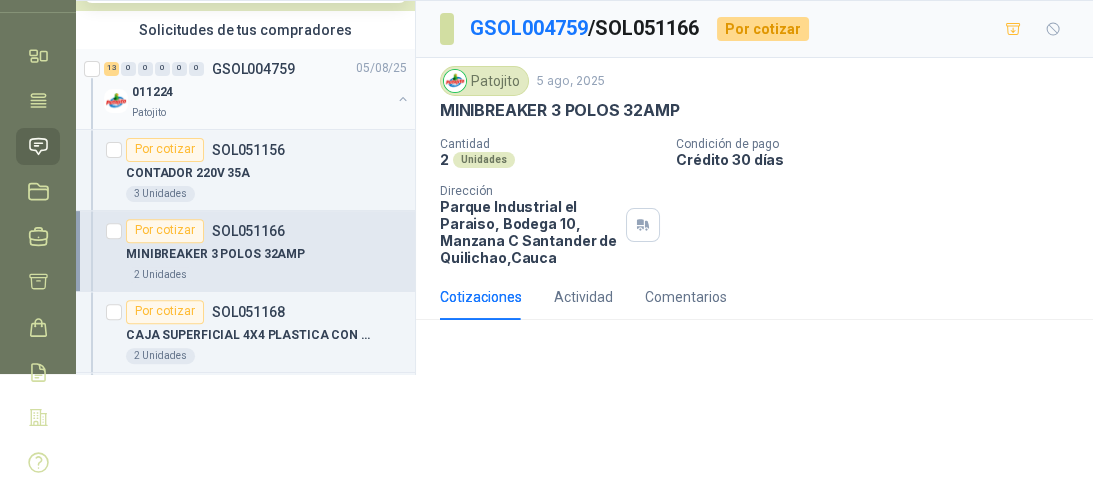 click on "13" at bounding box center (111, 69) 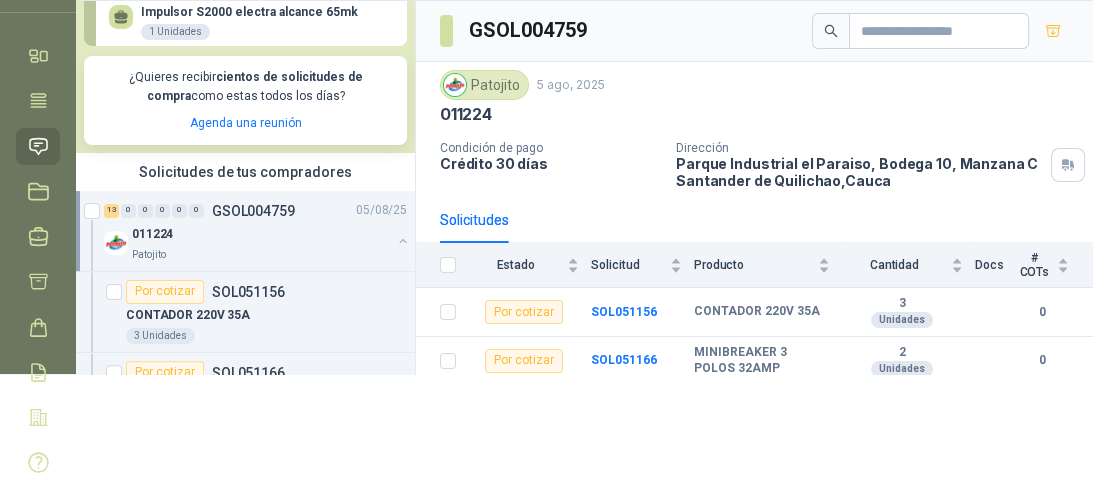 scroll, scrollTop: 320, scrollLeft: 0, axis: vertical 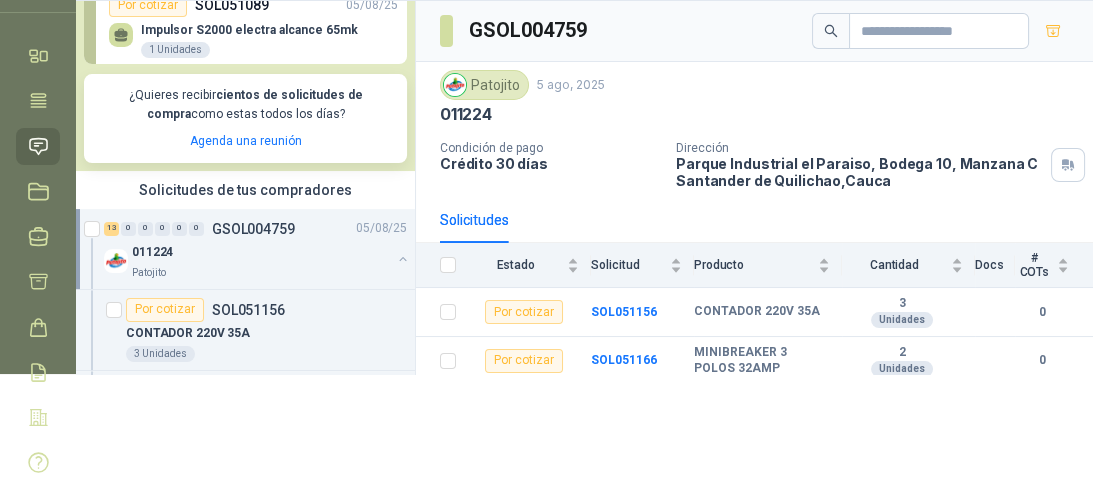 click at bounding box center [403, 259] 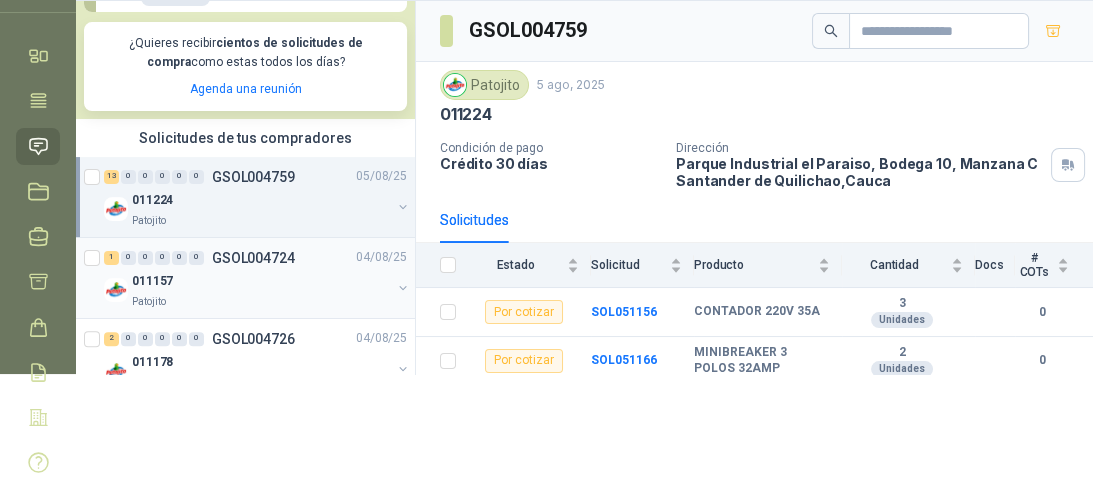 scroll, scrollTop: 400, scrollLeft: 0, axis: vertical 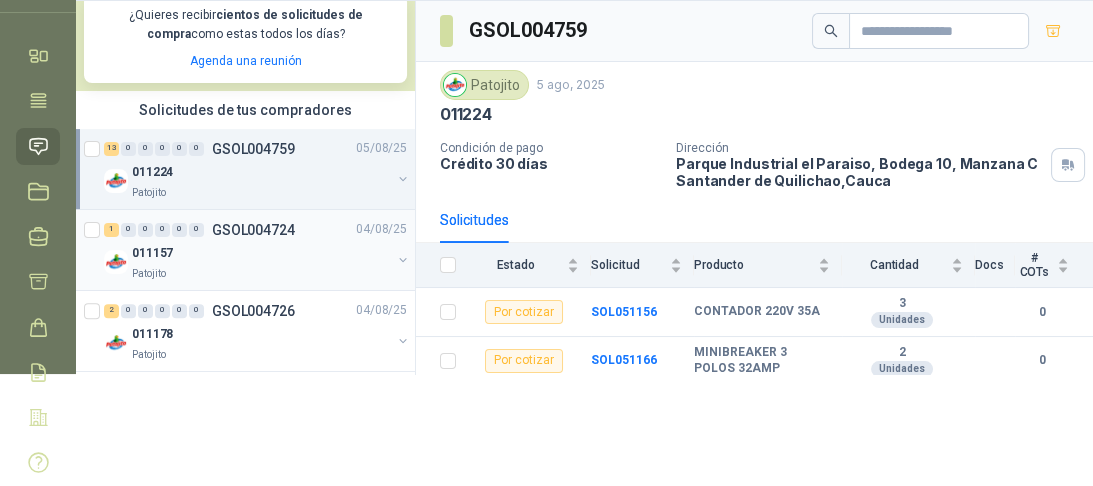 click on "011157" at bounding box center (261, 254) 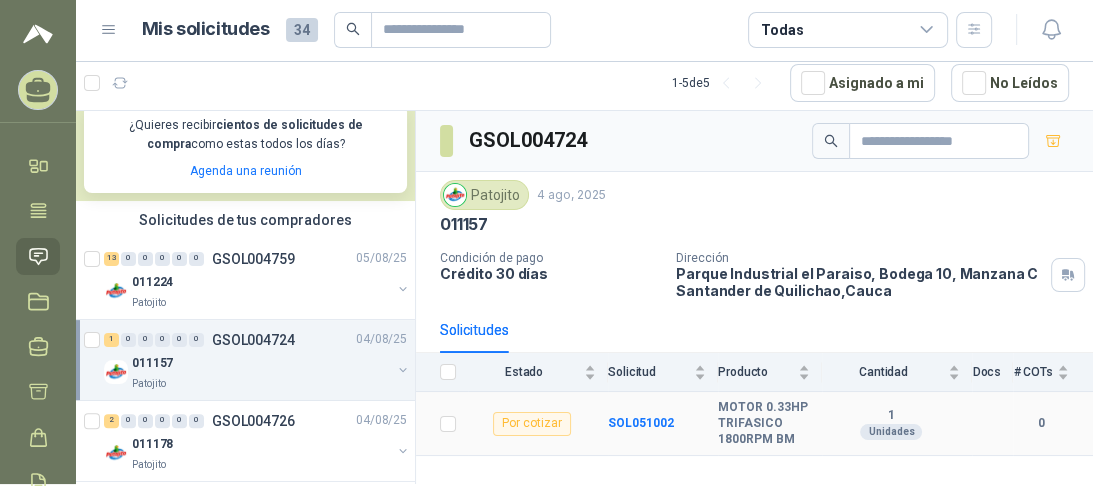 scroll, scrollTop: 0, scrollLeft: 0, axis: both 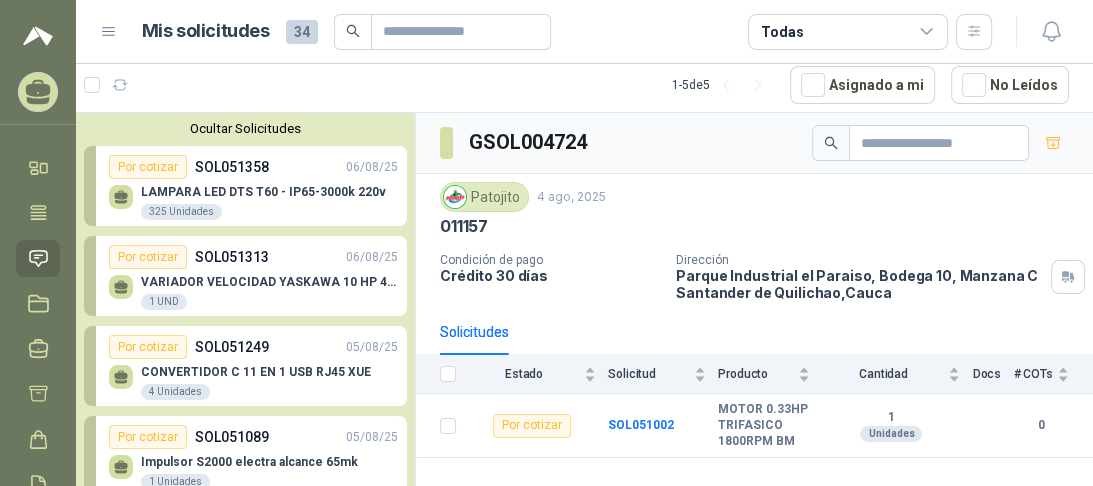 click on "LAMPARA LED DTS T60 - IP65-3000k 220v" at bounding box center [263, 192] 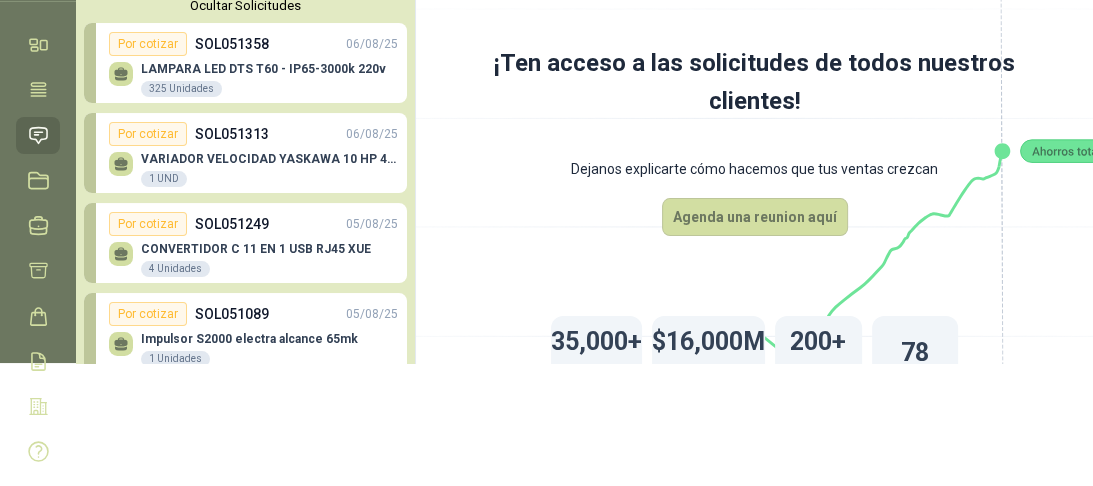 scroll, scrollTop: 164, scrollLeft: 0, axis: vertical 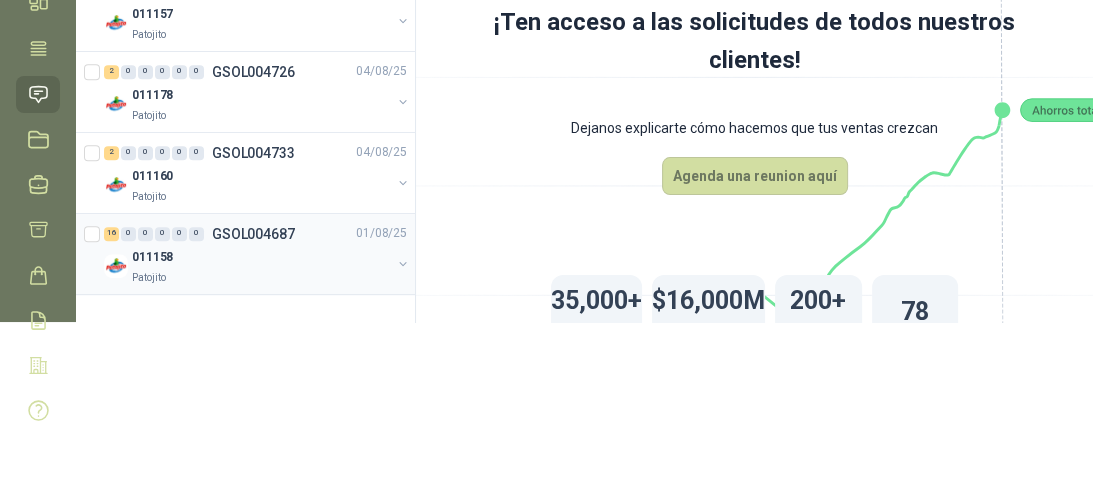 click on "011158" at bounding box center [261, 258] 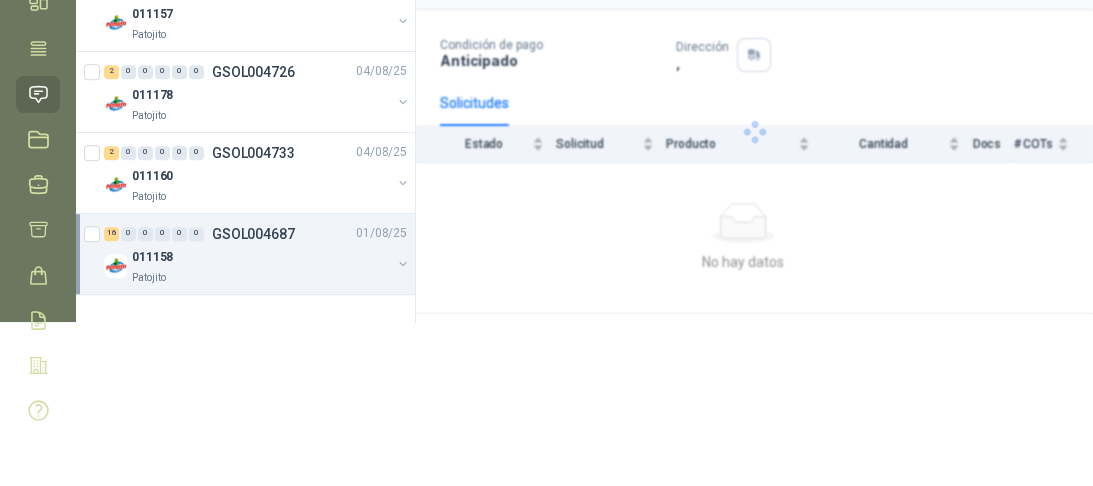 scroll, scrollTop: 112, scrollLeft: 0, axis: vertical 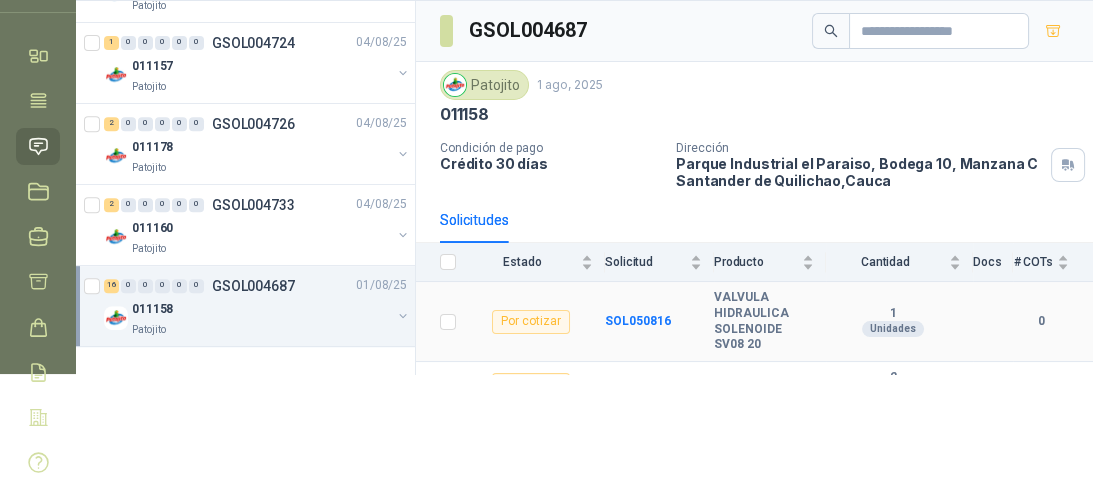 click on "VALVULA HIDRAULICA SOLENOIDE SV08 20" at bounding box center (764, 321) 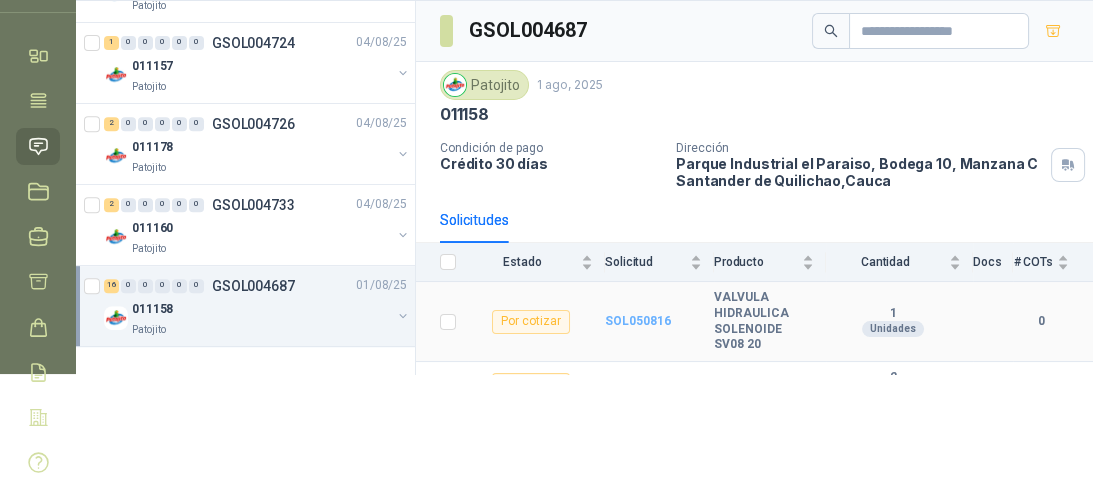 click on "SOL050816" at bounding box center [638, 321] 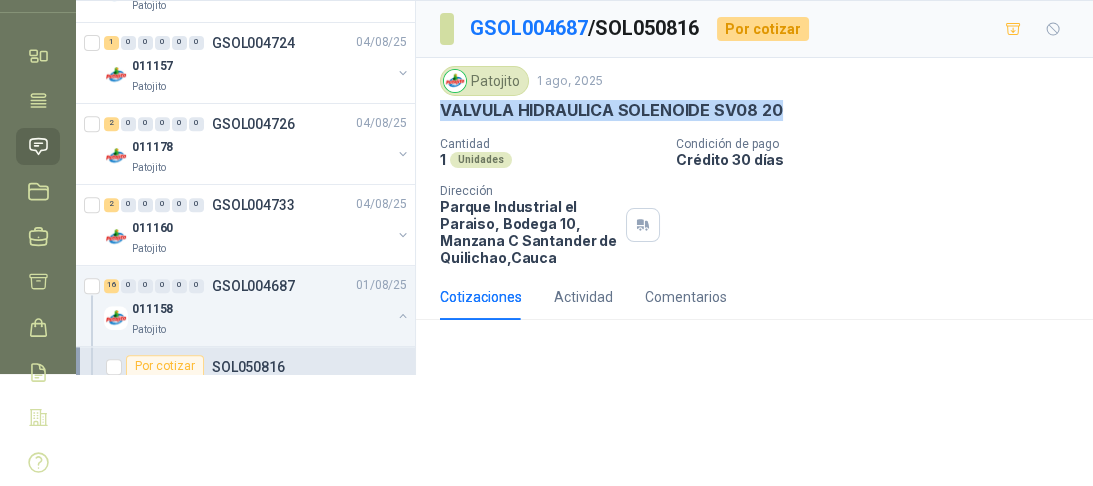 drag, startPoint x: 444, startPoint y: 111, endPoint x: 752, endPoint y: 113, distance: 308.0065 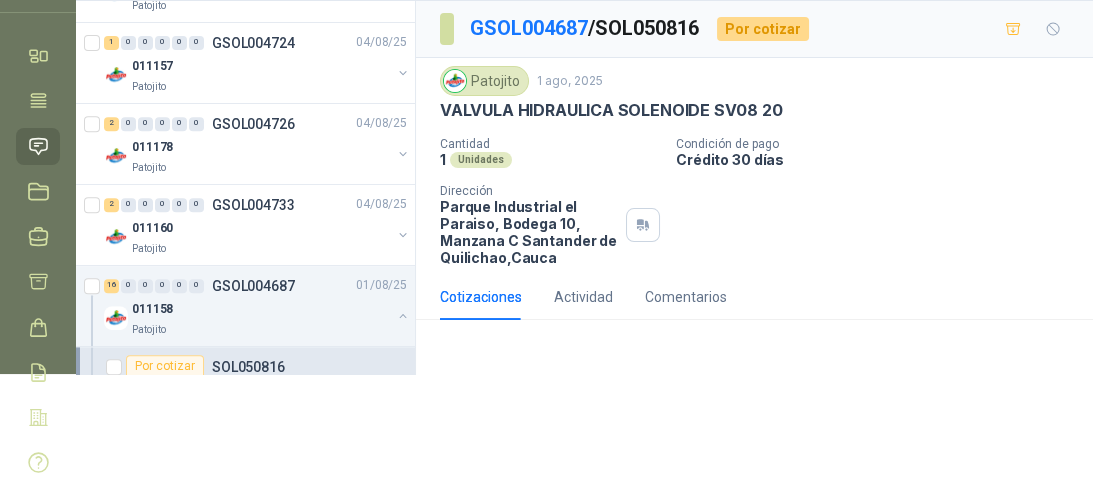 click on "1   Unidades" at bounding box center (550, 159) 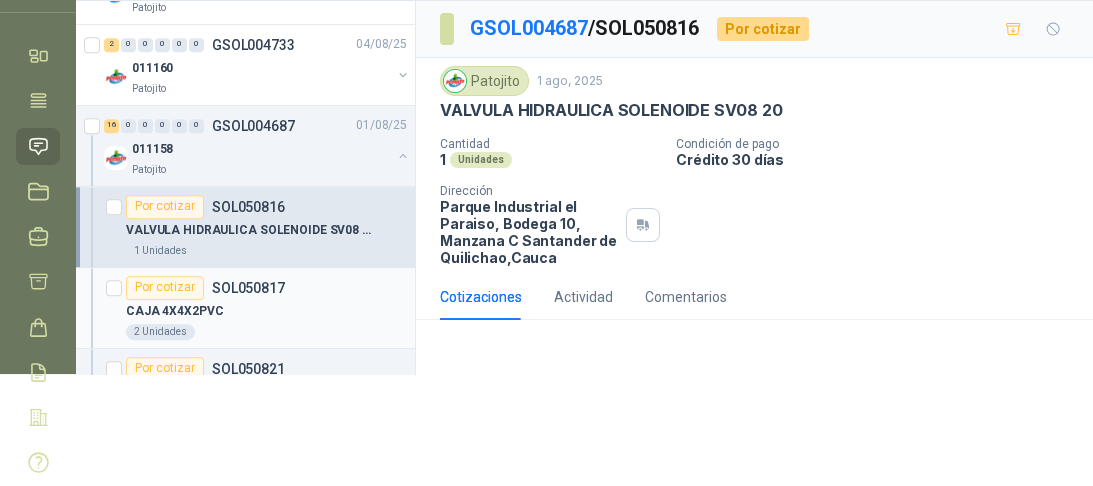 scroll, scrollTop: 827, scrollLeft: 0, axis: vertical 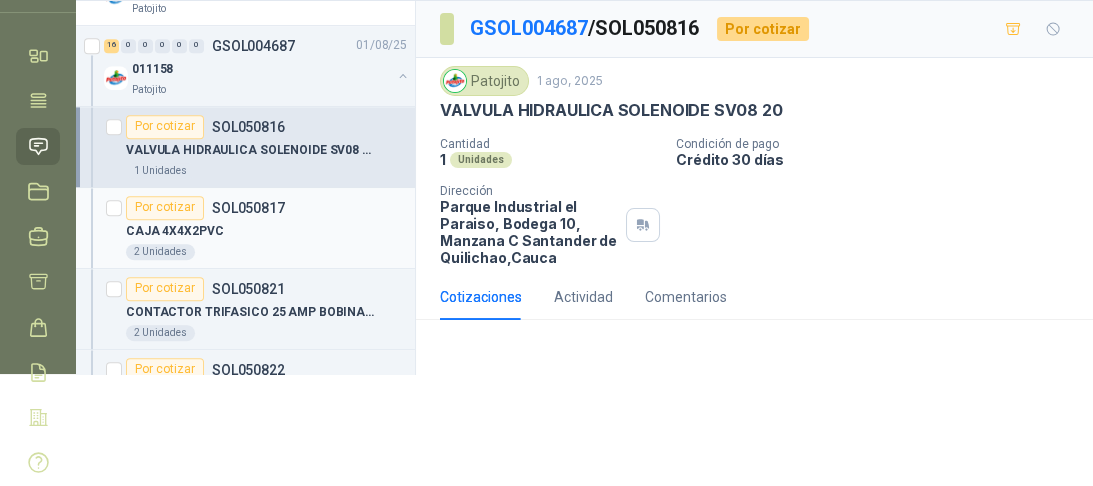 click on "Por cotizar SOL050817 CAJA  4X4X2PVC 2   Unidades" at bounding box center [245, 228] 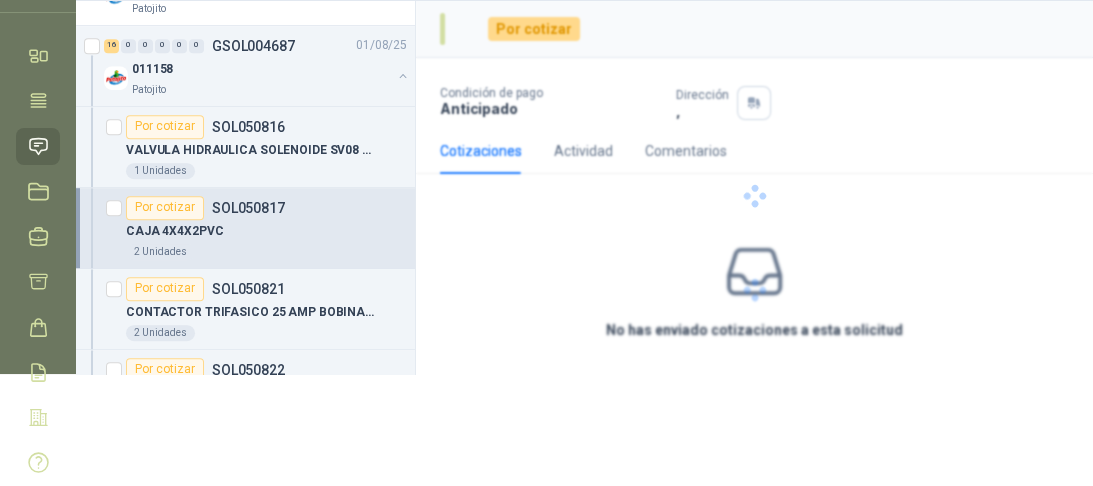 click on "SOL050817" at bounding box center [248, 208] 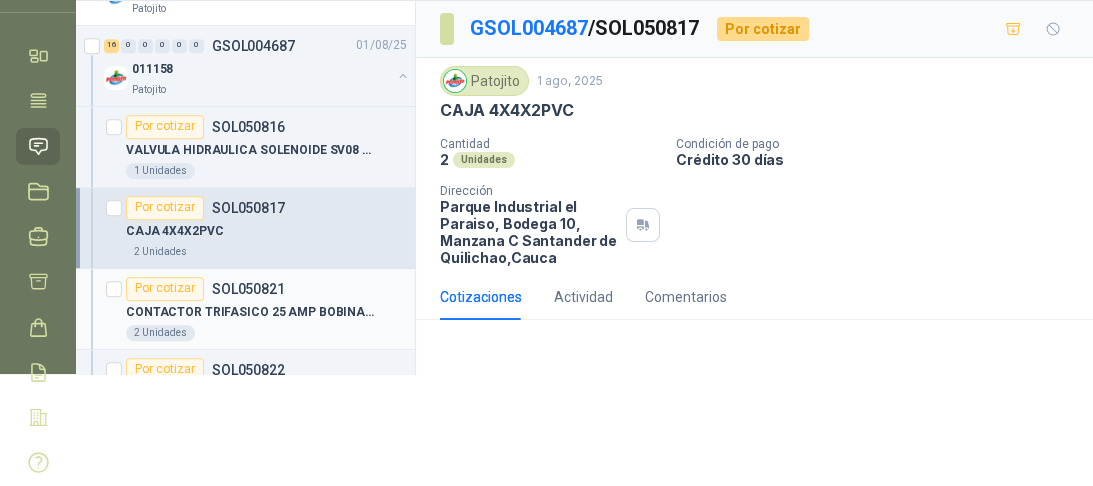 click on "CONTACTOR TRIFASICO 25 AMP BOBINA 110 VA" at bounding box center (250, 312) 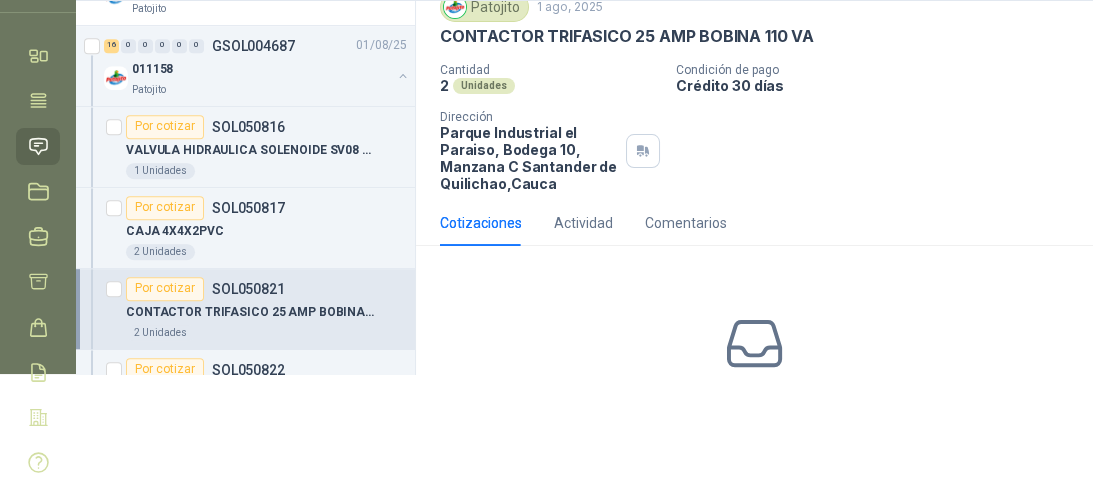 scroll, scrollTop: 216, scrollLeft: 0, axis: vertical 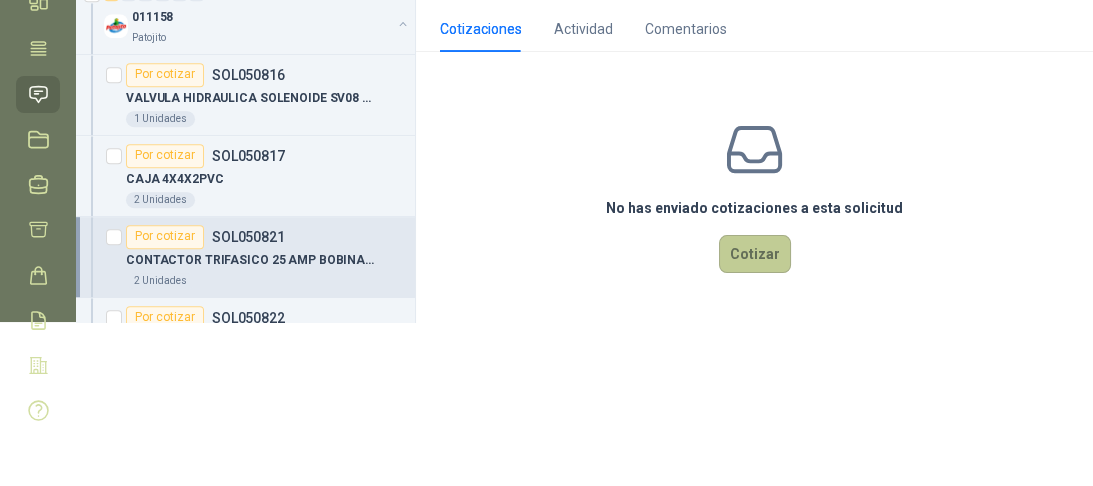 click on "Cotizar" at bounding box center [755, 254] 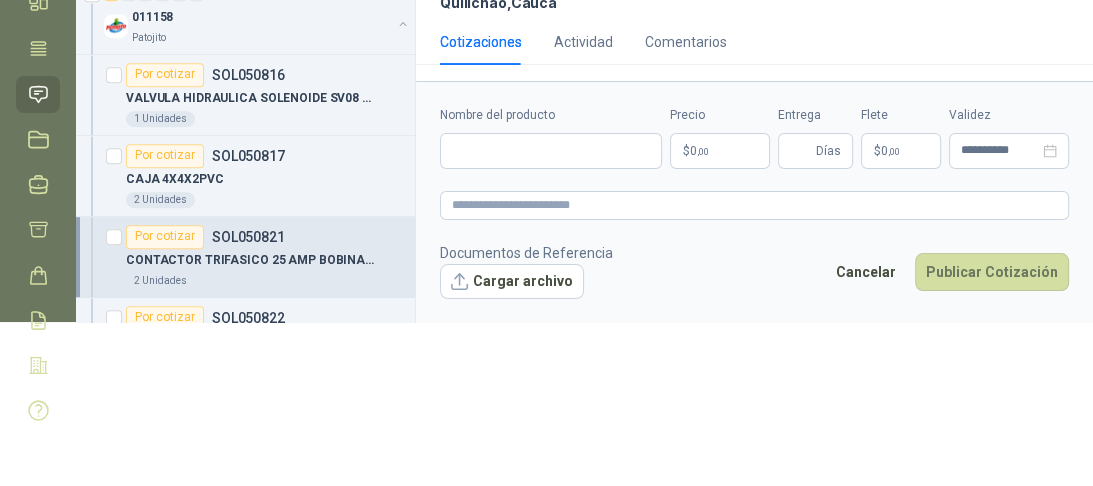 scroll, scrollTop: 202, scrollLeft: 0, axis: vertical 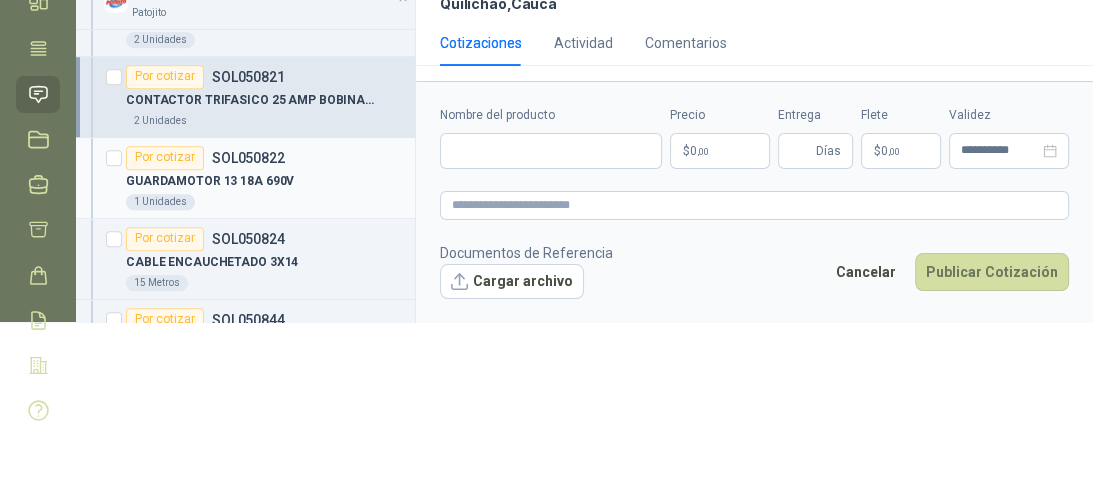 click on "Por cotizar SOL050822" at bounding box center (205, 158) 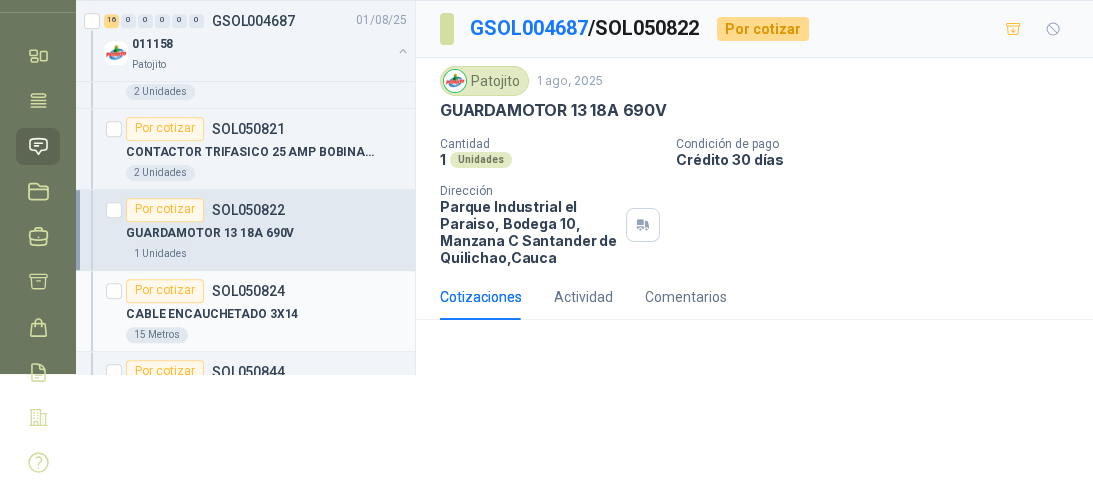 scroll, scrollTop: 1067, scrollLeft: 0, axis: vertical 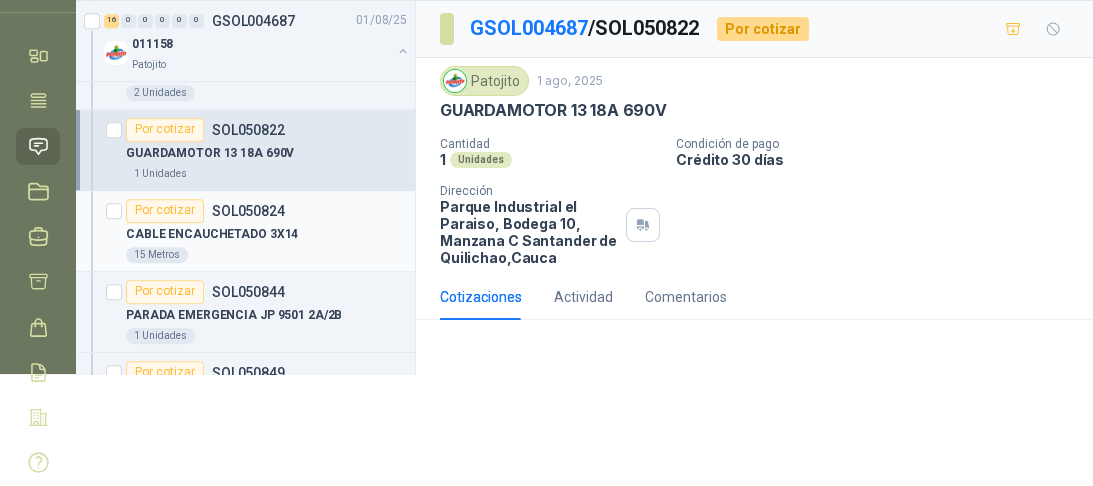 click on "CABLE ENCAUCHETADO 3X14" at bounding box center (212, 234) 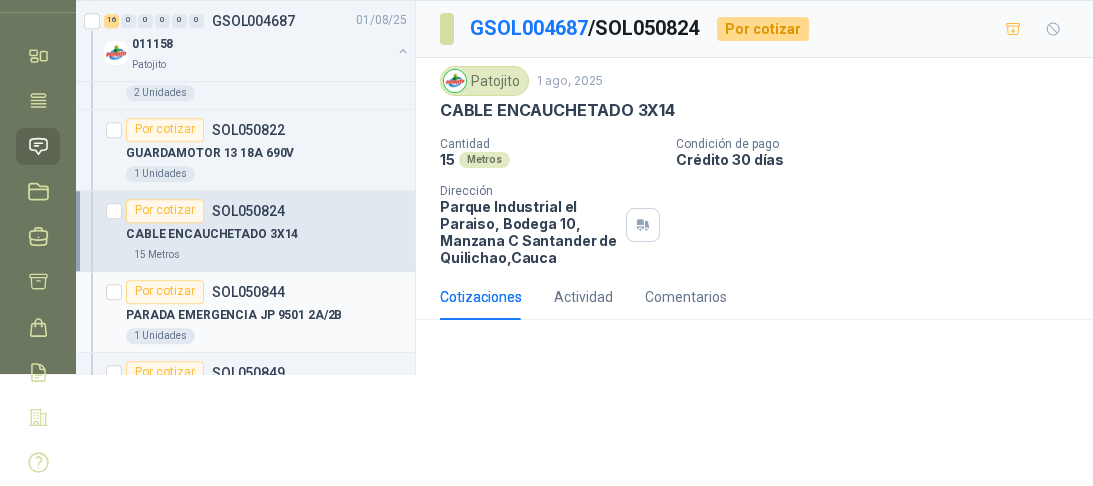 click on "Por cotizar SOL050844" at bounding box center (205, 292) 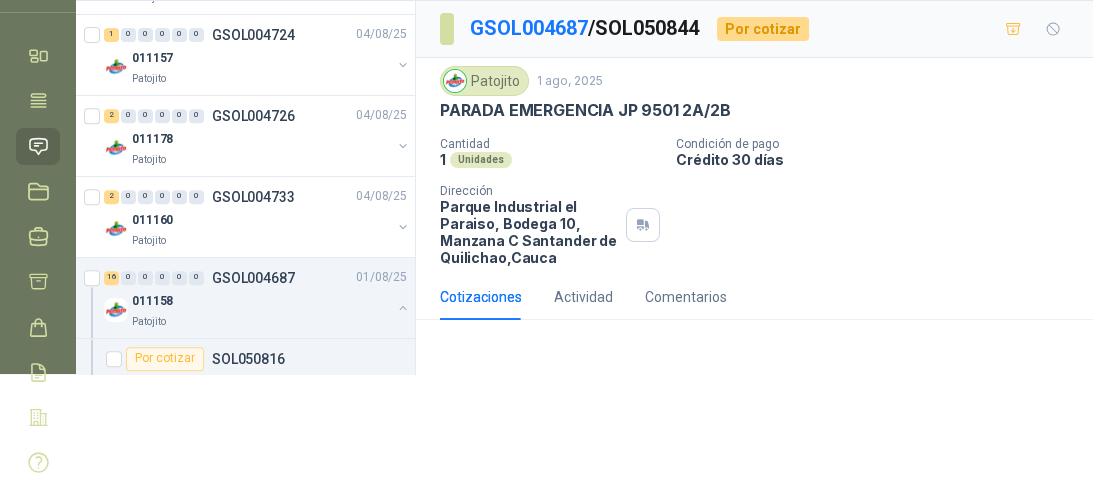 scroll, scrollTop: 587, scrollLeft: 0, axis: vertical 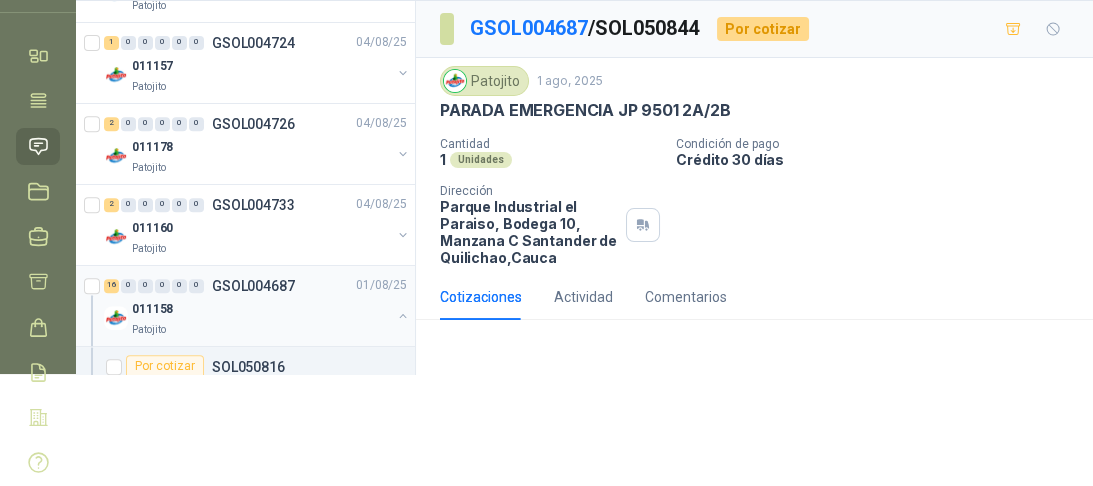 click at bounding box center (403, 316) 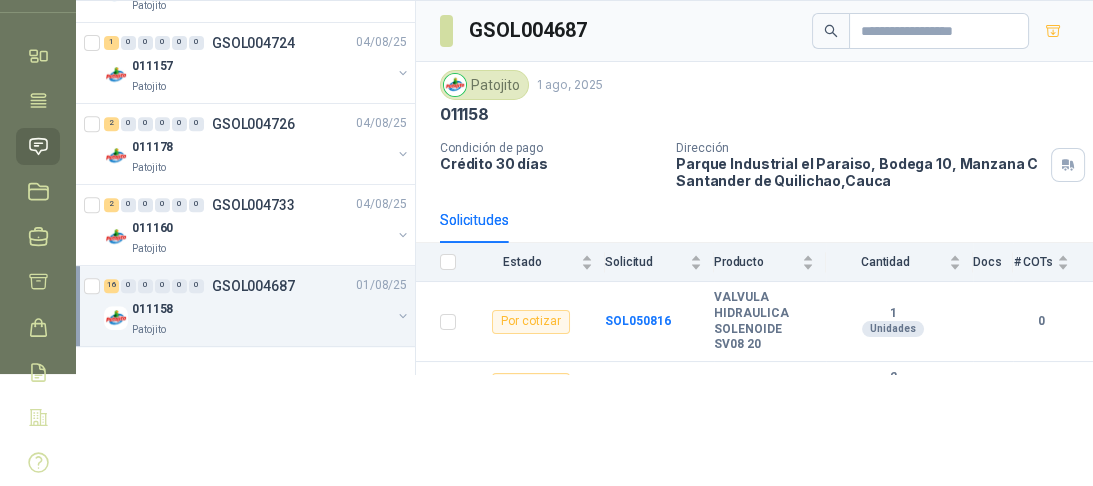 scroll, scrollTop: 164, scrollLeft: 0, axis: vertical 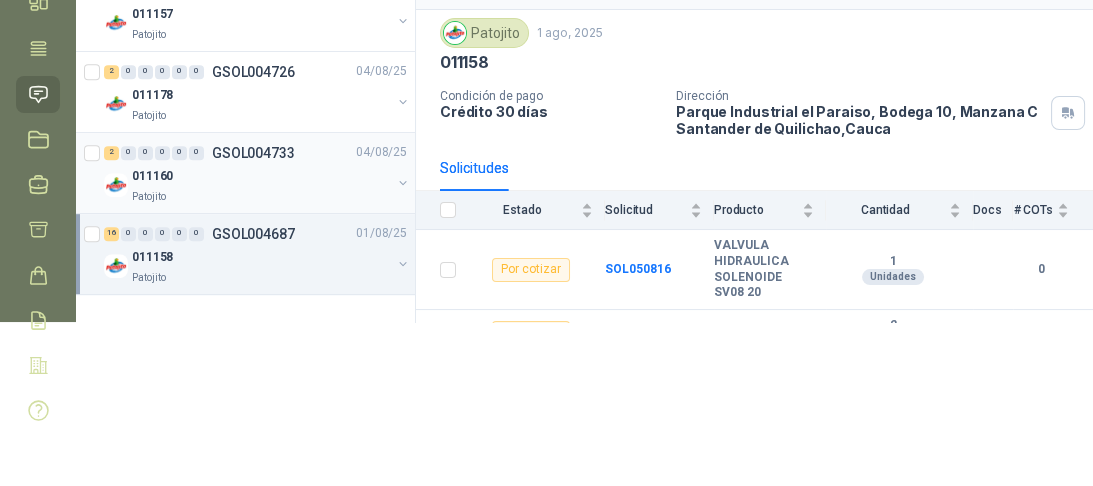 click on "GSOL004733" at bounding box center (253, 153) 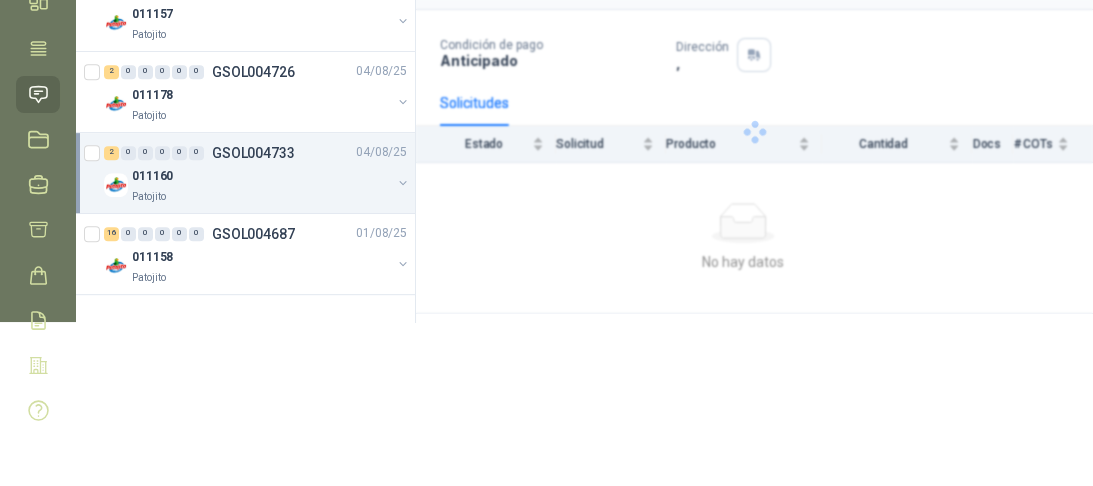 scroll, scrollTop: 112, scrollLeft: 0, axis: vertical 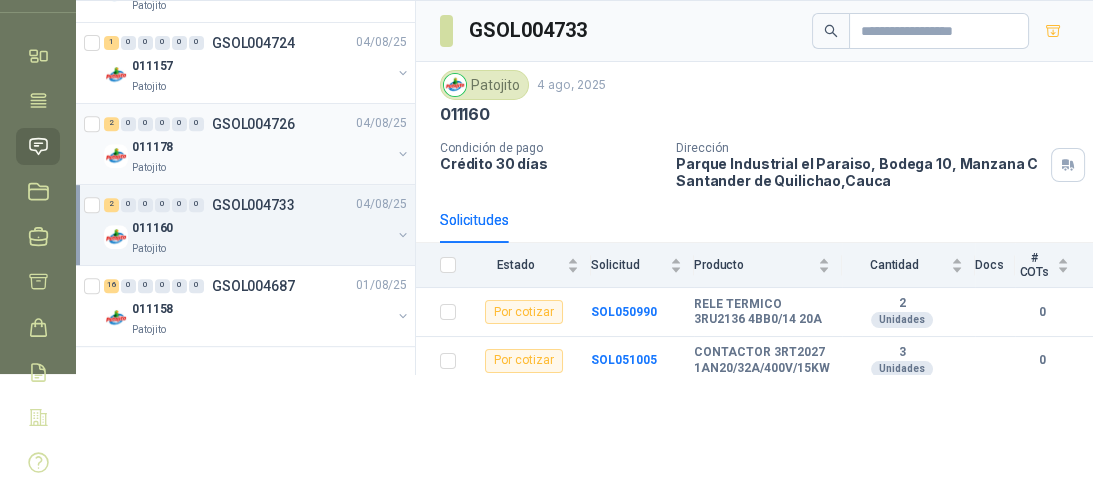 click on "011178" at bounding box center (261, 148) 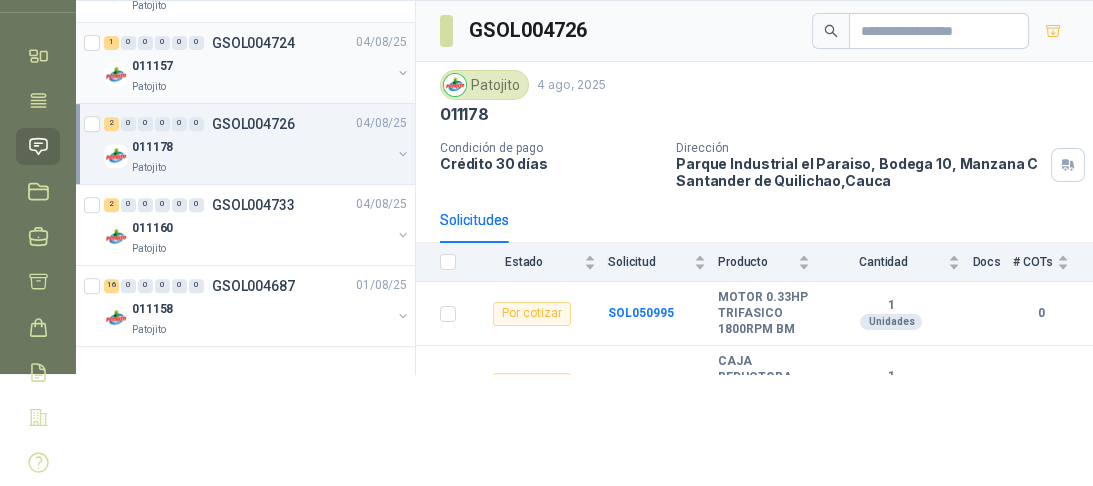 click on "Patojito" at bounding box center (261, 87) 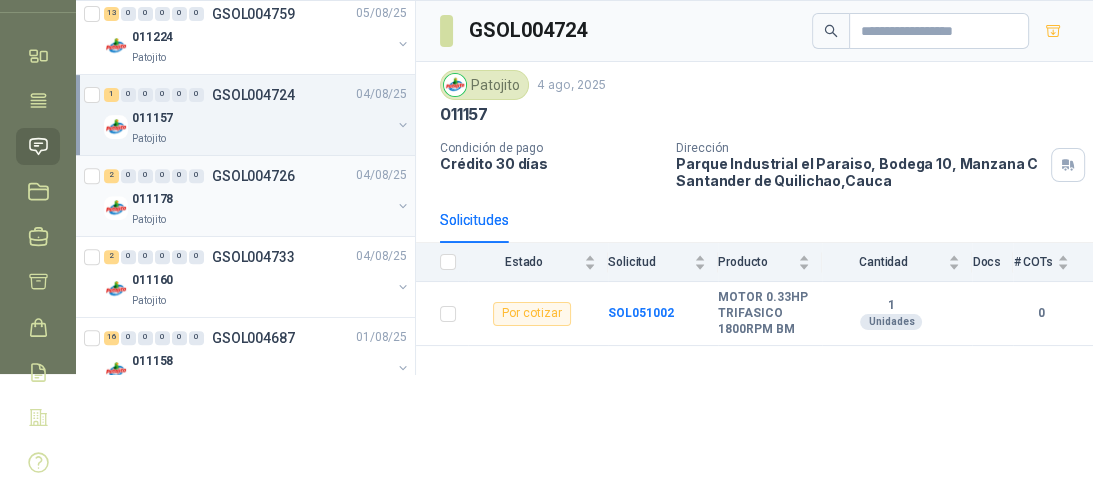 scroll, scrollTop: 507, scrollLeft: 0, axis: vertical 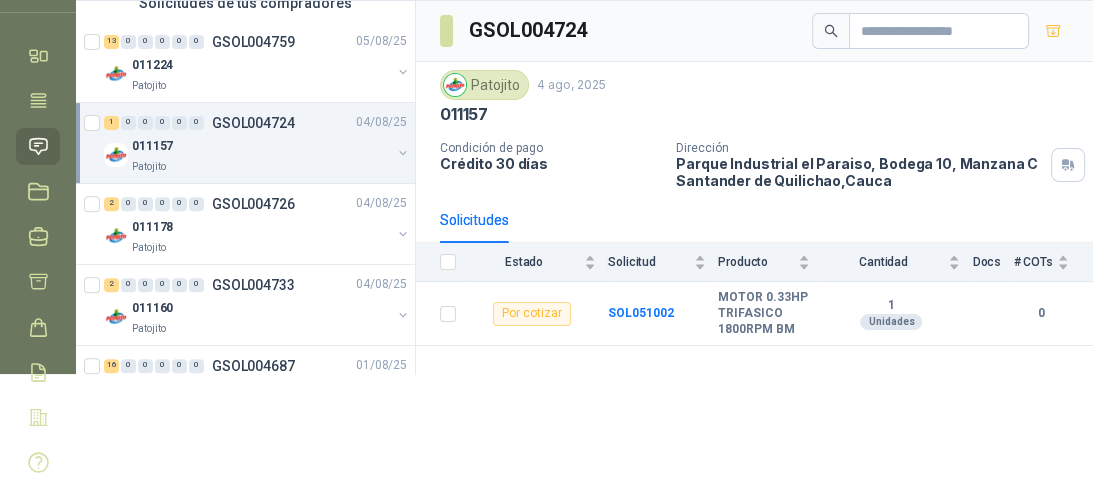 click at bounding box center [403, 153] 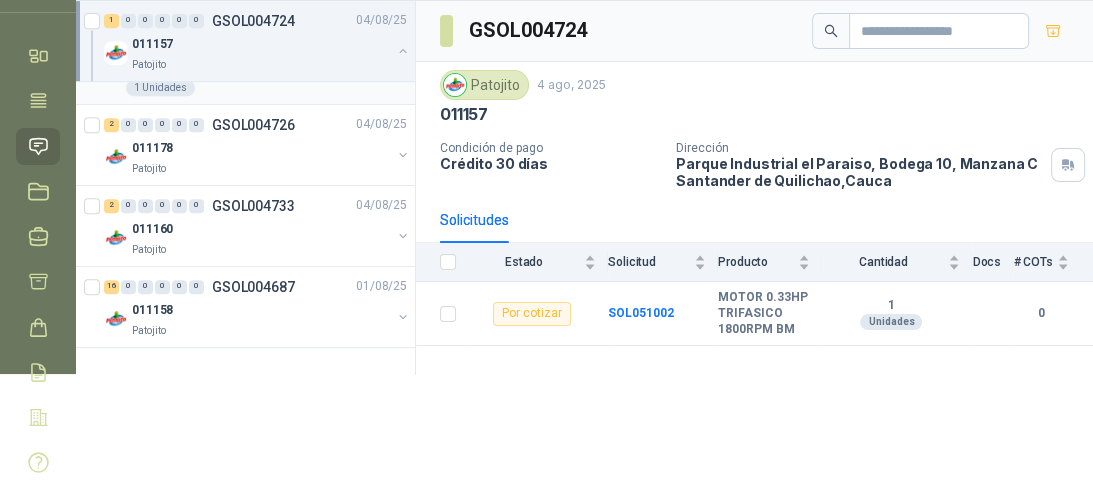 scroll, scrollTop: 587, scrollLeft: 0, axis: vertical 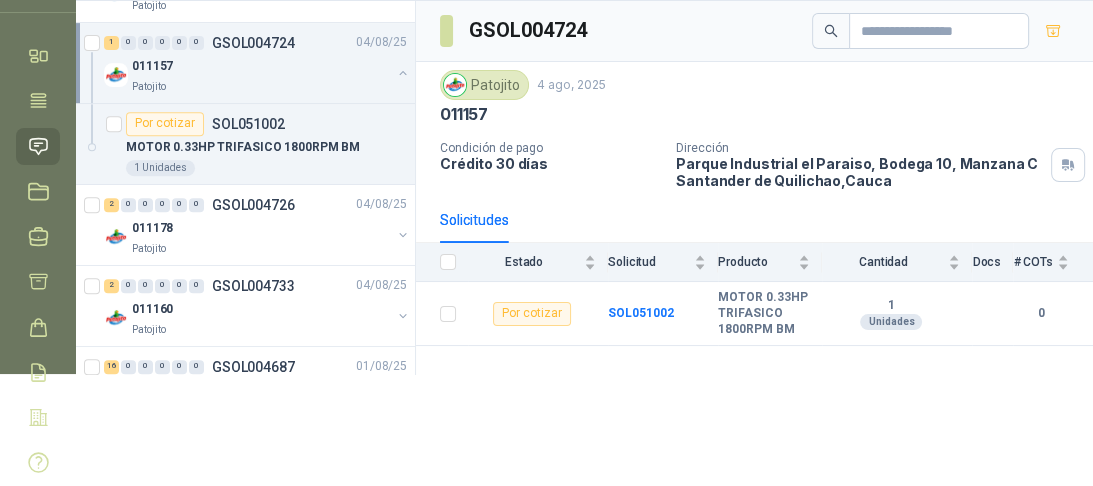 click at bounding box center [403, 73] 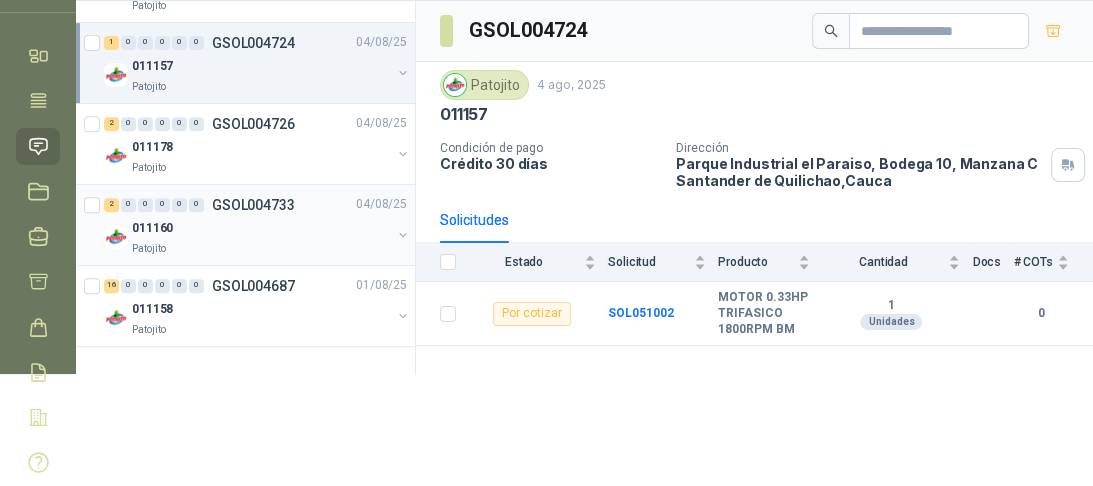 click at bounding box center [403, 235] 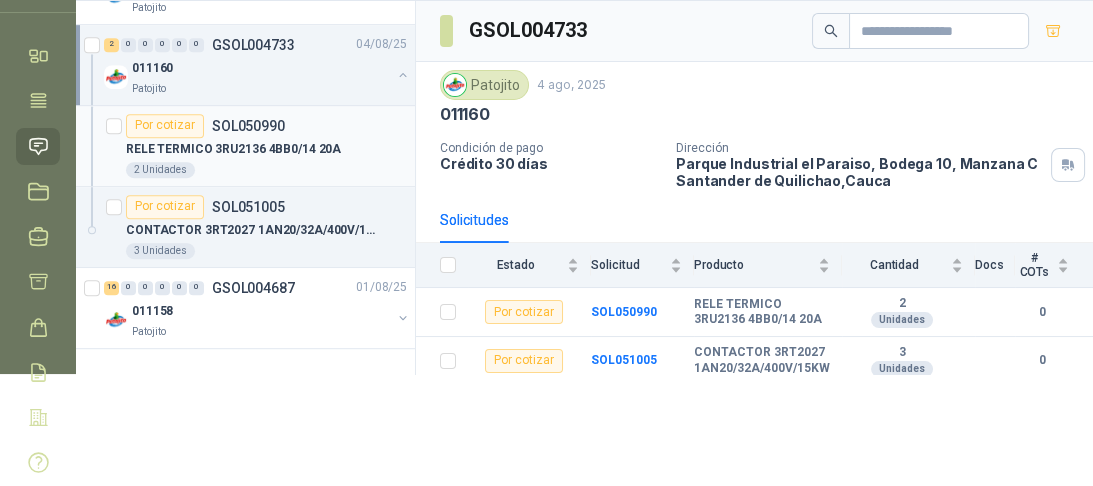 scroll, scrollTop: 587, scrollLeft: 0, axis: vertical 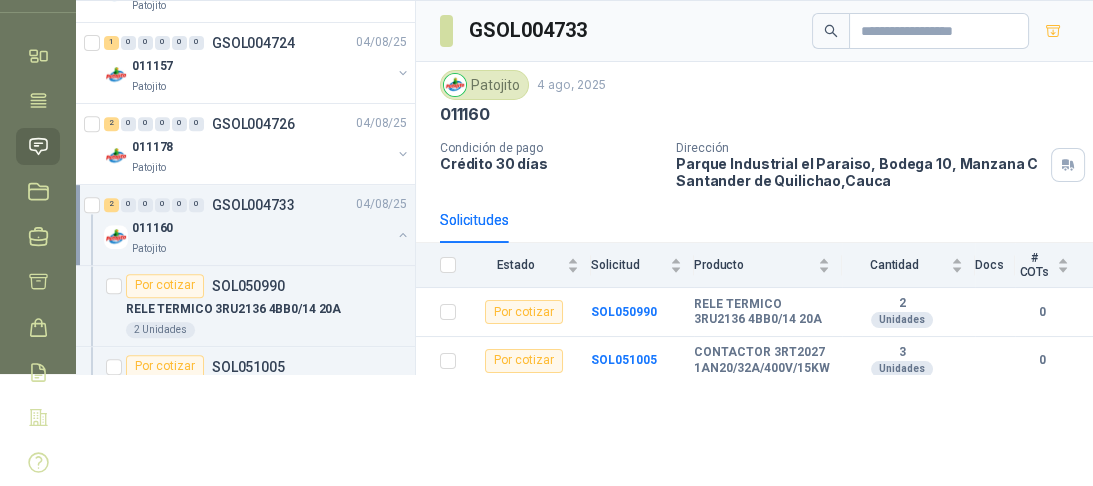 click at bounding box center (403, 235) 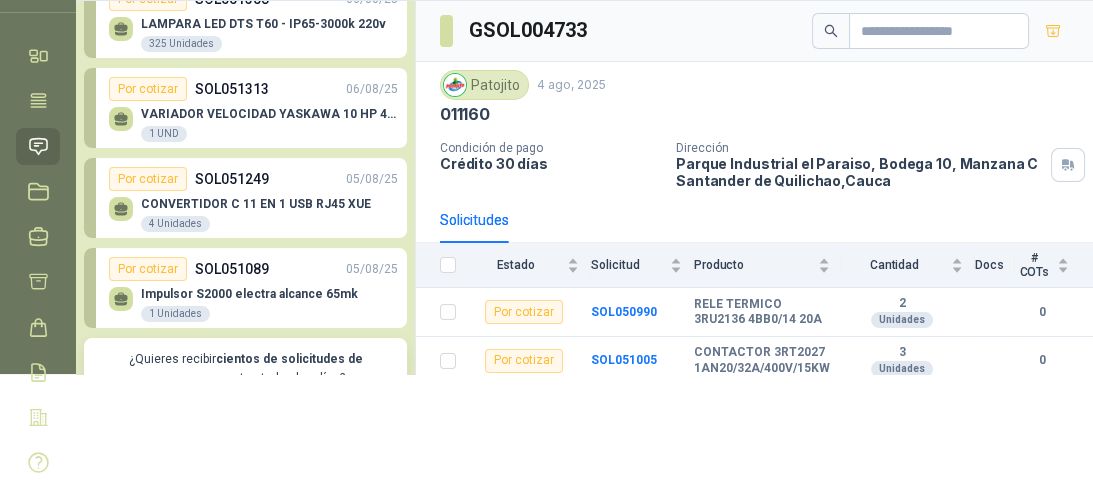 scroll, scrollTop: 0, scrollLeft: 0, axis: both 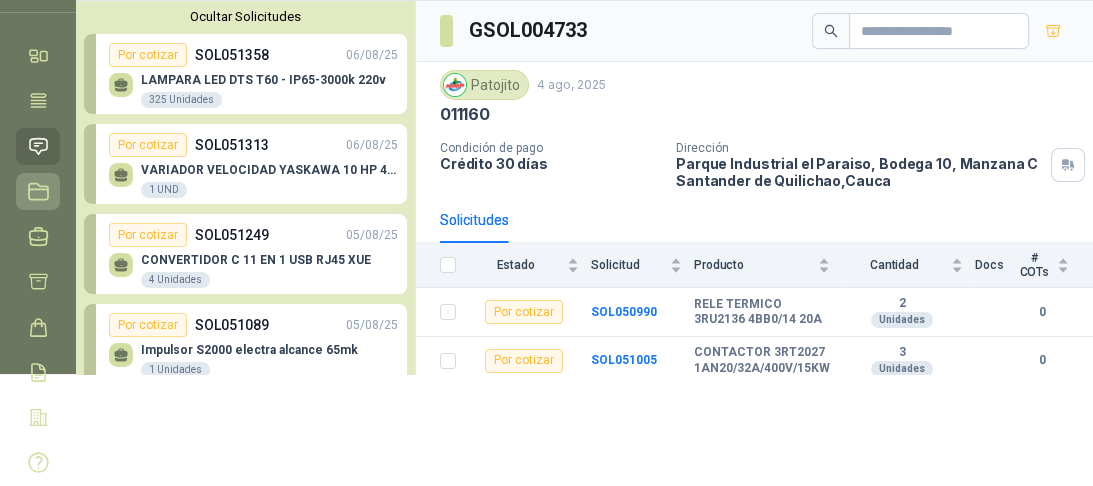 click 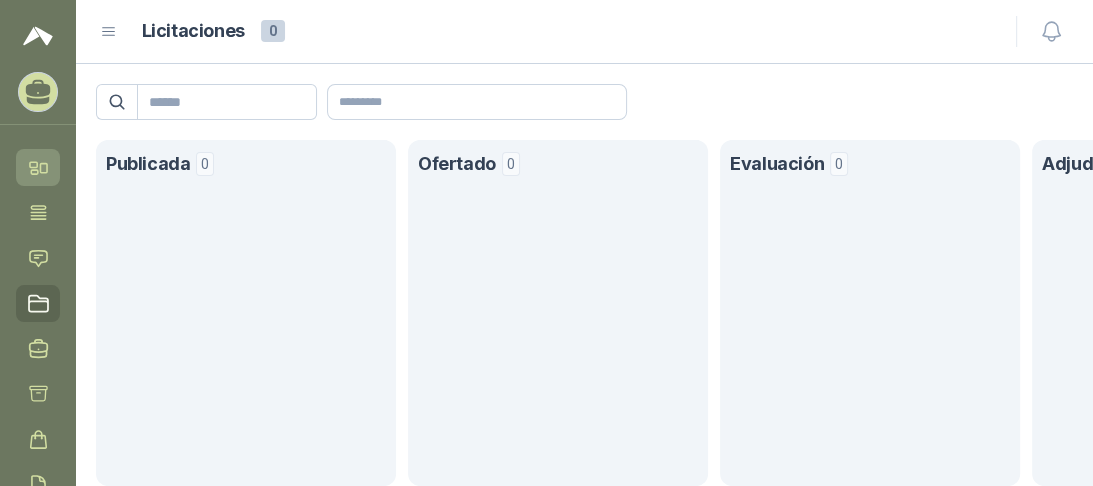 click 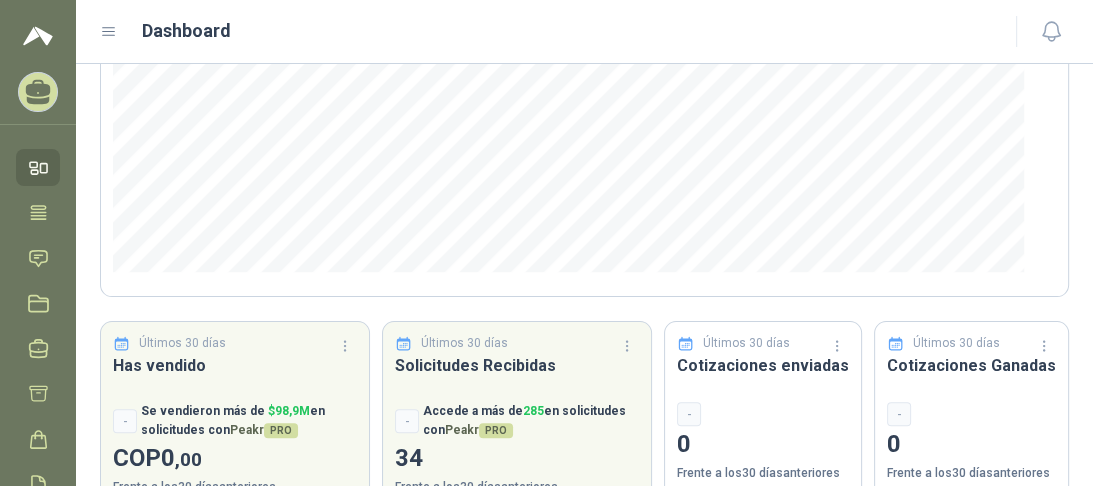 scroll, scrollTop: 415, scrollLeft: 0, axis: vertical 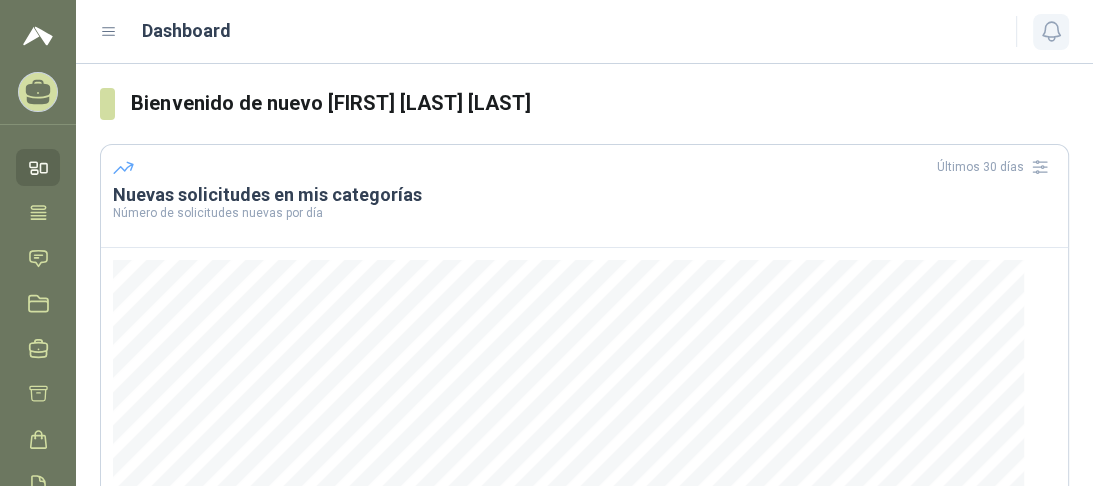 click 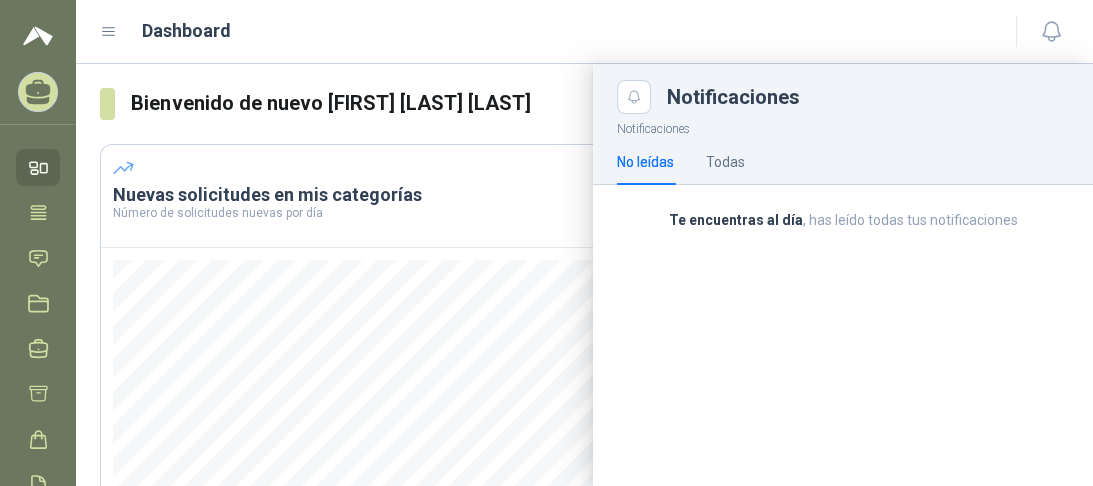 click on "Omar Andrés   Benitez Gonzalez ALTA Y BAJA TENSIÓN LTDA   Inicio   Tareas   Solicitudes   Licitaciones   Negociaciones   Cotizar   Órdenes de Compra   Remisiones   Configuración   Manuales y ayuda" at bounding box center (38, 243) 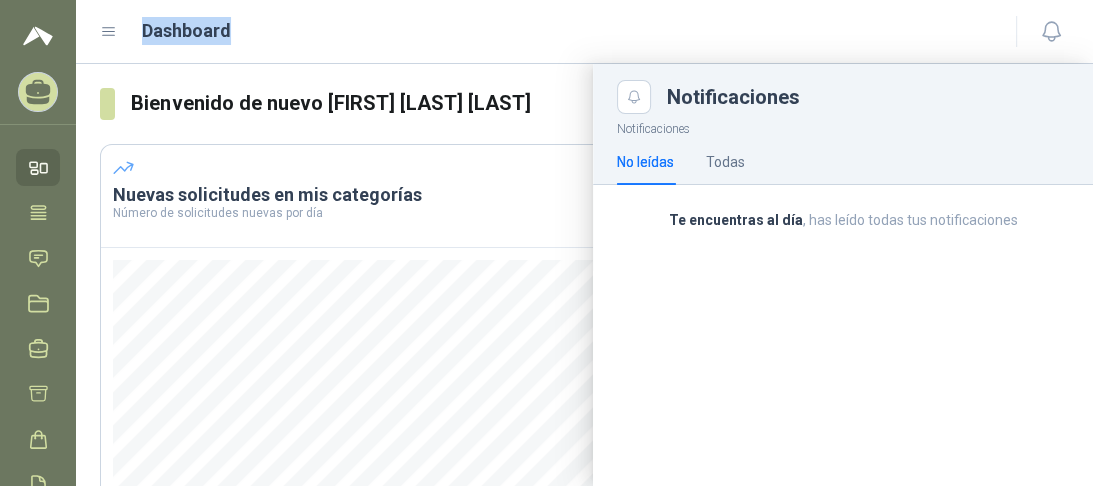 click on "Dashboard" at bounding box center [584, 32] 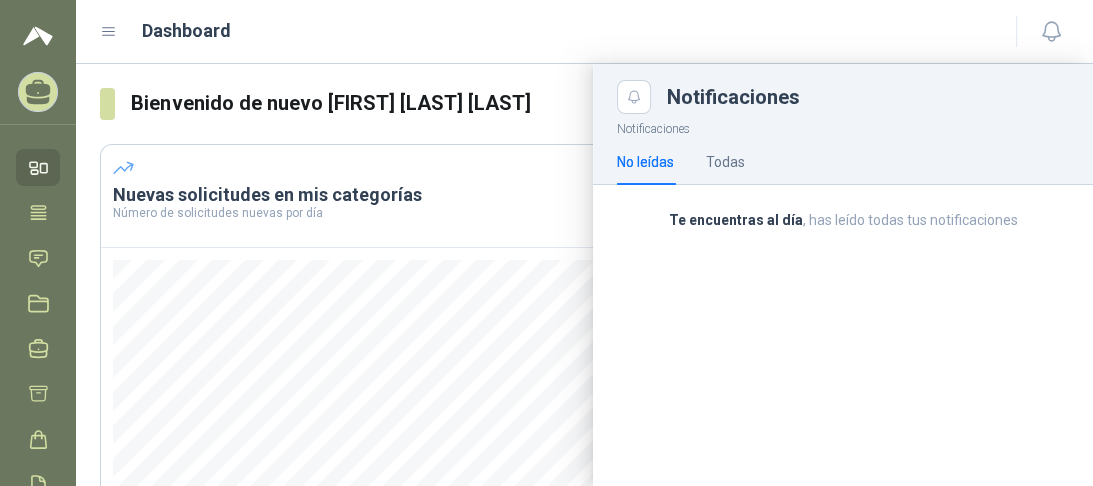 click on "Dashboard" at bounding box center [584, 32] 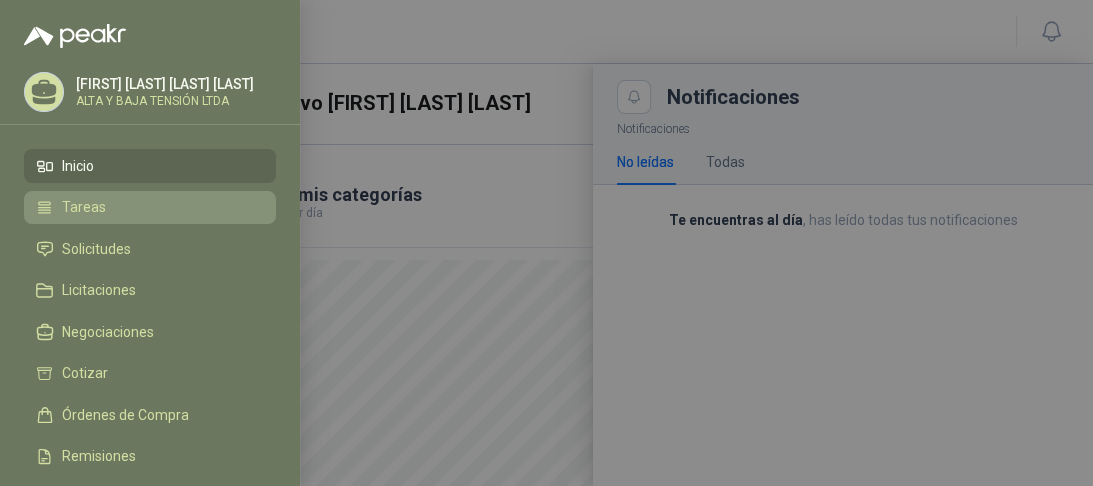 click on "Tareas" at bounding box center [84, 207] 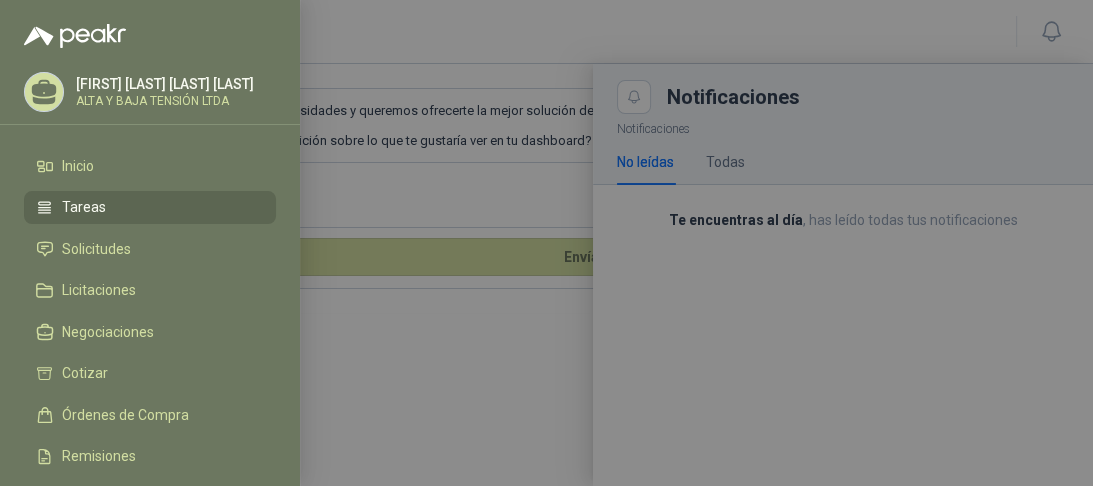 click at bounding box center [546, 243] 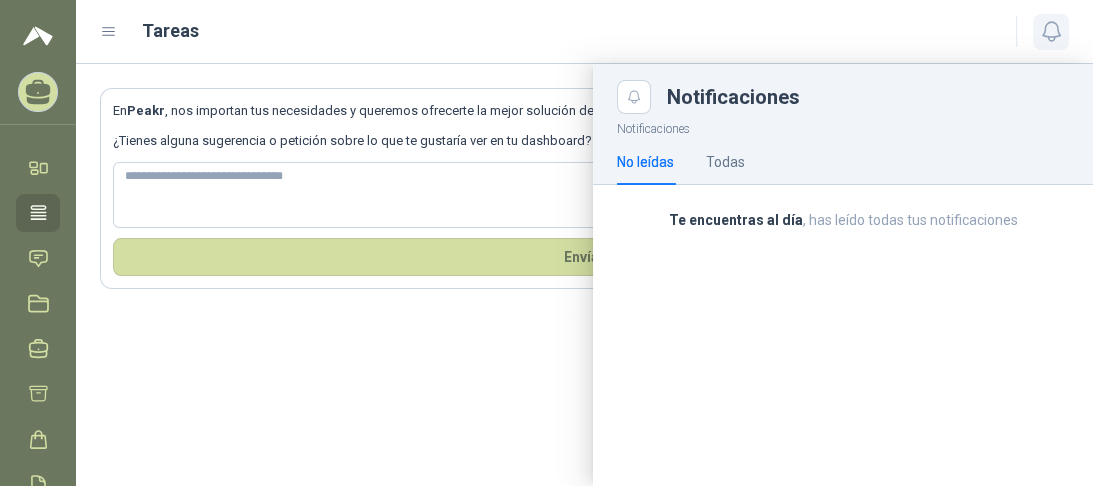 click 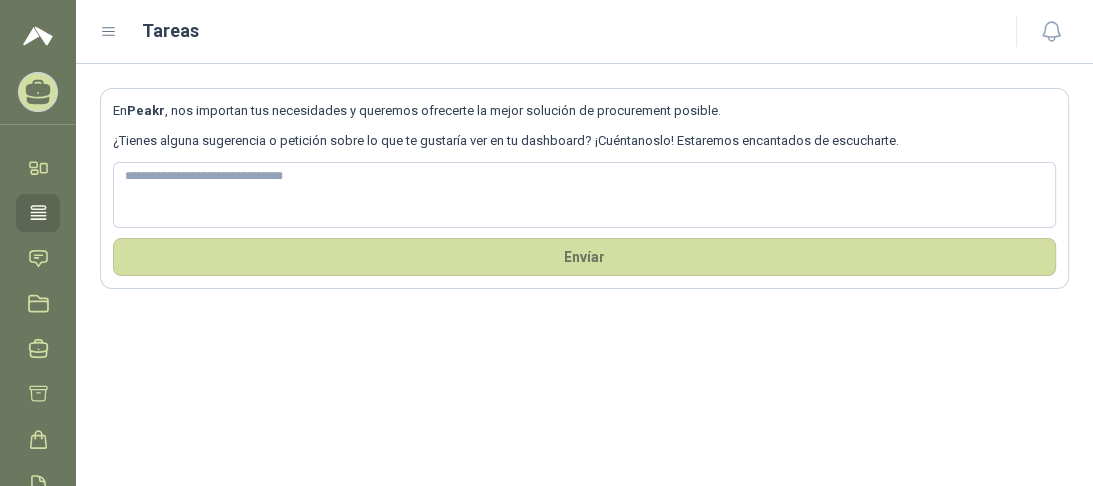 click 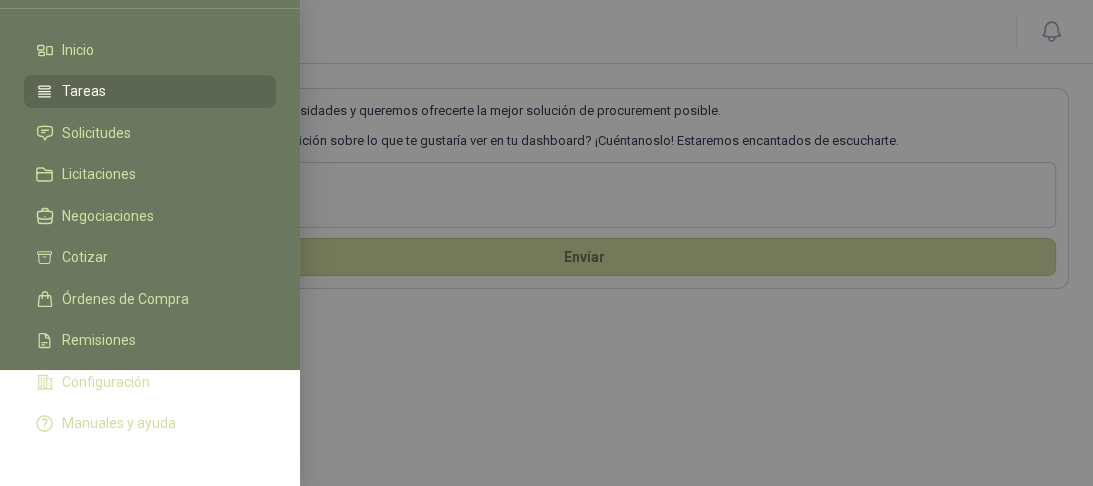 scroll, scrollTop: 130, scrollLeft: 0, axis: vertical 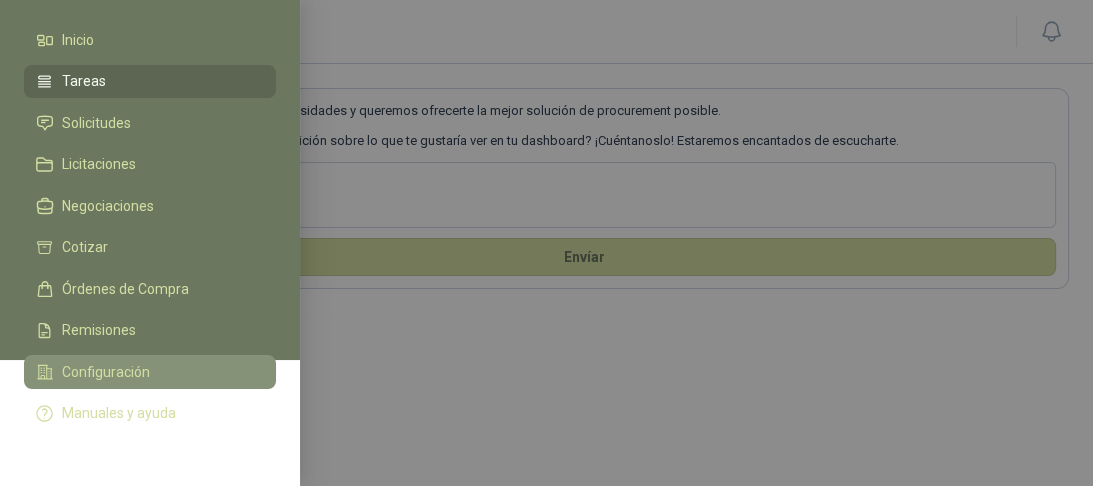 click on "Configuración" at bounding box center [106, 372] 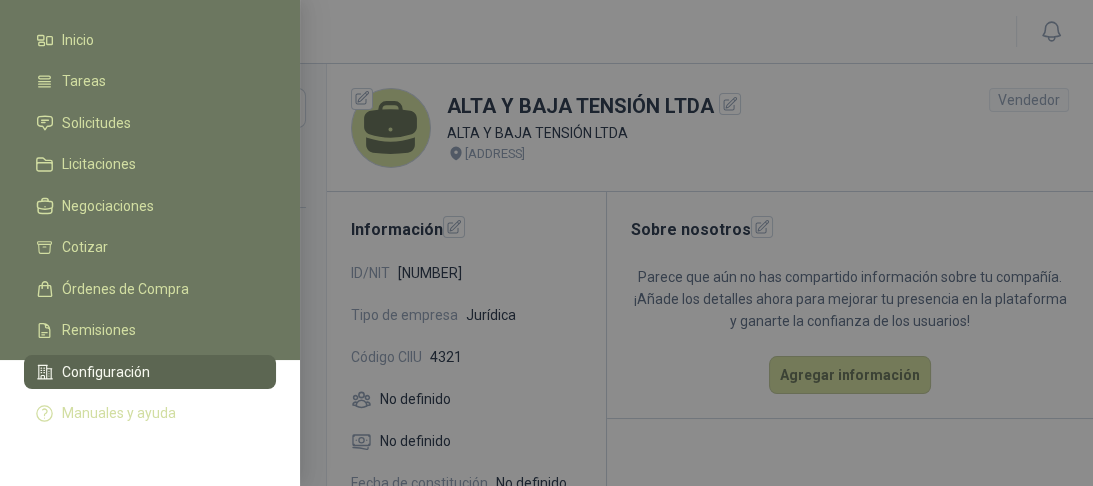 click at bounding box center (546, 243) 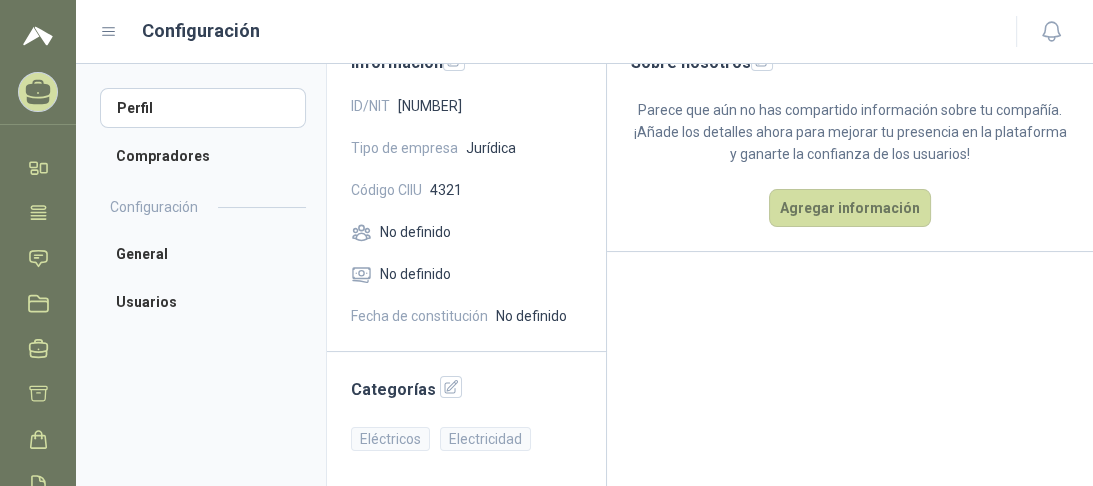 scroll, scrollTop: 168, scrollLeft: 0, axis: vertical 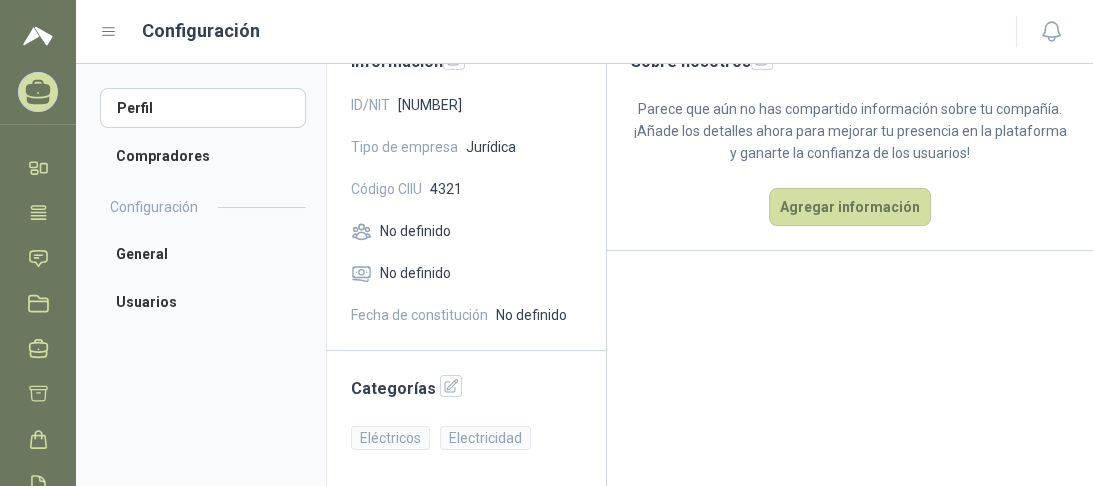 click on "No definido" at bounding box center [531, 315] 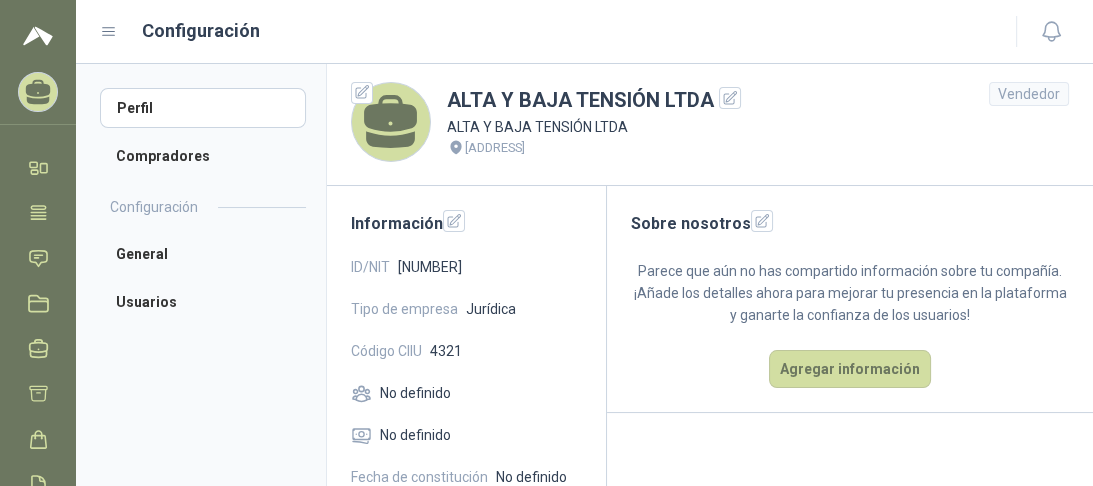 scroll, scrollTop: 0, scrollLeft: 0, axis: both 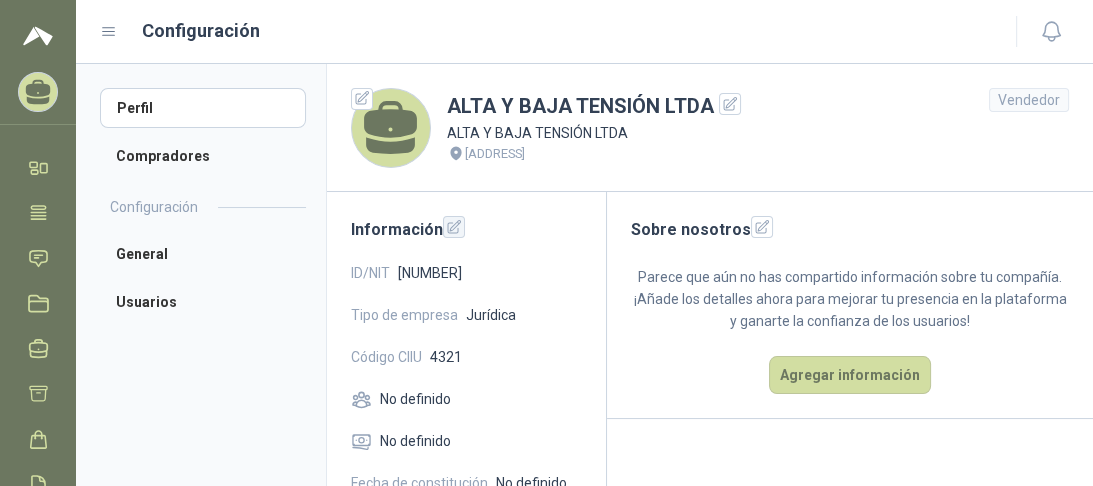 click 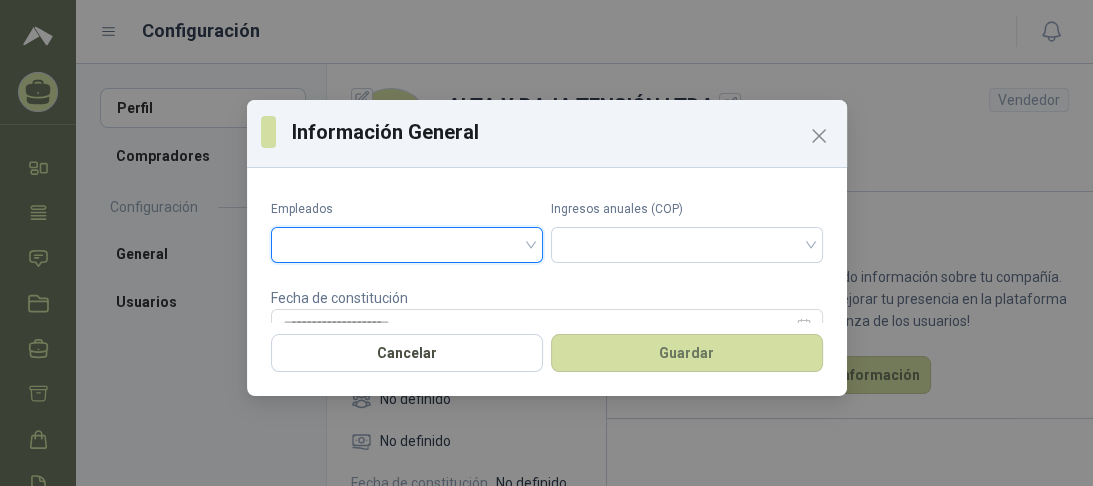 click at bounding box center [407, 243] 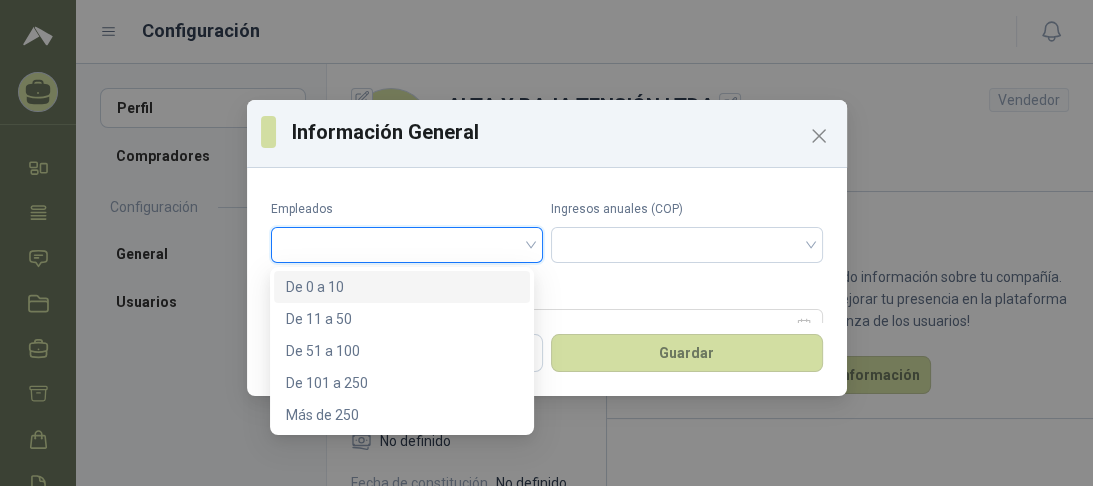 click on "De 0 a 10" at bounding box center [402, 287] 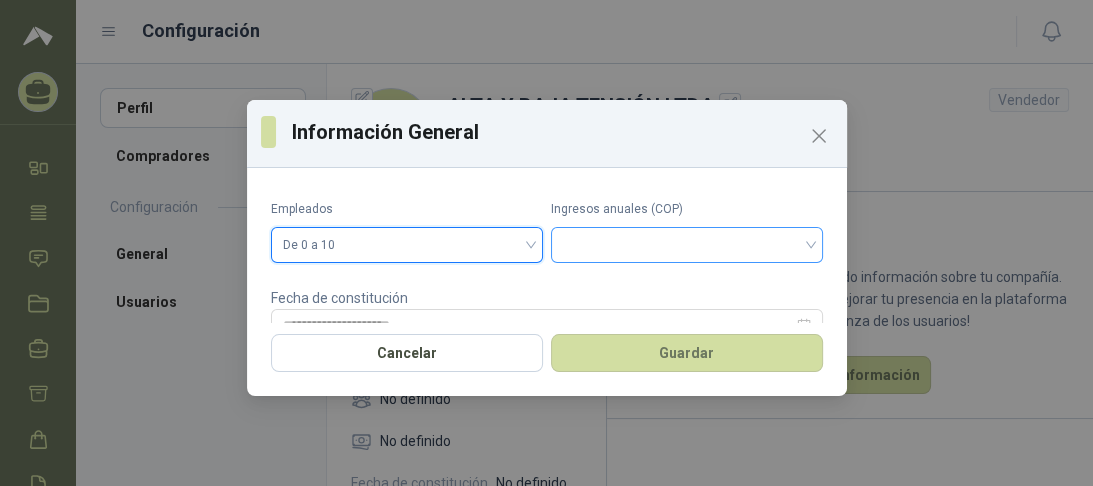 click at bounding box center (687, 243) 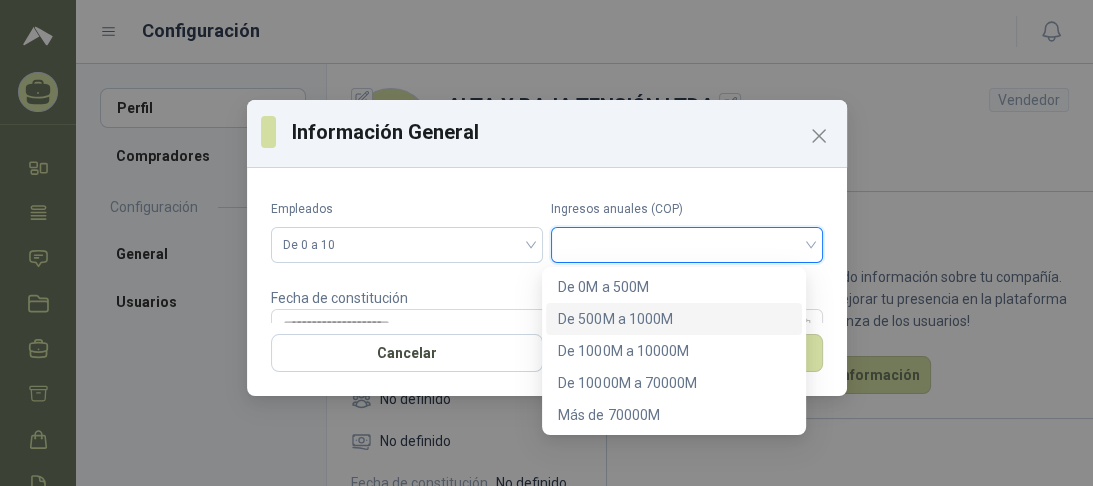 click on "De 500M a 1000M" at bounding box center [674, 319] 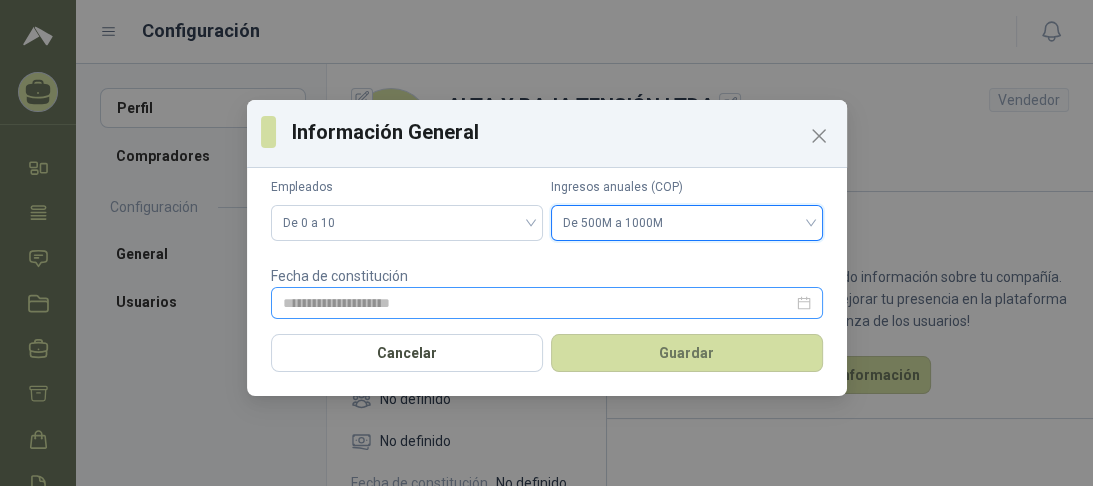 scroll, scrollTop: 35, scrollLeft: 0, axis: vertical 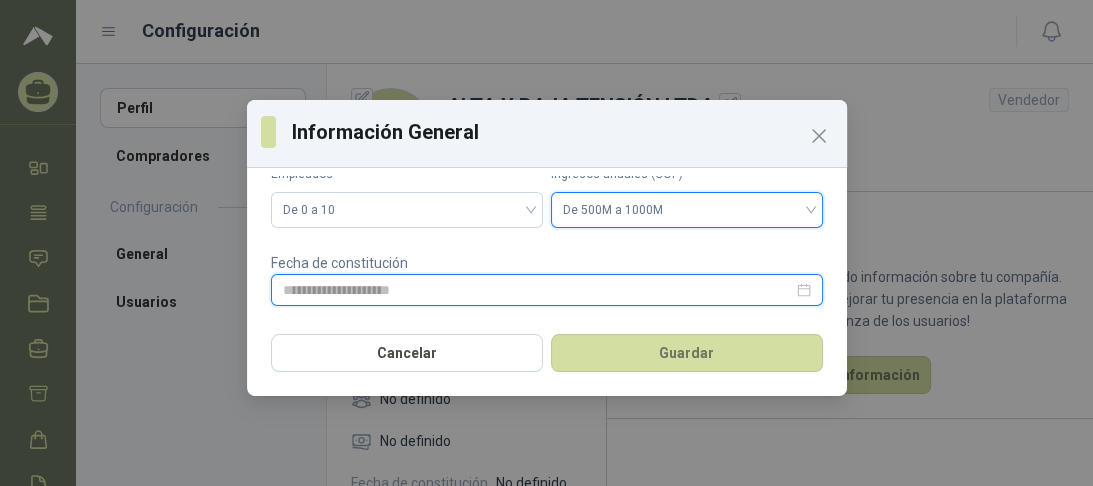 click at bounding box center [538, 290] 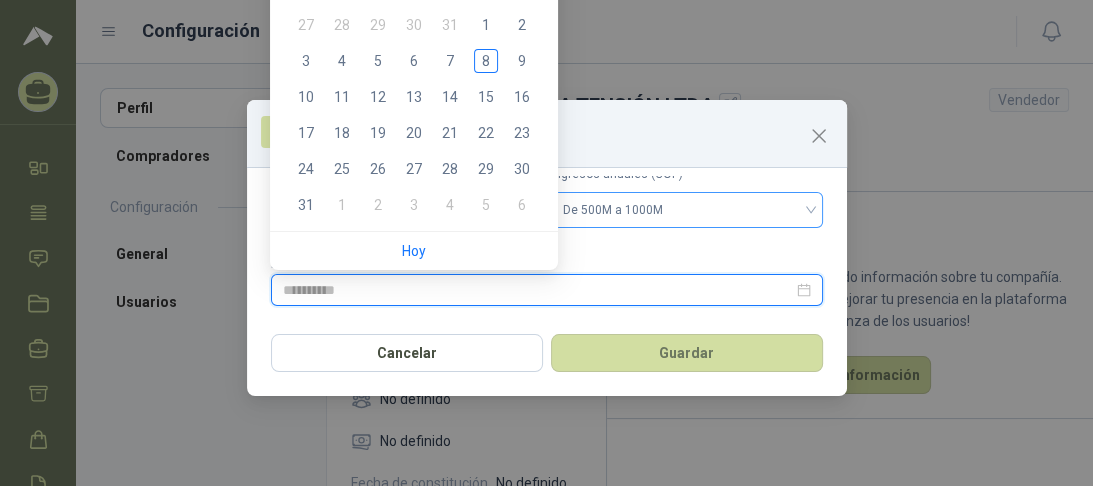 type on "**********" 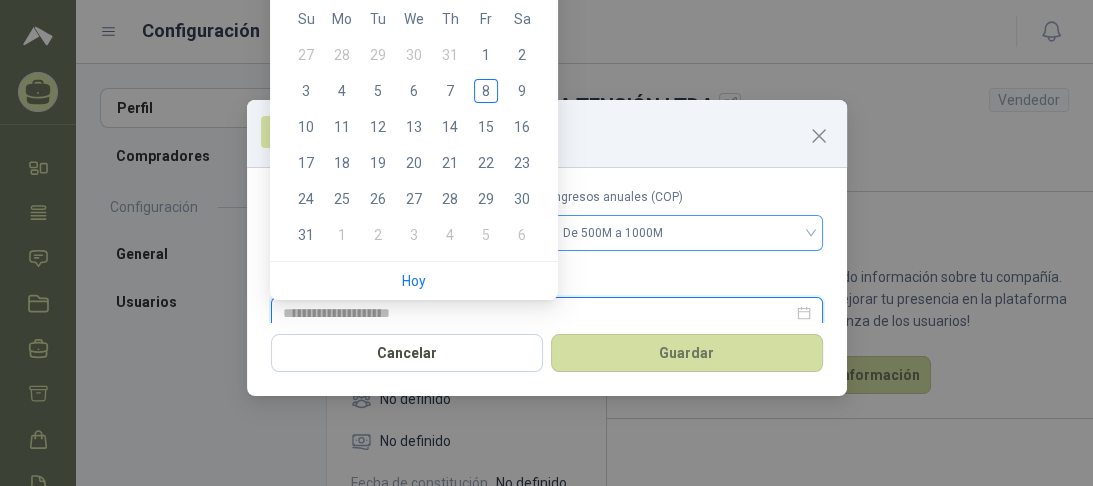 scroll, scrollTop: 0, scrollLeft: 0, axis: both 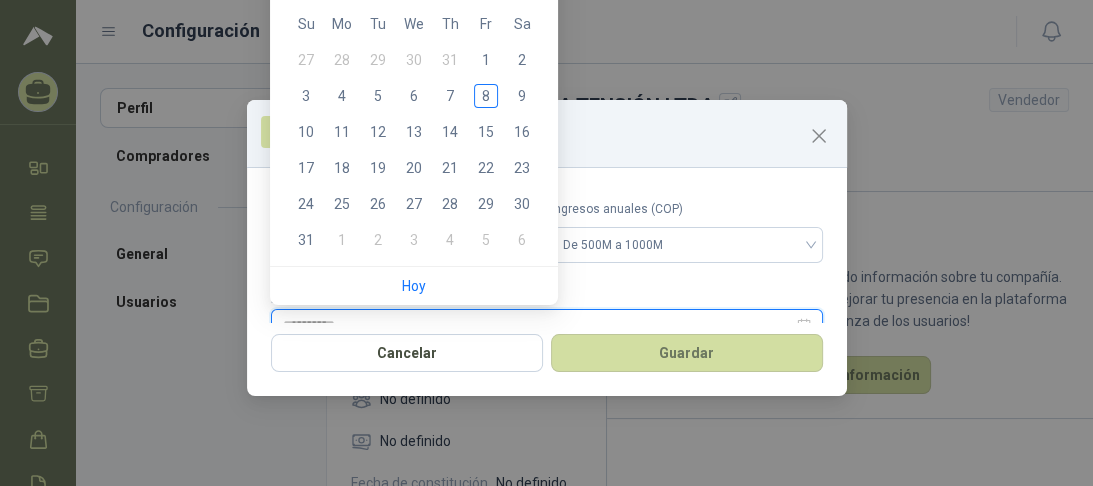 type on "**********" 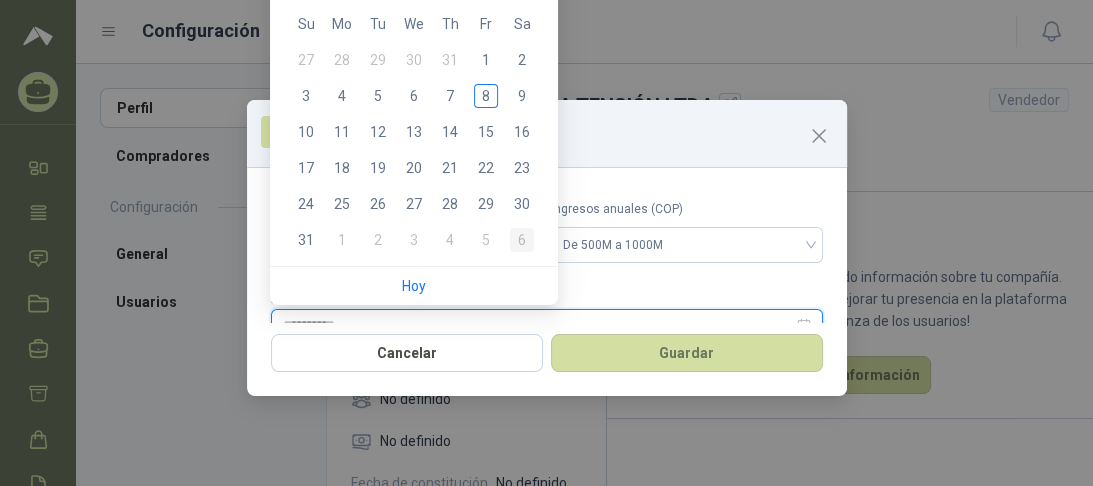 type on "**********" 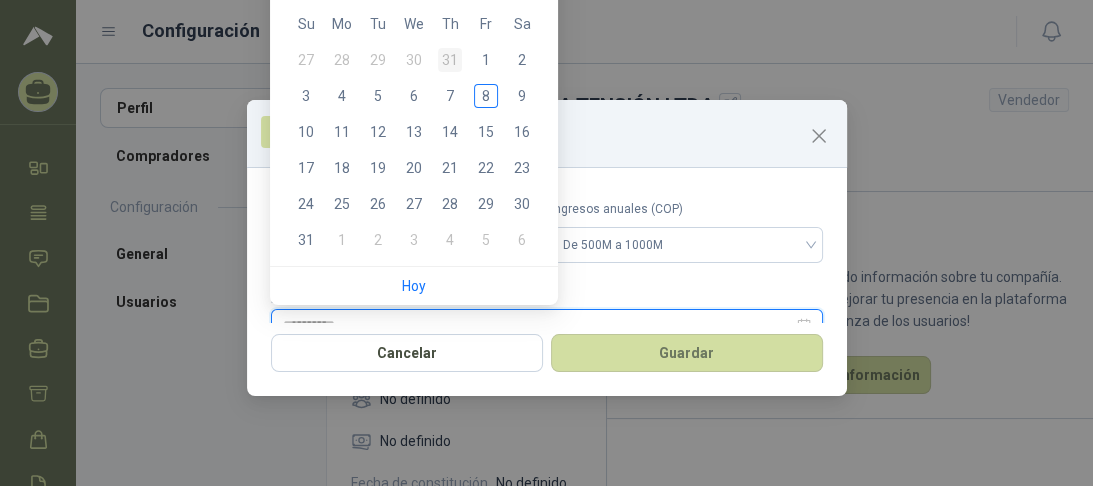 type on "**********" 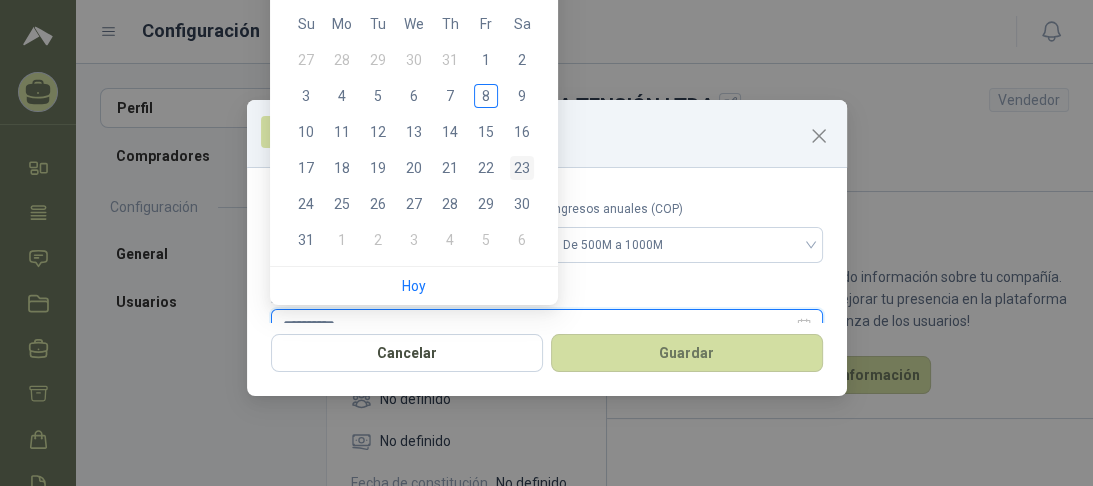 type on "**********" 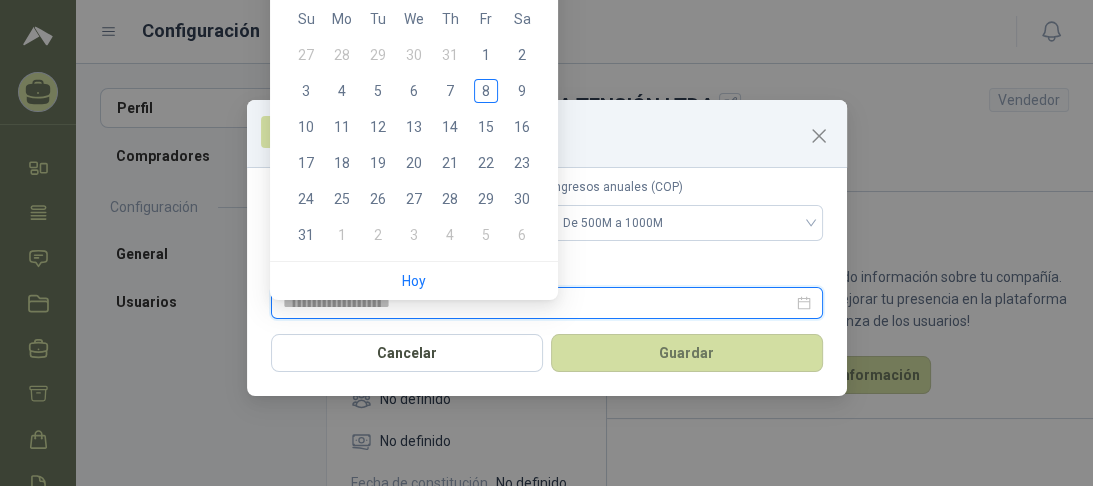 scroll, scrollTop: 35, scrollLeft: 0, axis: vertical 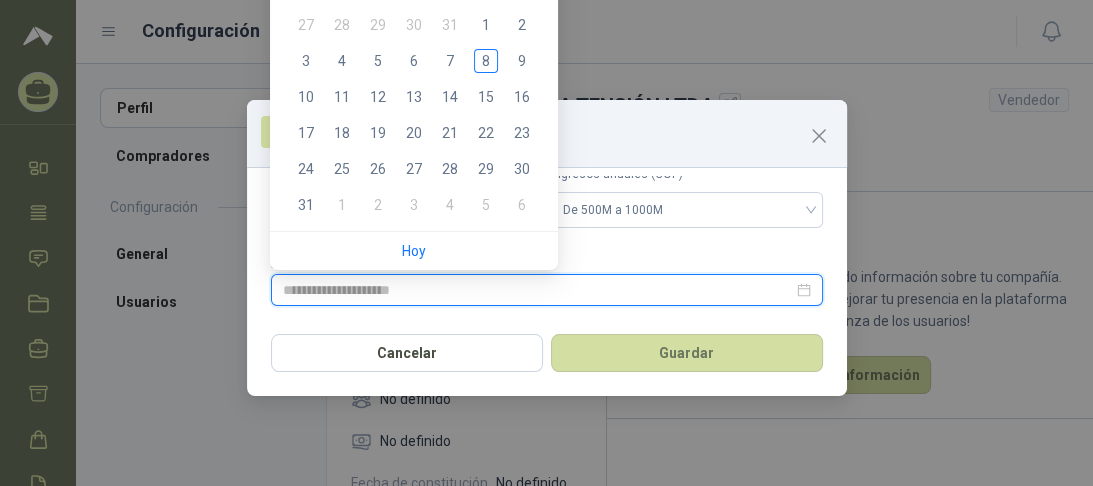 click at bounding box center [547, 290] 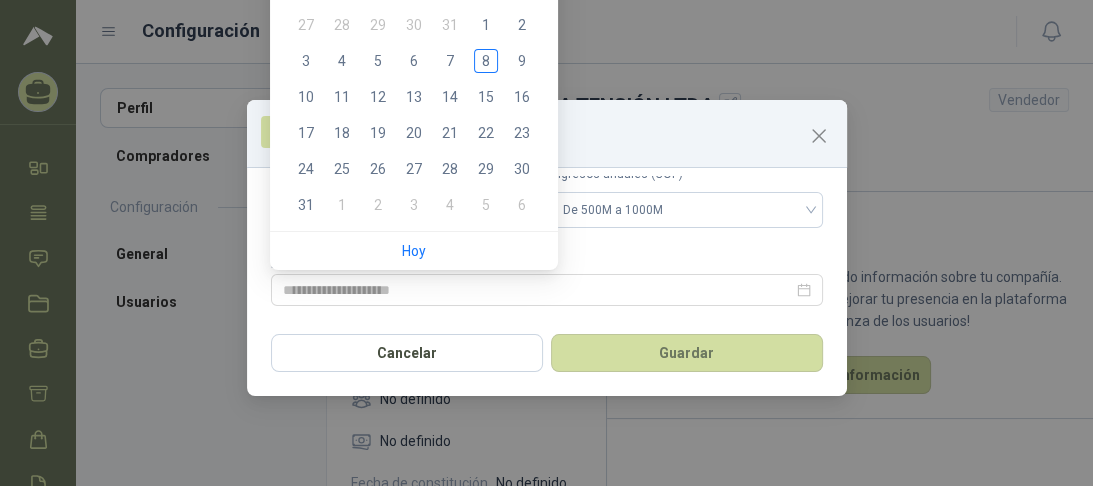 click on "Hoy" at bounding box center (414, 251) 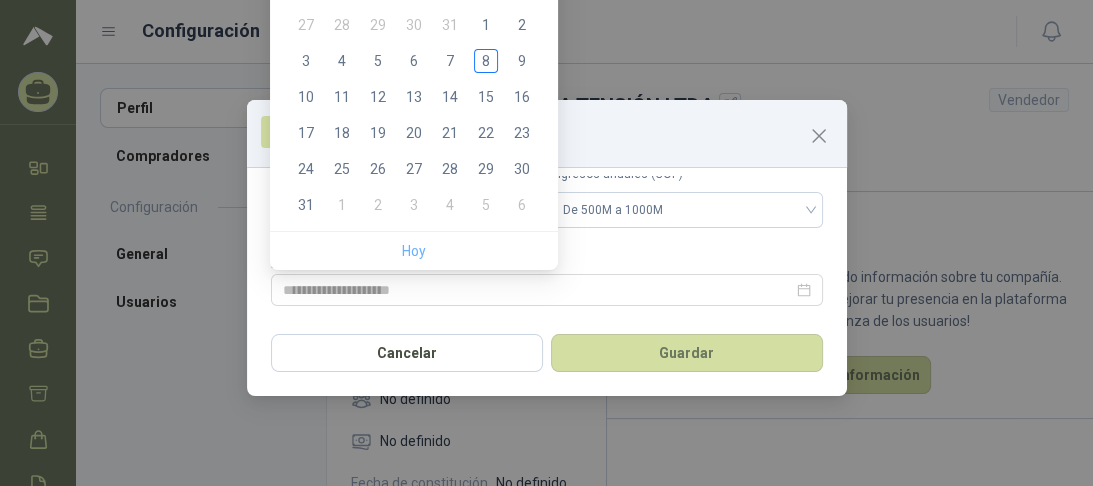 click on "Hoy" at bounding box center (414, 251) 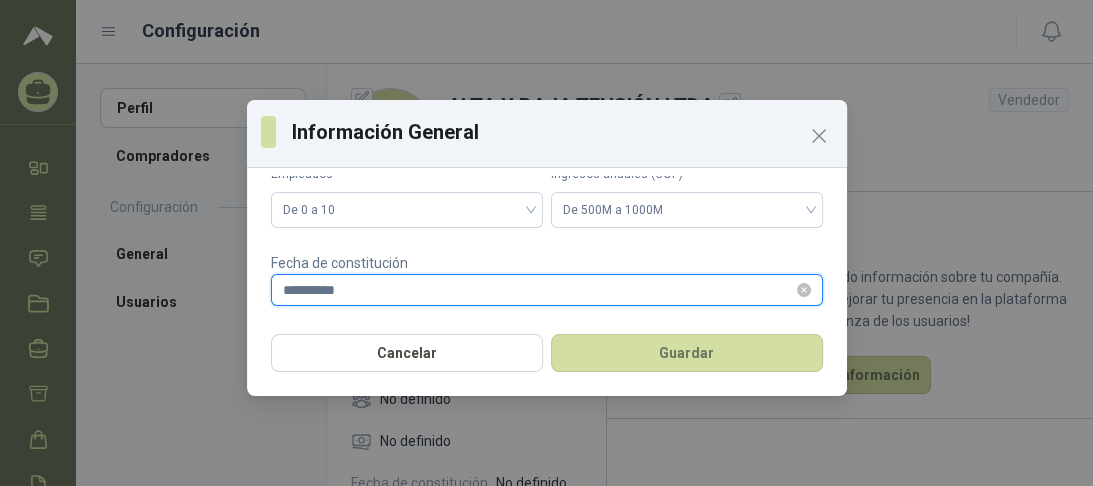 click on "**********" at bounding box center [538, 290] 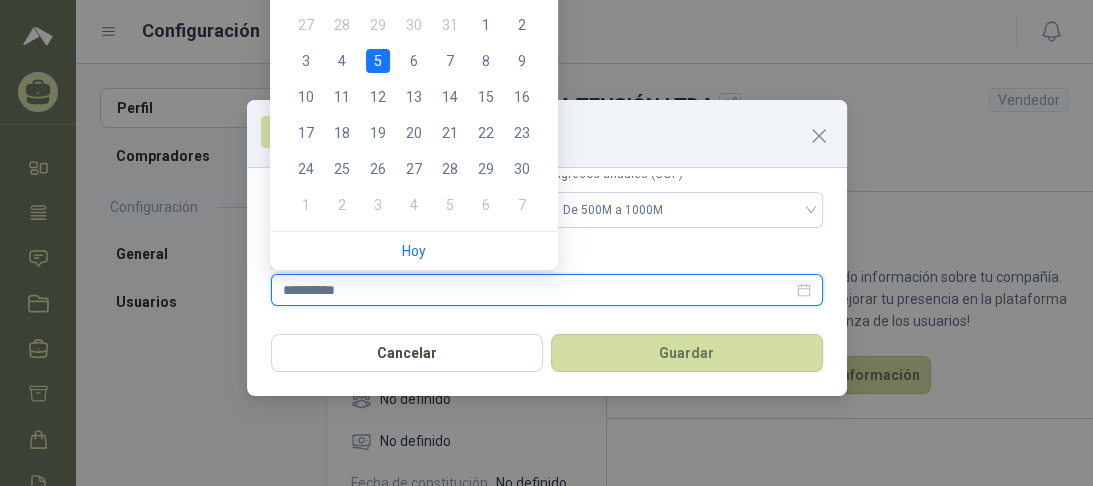 type on "**********" 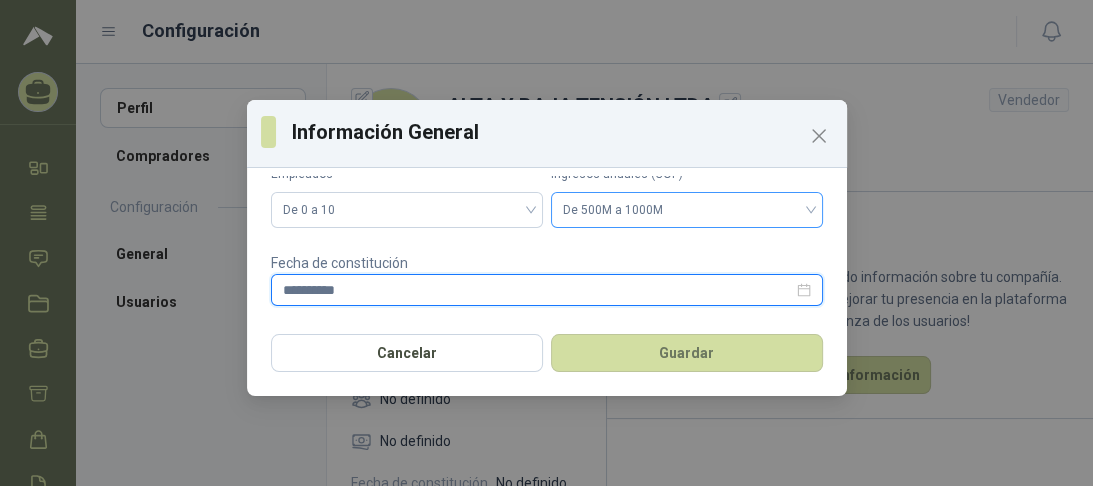 click on "De 500M a 1000M" at bounding box center (687, 210) 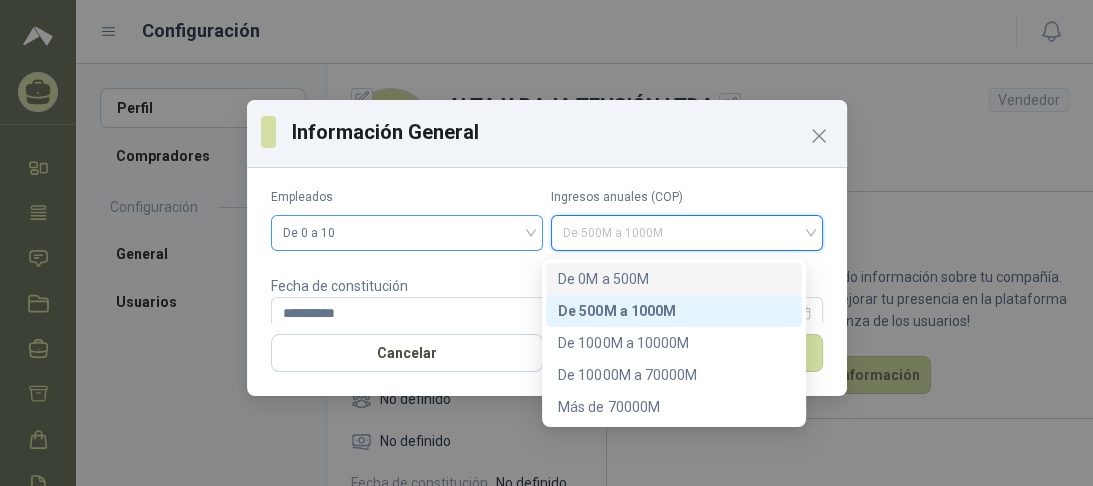 scroll, scrollTop: 0, scrollLeft: 0, axis: both 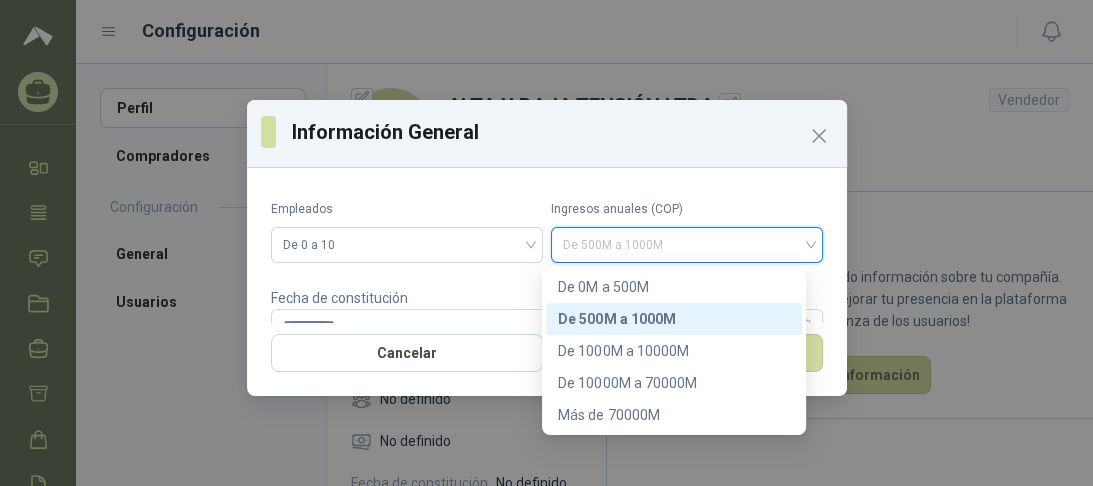 click on "De 500M a 1000M" at bounding box center (674, 319) 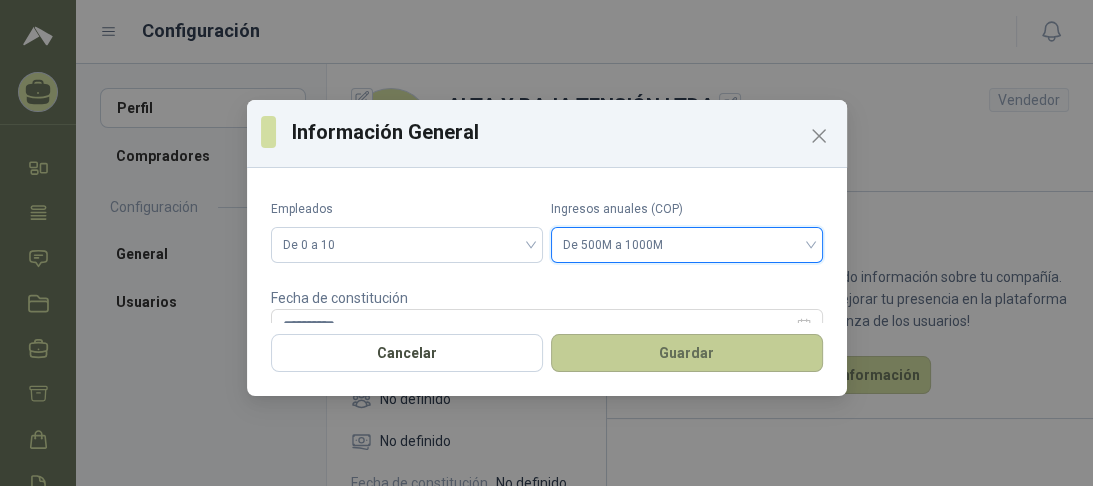 click on "Guardar" at bounding box center [687, 353] 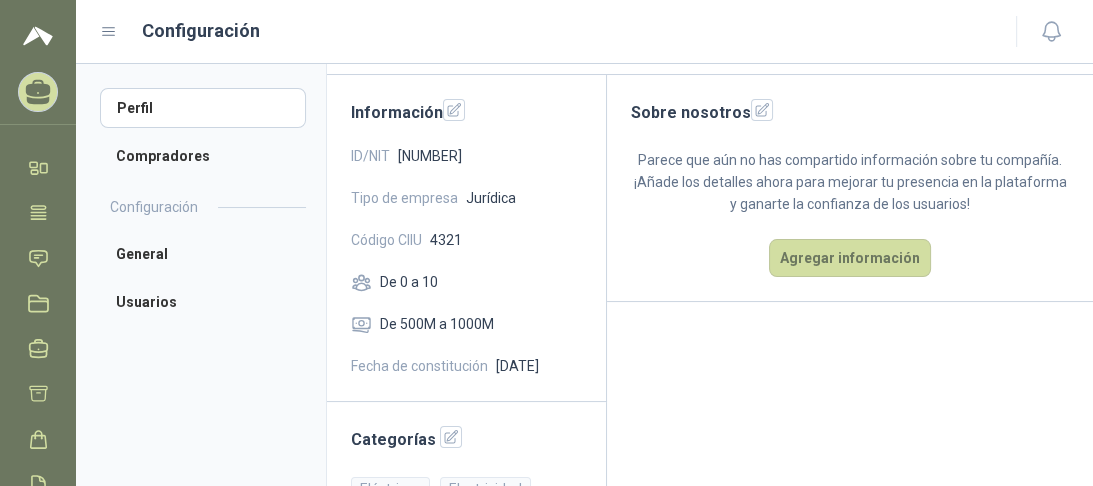 scroll, scrollTop: 88, scrollLeft: 0, axis: vertical 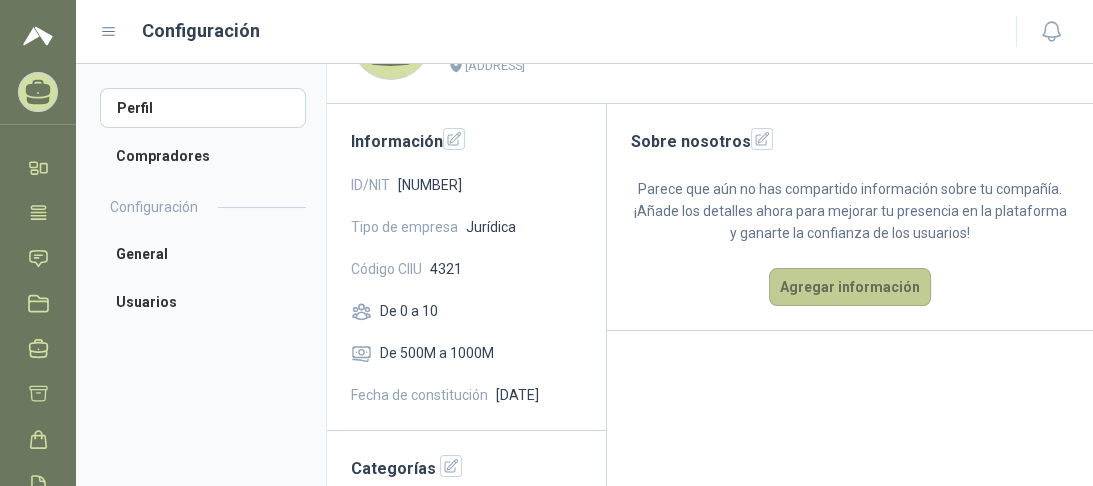 click on "Agregar información" at bounding box center [850, 287] 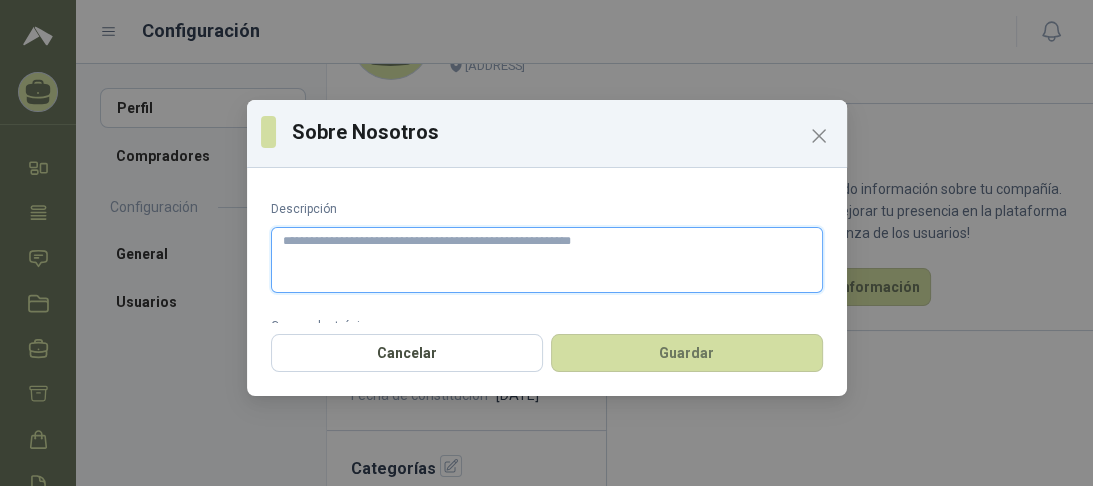 click on "Descripción" at bounding box center [547, 260] 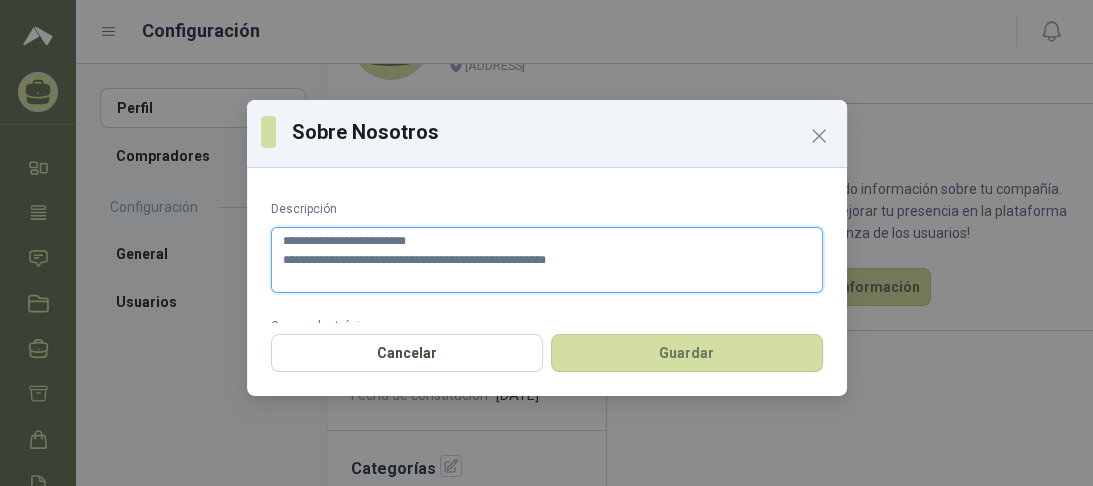 scroll, scrollTop: 294, scrollLeft: 0, axis: vertical 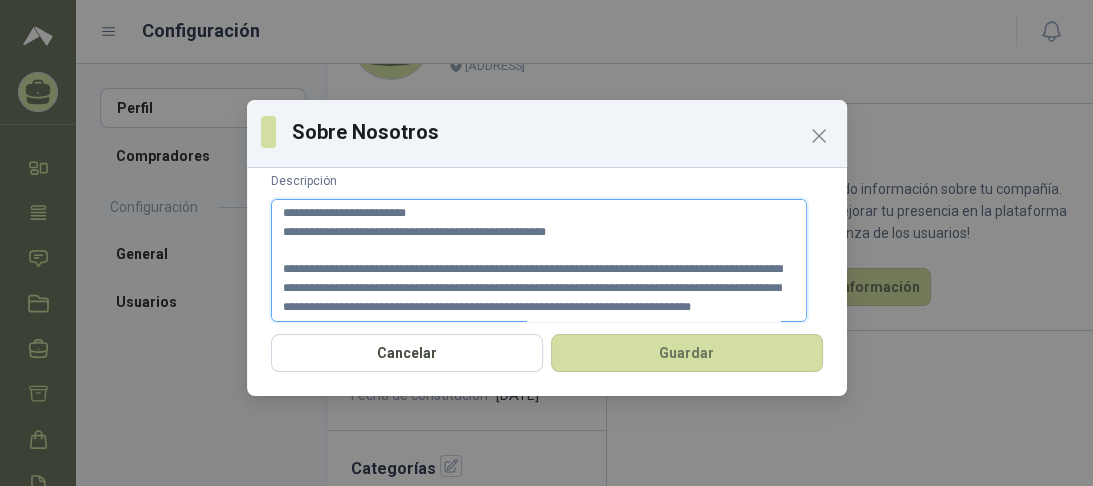 click on "Descripción" at bounding box center [539, 261] 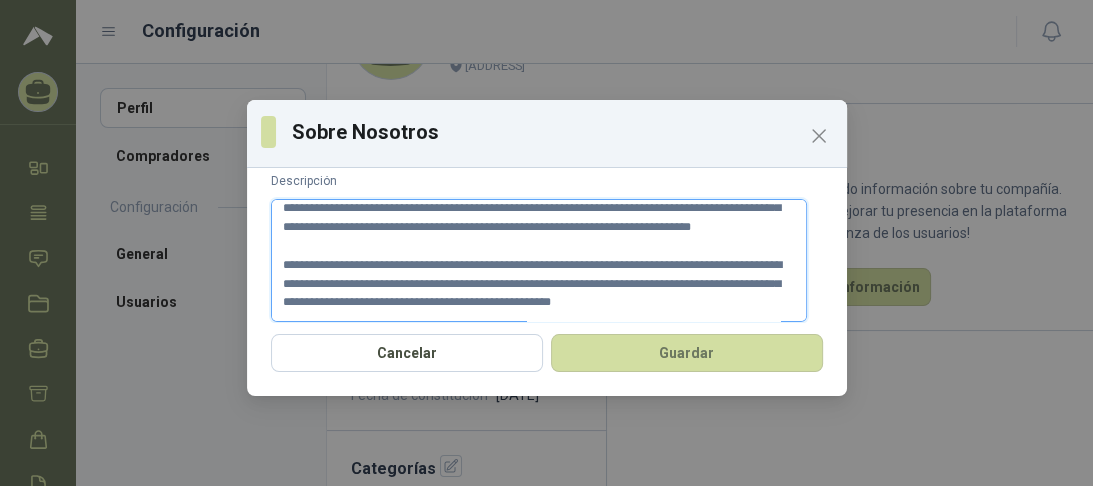 click on "Descripción" at bounding box center (539, 261) 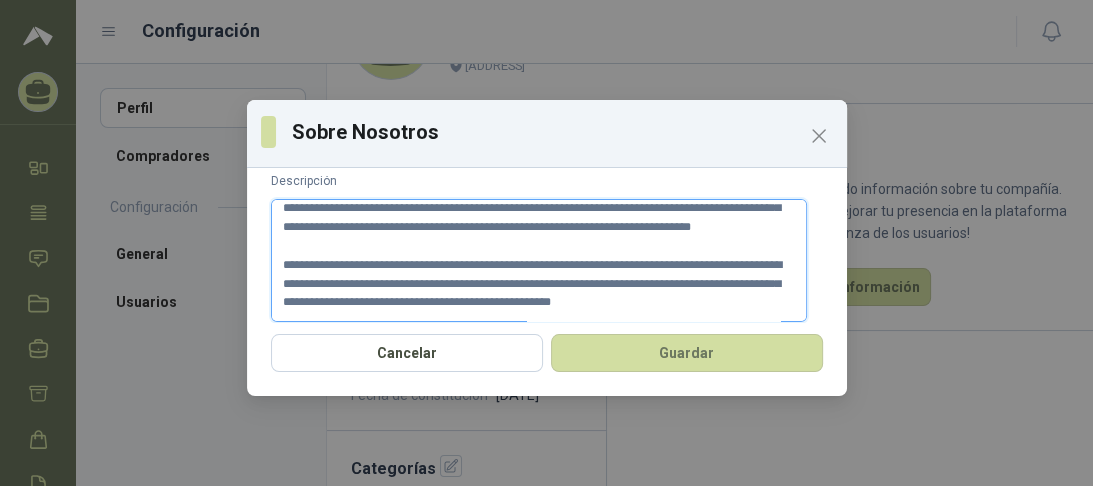 type 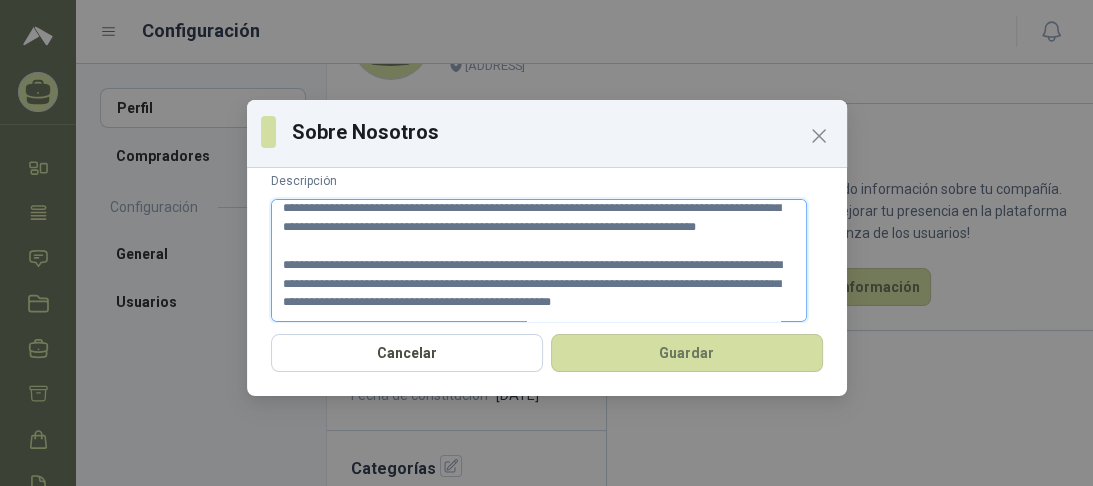type 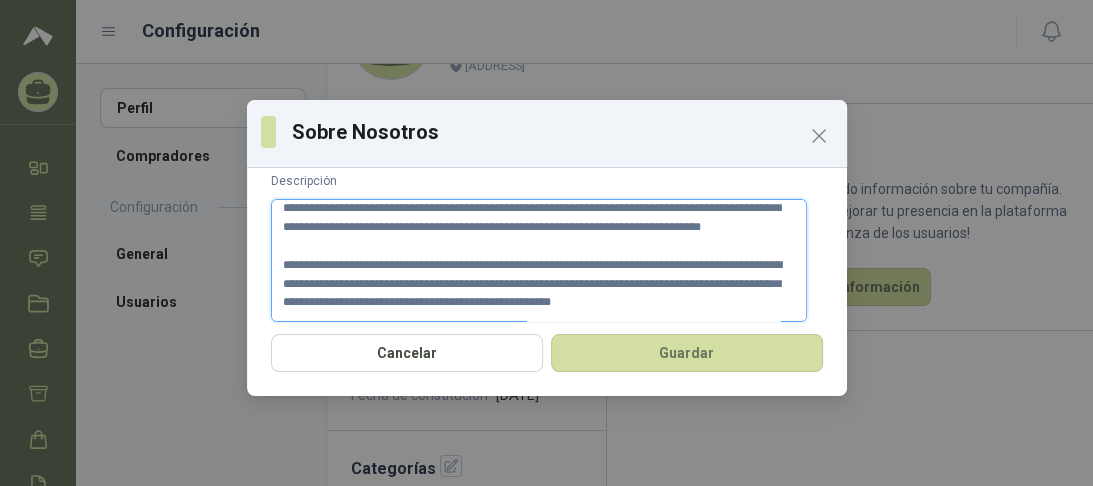type 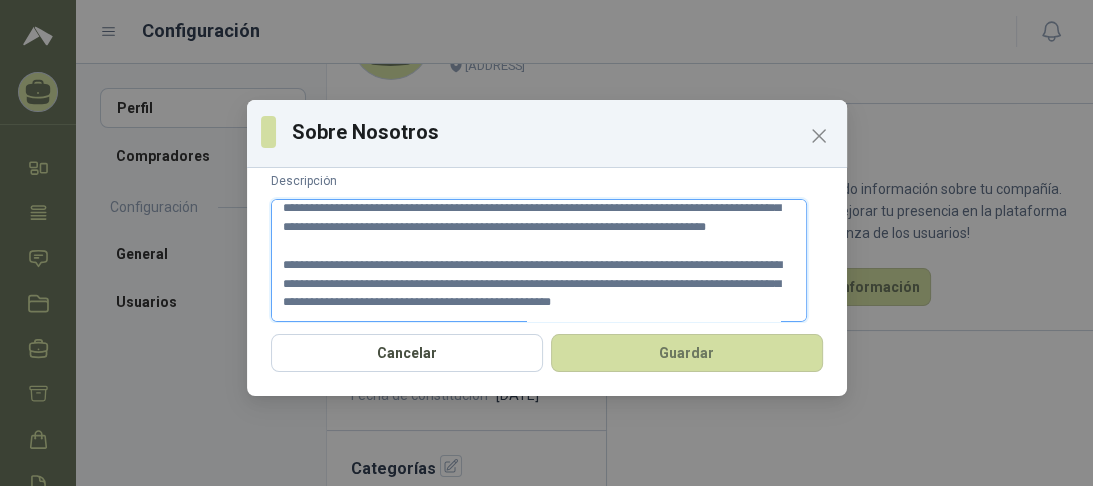 type 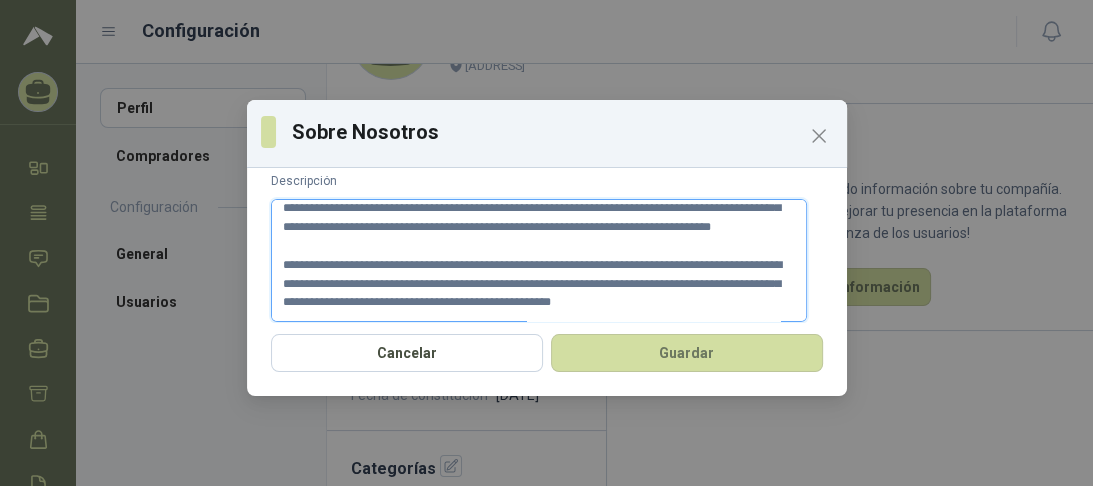 type 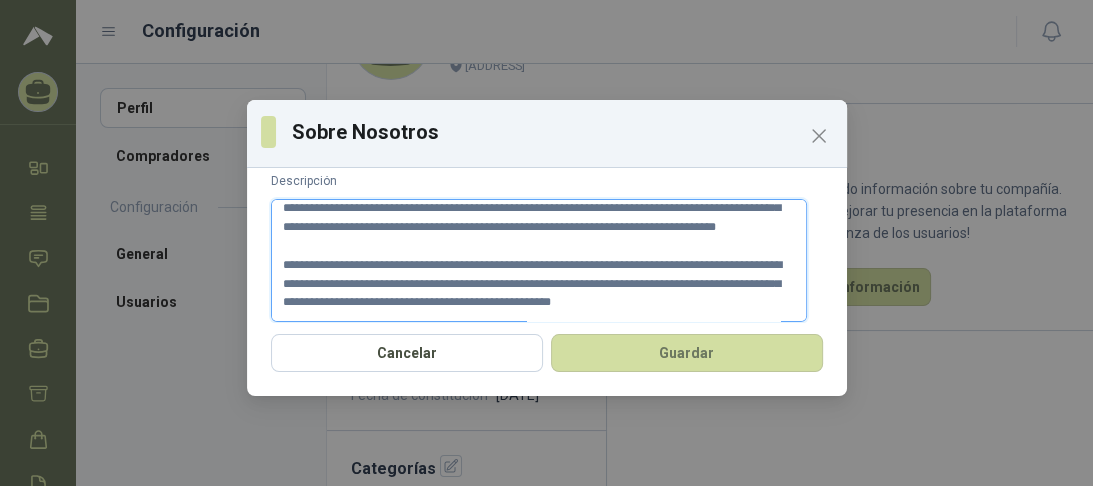 type 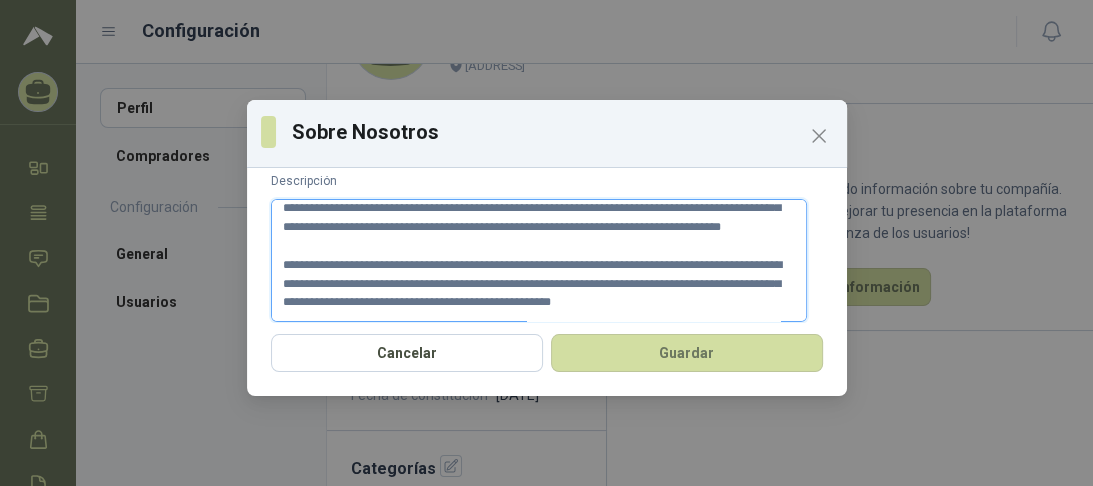 type 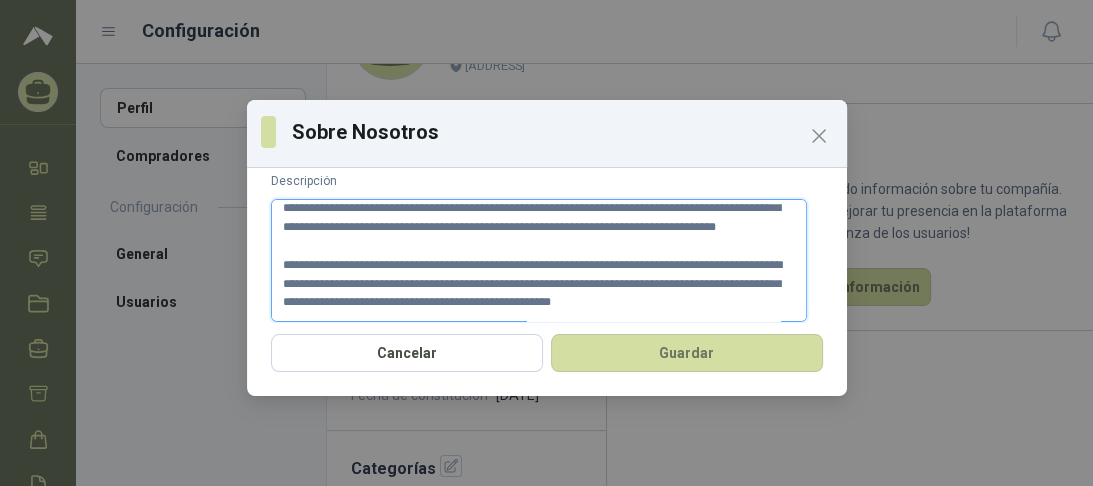 type 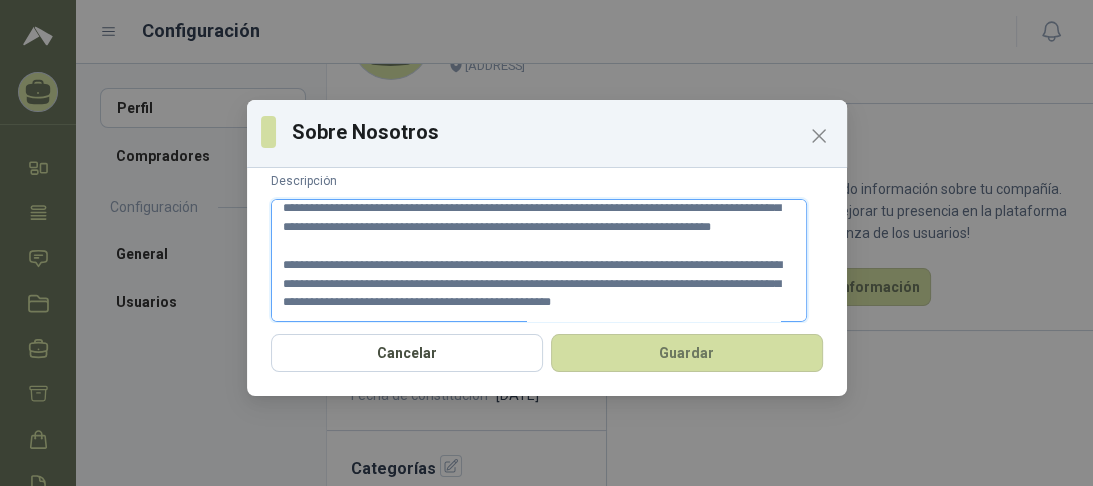 type 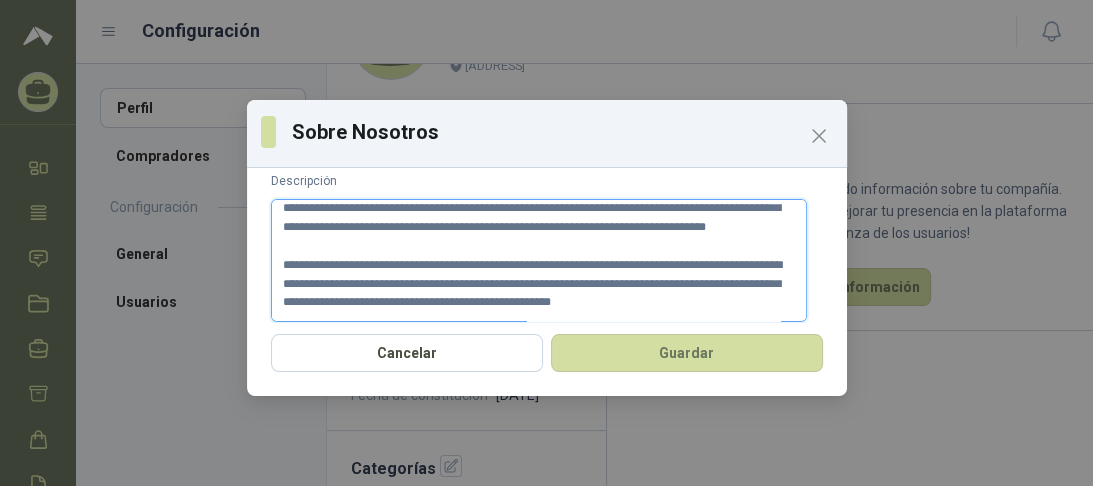 type 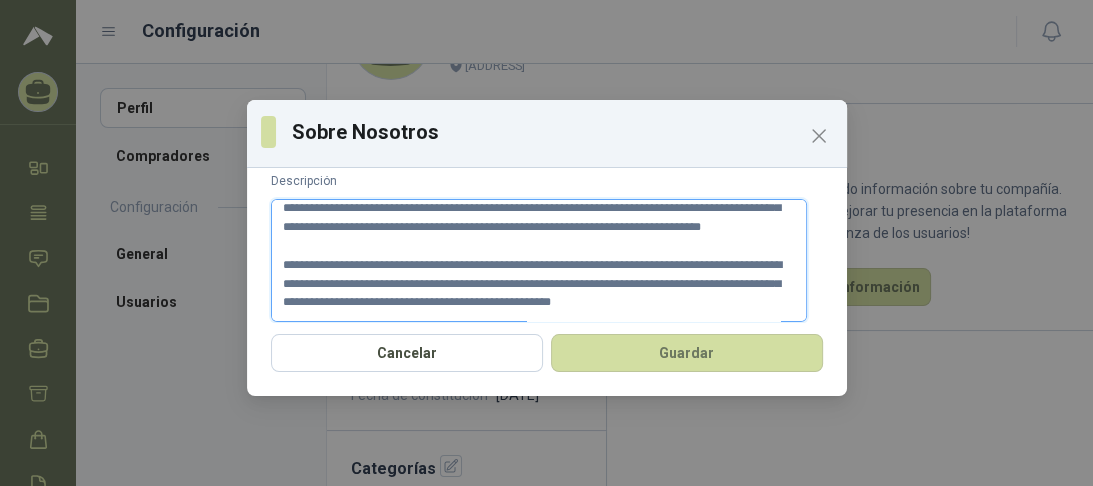 type 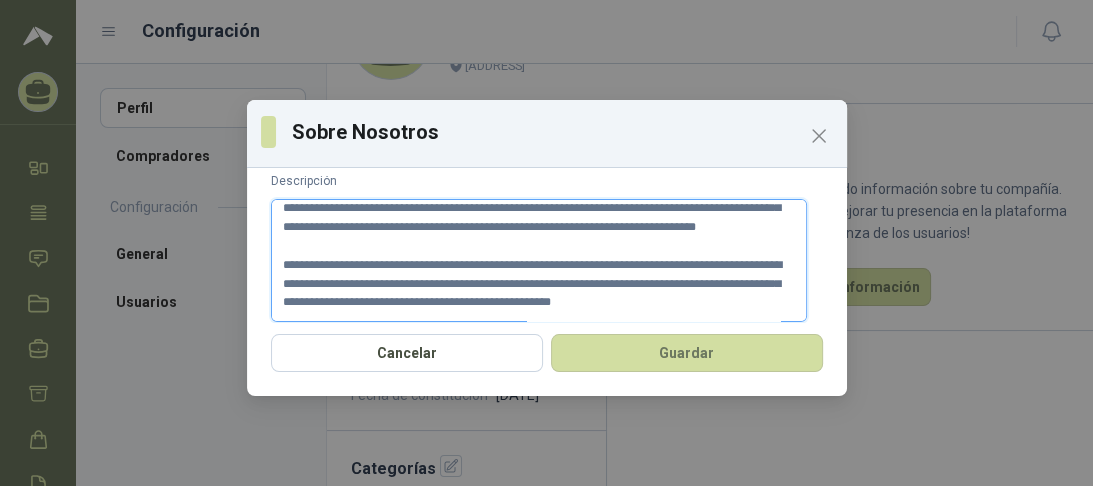 click on "Descripción" at bounding box center [539, 261] 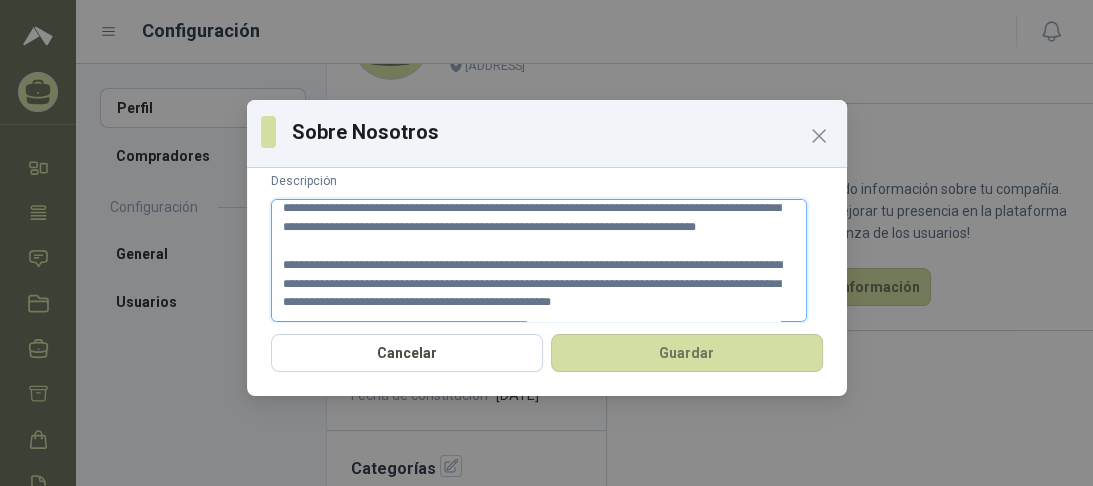 type 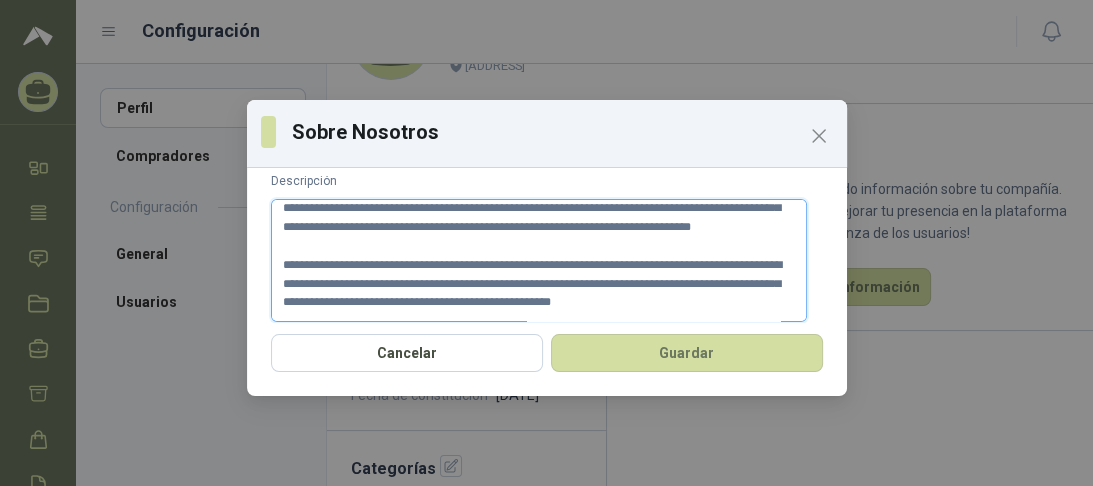 type 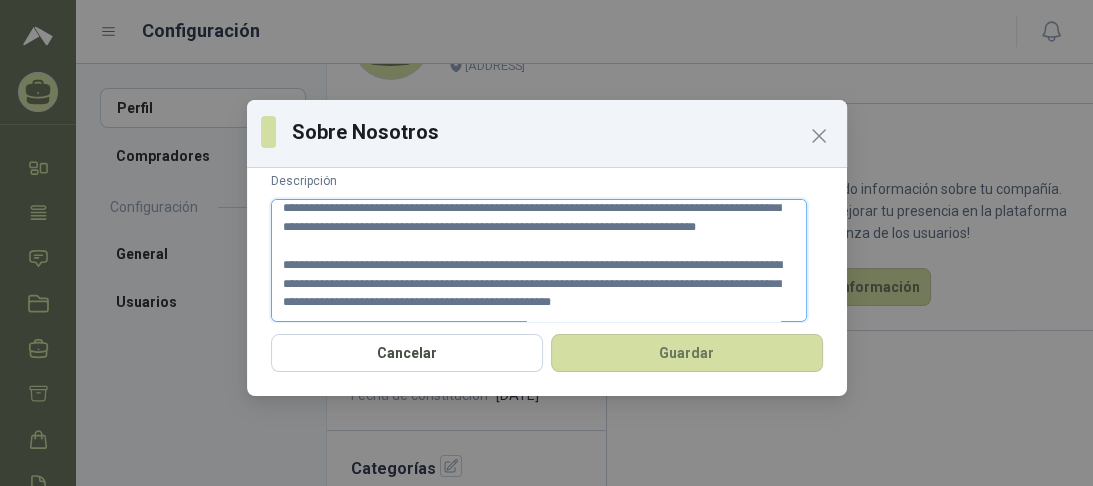 type 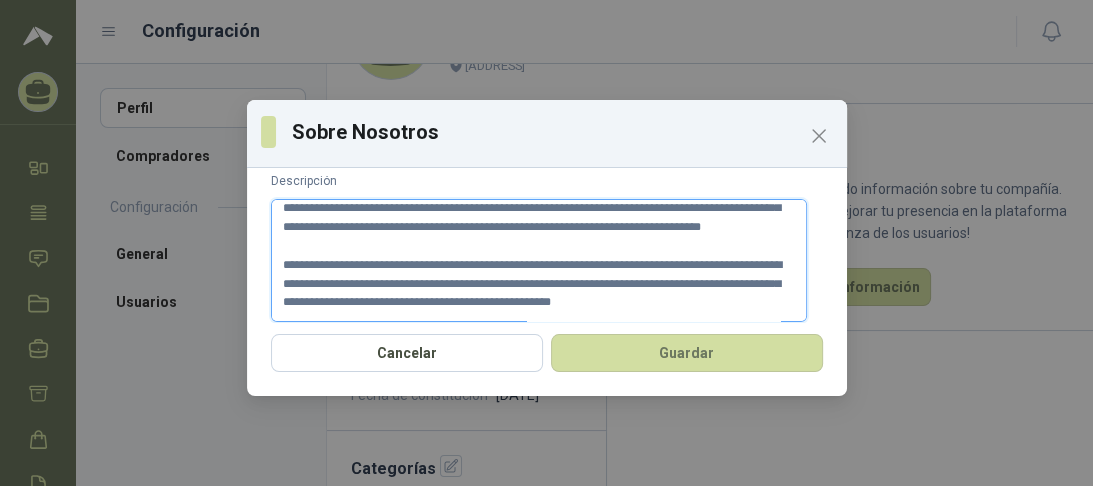 type 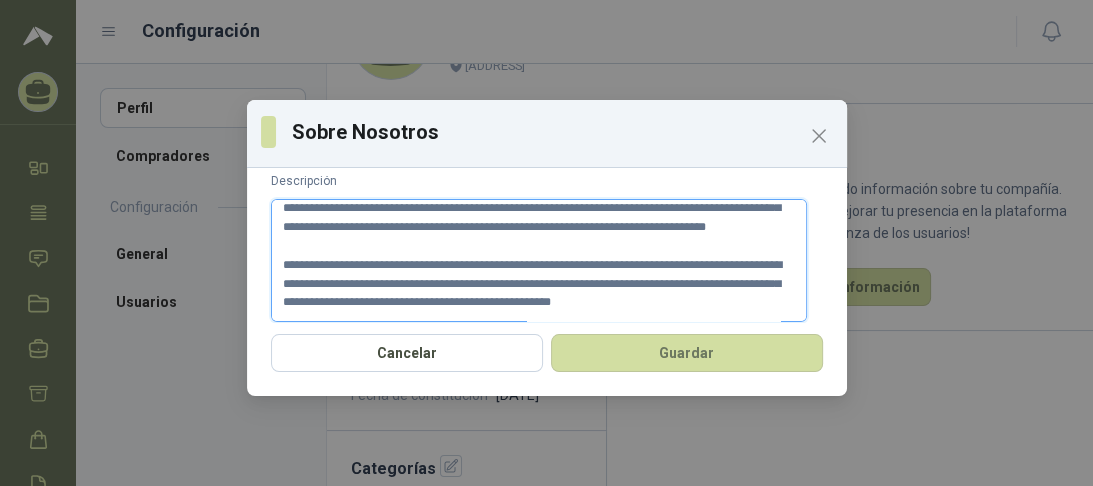 type 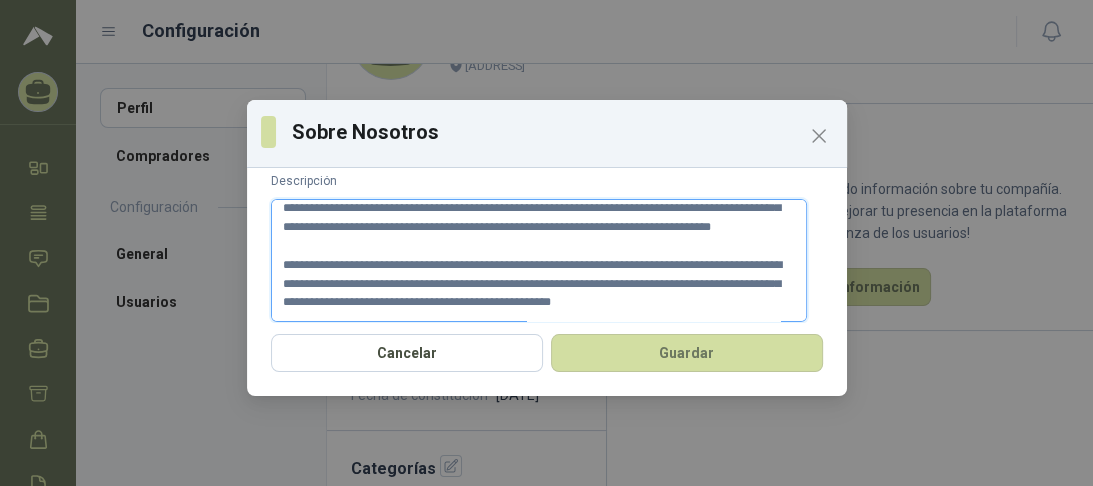 type 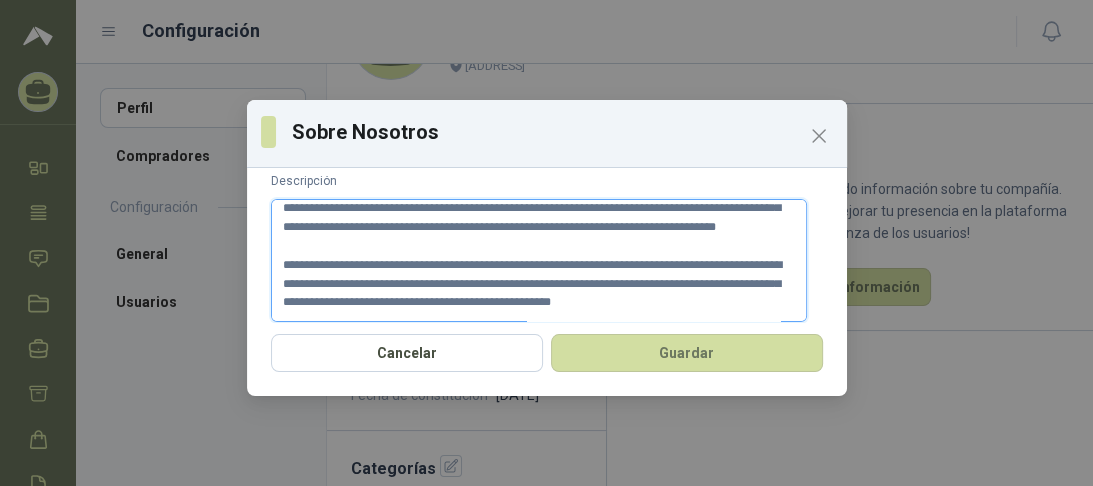 type 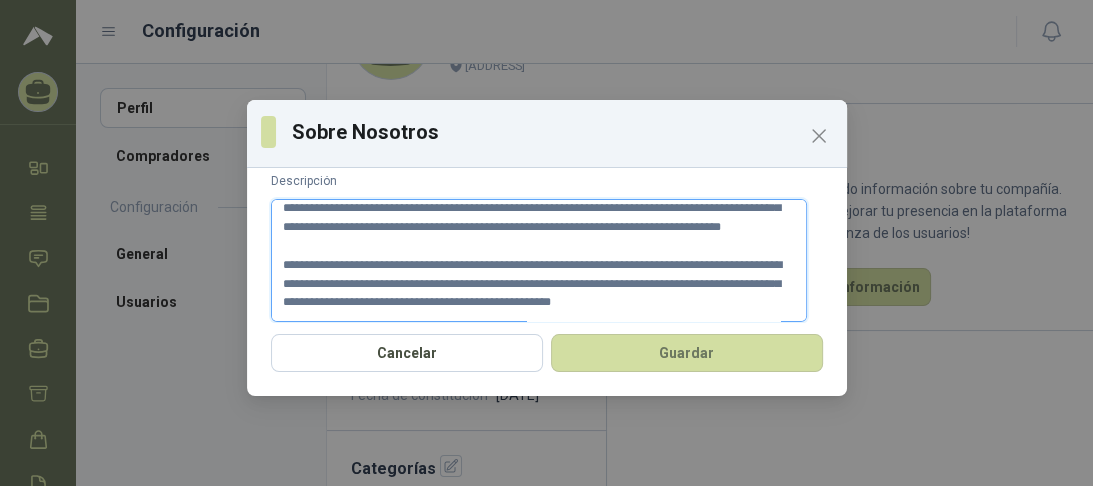 type 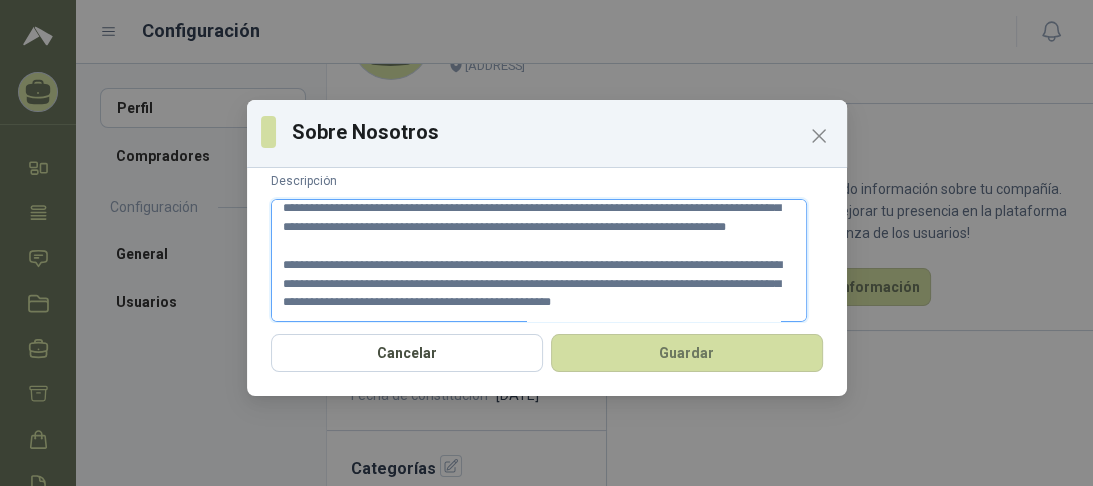 type 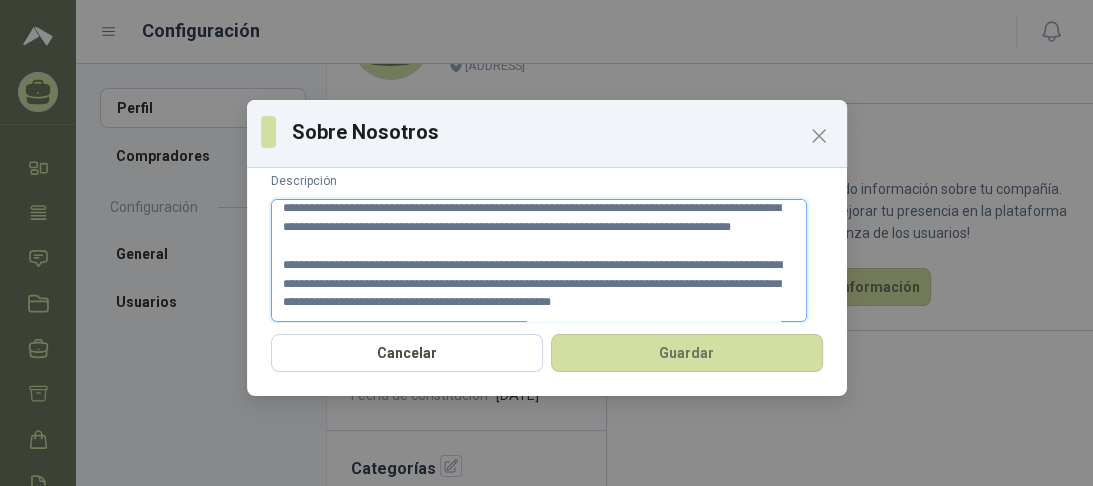 type 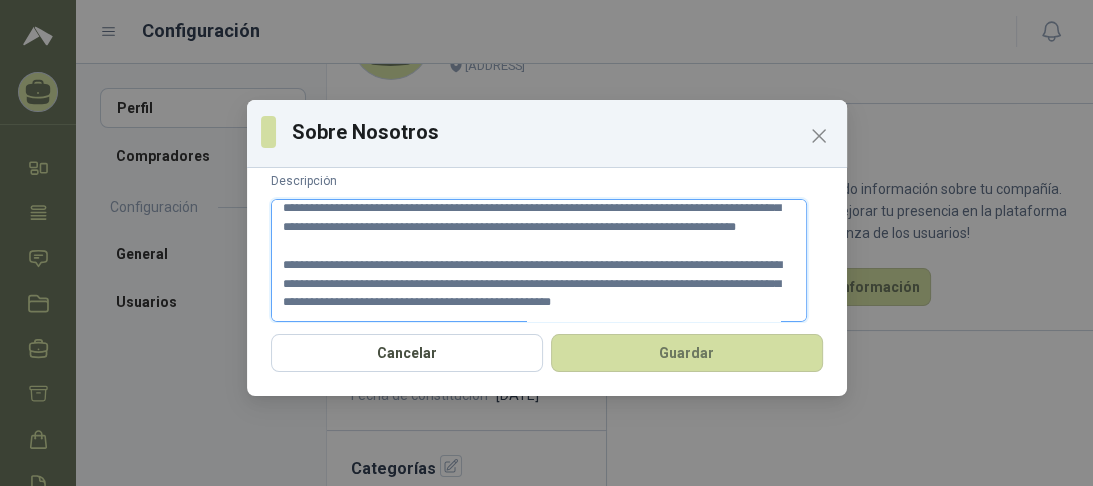 type 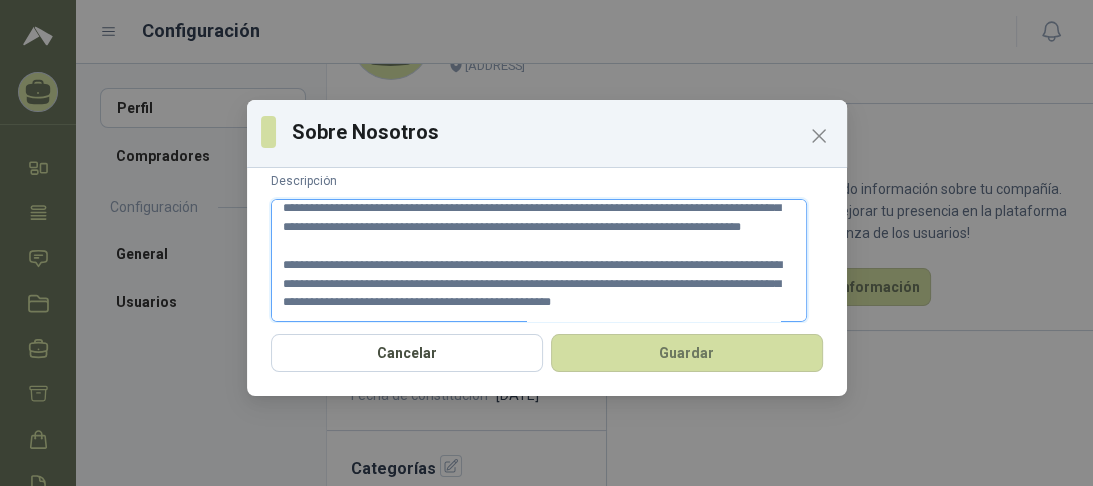 type 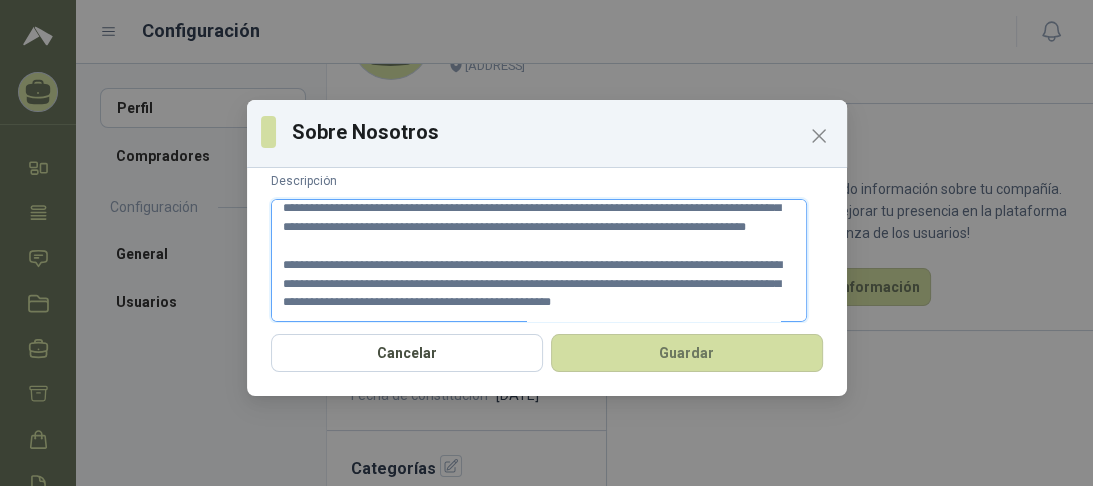 type 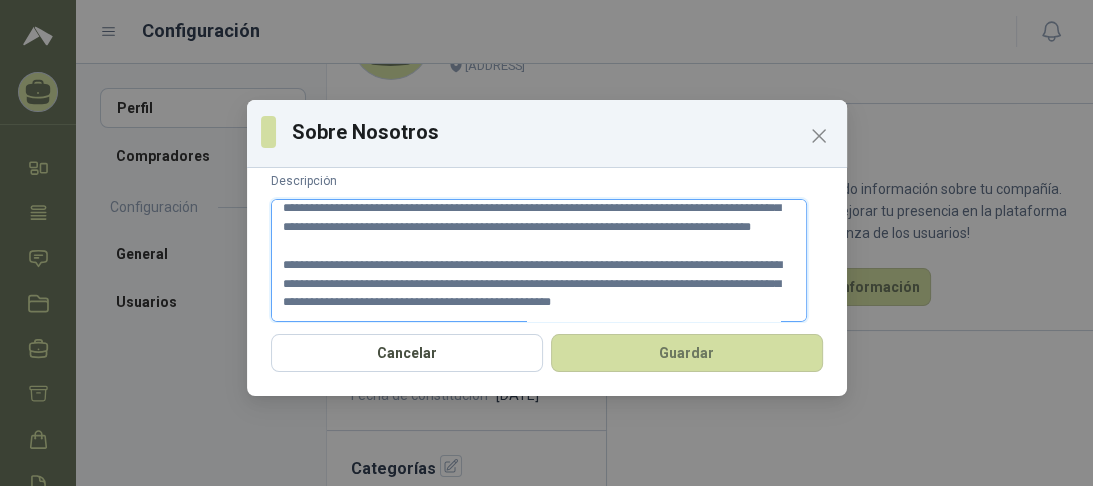 type 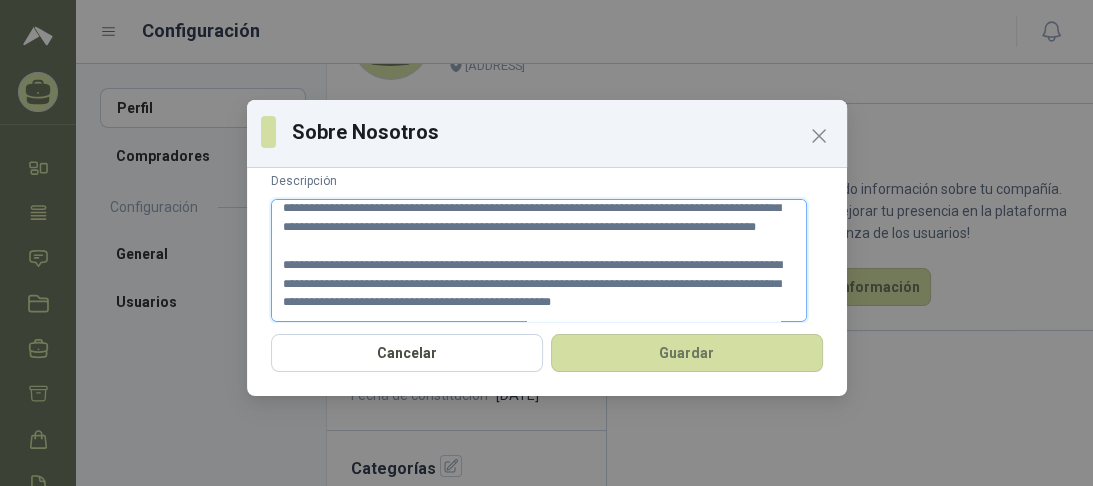 type 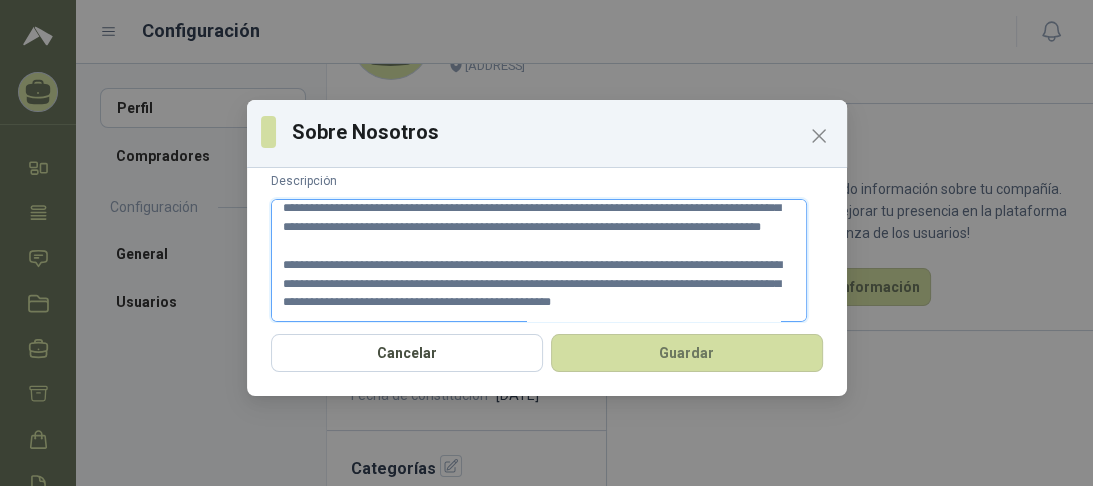 type 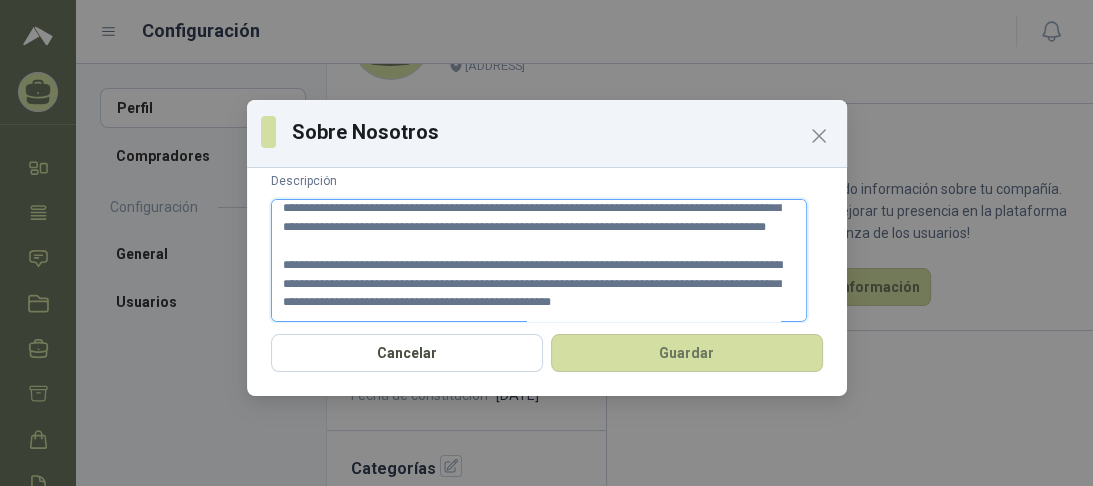 type 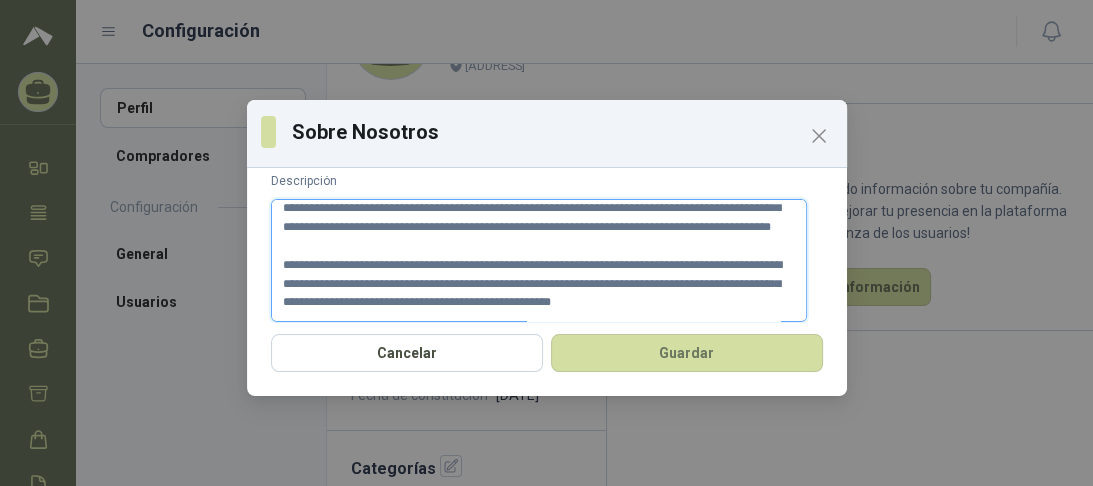 type 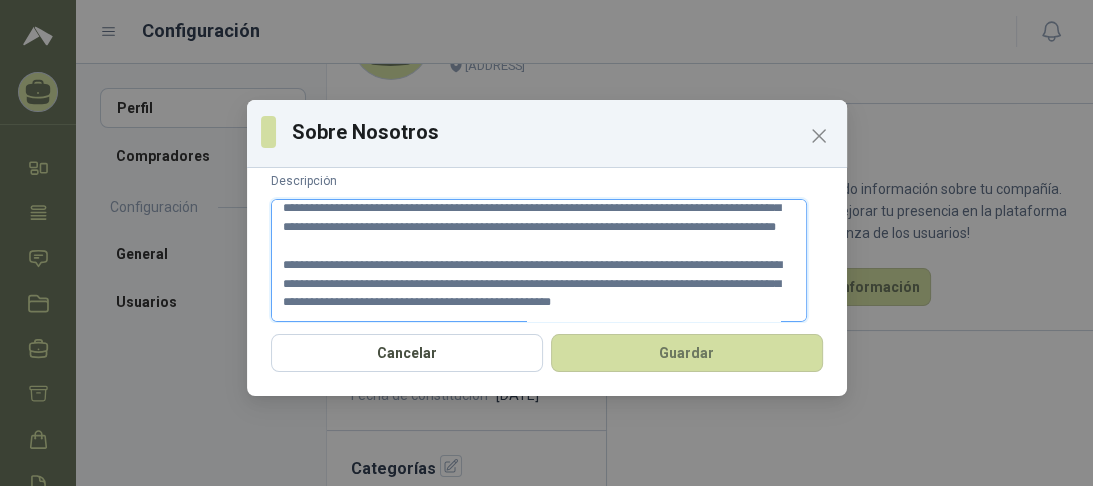 type 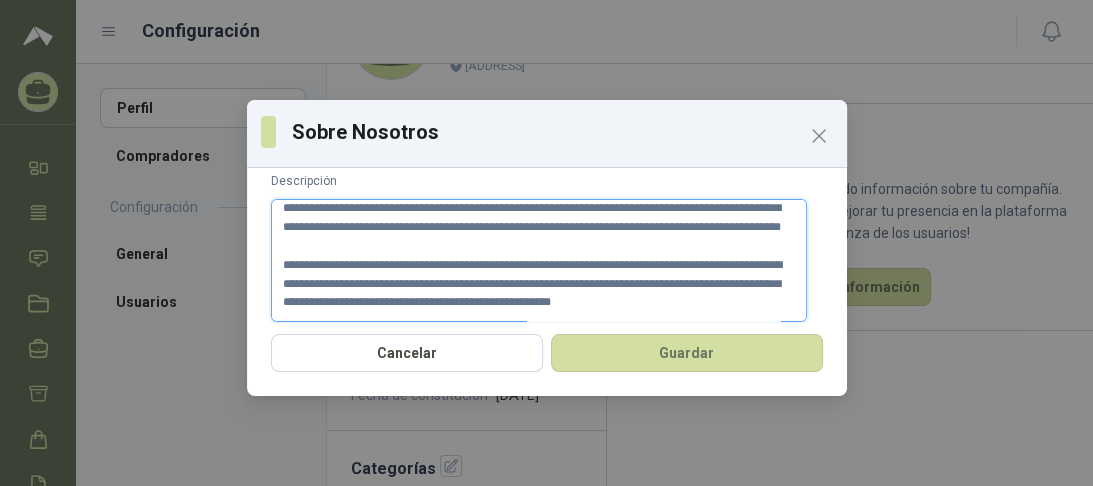 type 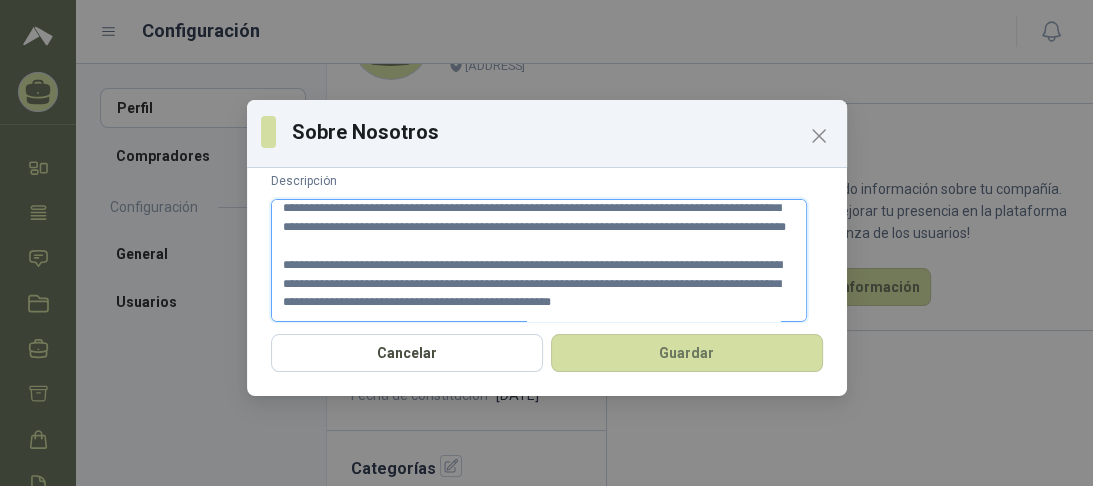 type 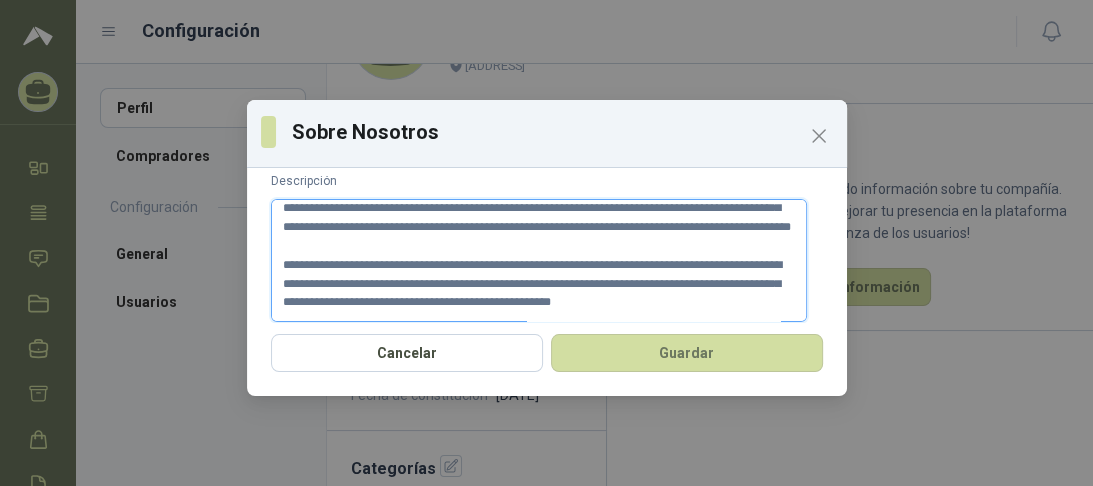 type 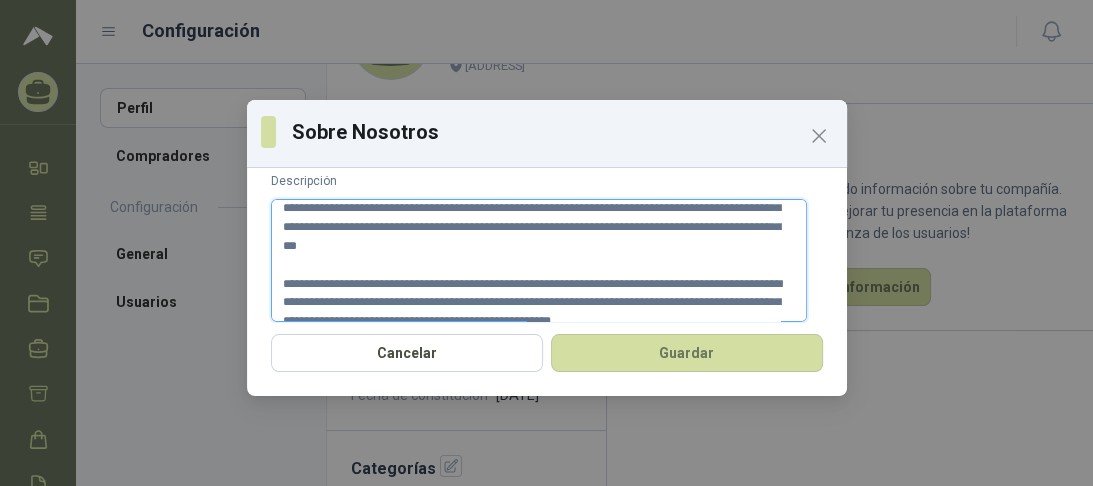 type 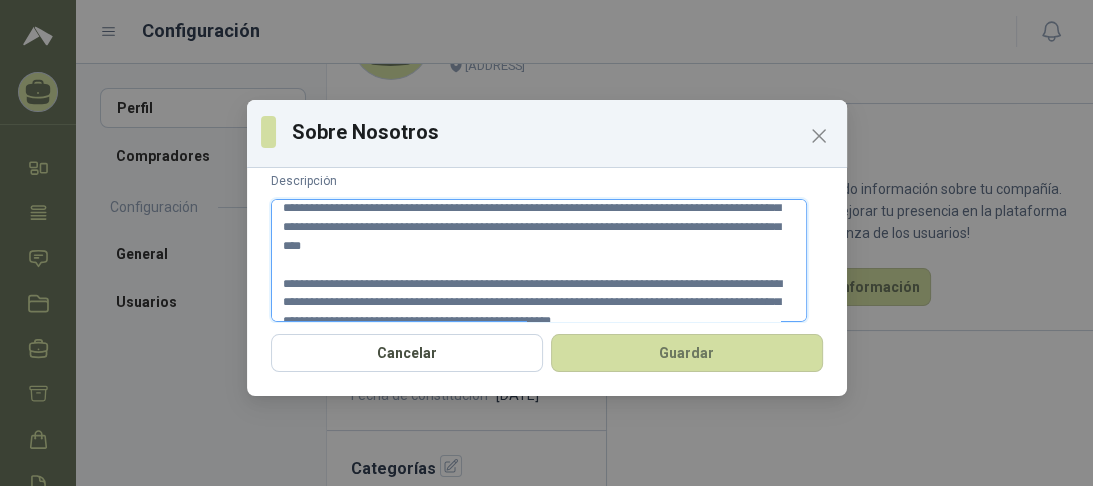 type 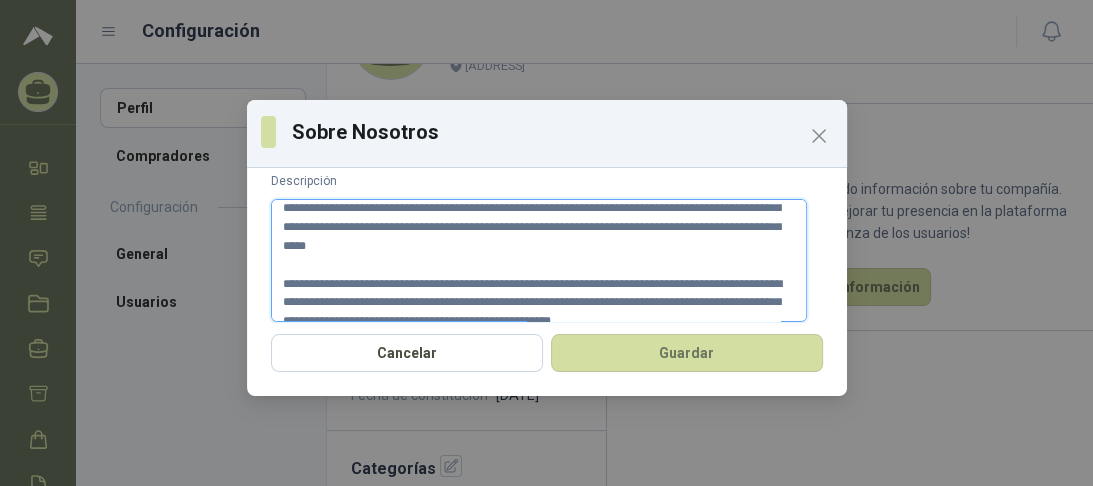 type 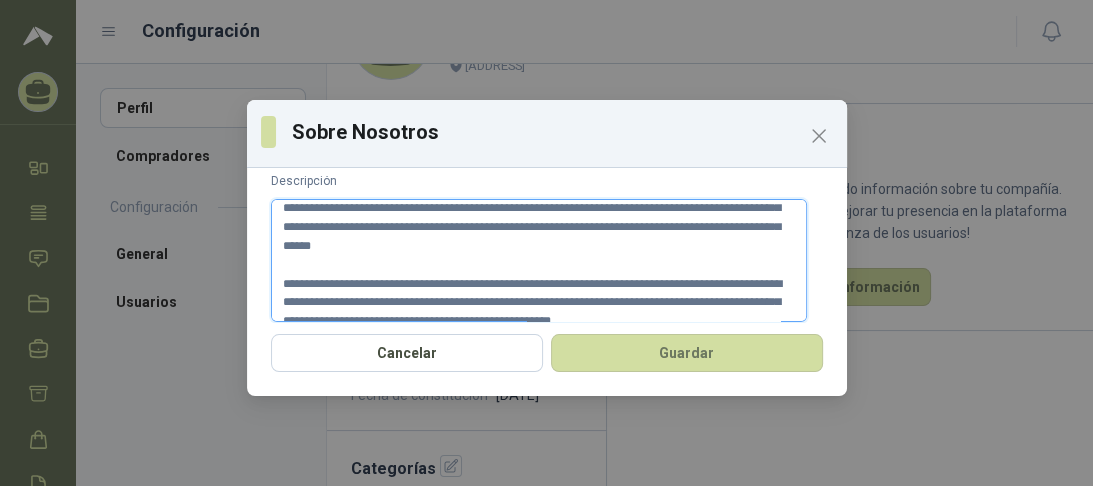 type 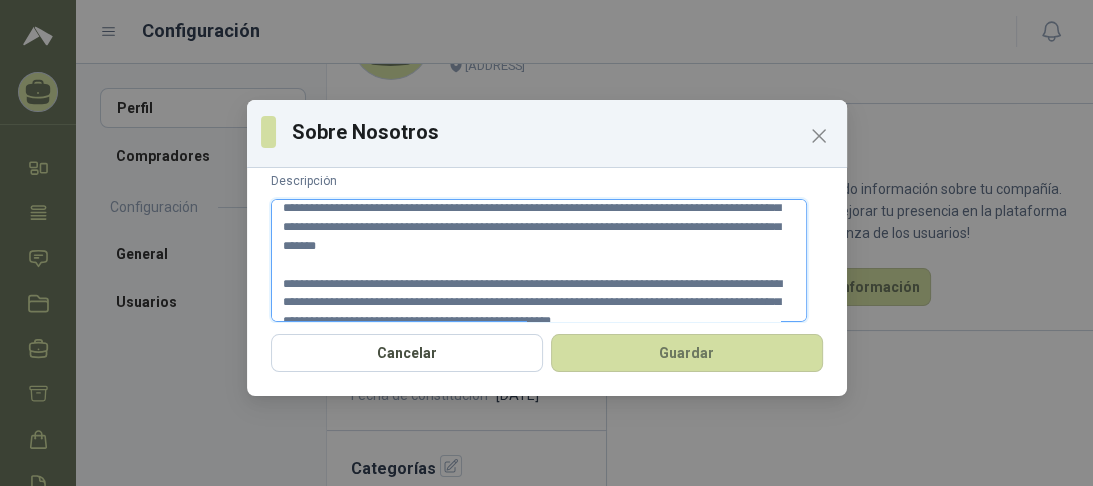 type 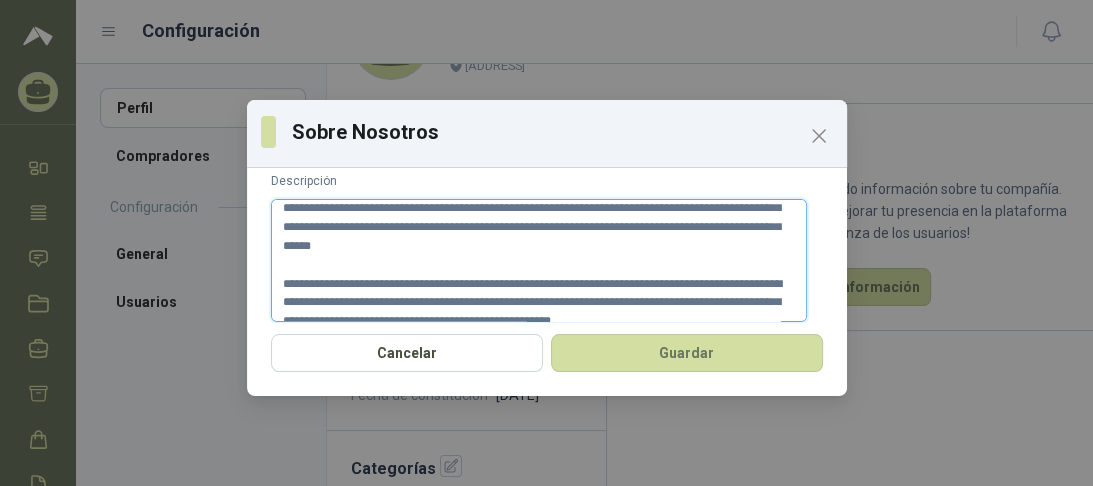 type 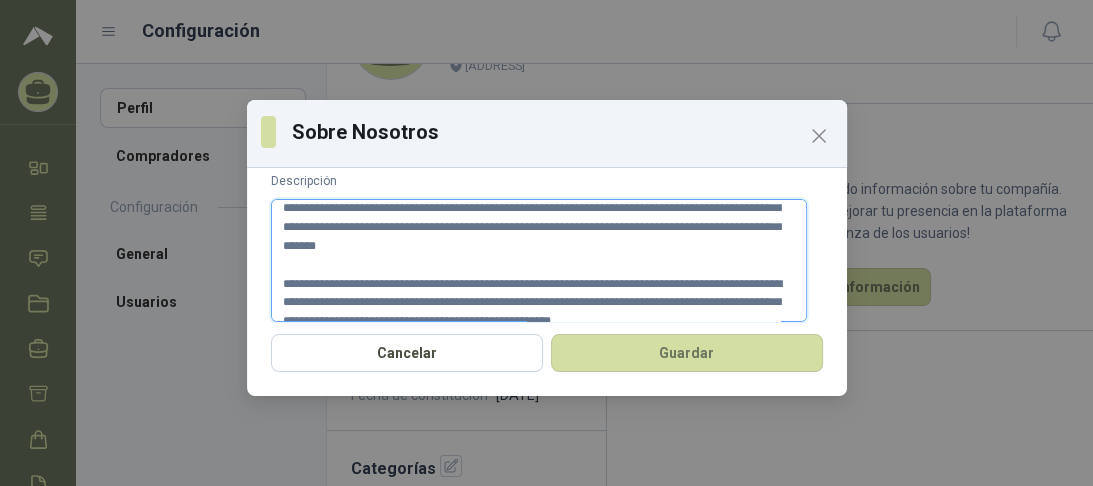 type 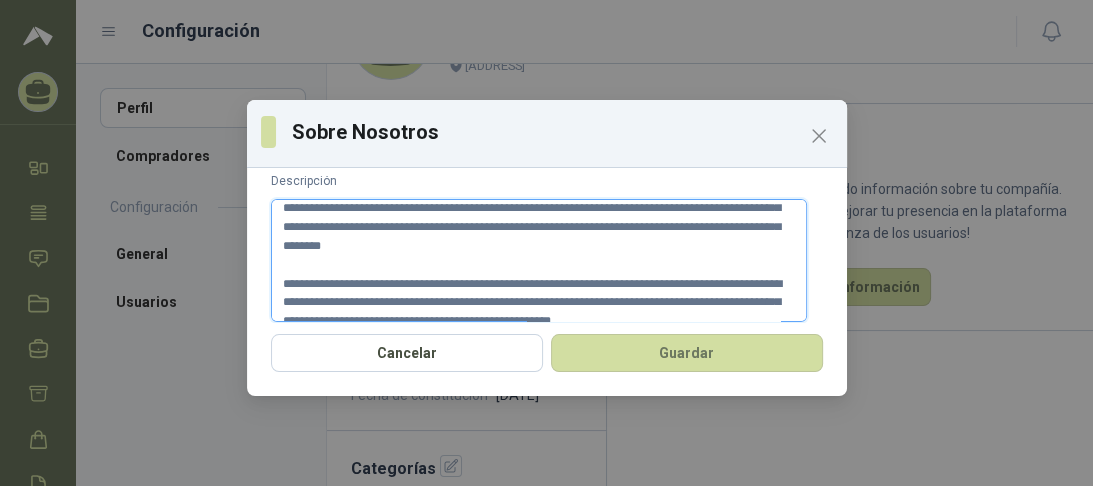 type 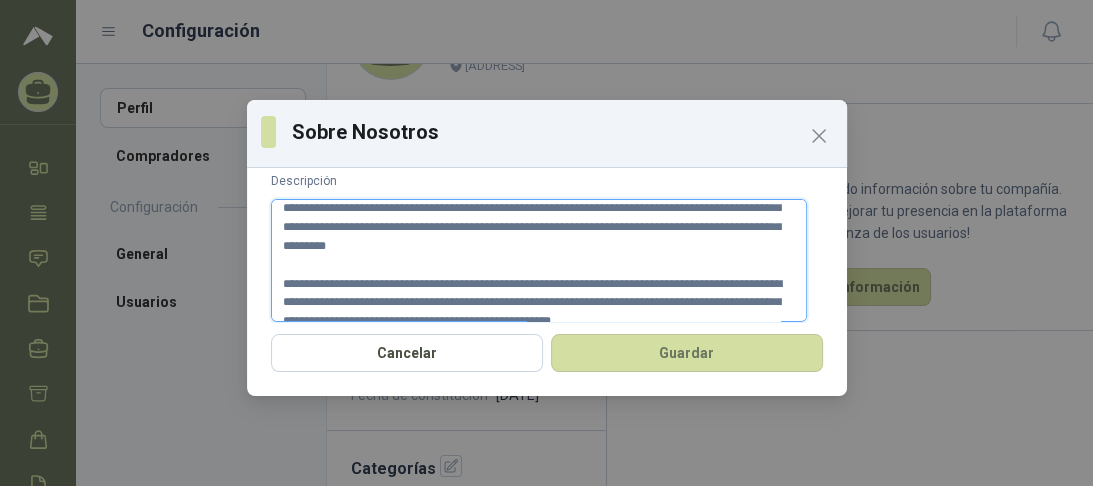 type 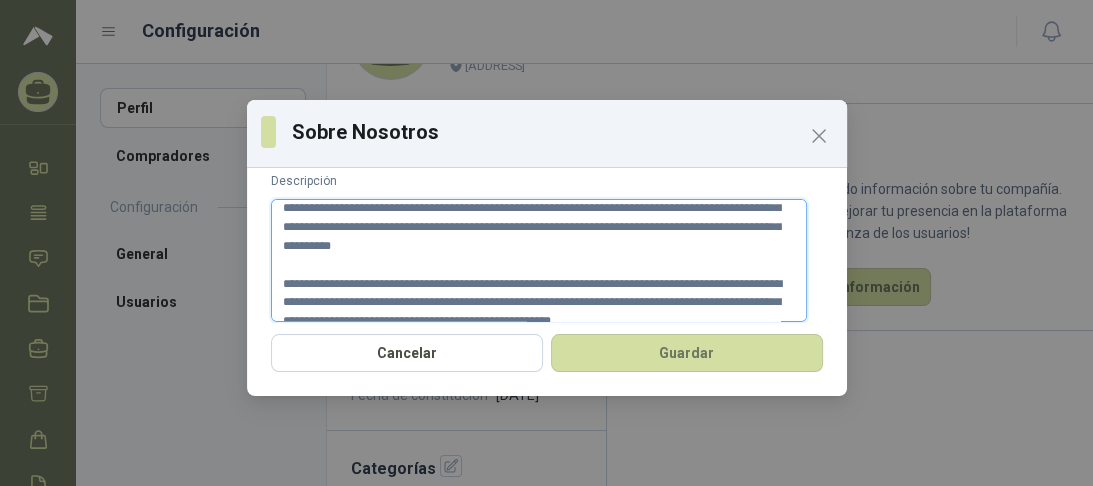 type 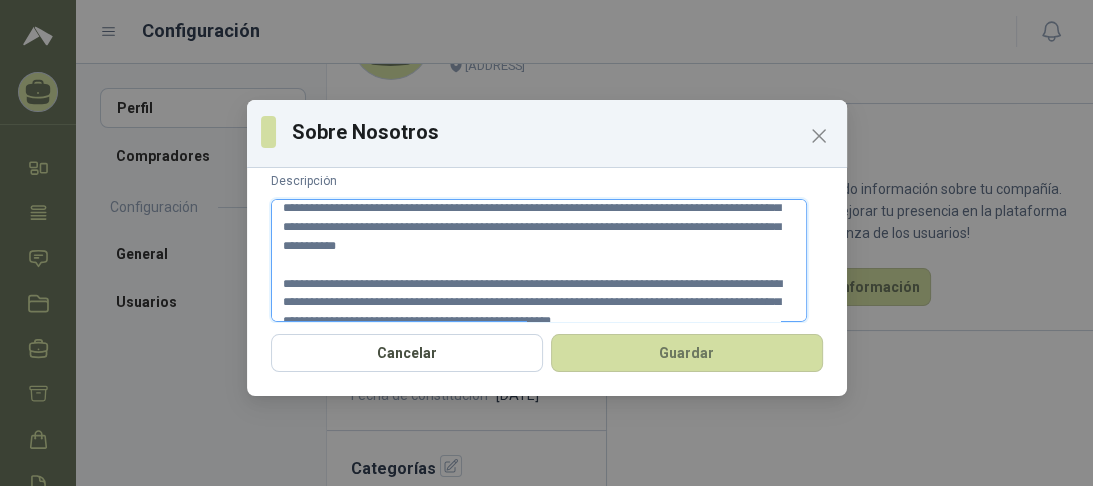 type 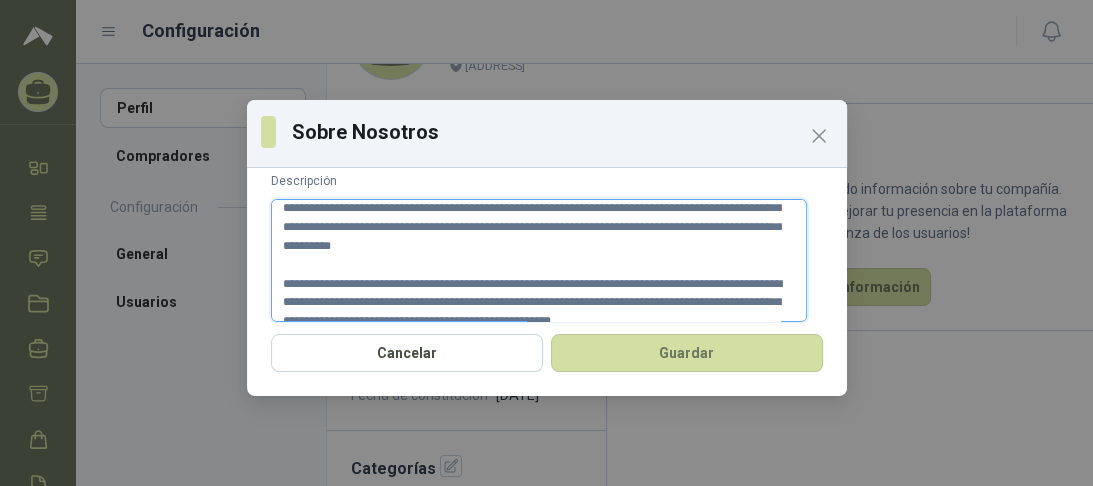 type 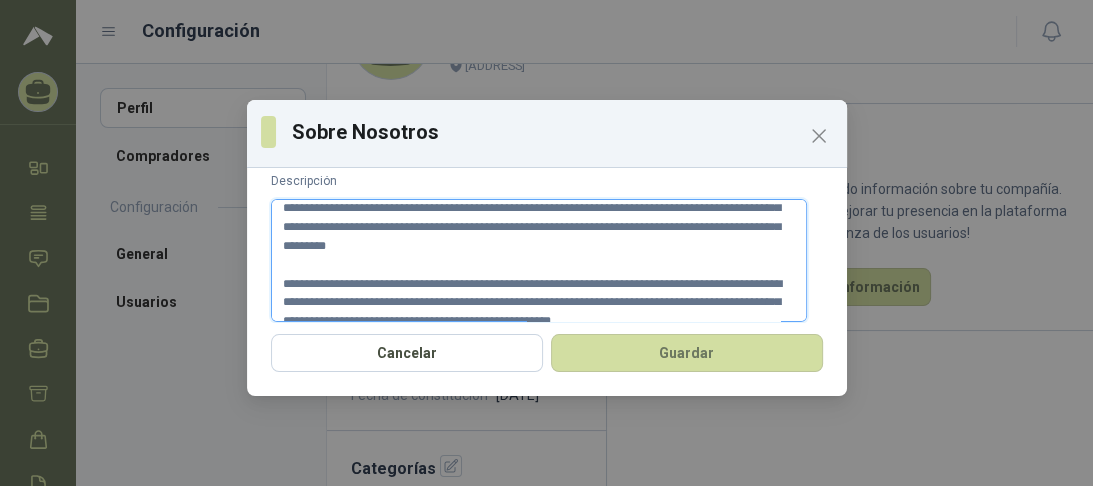 type 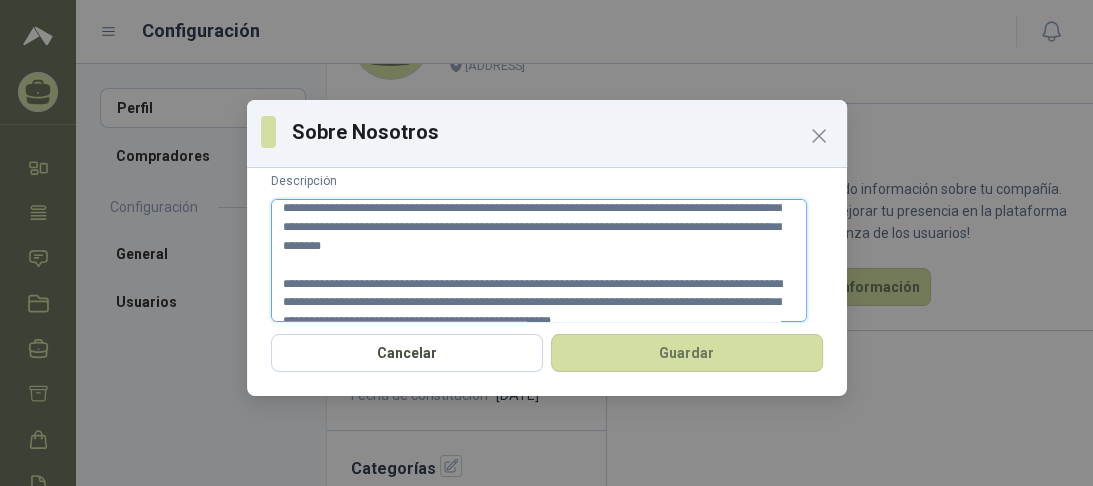 type 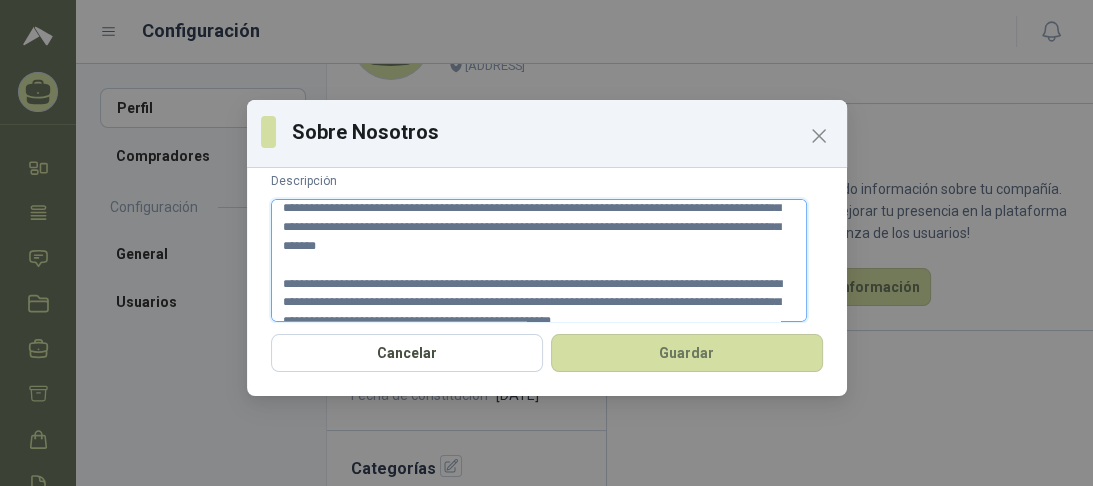 type 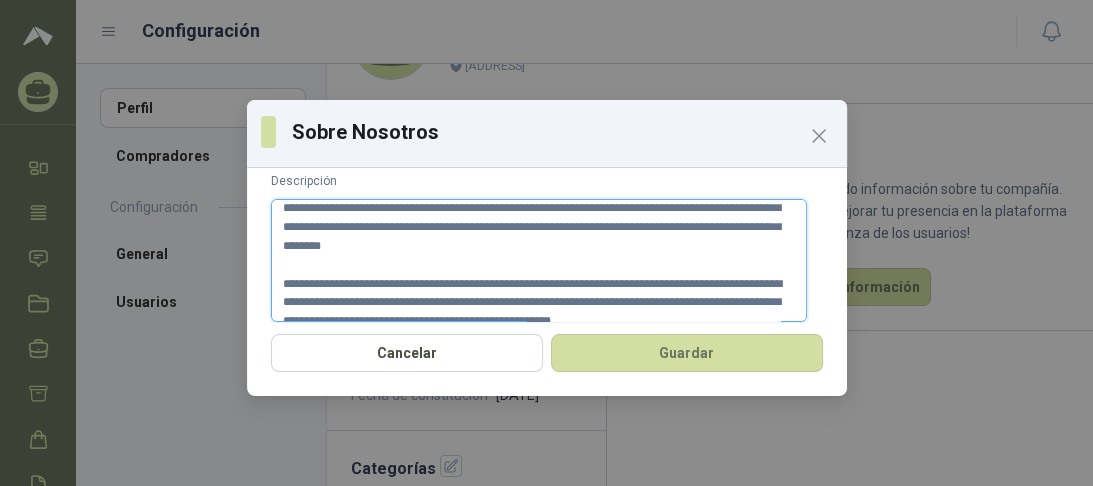 scroll, scrollTop: 160, scrollLeft: 0, axis: vertical 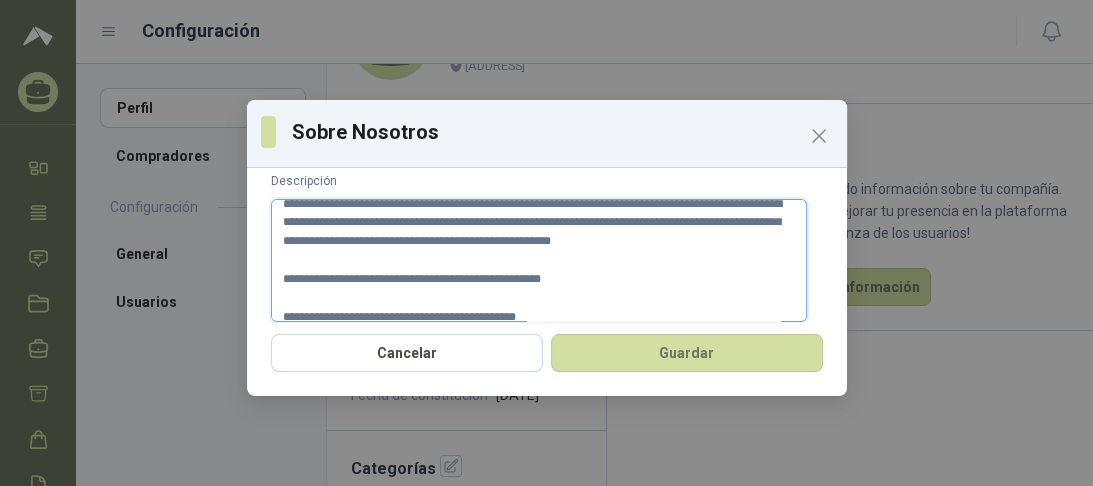 click on "Descripción" at bounding box center [539, 261] 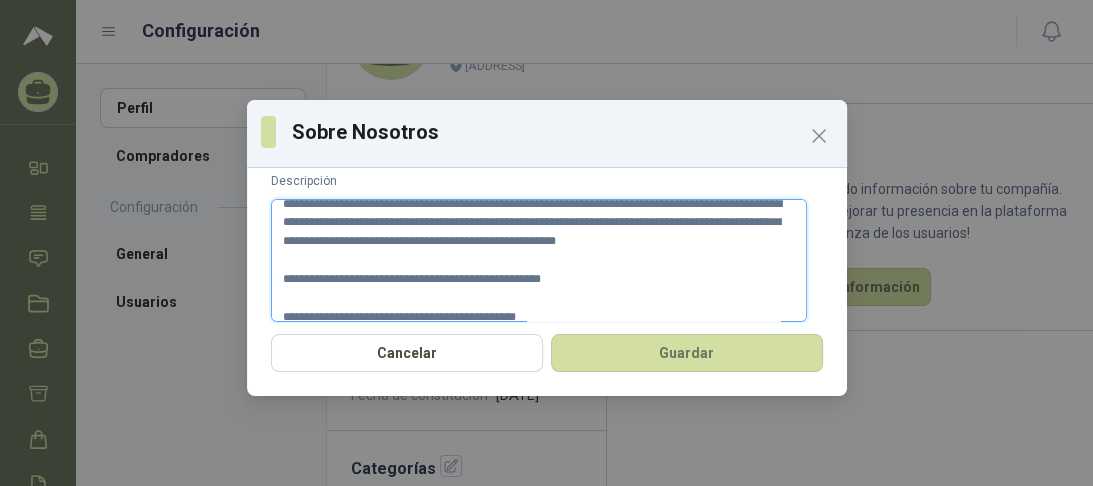 type 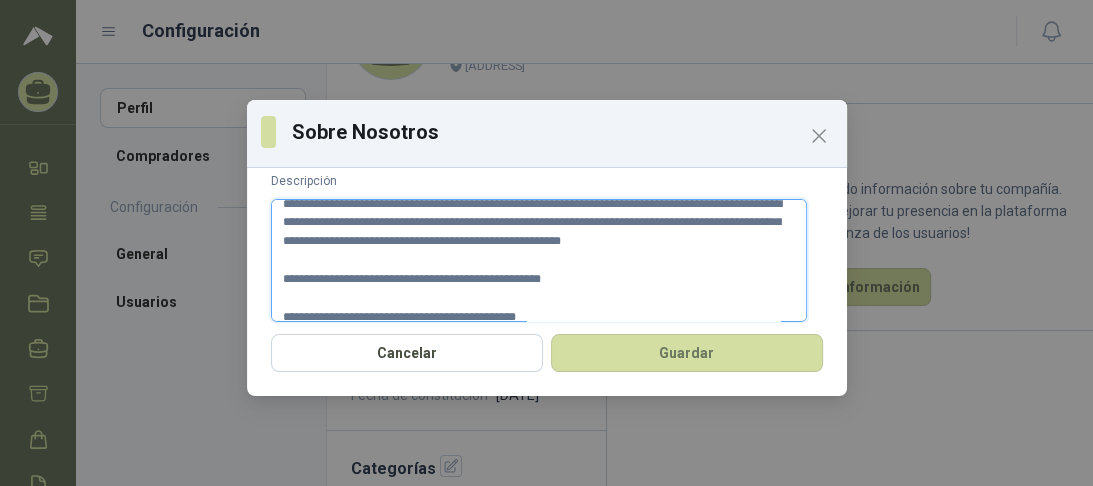 scroll, scrollTop: 156, scrollLeft: 0, axis: vertical 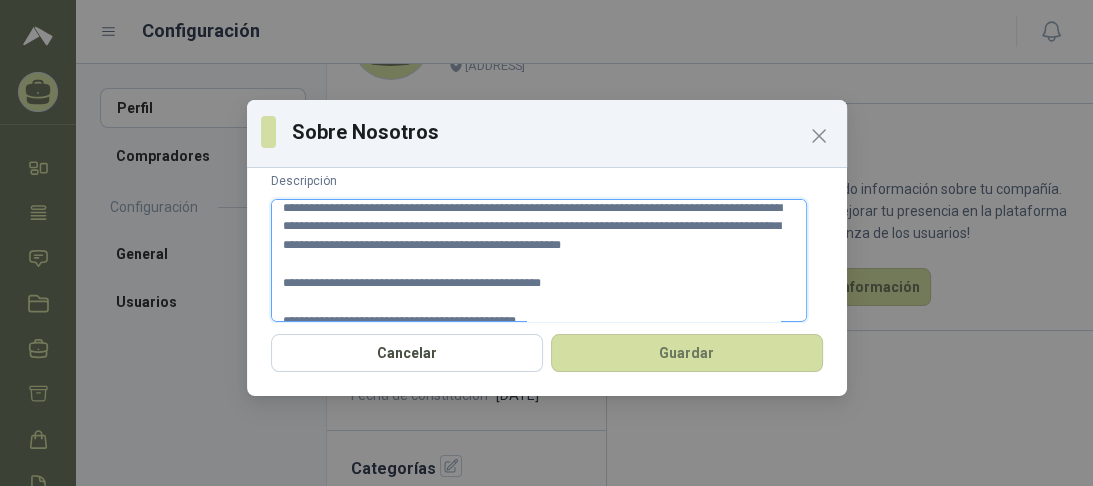 type 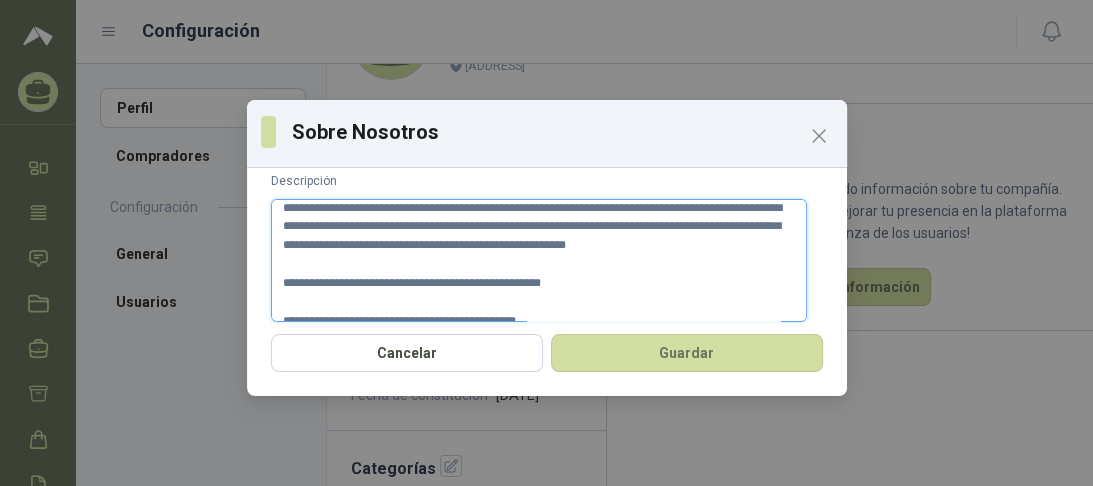 type 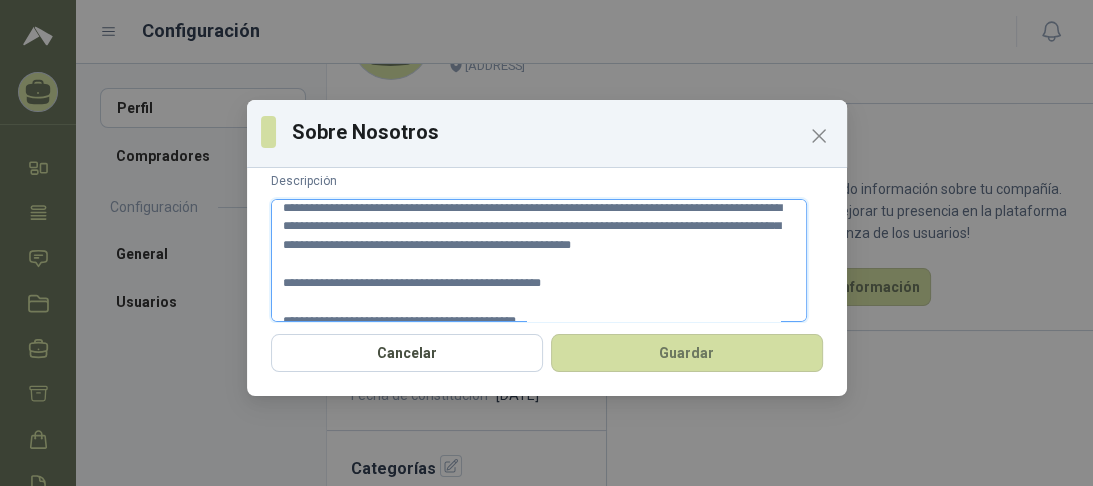 type 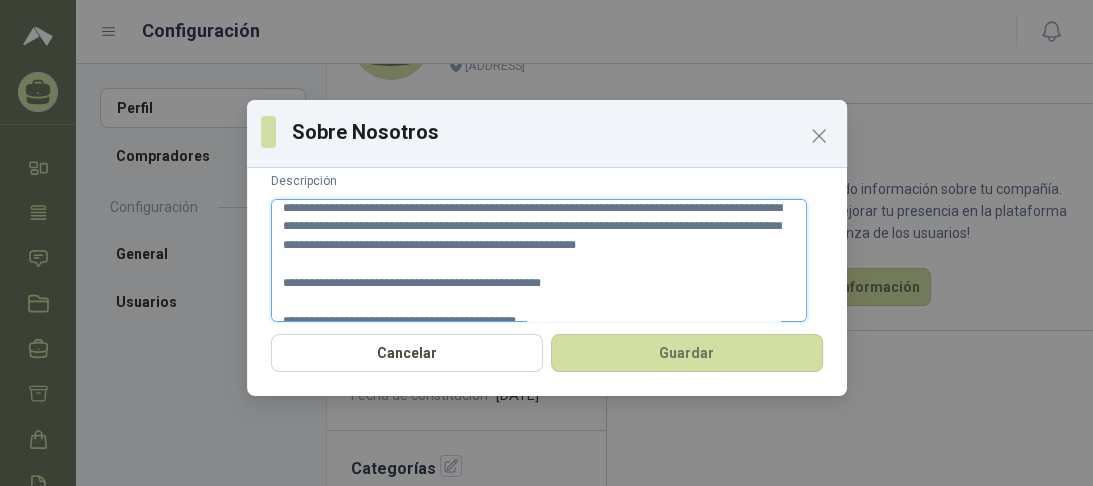 type 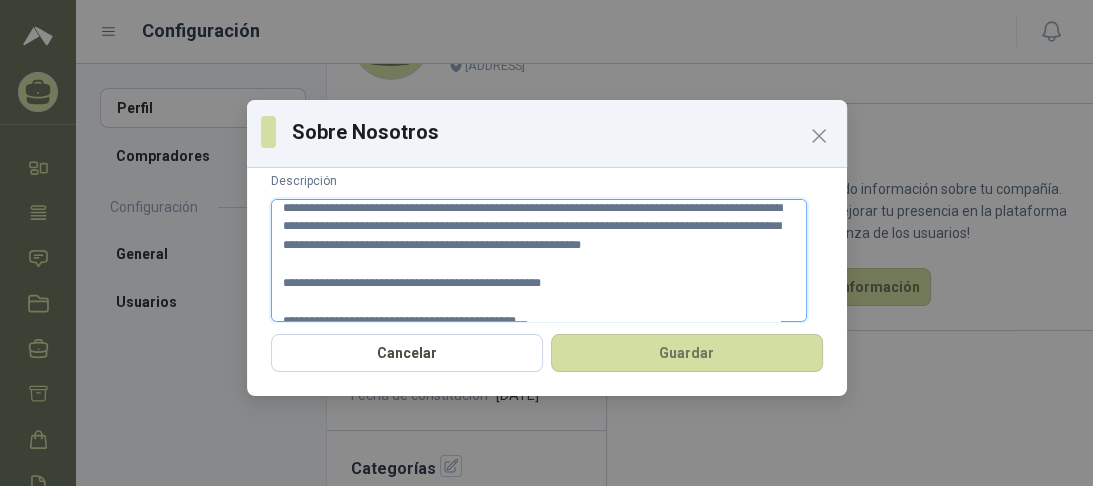type 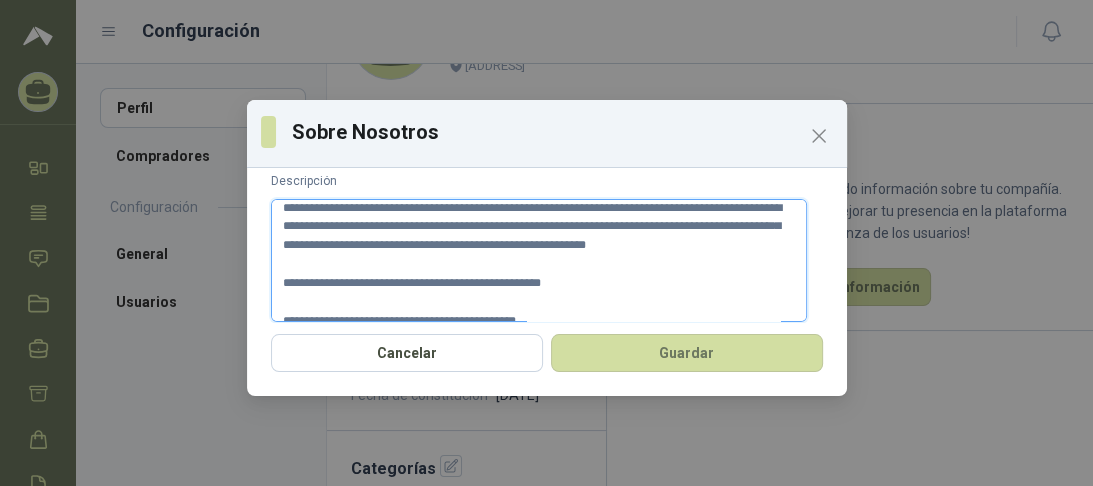 type 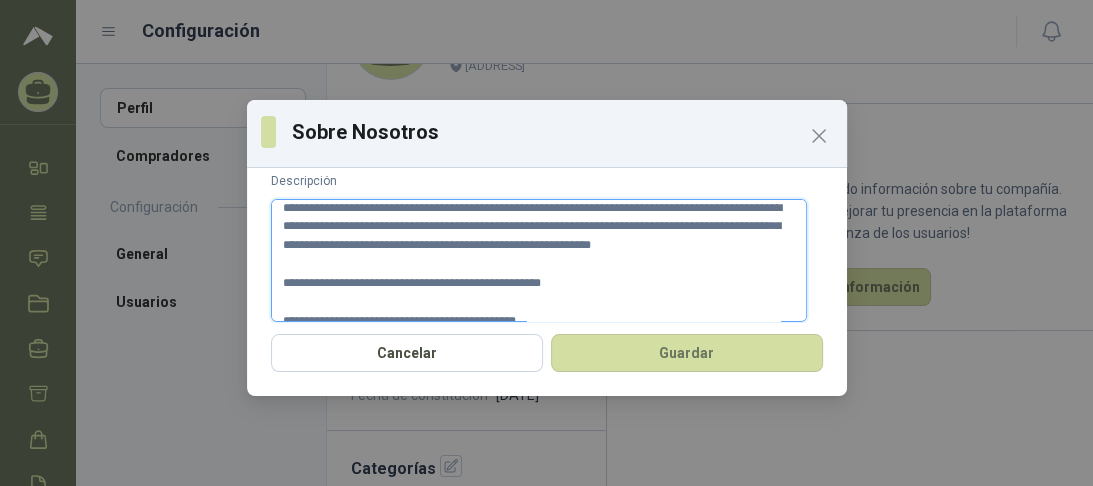 type 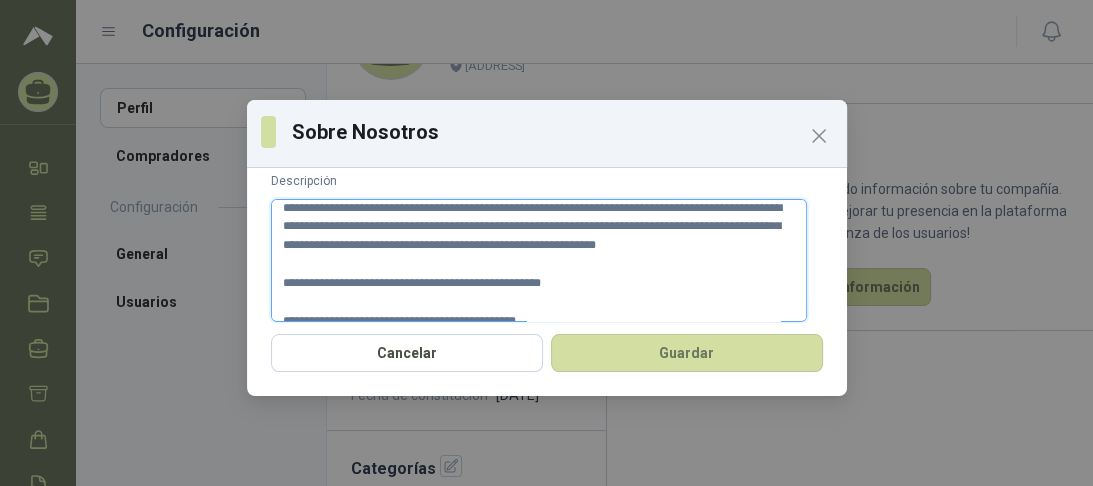 type 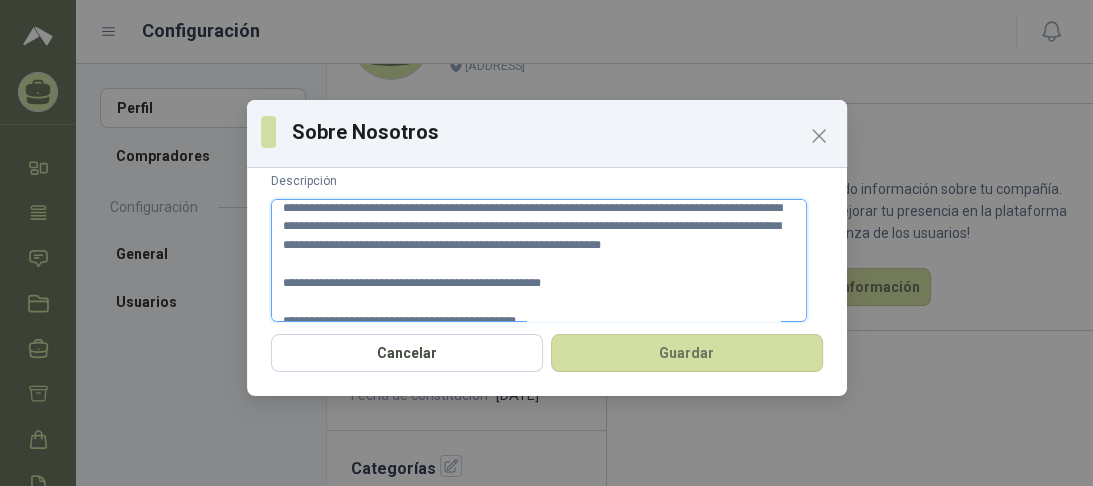 type 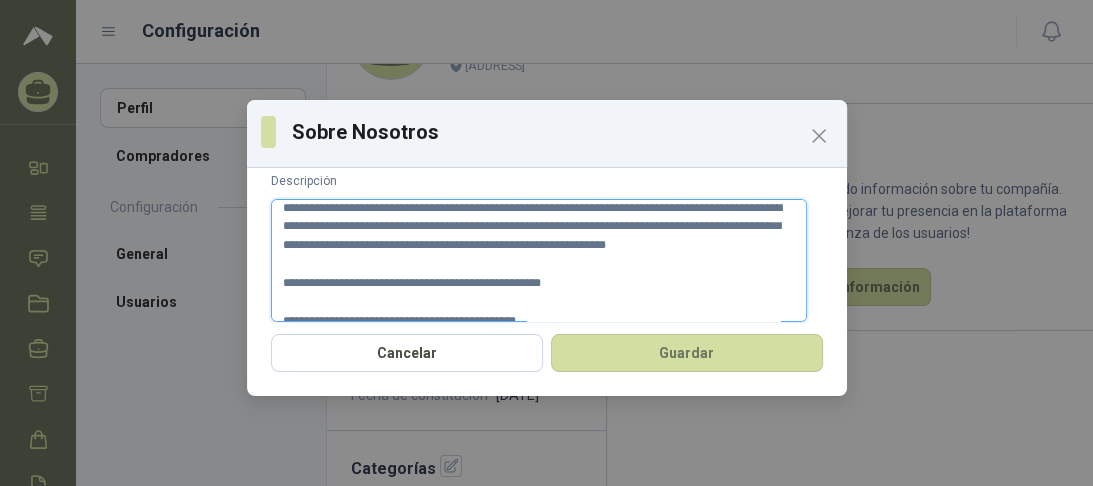 type 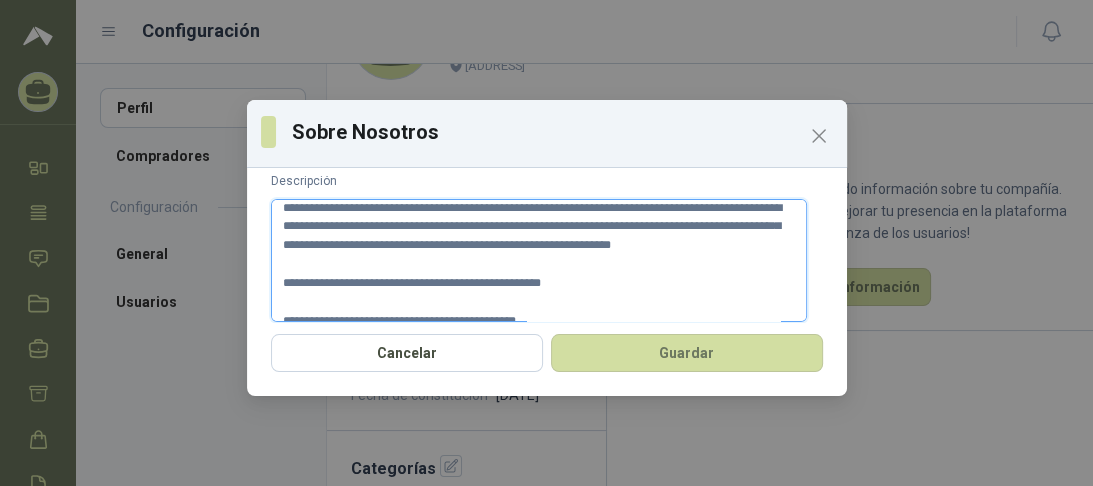 type 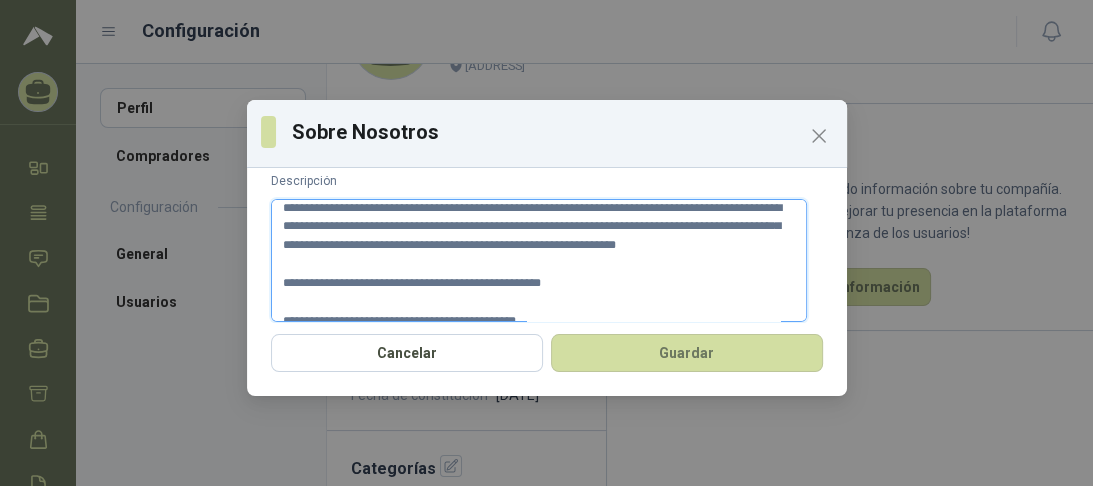 type 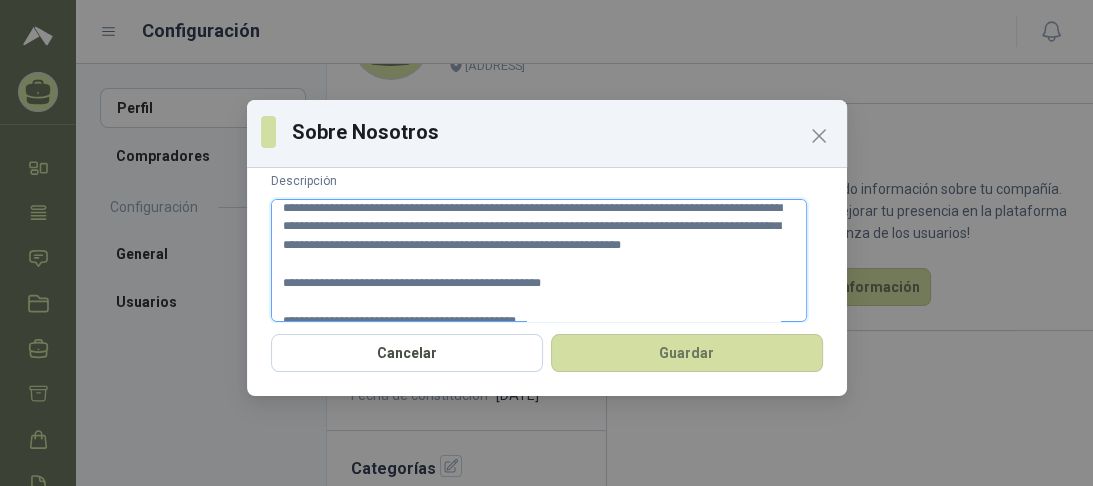 type 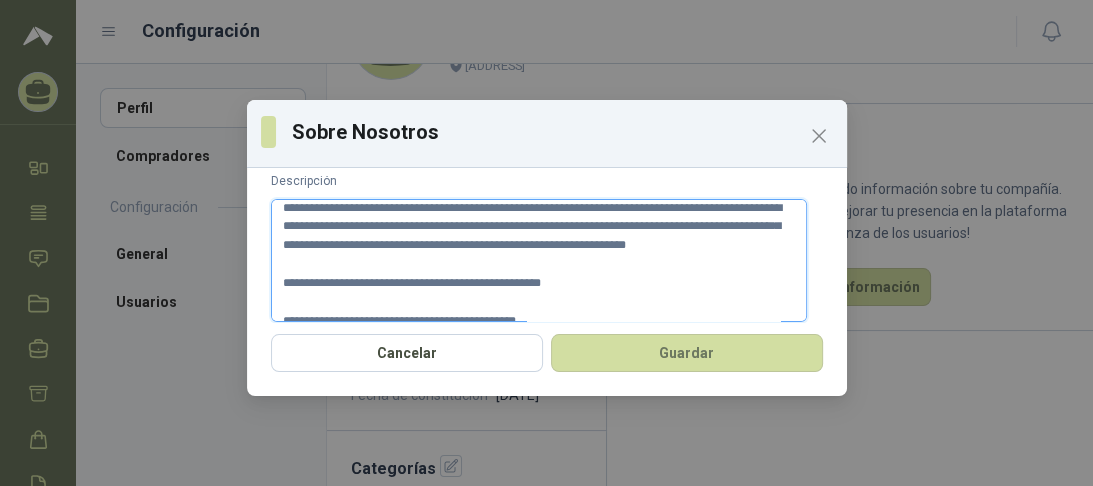 type 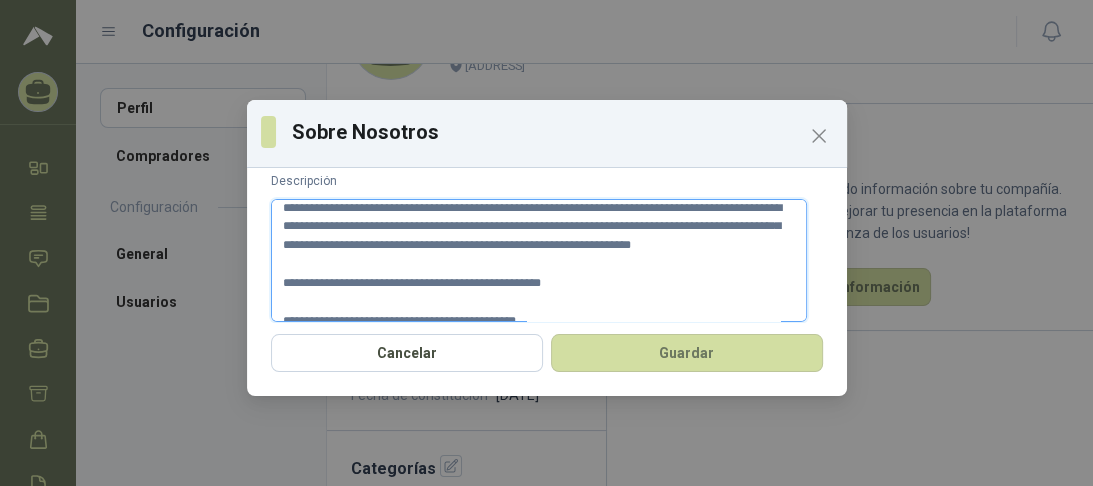 type 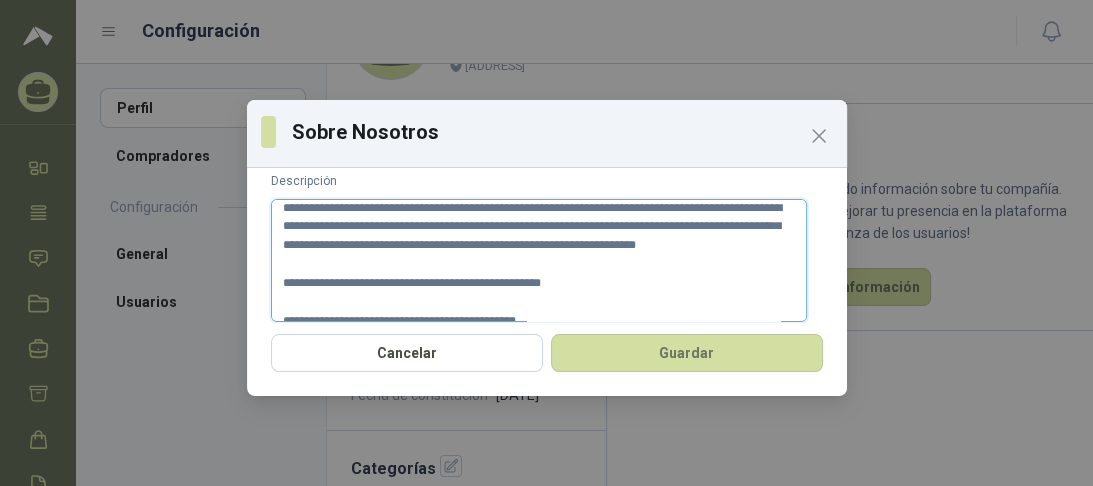 type 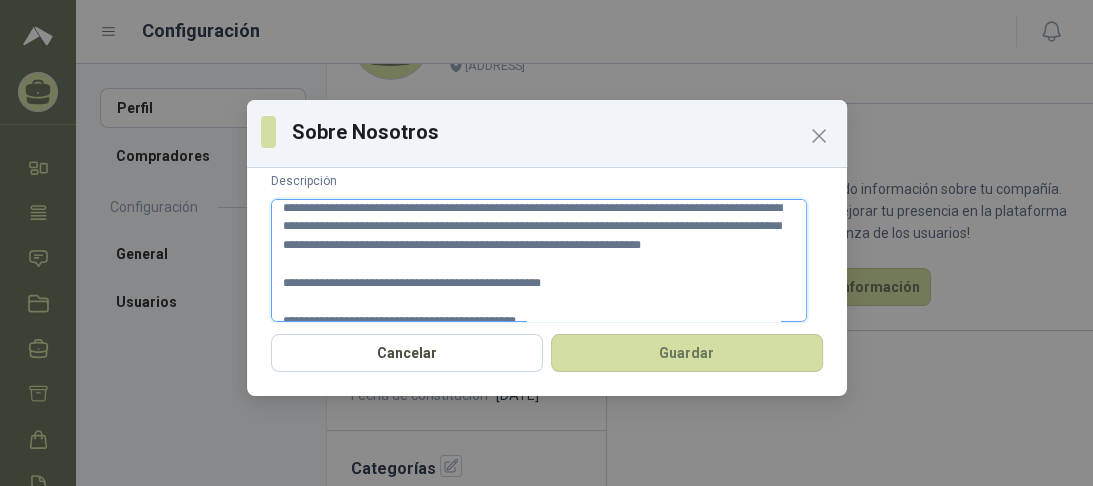 type 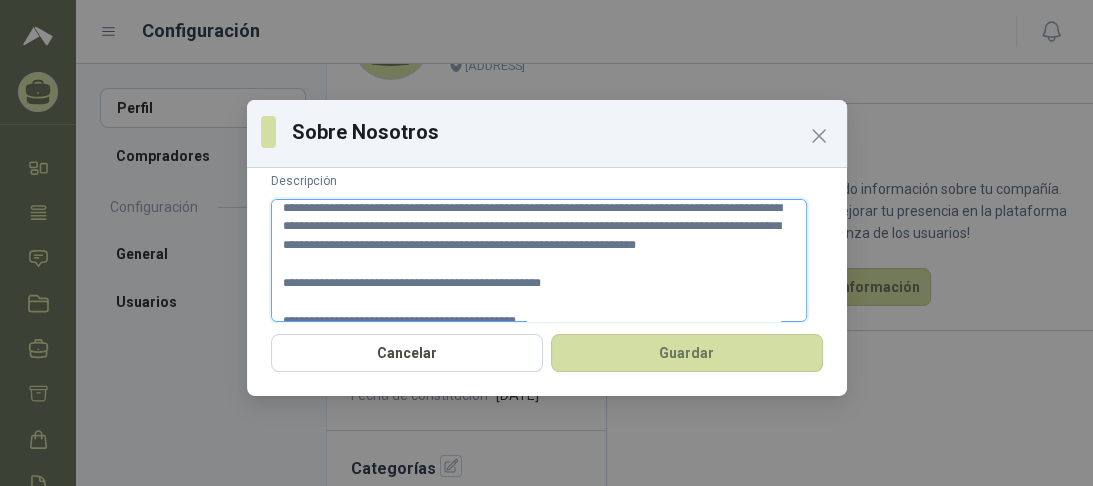 type 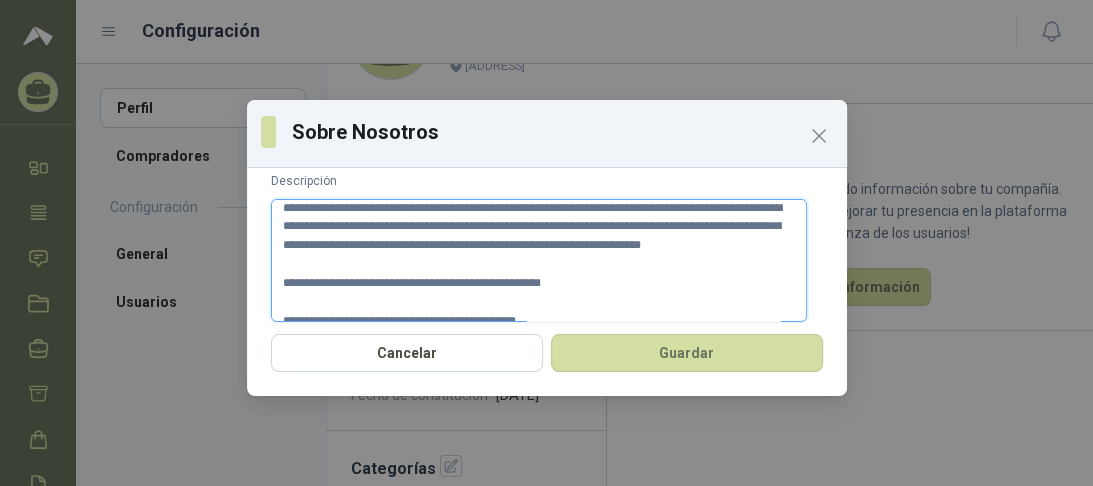 type 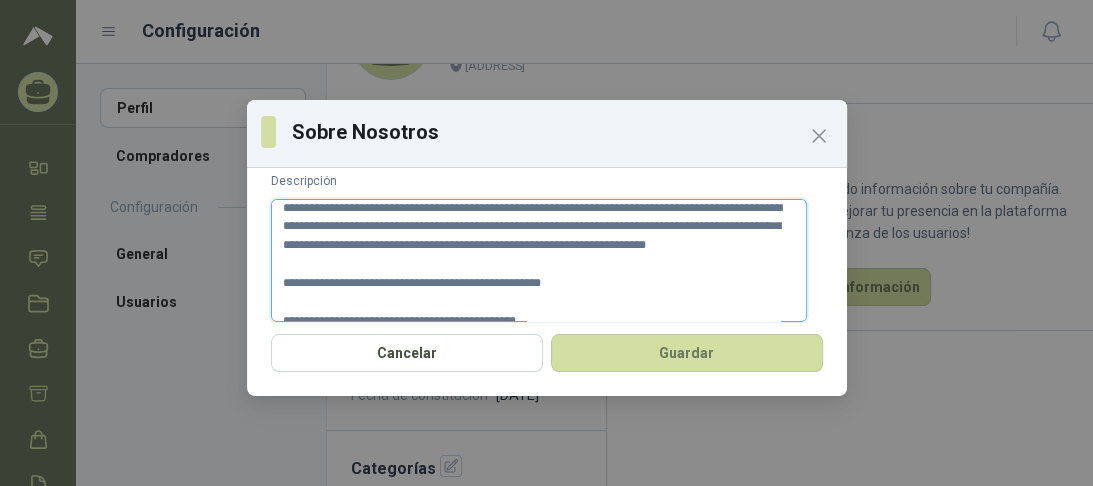 type 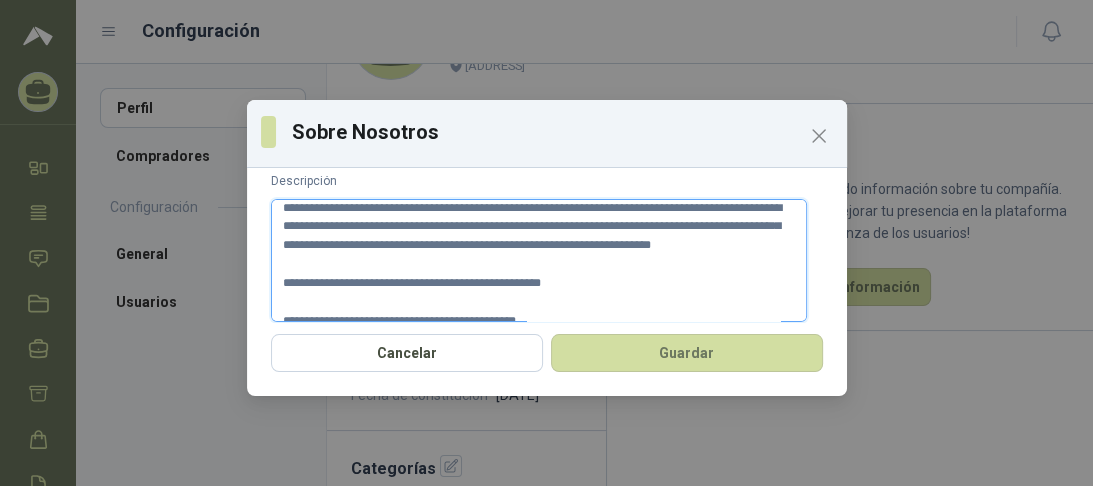 type 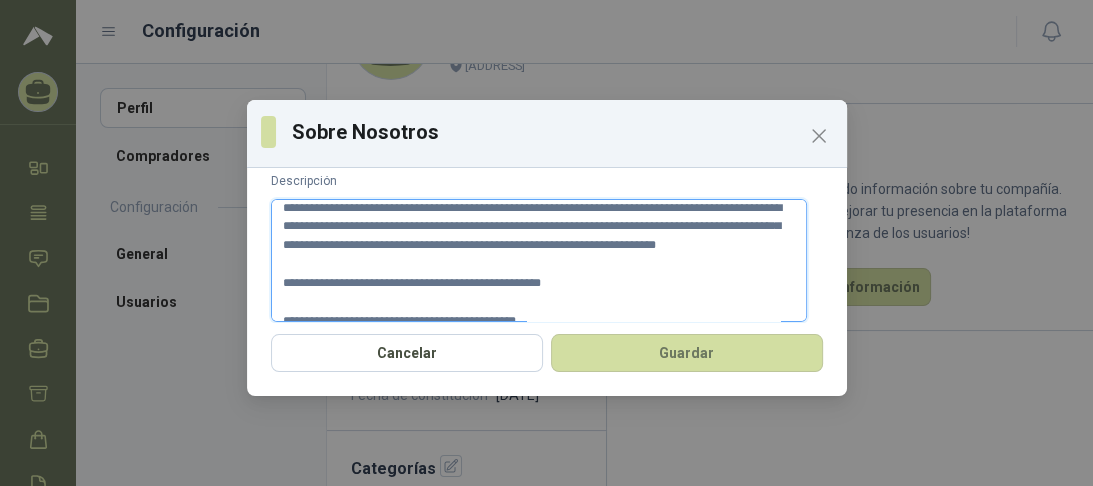 type 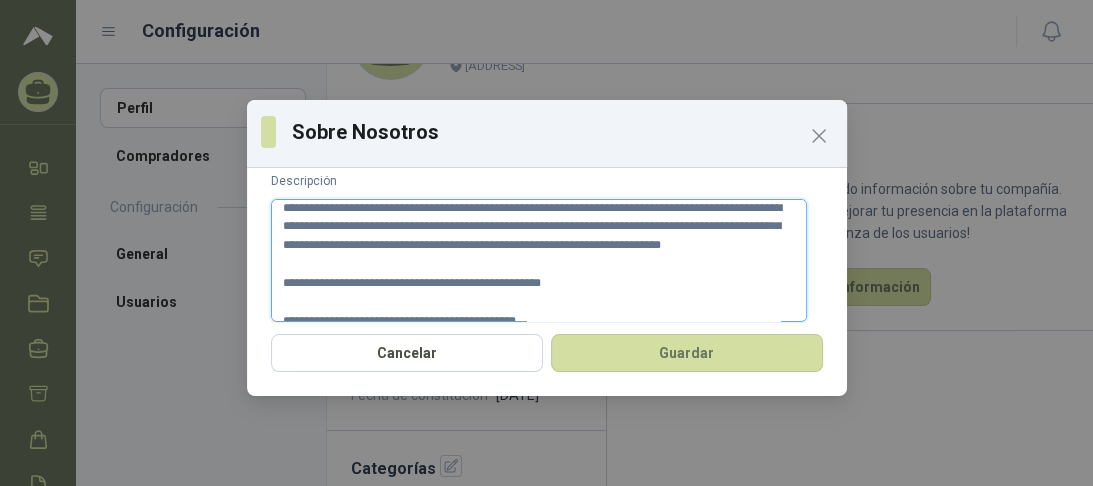 click on "Descripción" at bounding box center [539, 261] 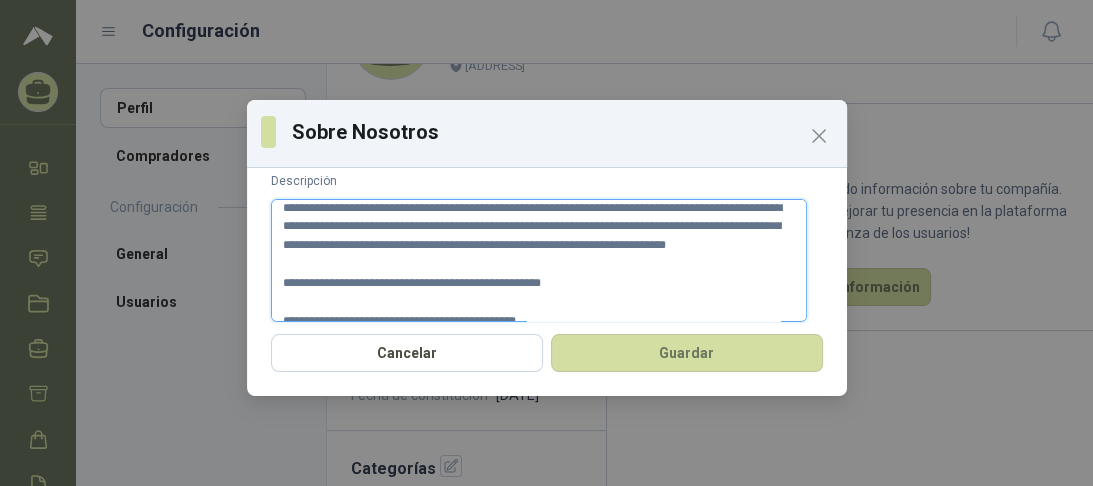 type 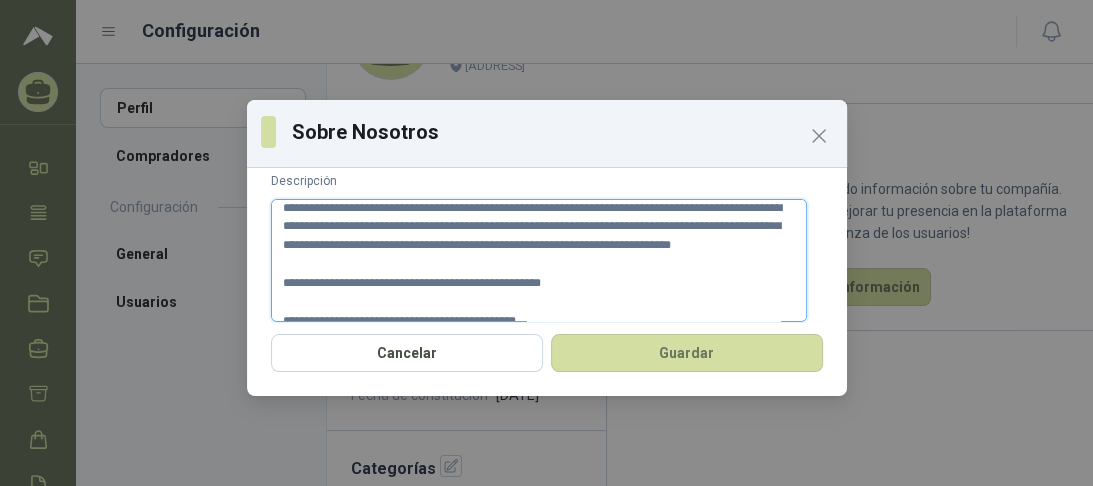 type 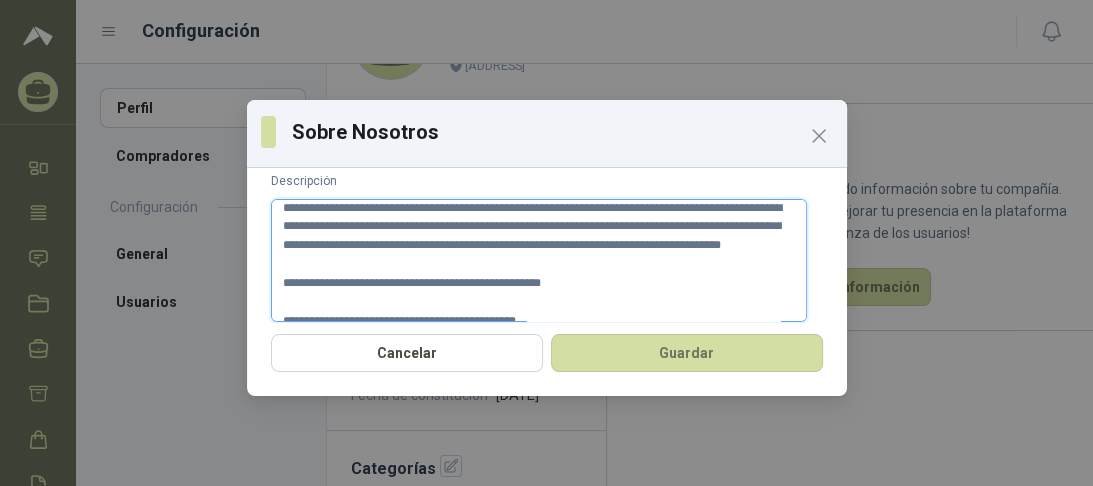 click on "Descripción" at bounding box center [539, 261] 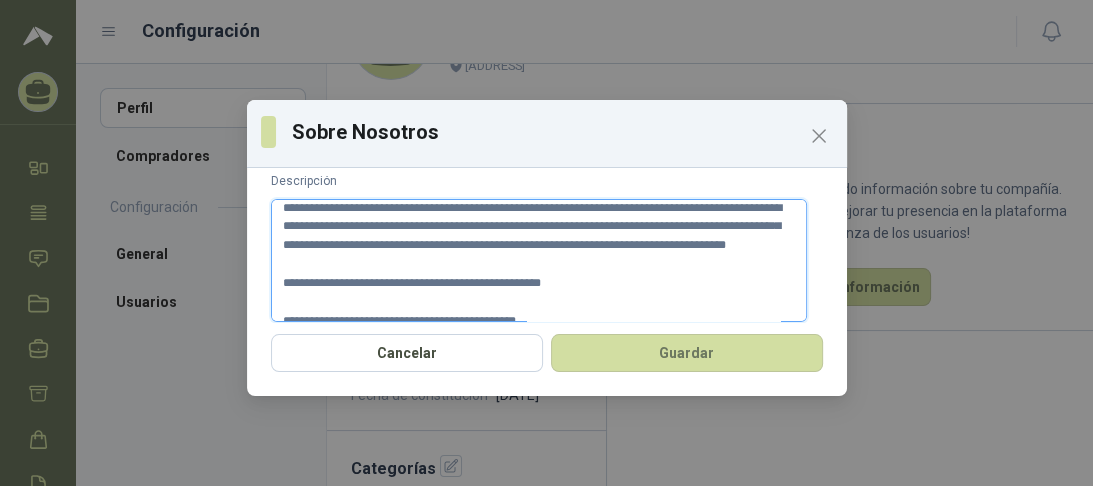 click on "Descripción" at bounding box center (539, 261) 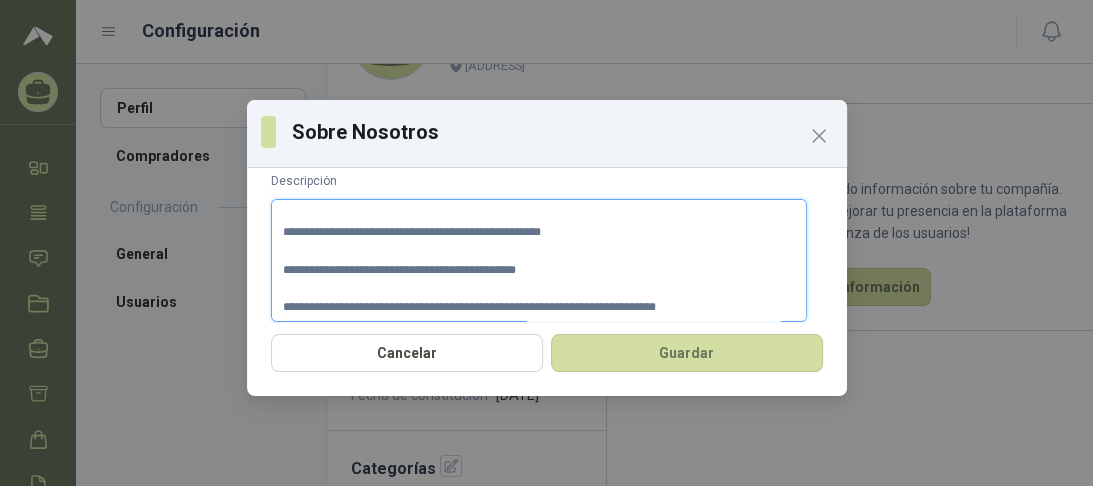 scroll, scrollTop: 236, scrollLeft: 0, axis: vertical 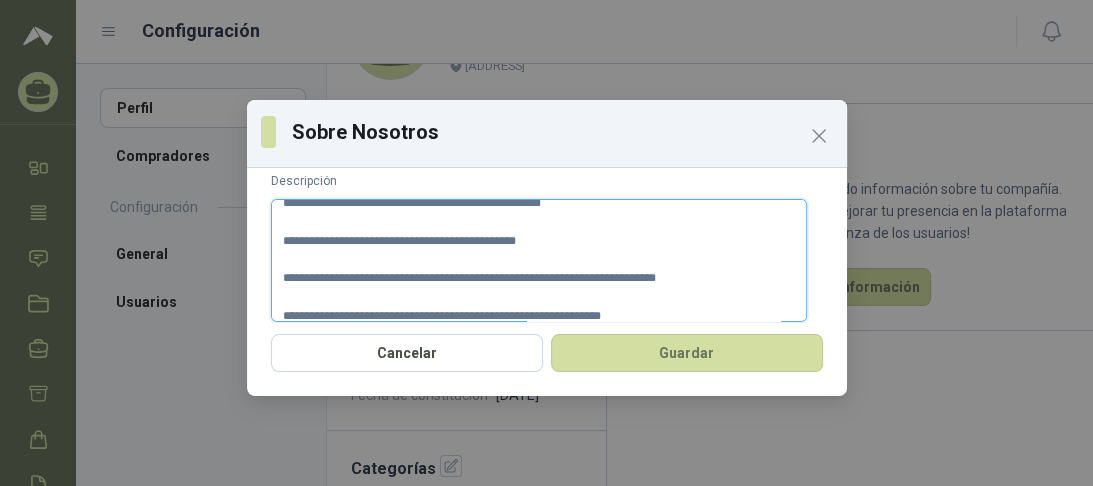 click on "Descripción" at bounding box center [539, 261] 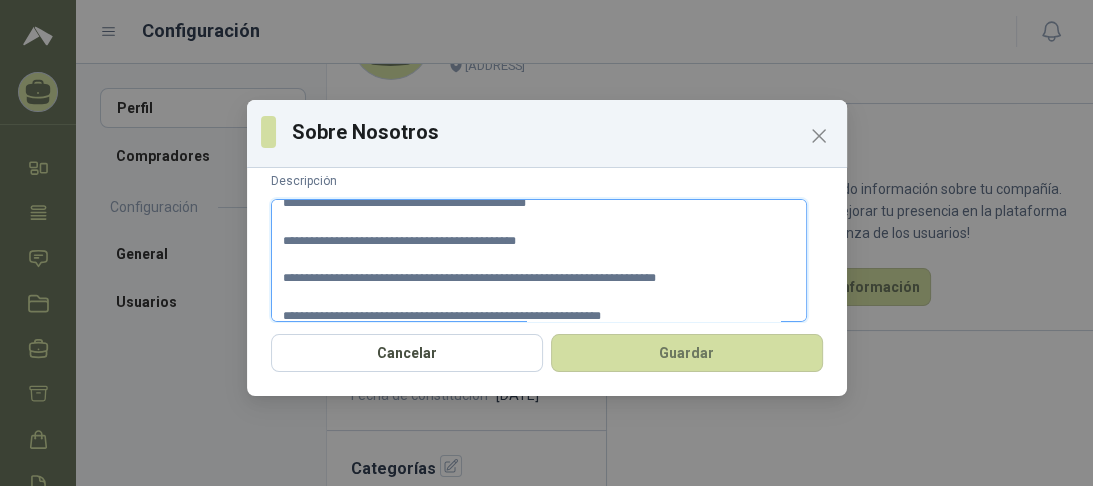 click on "Descripción" at bounding box center [539, 261] 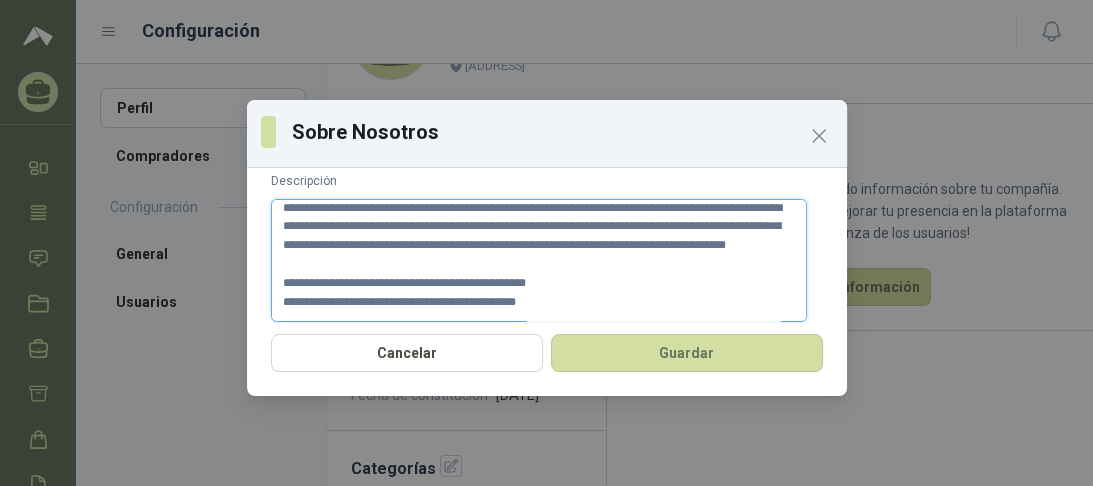 click on "Descripción" at bounding box center [539, 261] 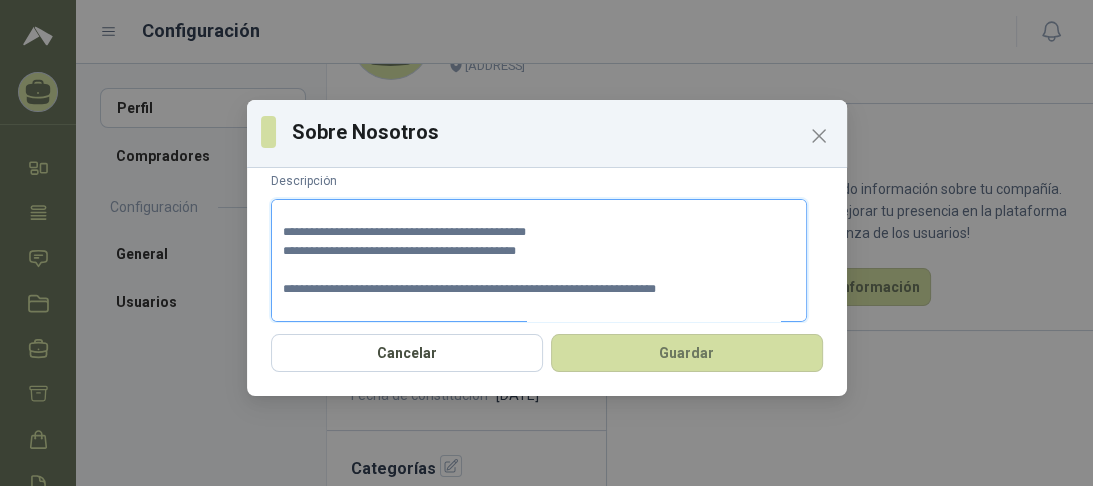 scroll, scrollTop: 236, scrollLeft: 0, axis: vertical 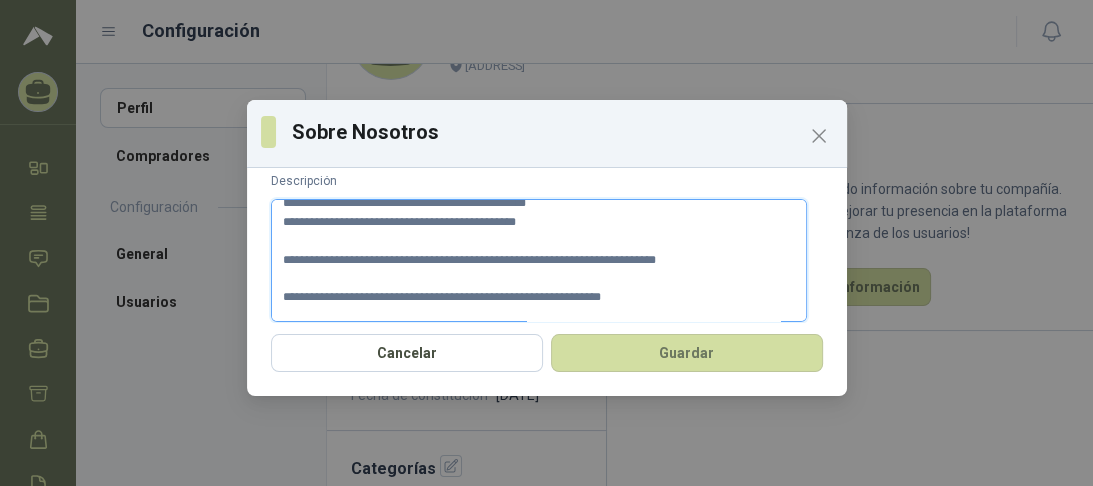click on "Descripción" at bounding box center [539, 261] 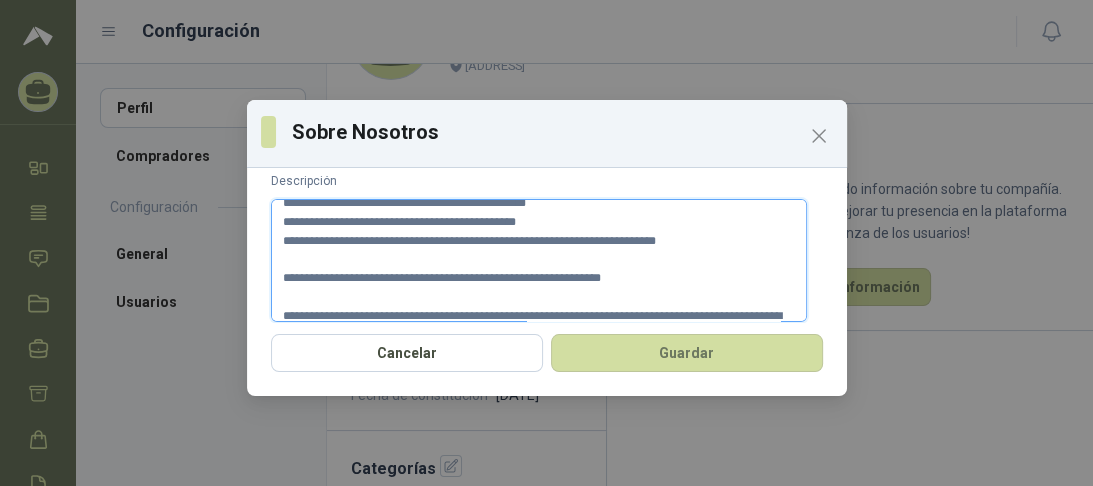 click on "Descripción" at bounding box center [539, 261] 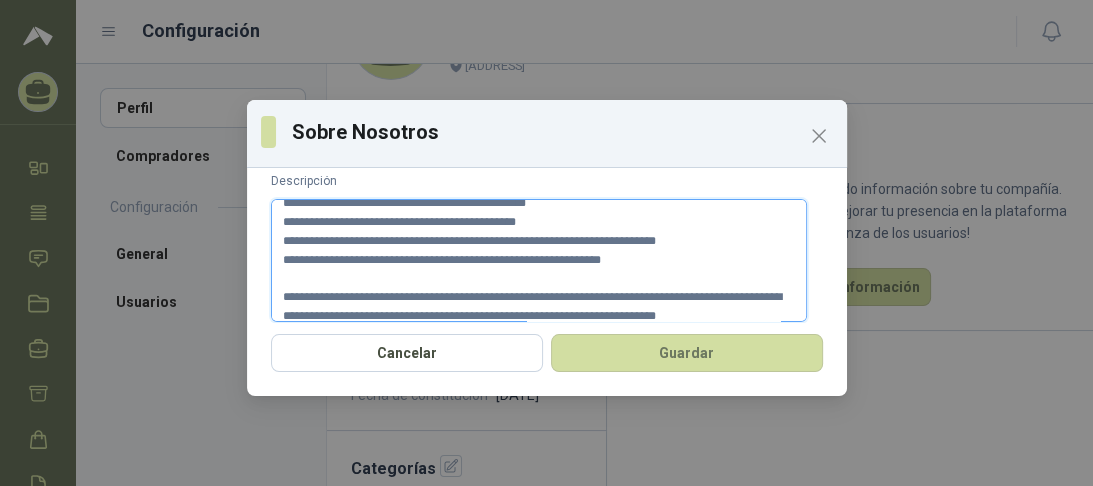 click on "Descripción" at bounding box center (539, 261) 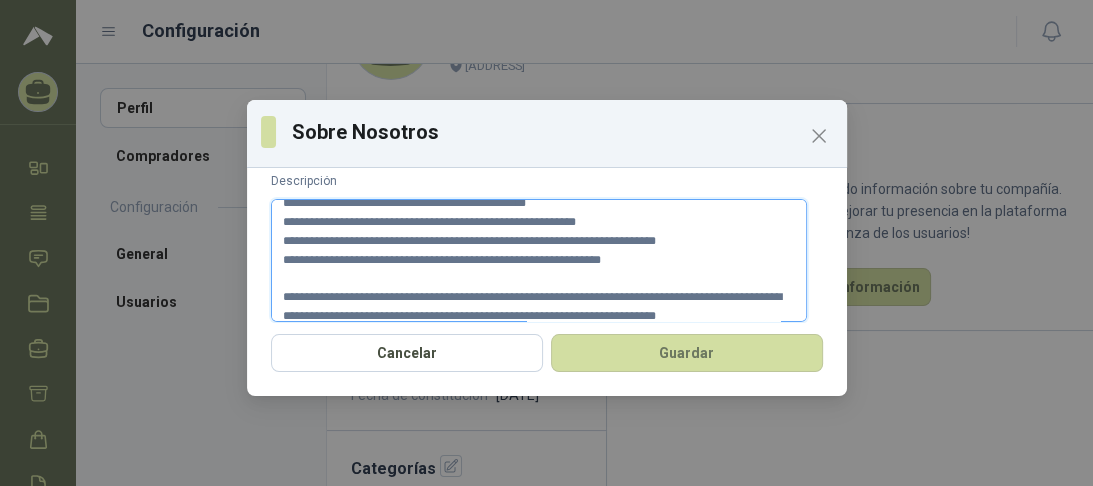 scroll, scrollTop: 262, scrollLeft: 0, axis: vertical 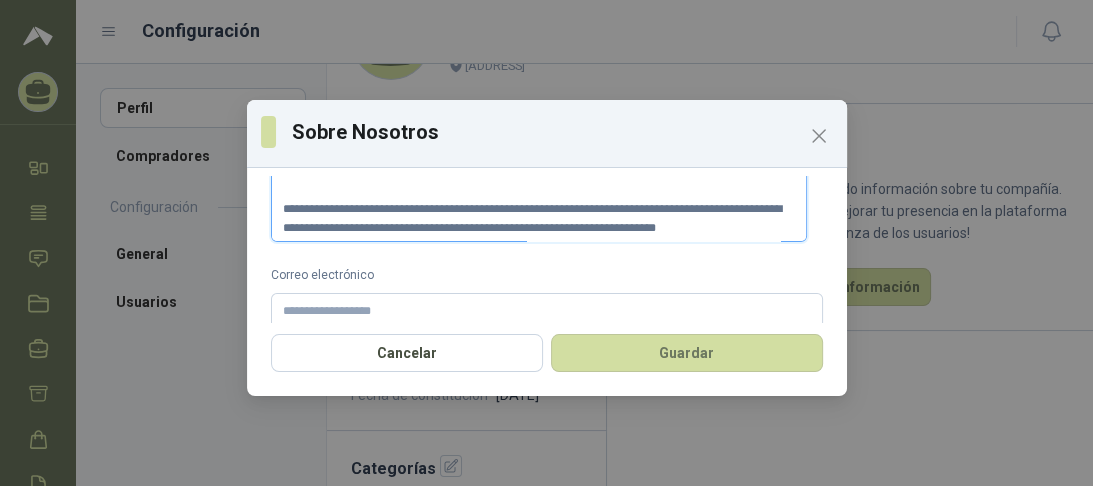 click on "Descripción" at bounding box center (539, 181) 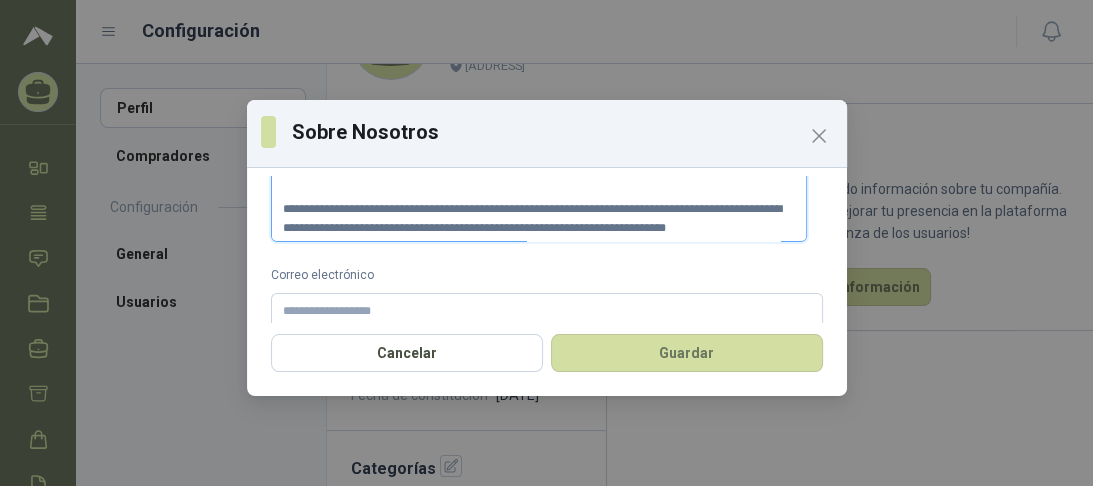 scroll, scrollTop: 294, scrollLeft: 0, axis: vertical 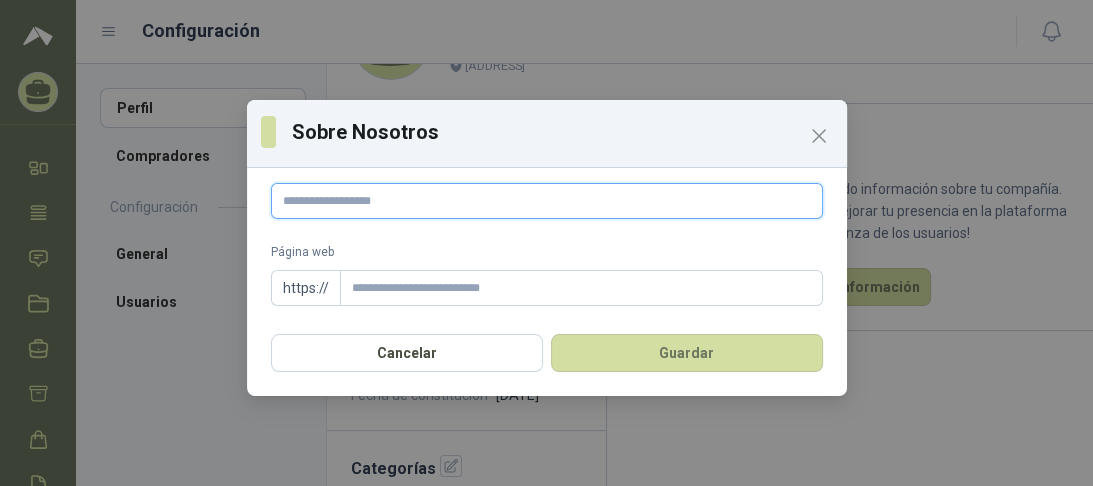 click on "Correo electrónico" at bounding box center [547, 201] 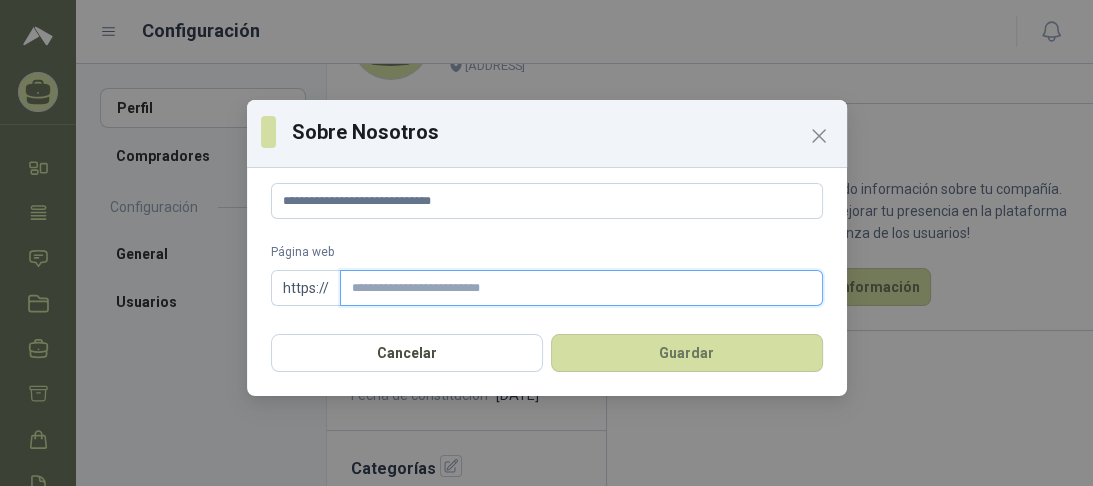 click on "Página web" at bounding box center [581, 288] 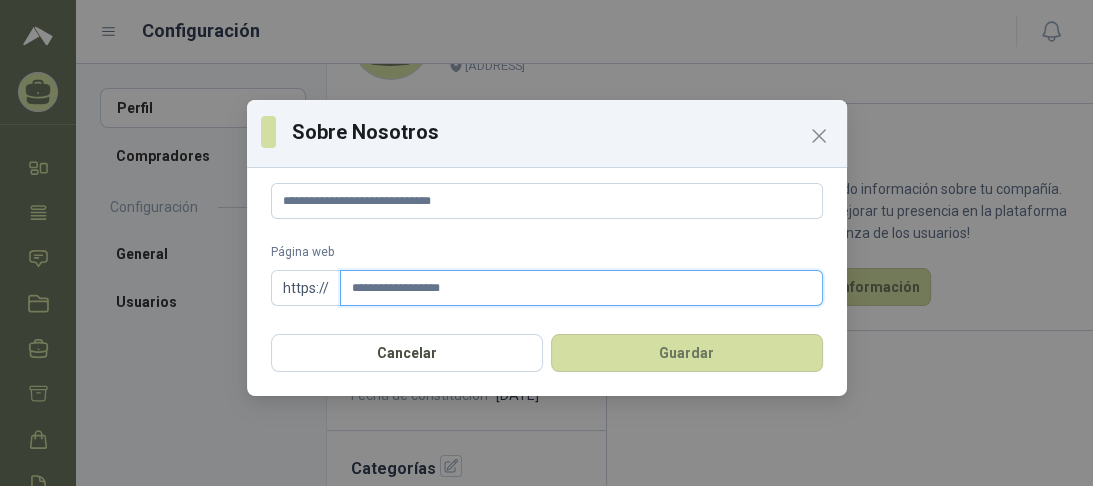 click on "**********" at bounding box center [581, 288] 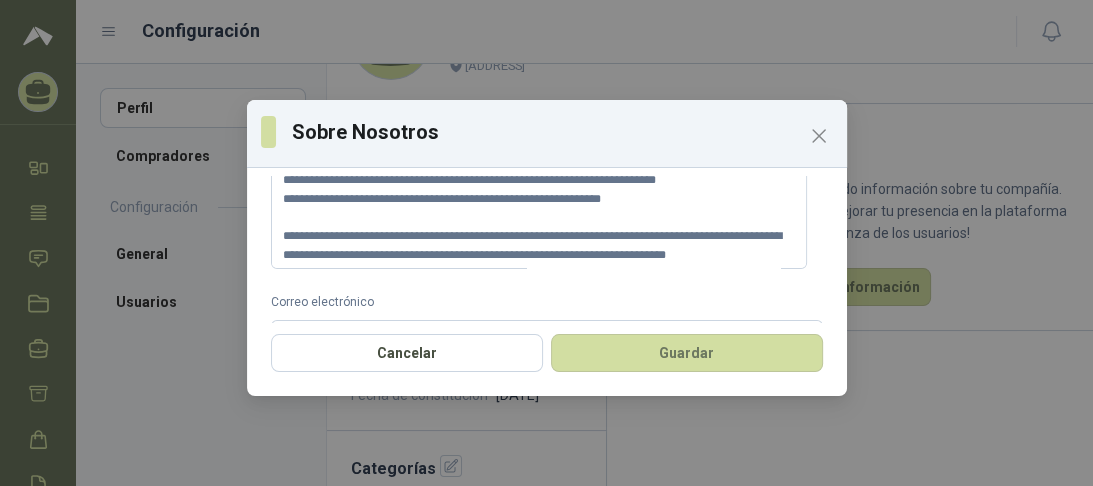 scroll, scrollTop: 58, scrollLeft: 0, axis: vertical 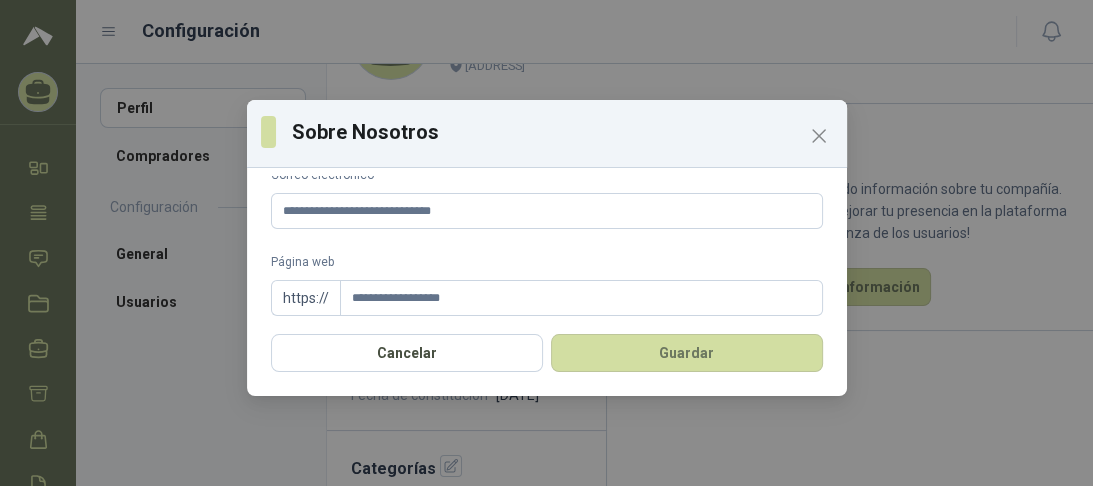 drag, startPoint x: 283, startPoint y: 240, endPoint x: 751, endPoint y: 243, distance: 468.0096 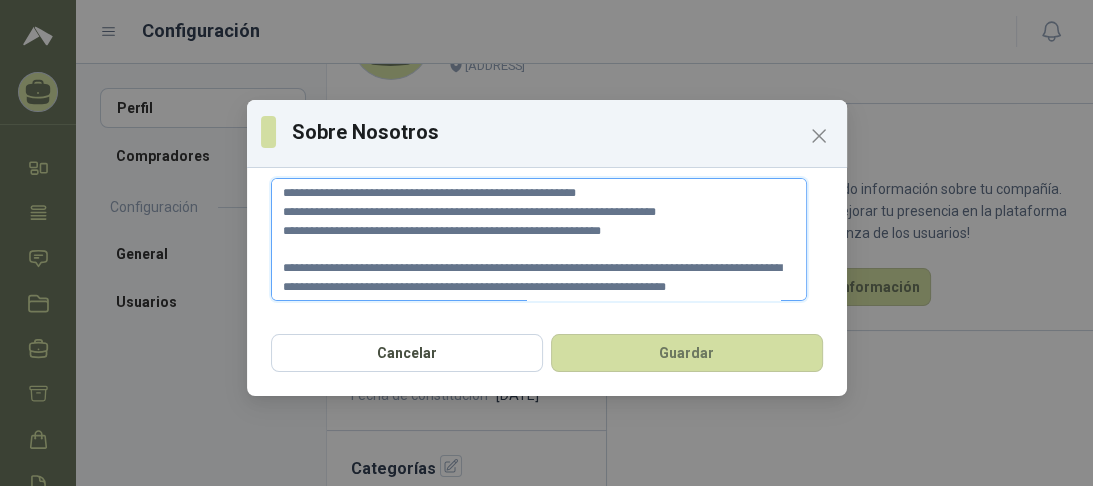 scroll, scrollTop: 48, scrollLeft: 0, axis: vertical 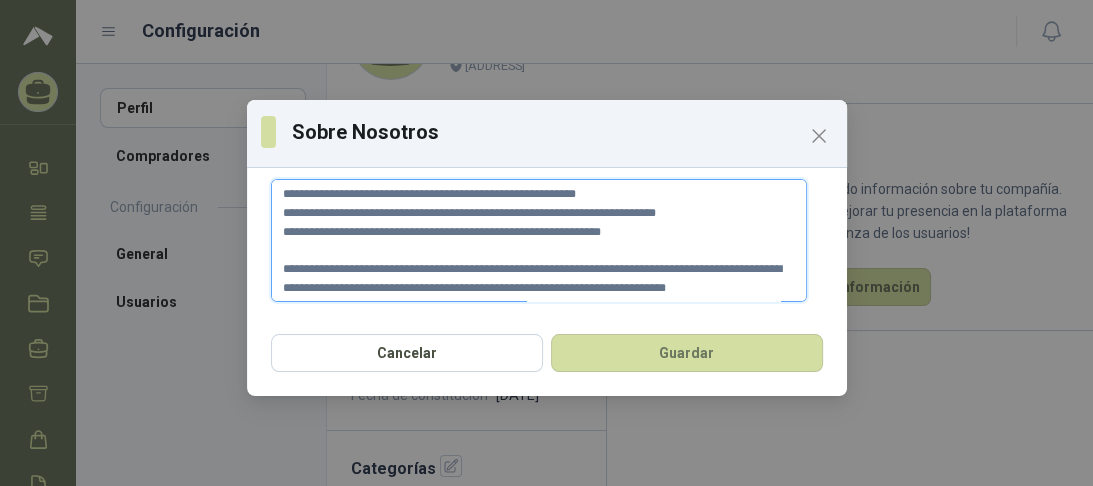 click on "Descripción" at bounding box center [539, 241] 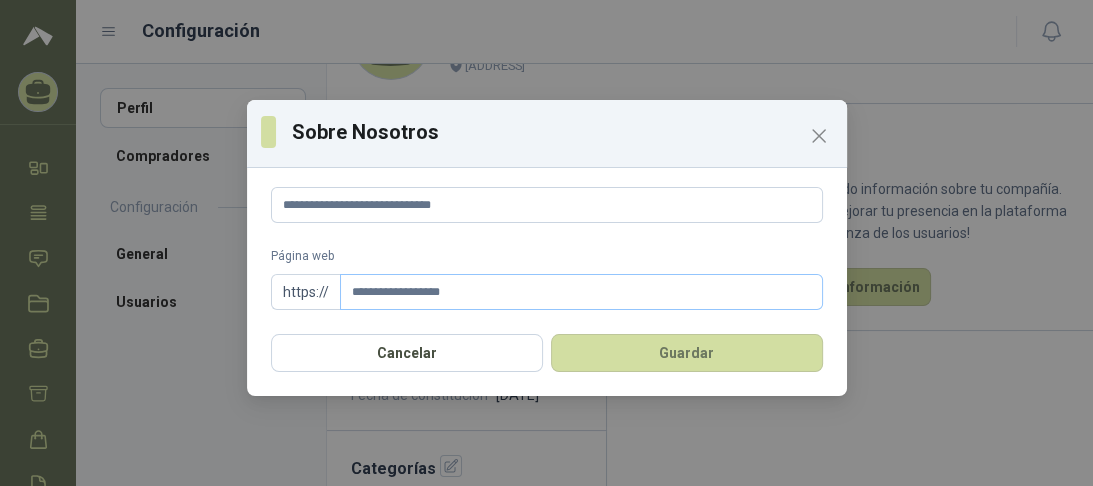 scroll, scrollTop: 218, scrollLeft: 0, axis: vertical 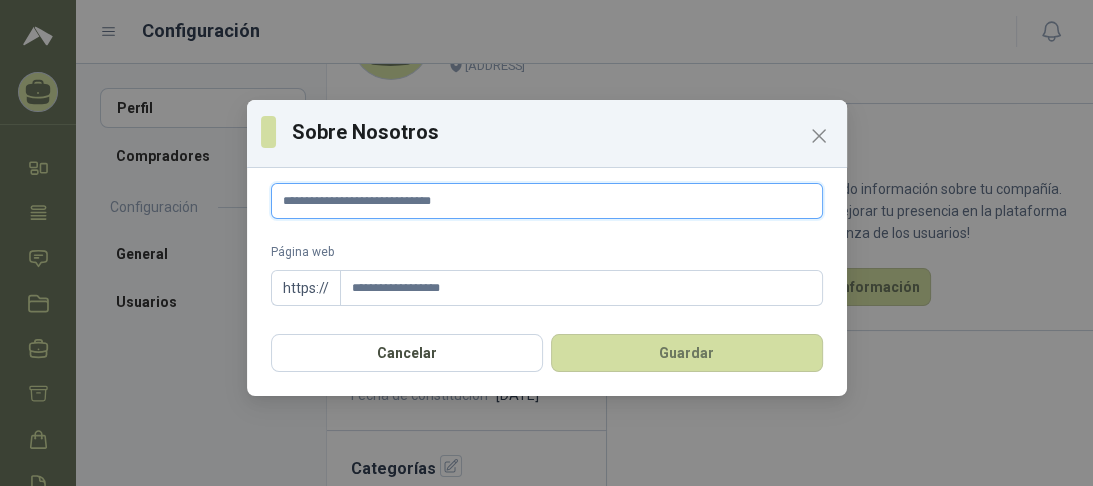 click on "**********" at bounding box center [547, 201] 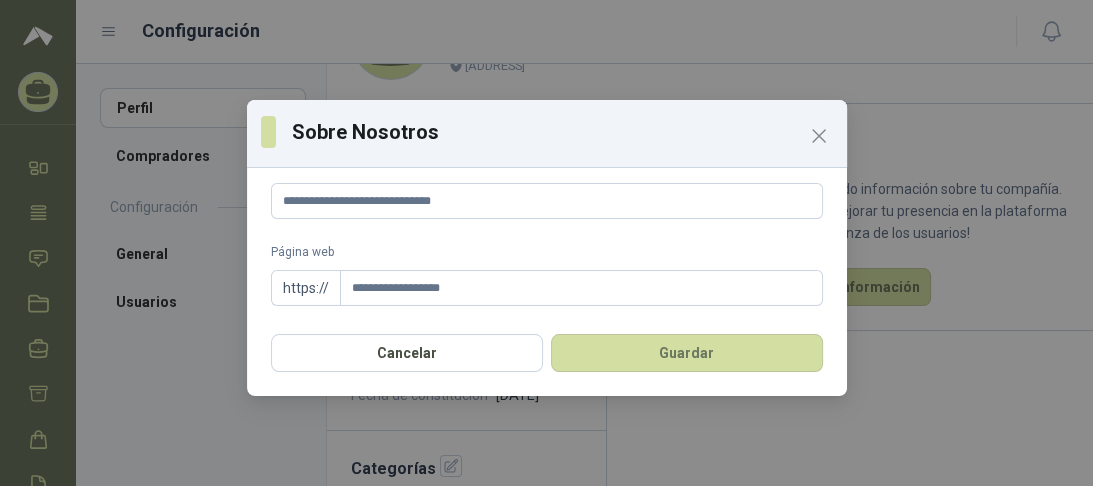 click on "Página web" at bounding box center (547, 252) 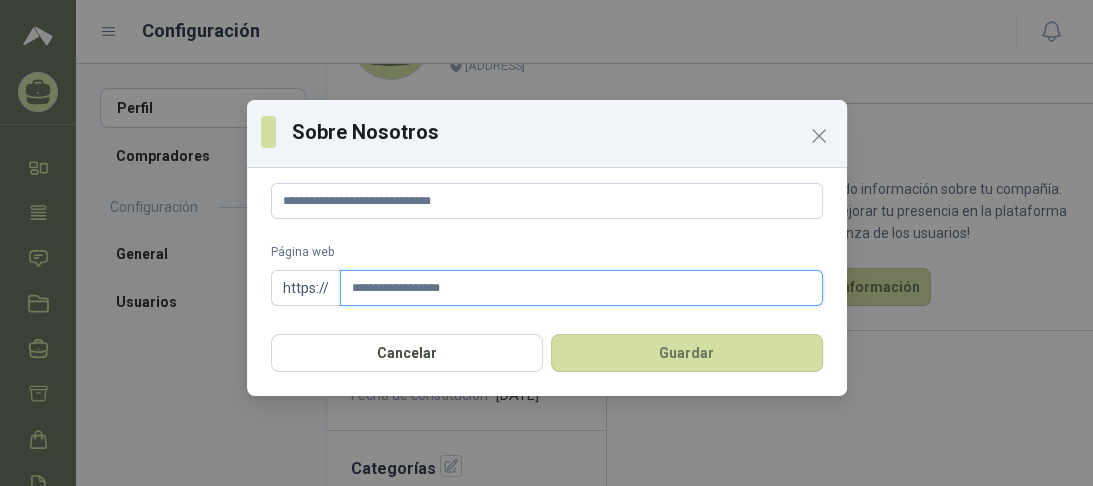 click on "**********" at bounding box center (581, 288) 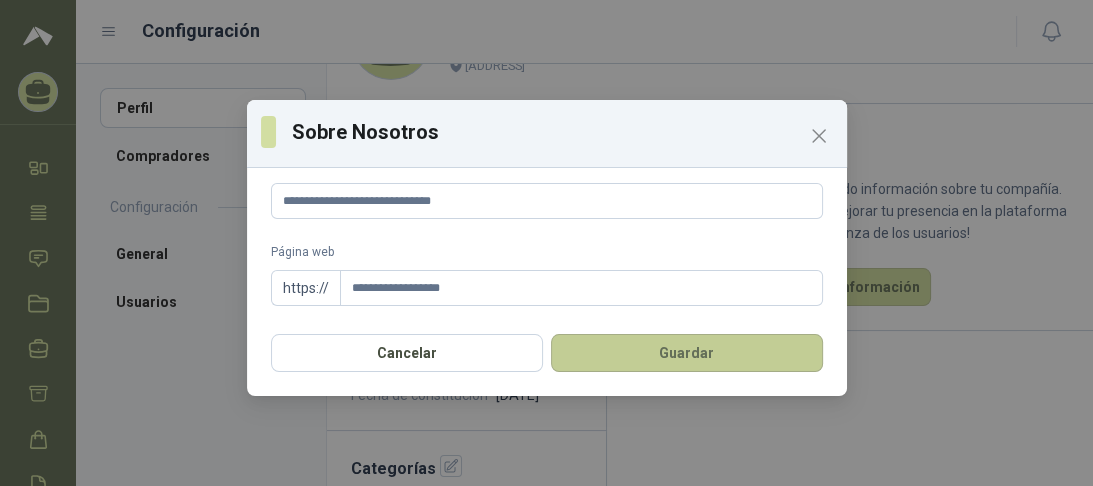 click on "Guardar" at bounding box center [687, 353] 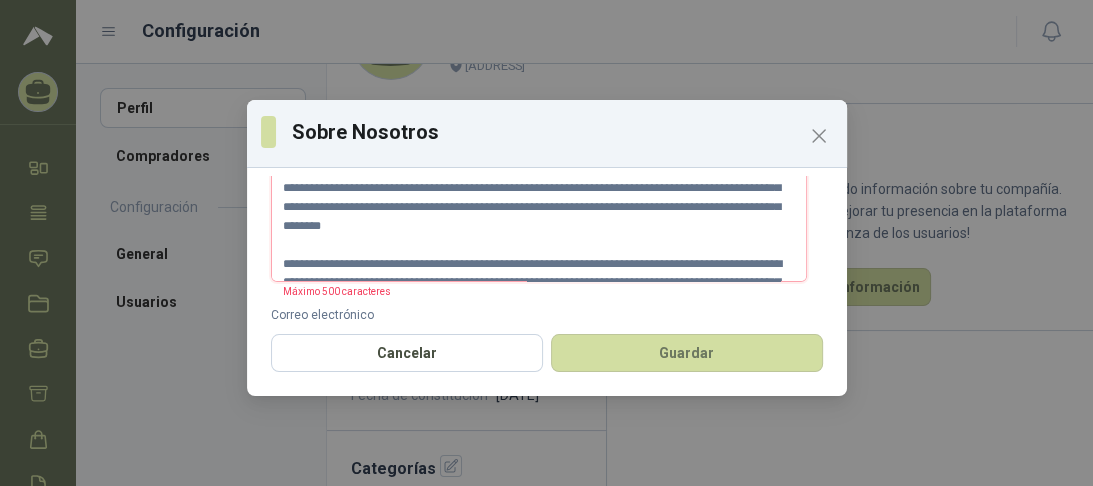 scroll, scrollTop: 0, scrollLeft: 0, axis: both 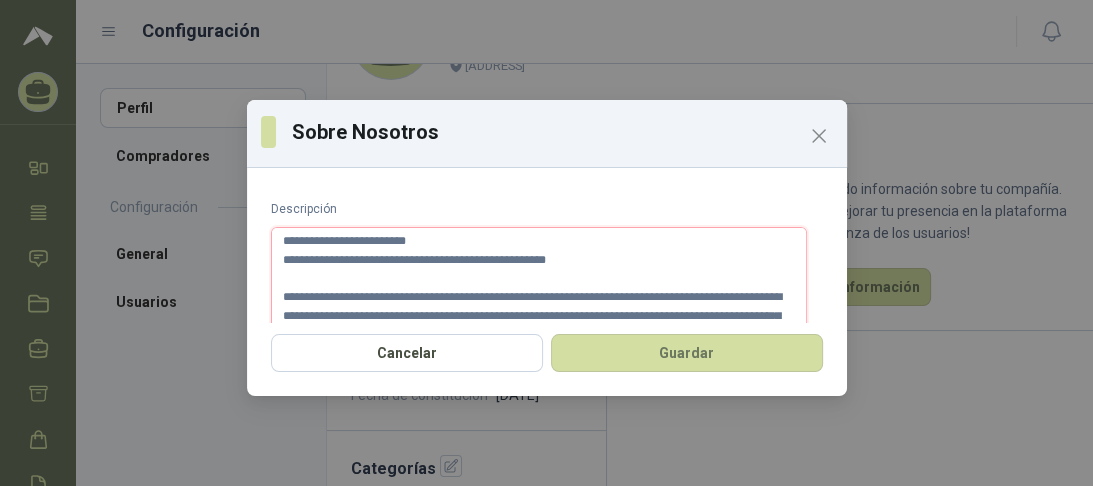 drag, startPoint x: 428, startPoint y: 240, endPoint x: 281, endPoint y: 243, distance: 147.03061 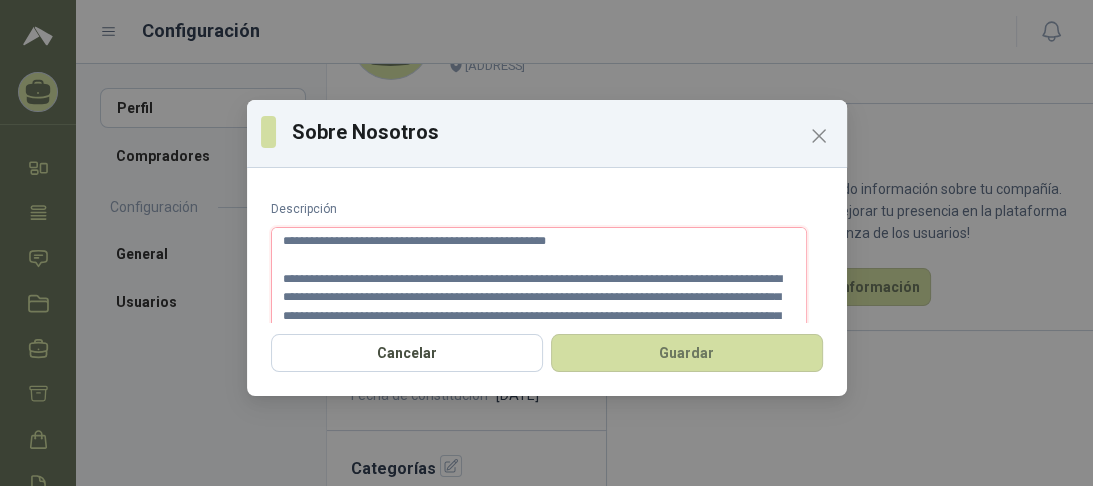 click on "Descripción" at bounding box center (539, 289) 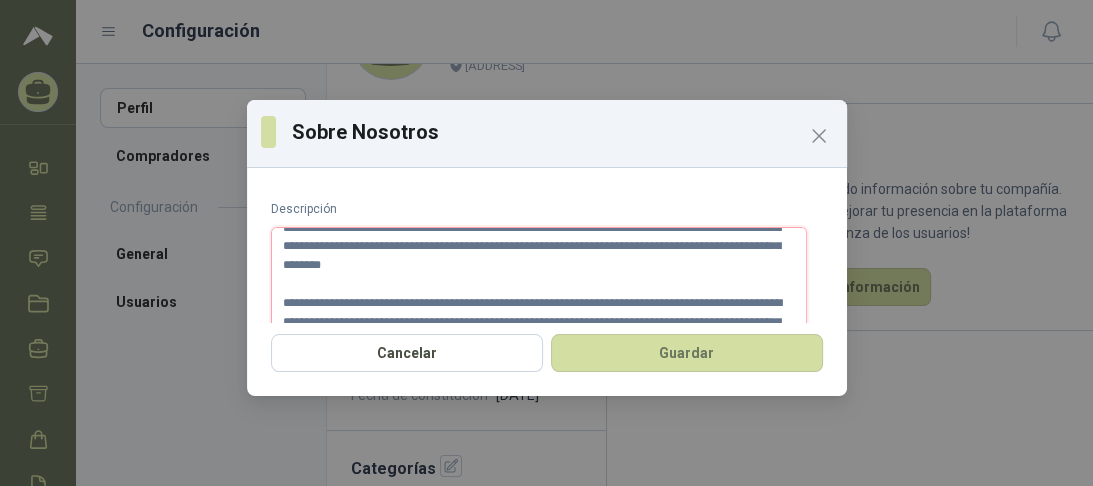 scroll, scrollTop: 80, scrollLeft: 0, axis: vertical 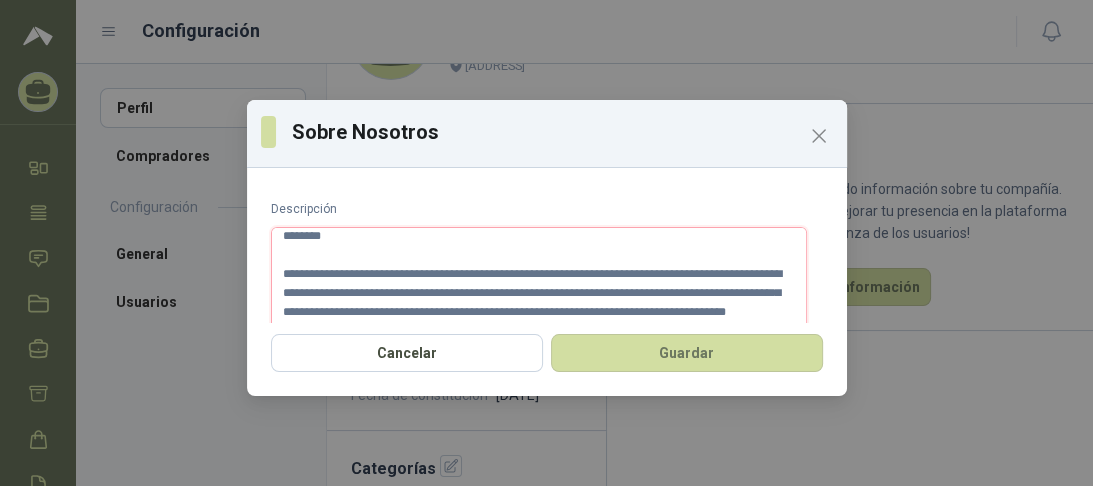 click on "Descripción" at bounding box center [539, 289] 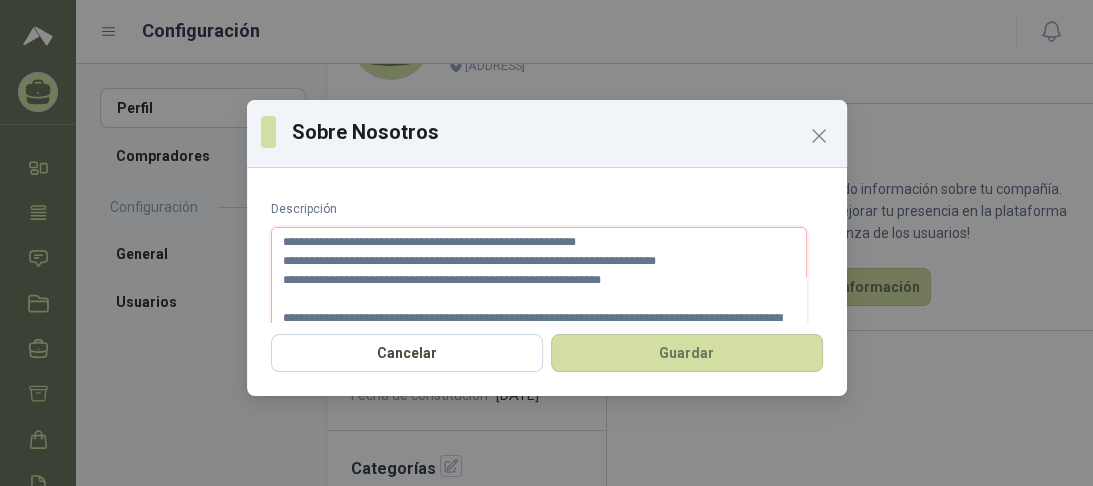 scroll, scrollTop: 262, scrollLeft: 0, axis: vertical 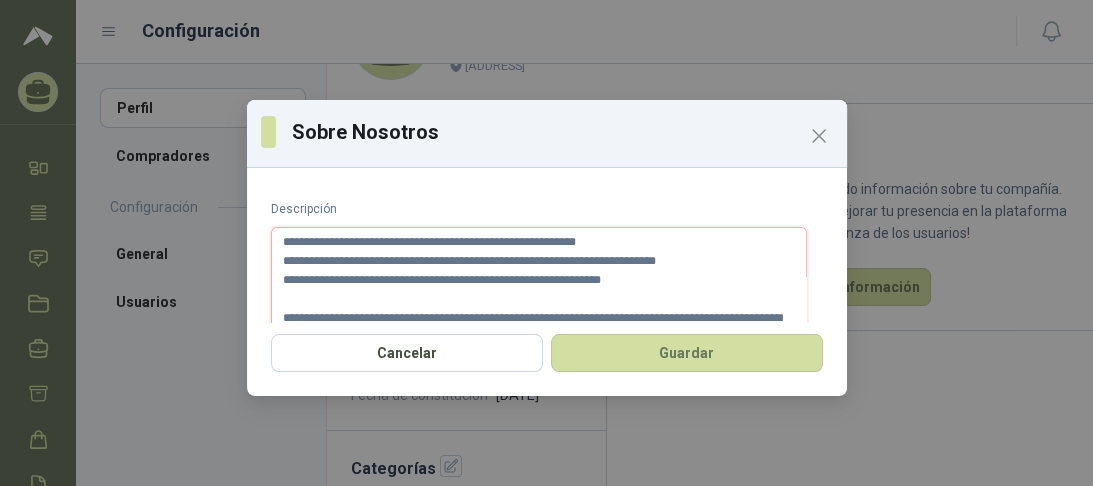 click on "Descripción" at bounding box center [539, 289] 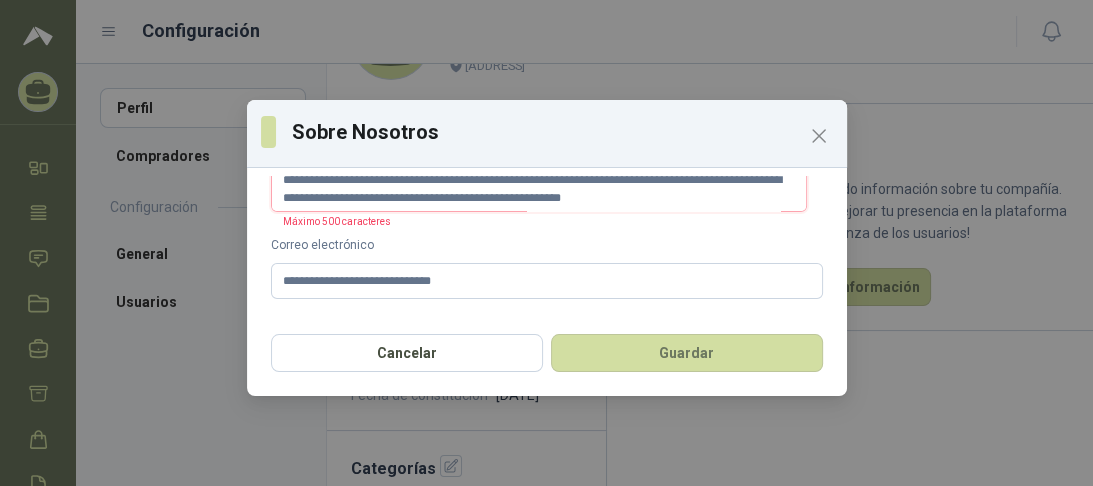 scroll, scrollTop: 58, scrollLeft: 0, axis: vertical 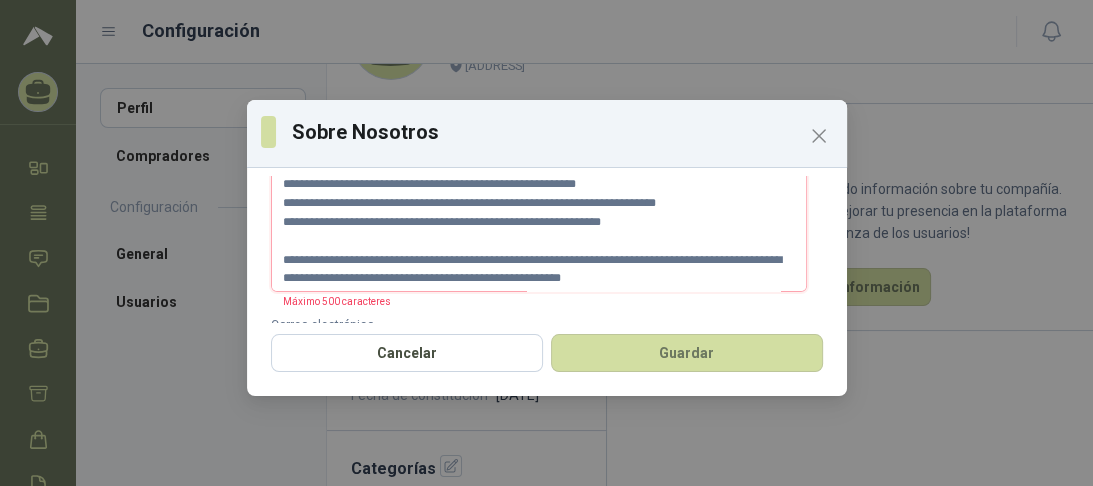 drag, startPoint x: 280, startPoint y: 206, endPoint x: 641, endPoint y: 196, distance: 361.1385 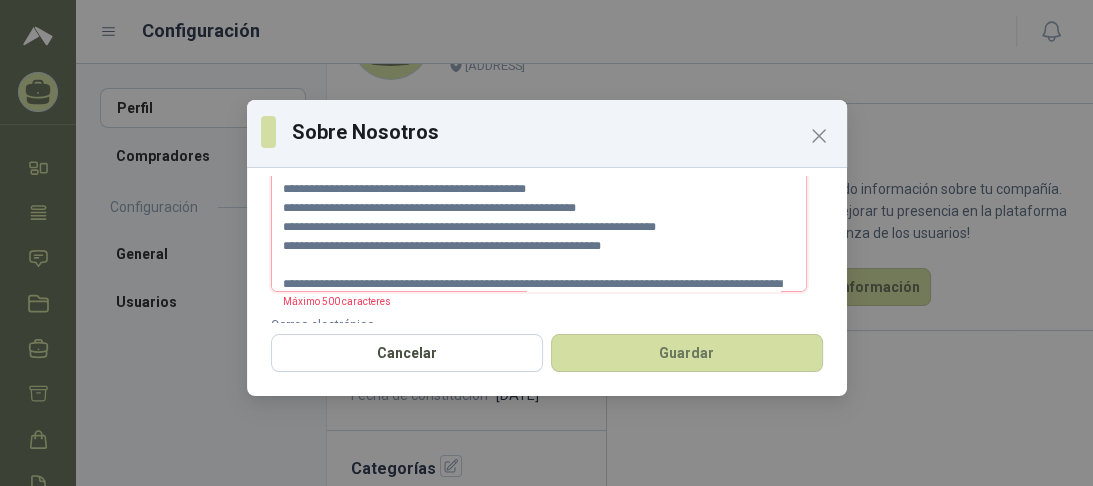 click on "Descripción" at bounding box center (539, 231) 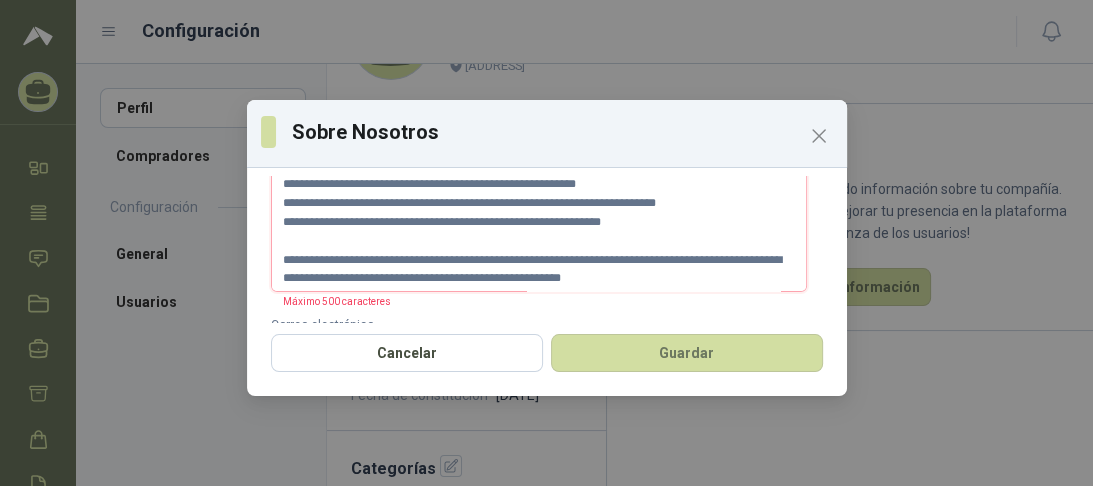 drag, startPoint x: 286, startPoint y: 200, endPoint x: 679, endPoint y: 208, distance: 393.08142 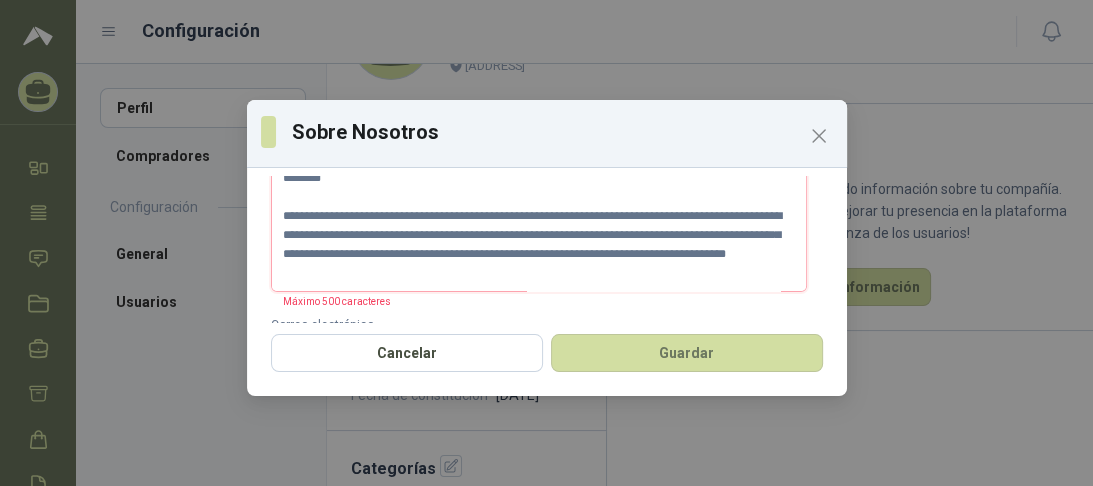 scroll, scrollTop: 160, scrollLeft: 0, axis: vertical 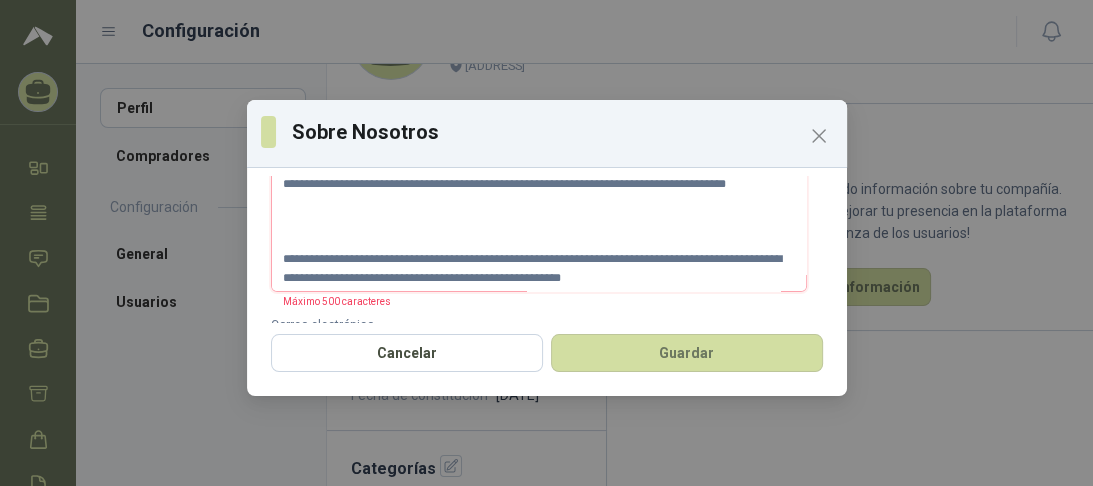 click on "**********" at bounding box center (539, 231) 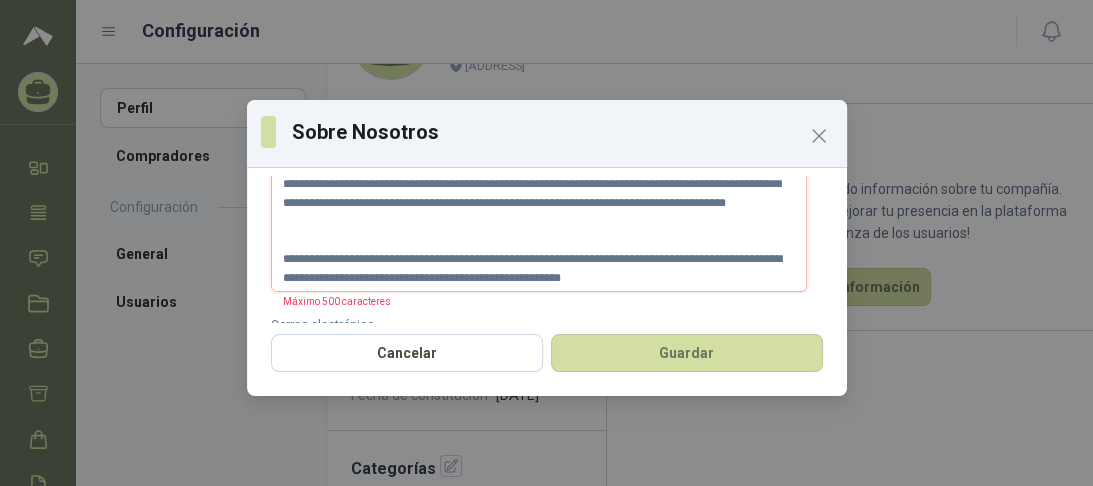 click on "**********" at bounding box center (539, 231) 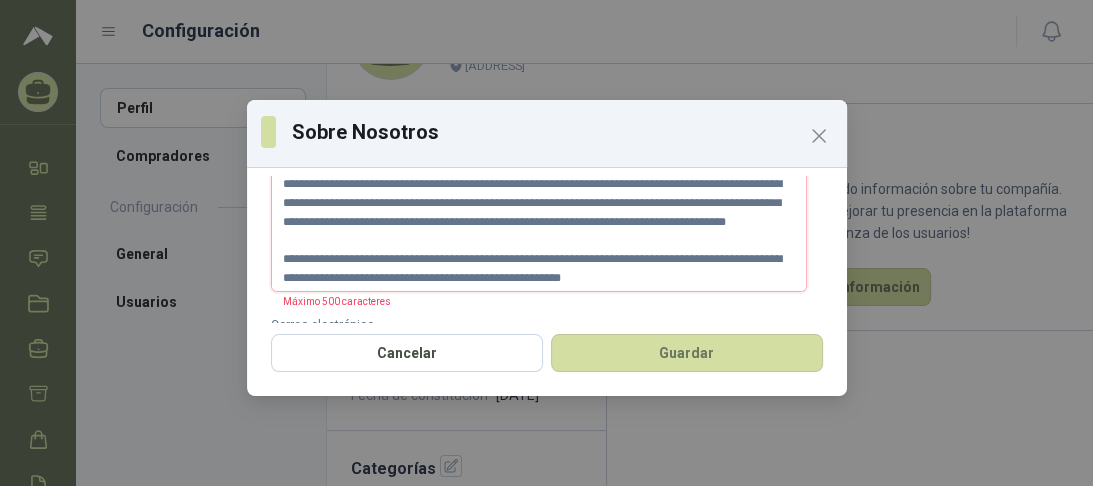 click on "**********" at bounding box center (539, 231) 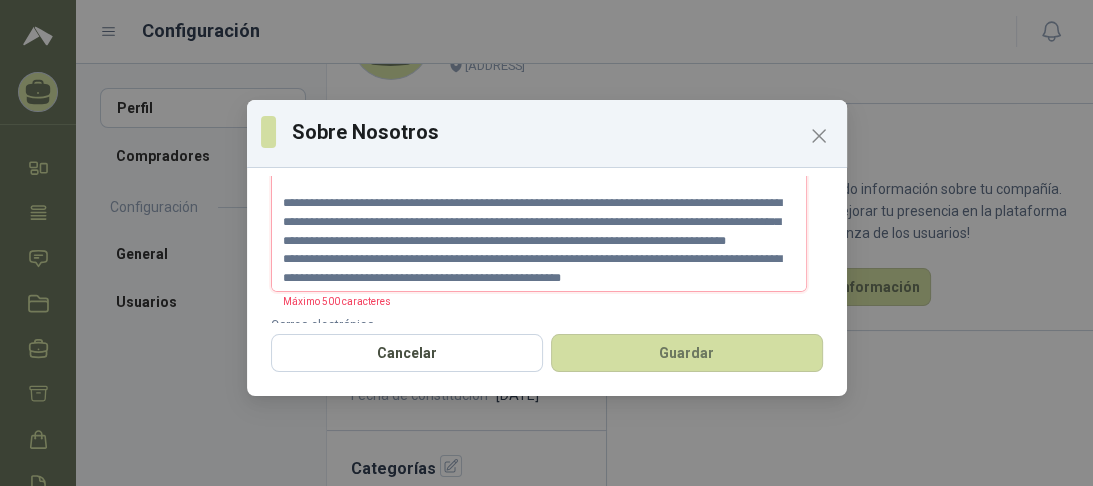 scroll, scrollTop: 149, scrollLeft: 0, axis: vertical 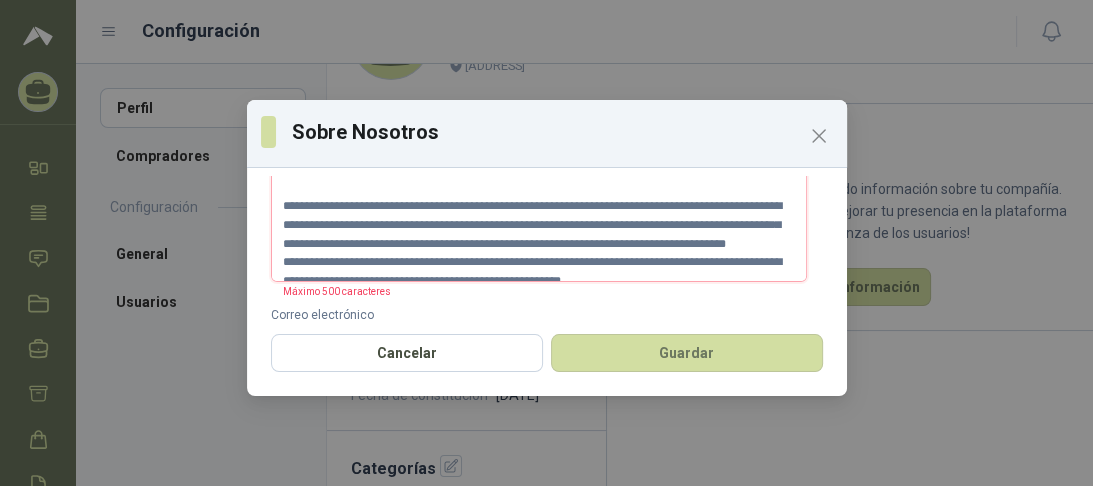 click on "**********" at bounding box center (539, 221) 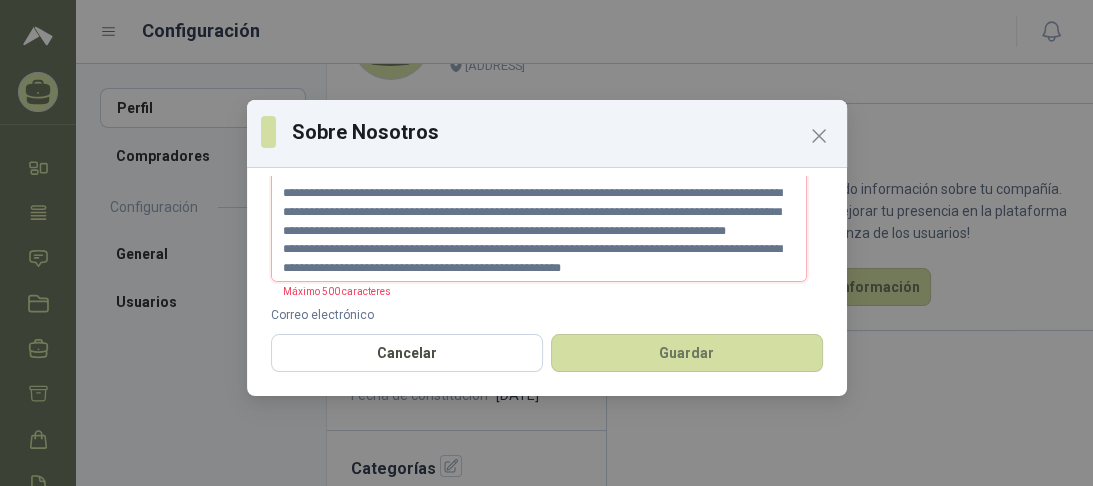 drag, startPoint x: 310, startPoint y: 216, endPoint x: 679, endPoint y: 241, distance: 369.84592 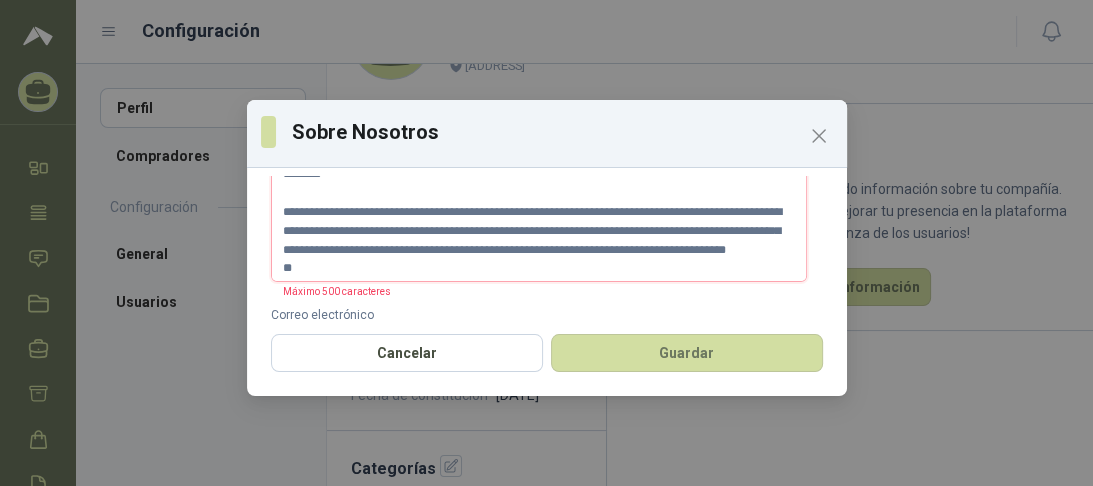 scroll, scrollTop: 112, scrollLeft: 0, axis: vertical 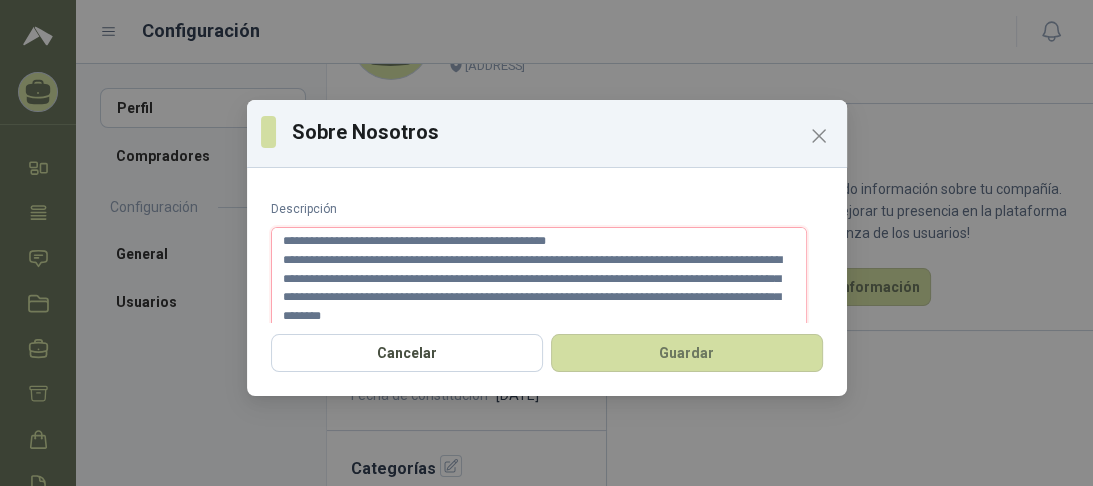 drag, startPoint x: 283, startPoint y: 241, endPoint x: 653, endPoint y: 248, distance: 370.06622 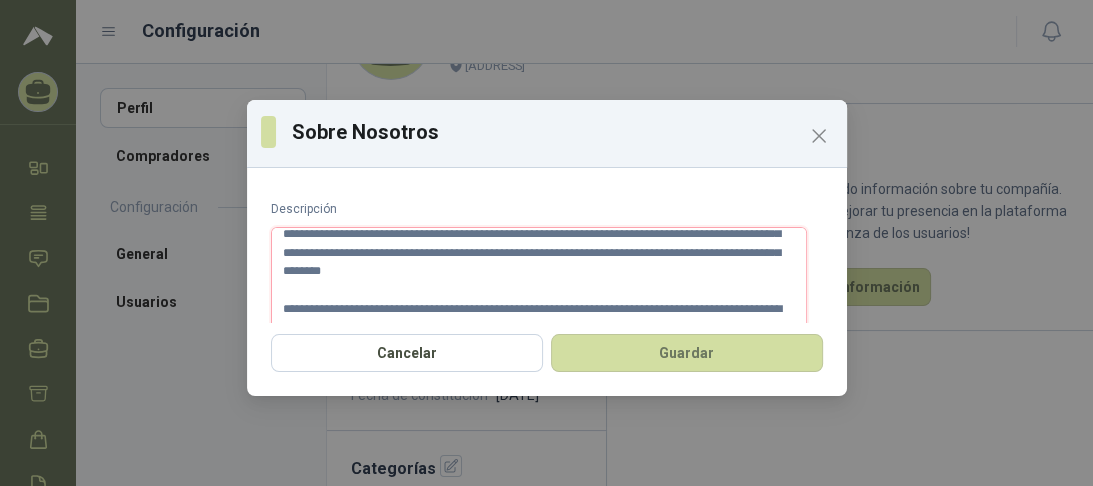 scroll, scrollTop: 0, scrollLeft: 0, axis: both 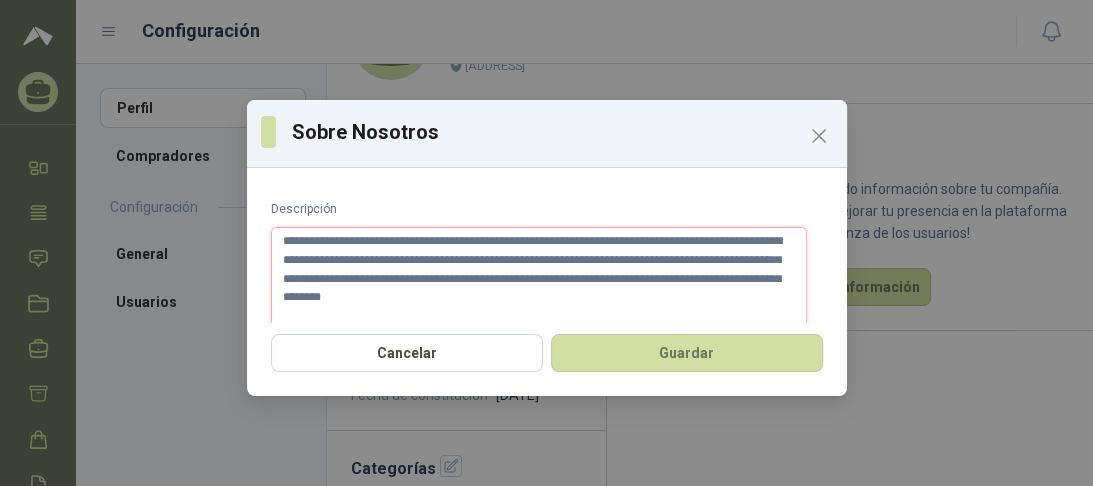 click on "**********" at bounding box center (539, 289) 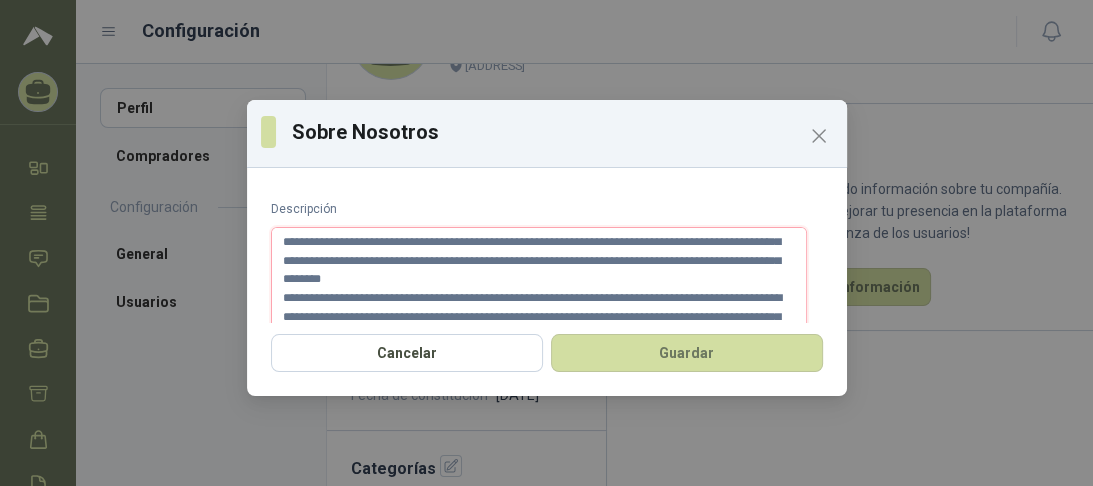 scroll, scrollTop: 55, scrollLeft: 0, axis: vertical 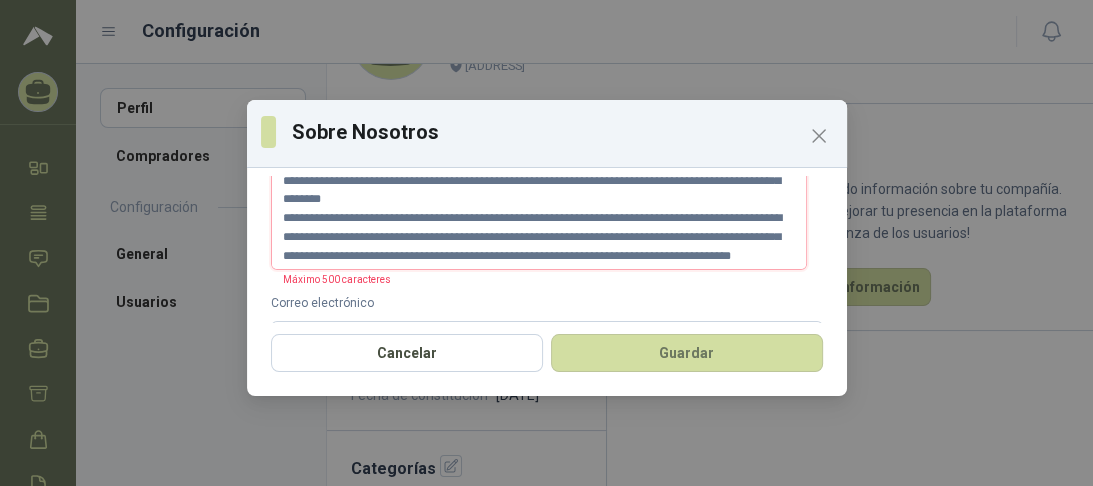 click on "**********" at bounding box center [539, 209] 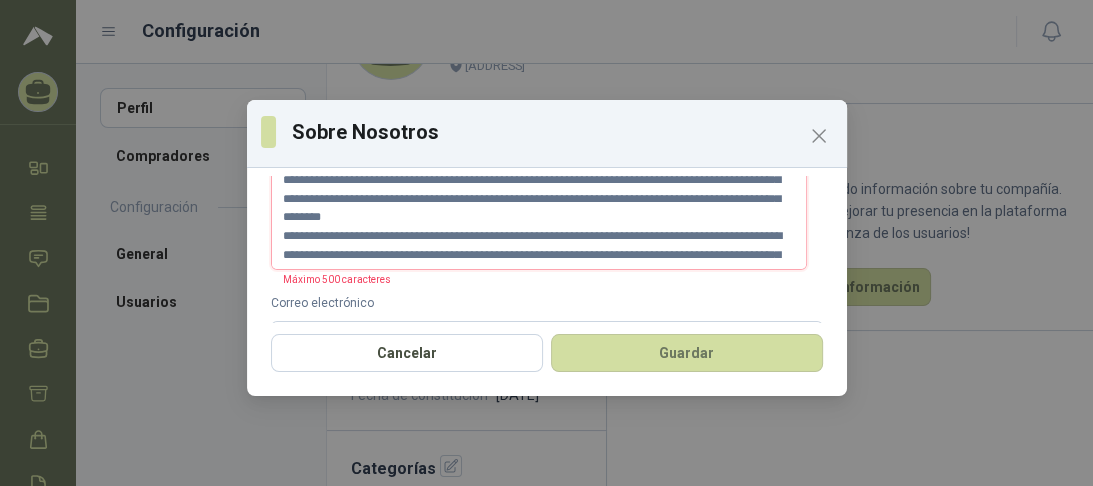 click on "**********" at bounding box center [539, 209] 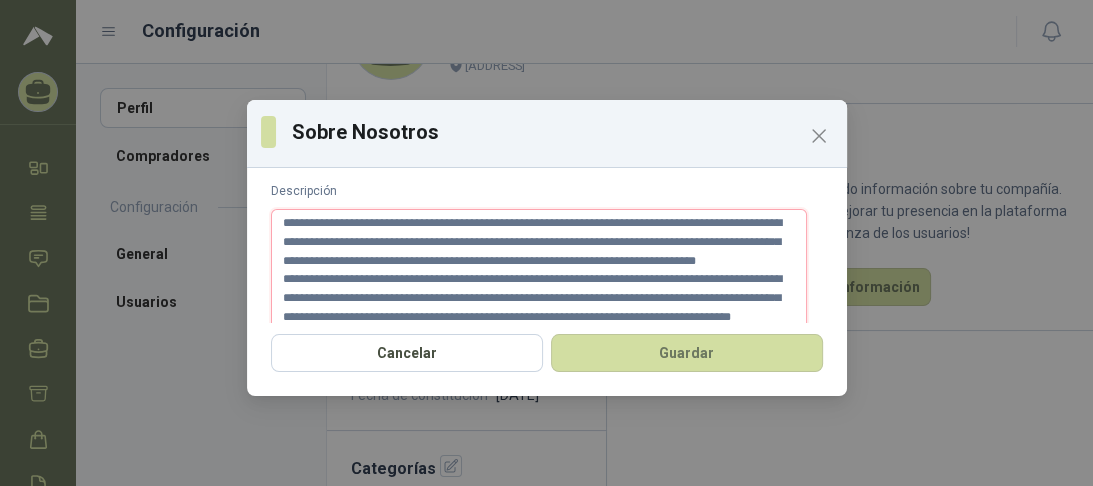 scroll, scrollTop: 0, scrollLeft: 0, axis: both 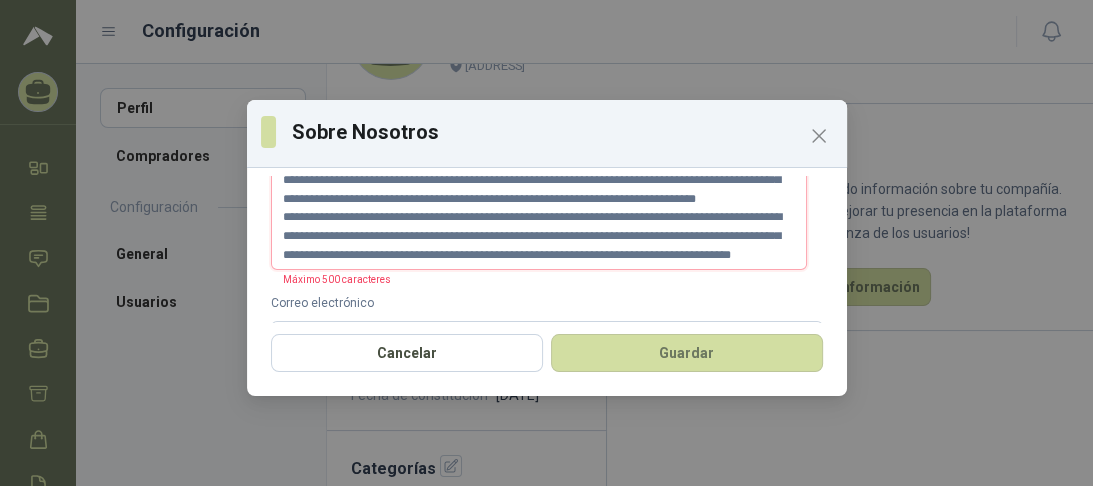 click on "**********" at bounding box center [539, 209] 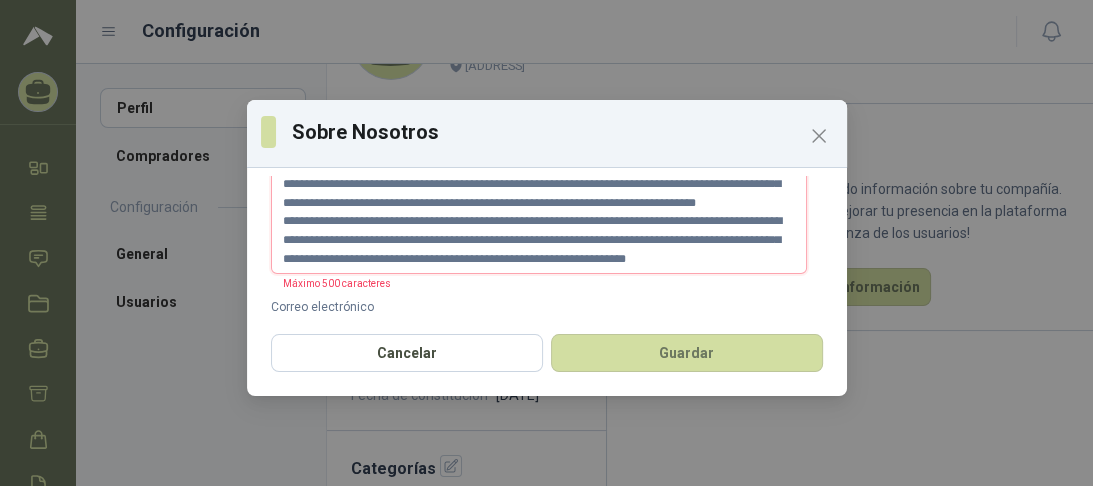 click on "**********" at bounding box center [539, 213] 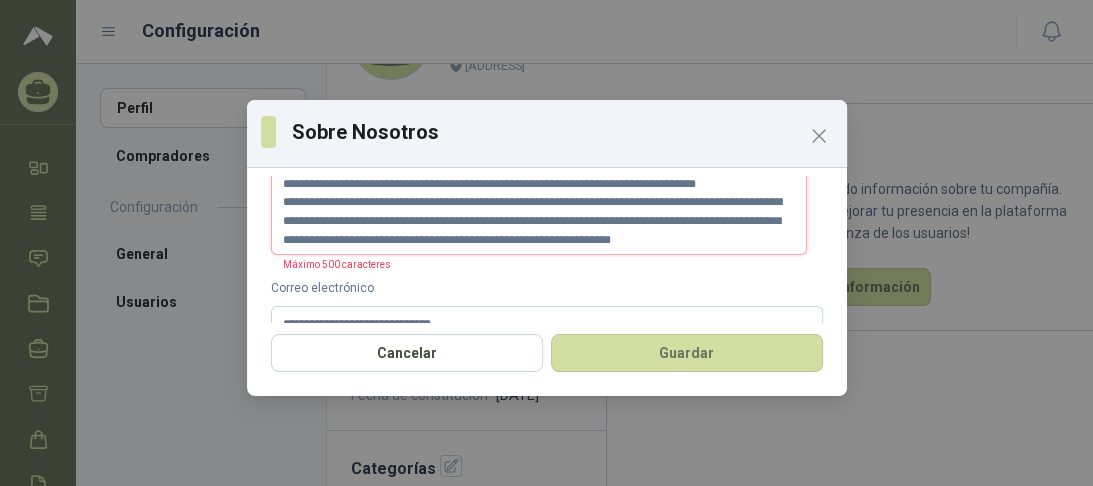 click on "**********" at bounding box center [539, 194] 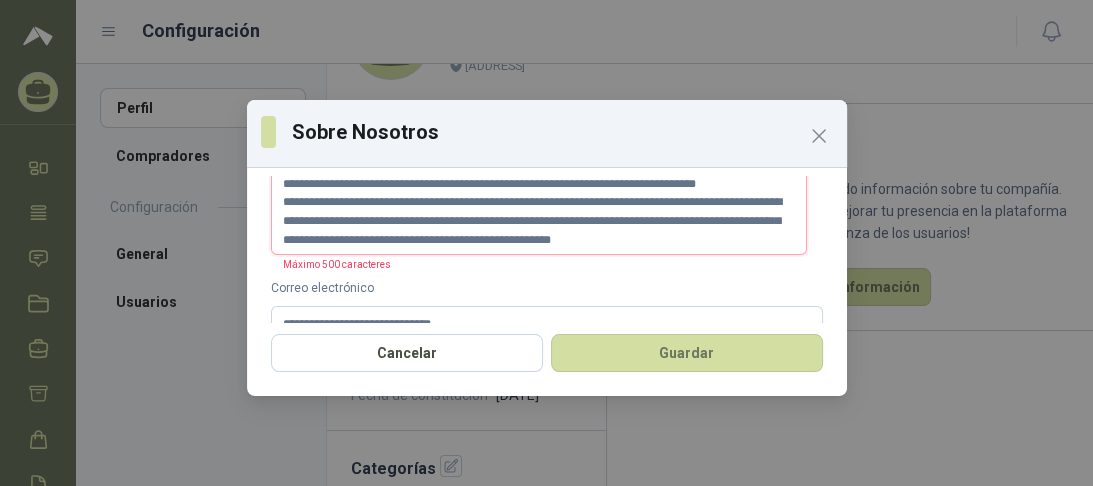 click on "**********" at bounding box center [539, 194] 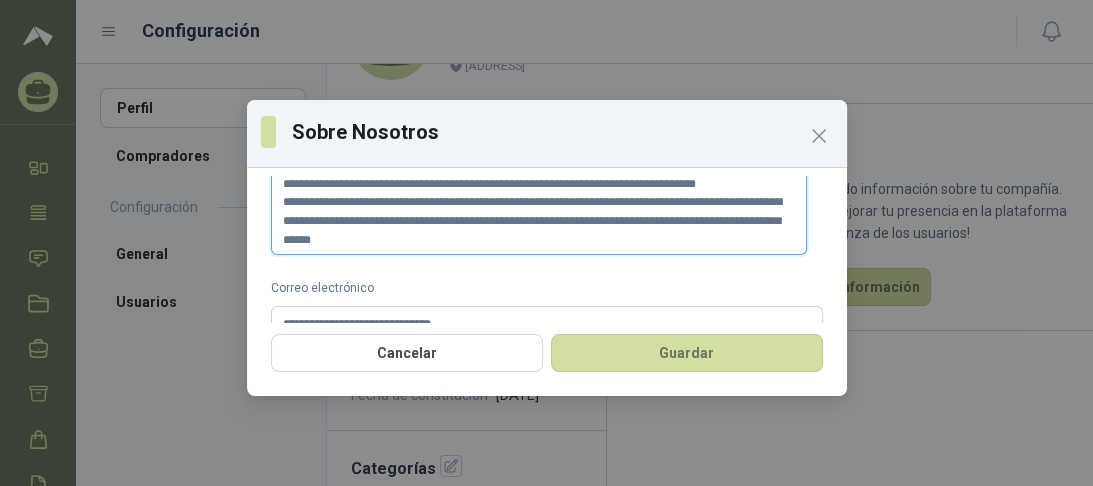 paste on "**********" 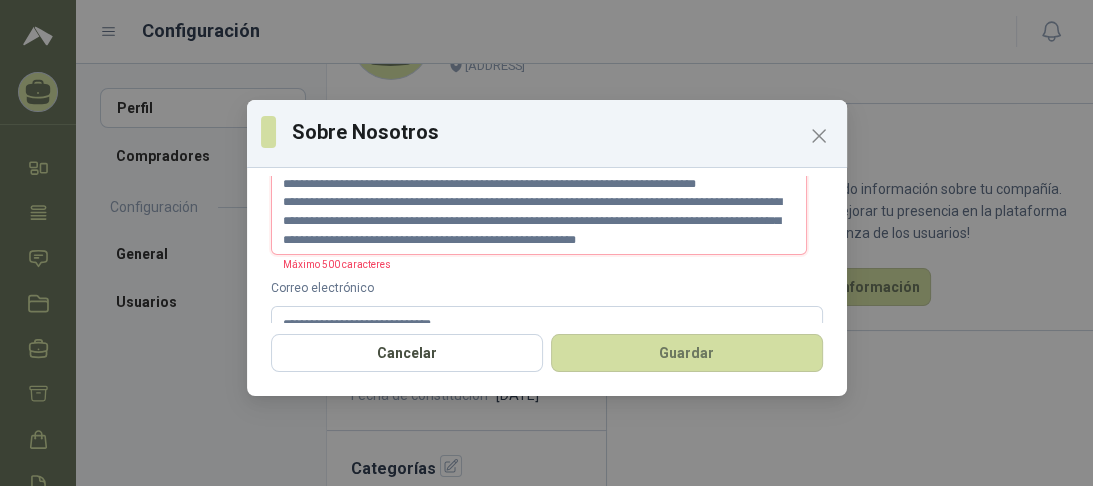 scroll, scrollTop: 0, scrollLeft: 0, axis: both 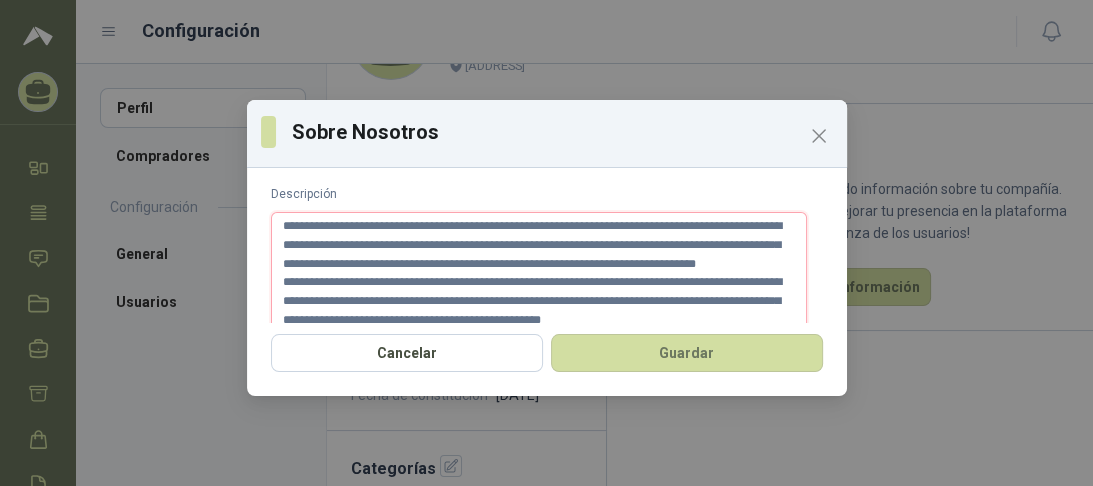 click on "**********" at bounding box center [539, 274] 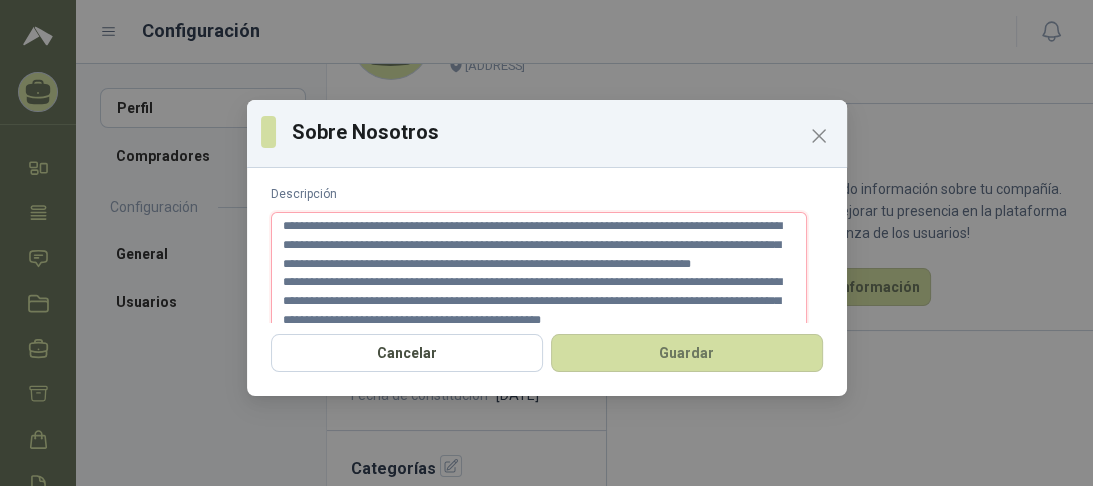click on "**********" at bounding box center (539, 274) 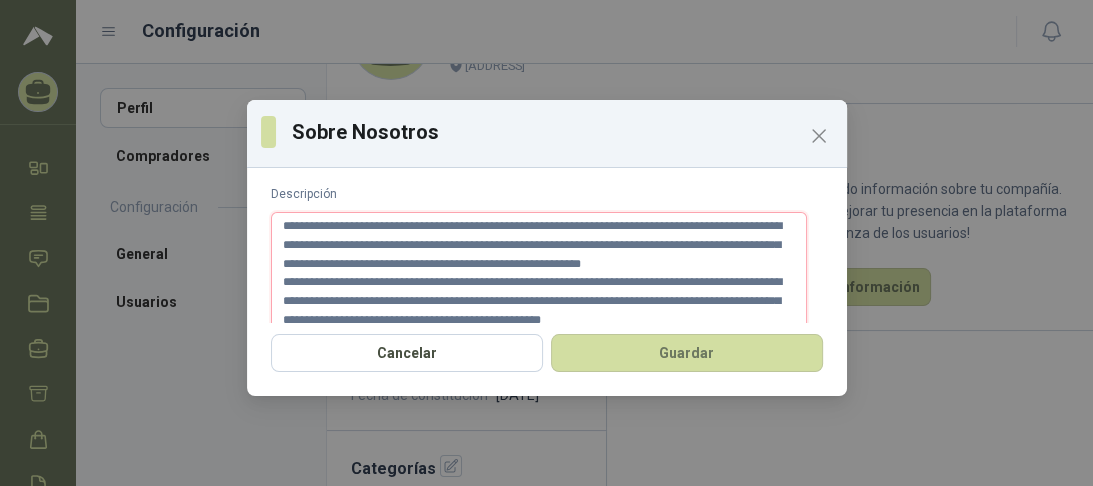 click on "**********" at bounding box center (539, 274) 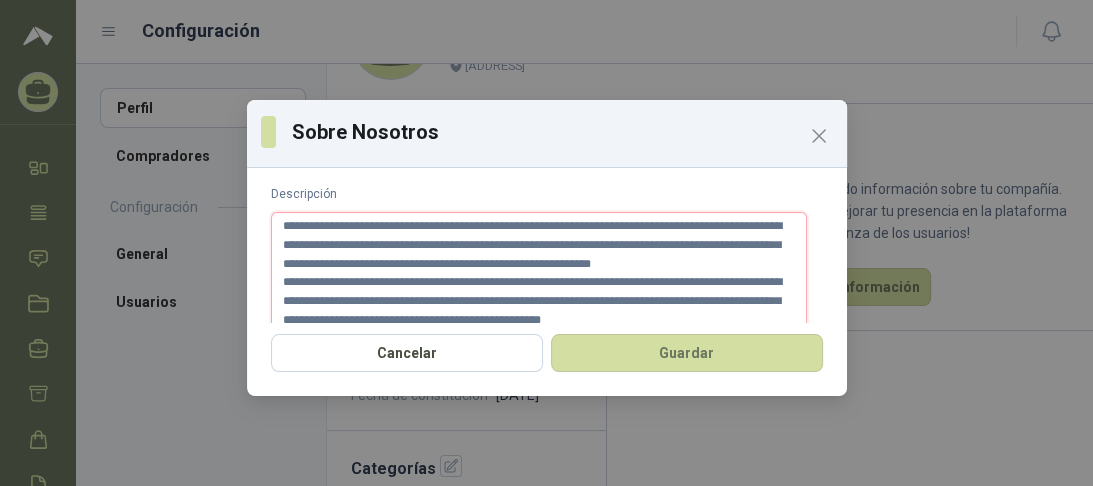 drag, startPoint x: 714, startPoint y: 260, endPoint x: 511, endPoint y: 268, distance: 203.15758 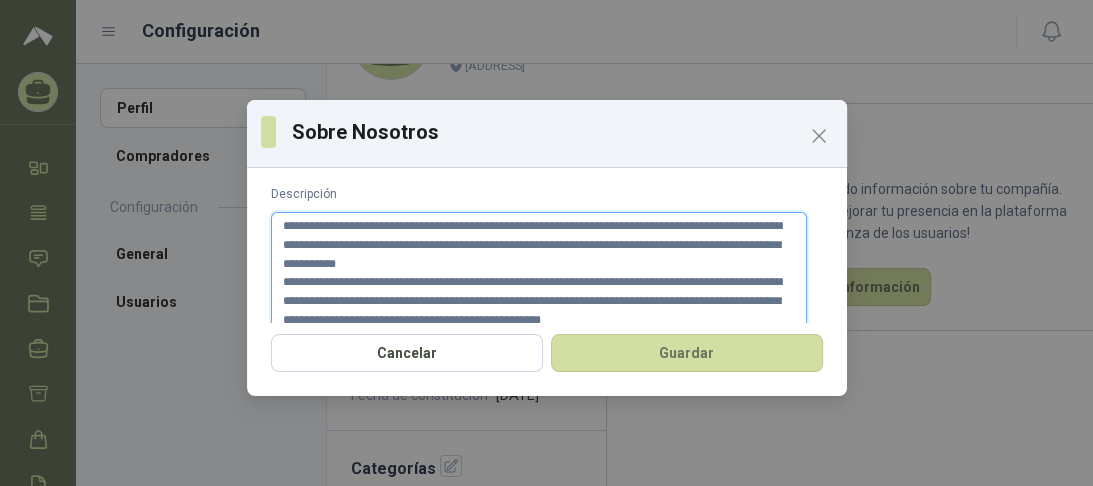 click on "**********" at bounding box center [539, 274] 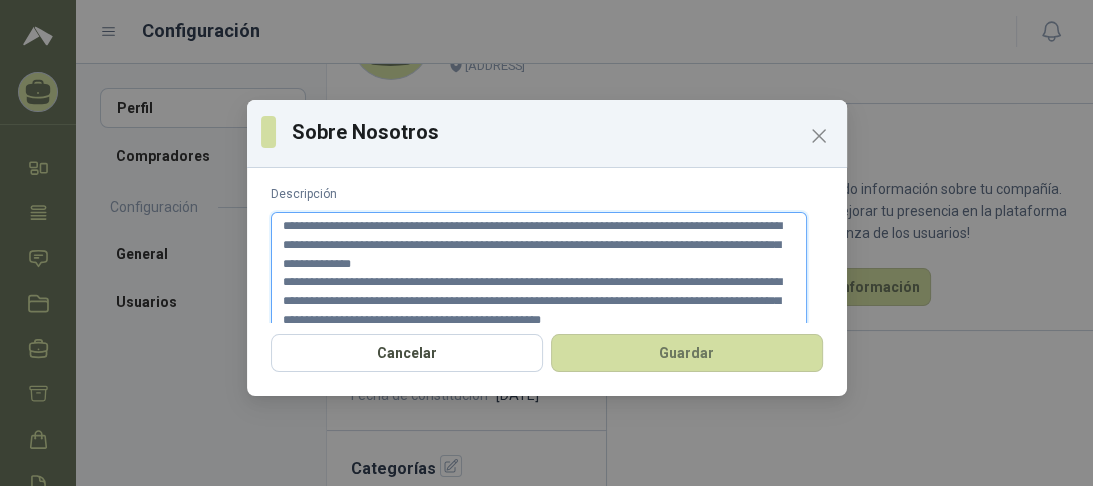 paste on "**********" 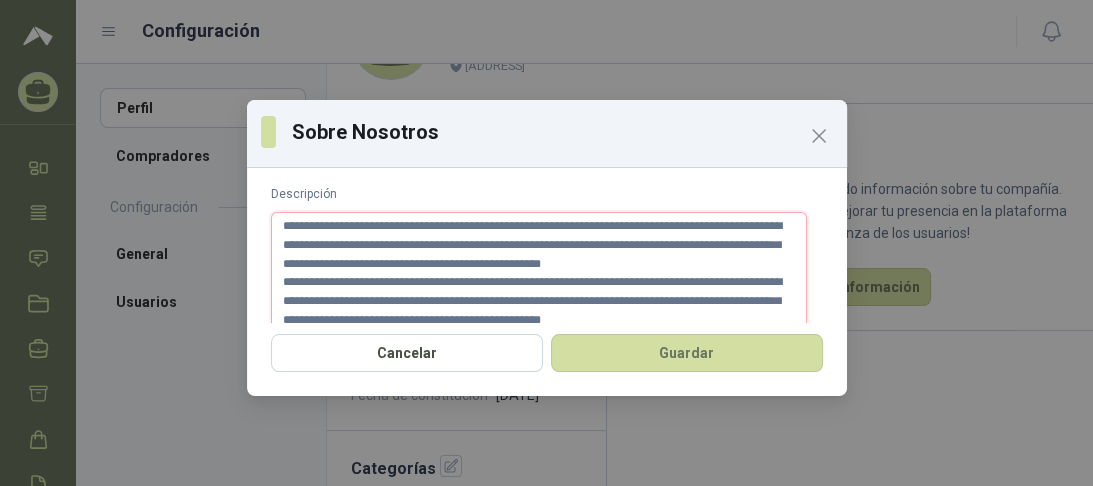 click on "**********" at bounding box center (539, 274) 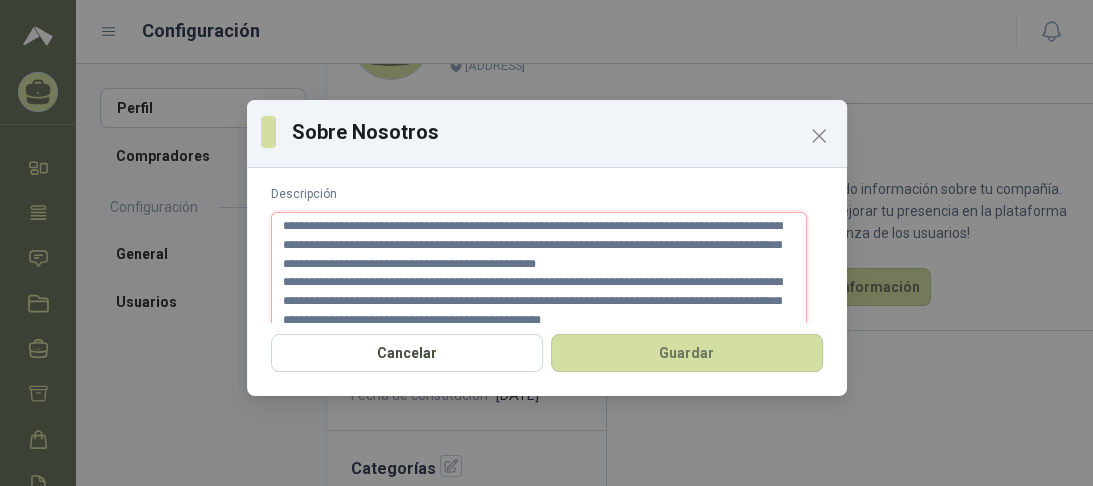 click on "**********" at bounding box center (539, 274) 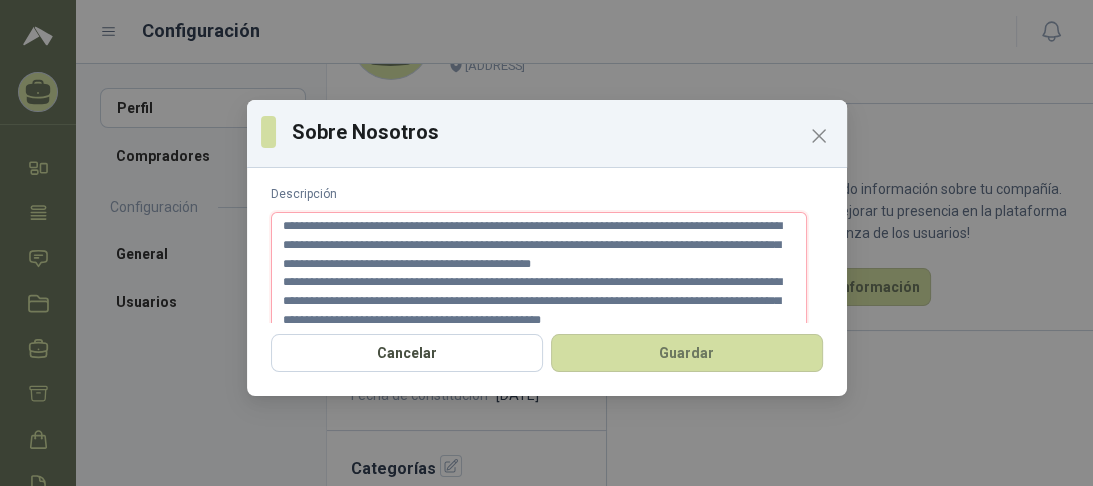 click on "**********" at bounding box center [539, 274] 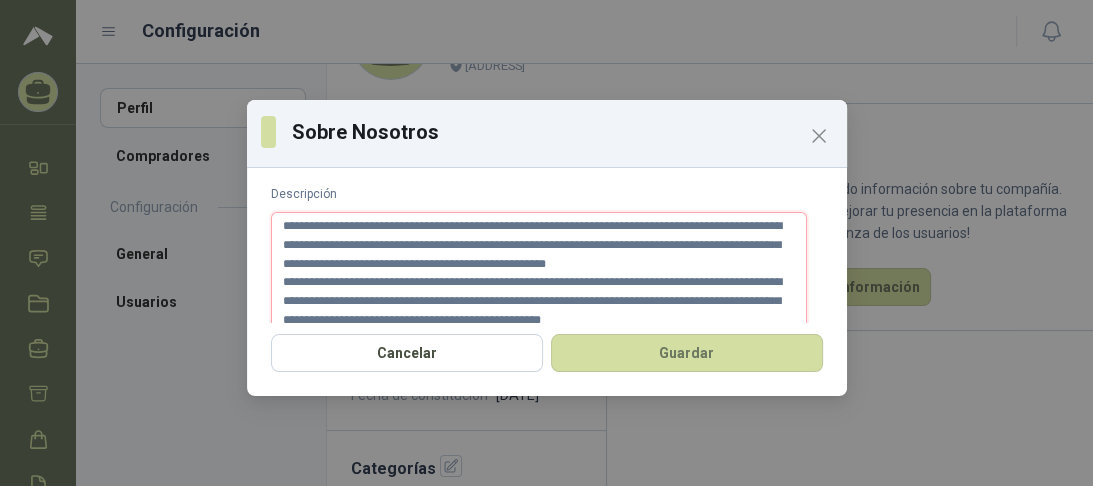 click on "**********" at bounding box center [539, 274] 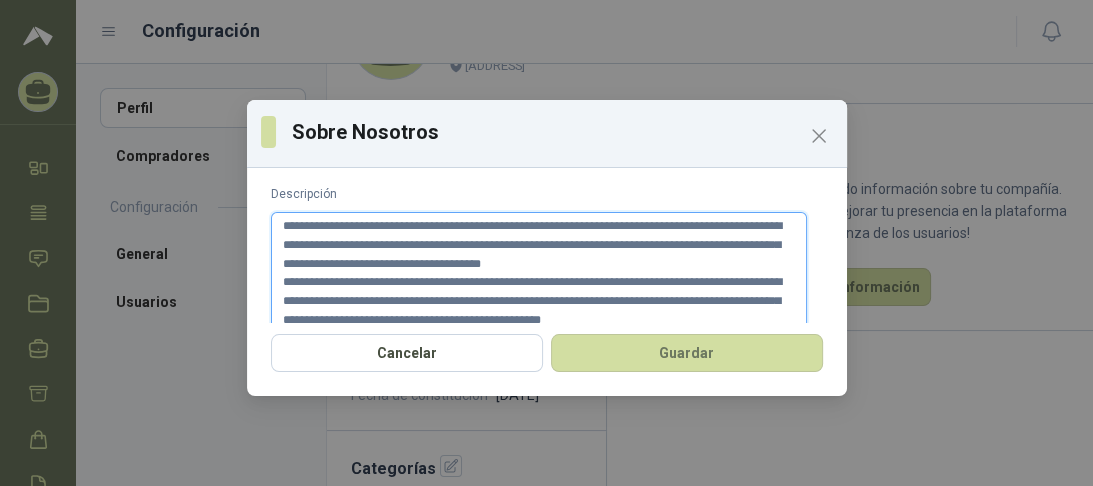 scroll, scrollTop: 17, scrollLeft: 0, axis: vertical 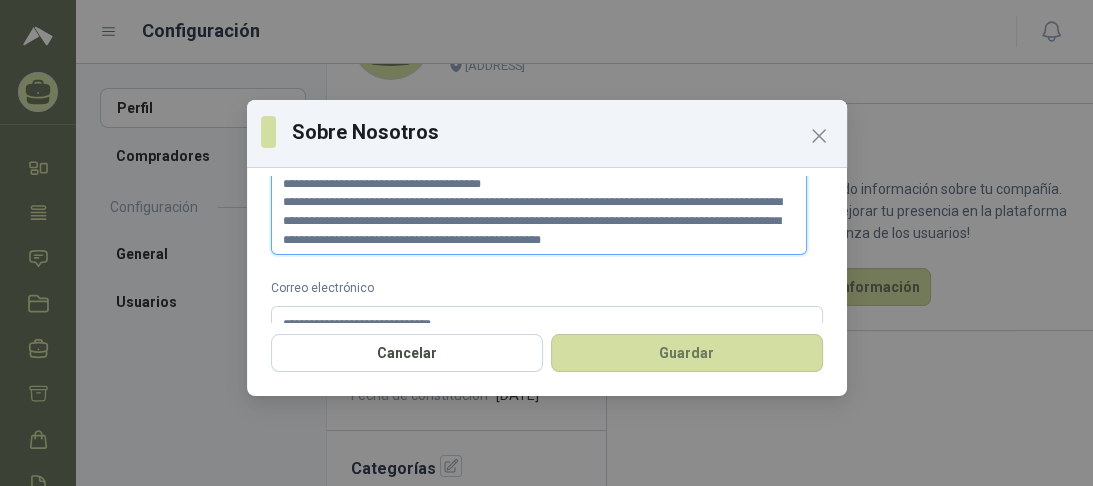 click on "**********" at bounding box center (539, 194) 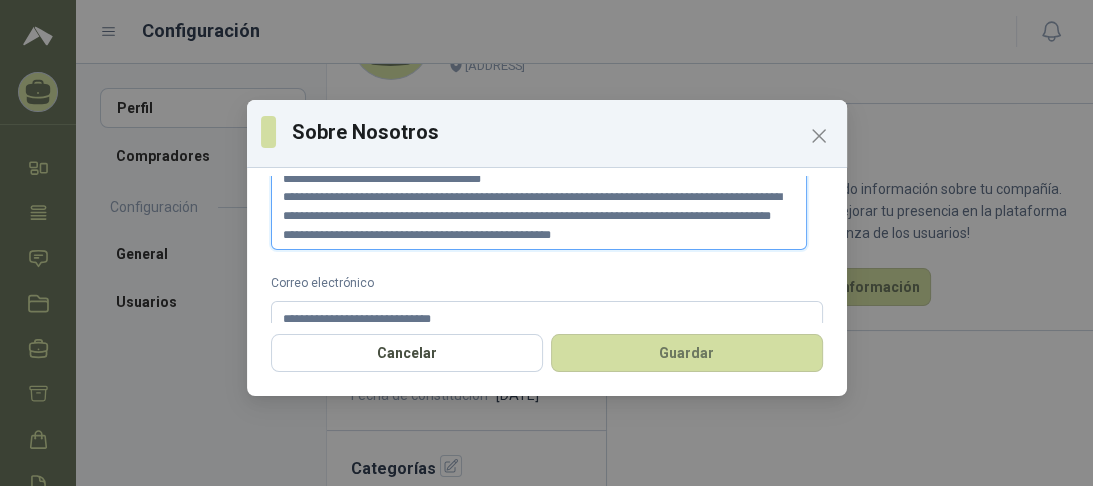 scroll, scrollTop: 72, scrollLeft: 0, axis: vertical 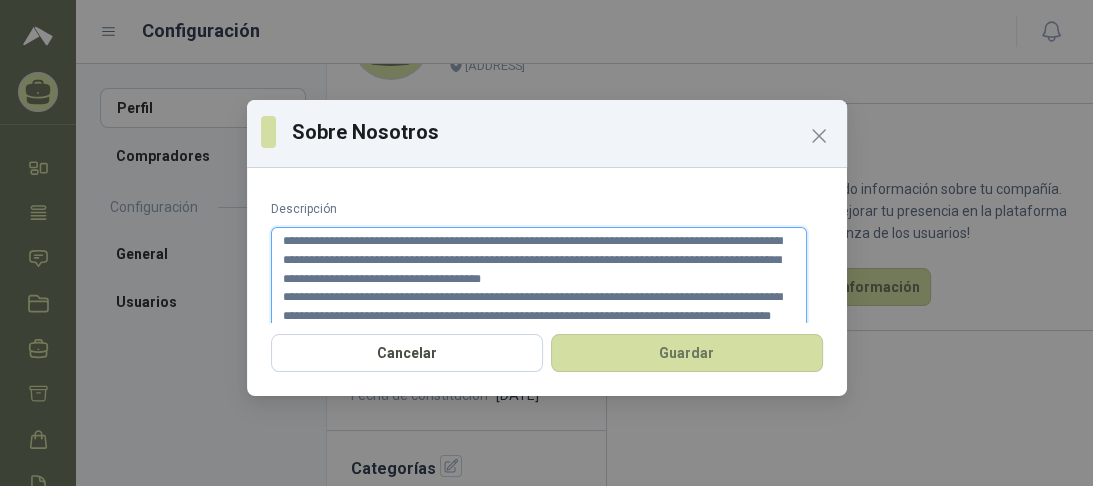 click on "**********" at bounding box center (539, 289) 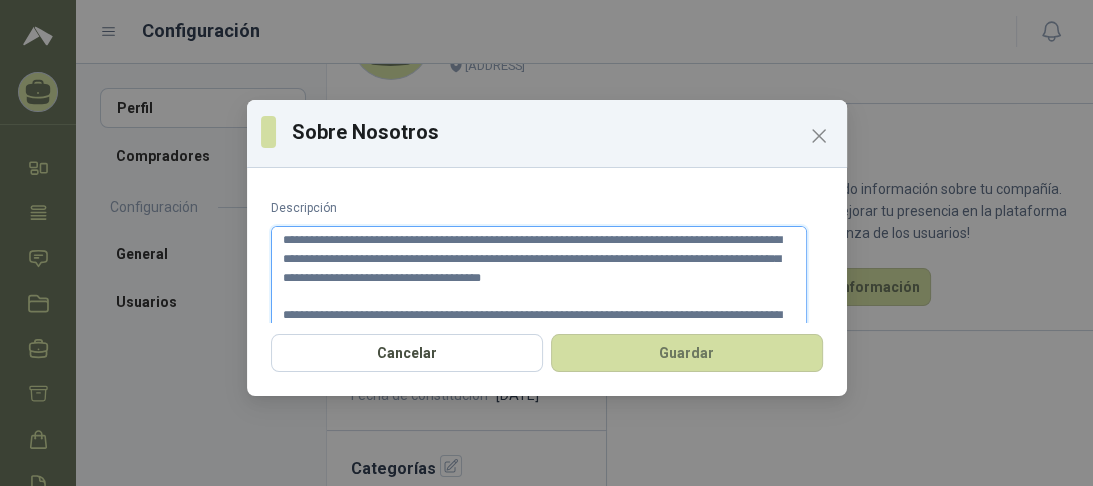 scroll, scrollTop: 0, scrollLeft: 0, axis: both 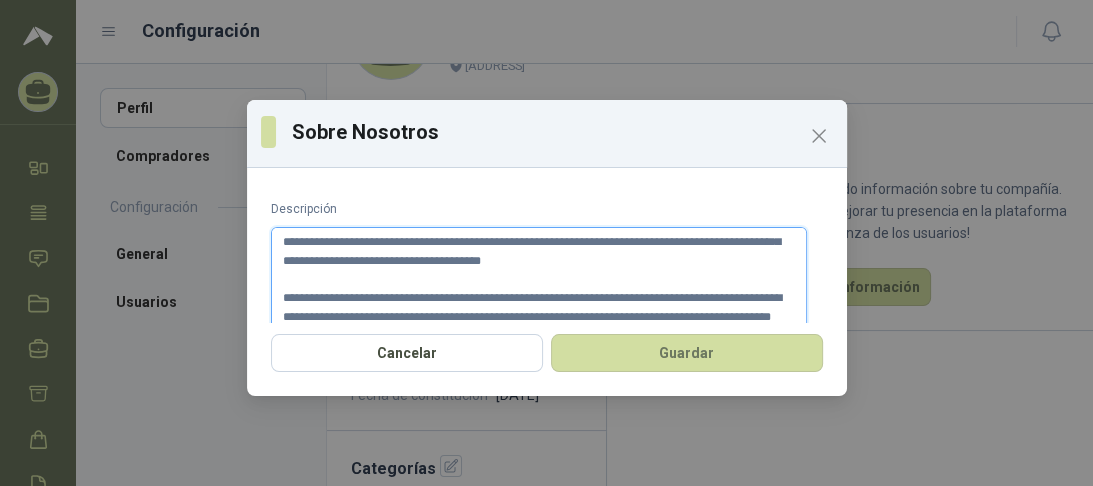 click on "**********" at bounding box center [539, 289] 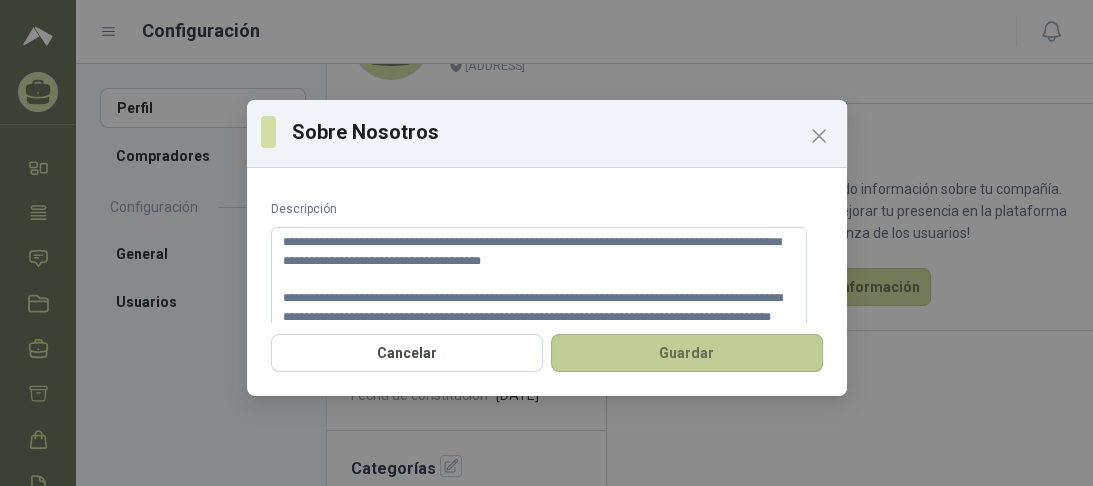 click on "Guardar" at bounding box center (687, 353) 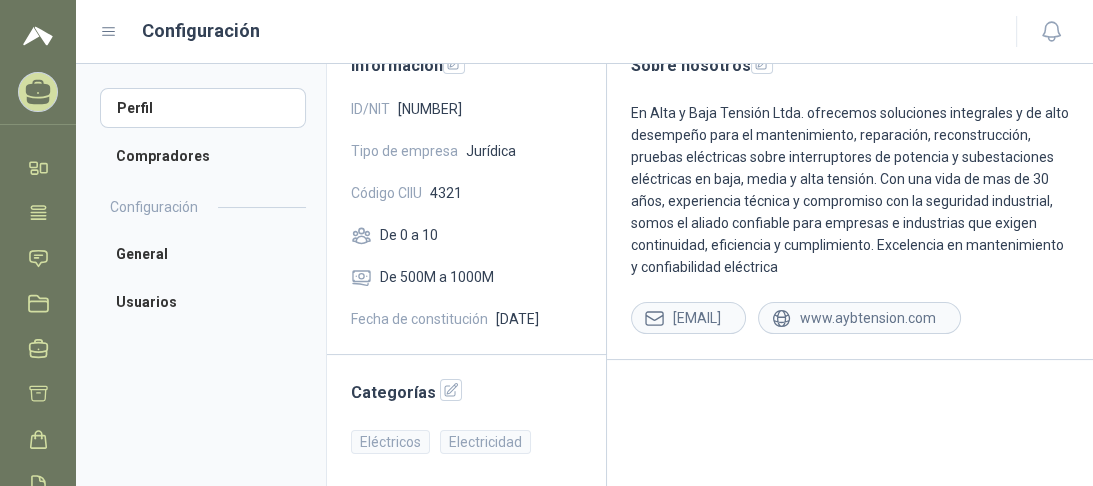 scroll, scrollTop: 168, scrollLeft: 0, axis: vertical 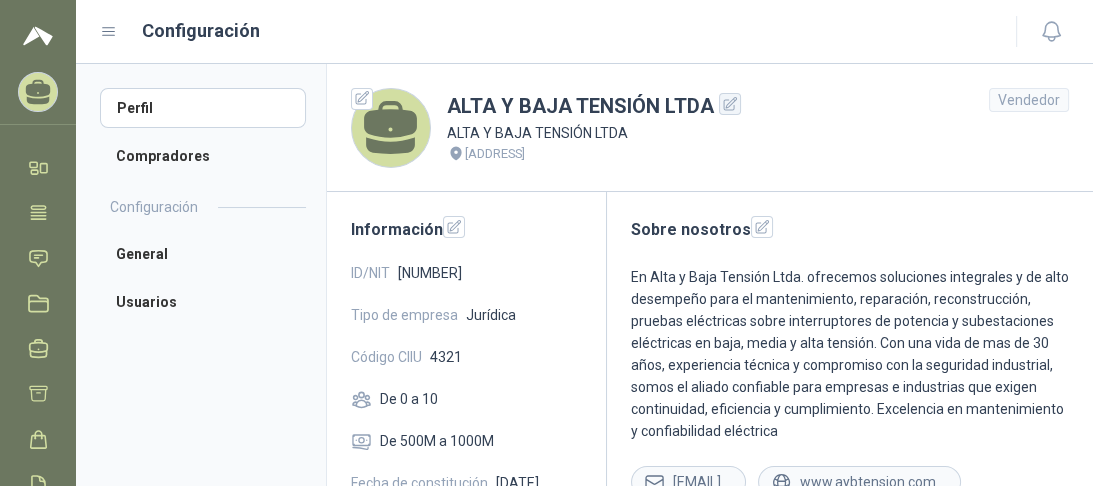 click 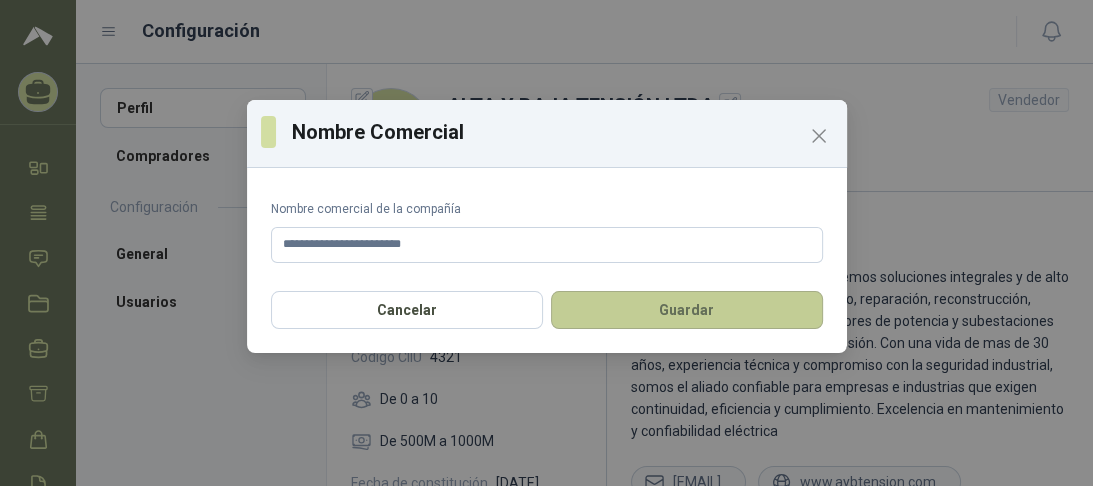 click on "Guardar" at bounding box center [687, 310] 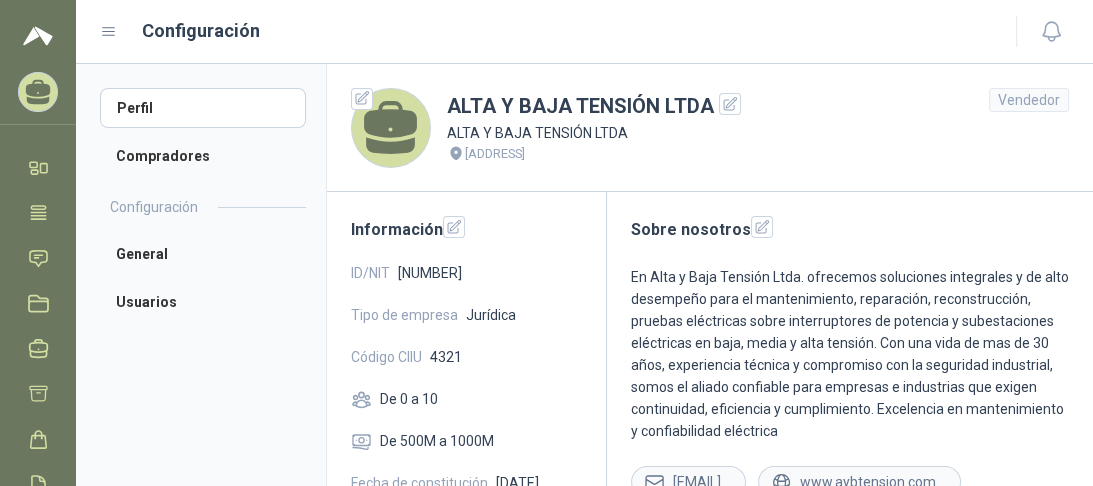 click 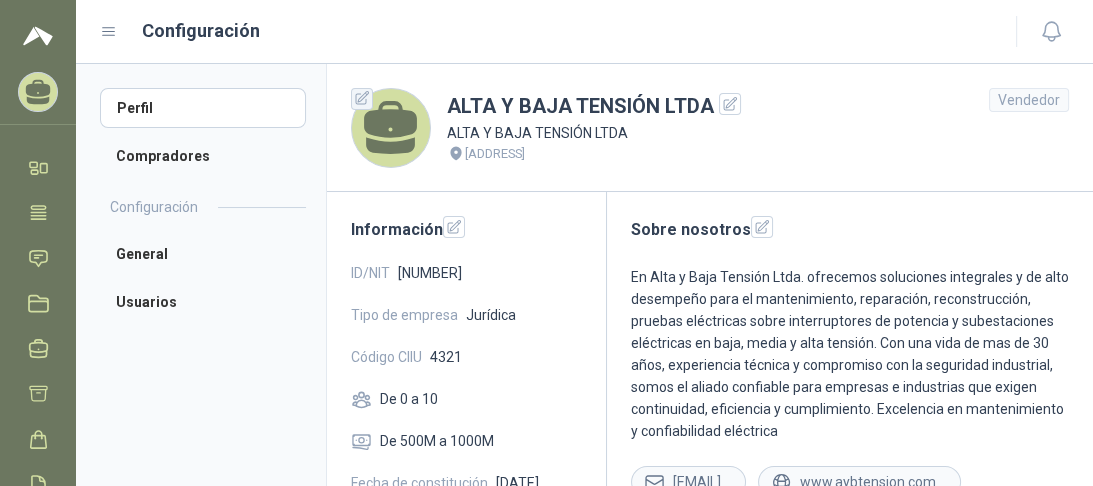 click 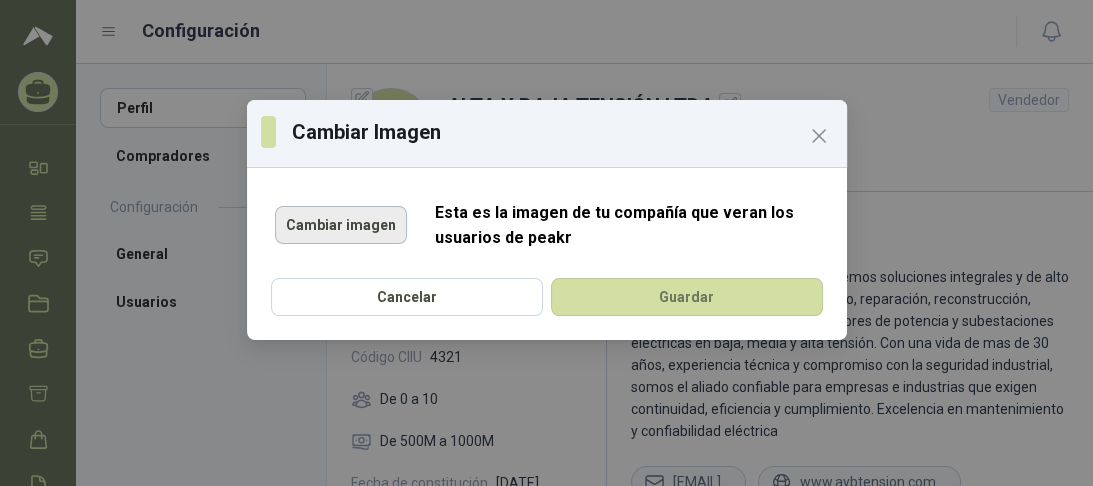 click on "Cambiar imagen" at bounding box center (341, 225) 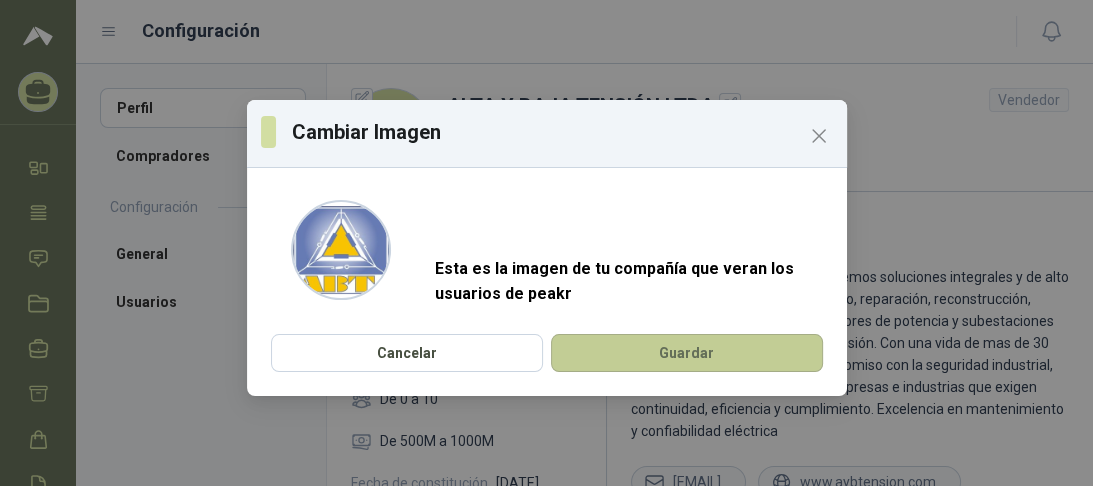 click on "Guardar" at bounding box center (687, 353) 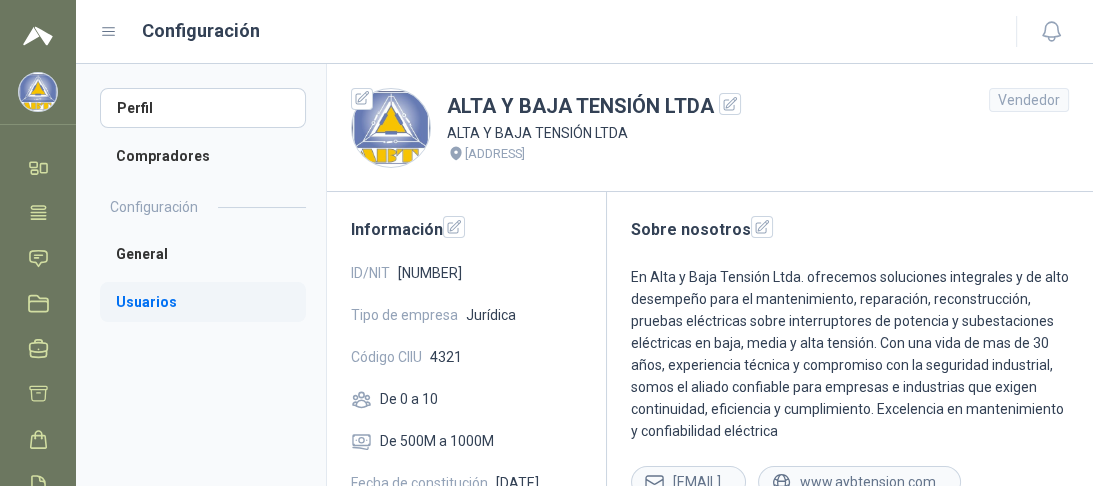 click on "Usuarios" at bounding box center (203, 302) 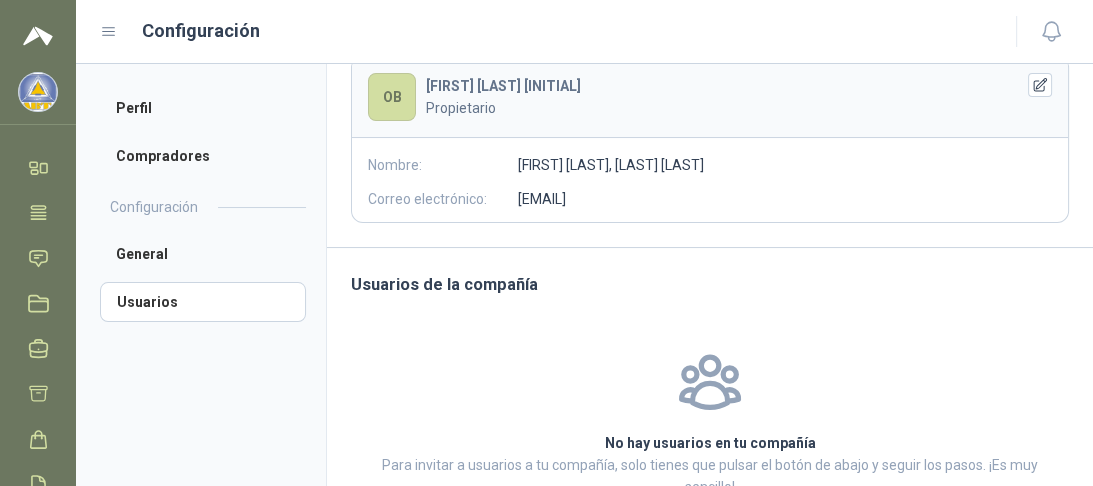 scroll, scrollTop: 240, scrollLeft: 0, axis: vertical 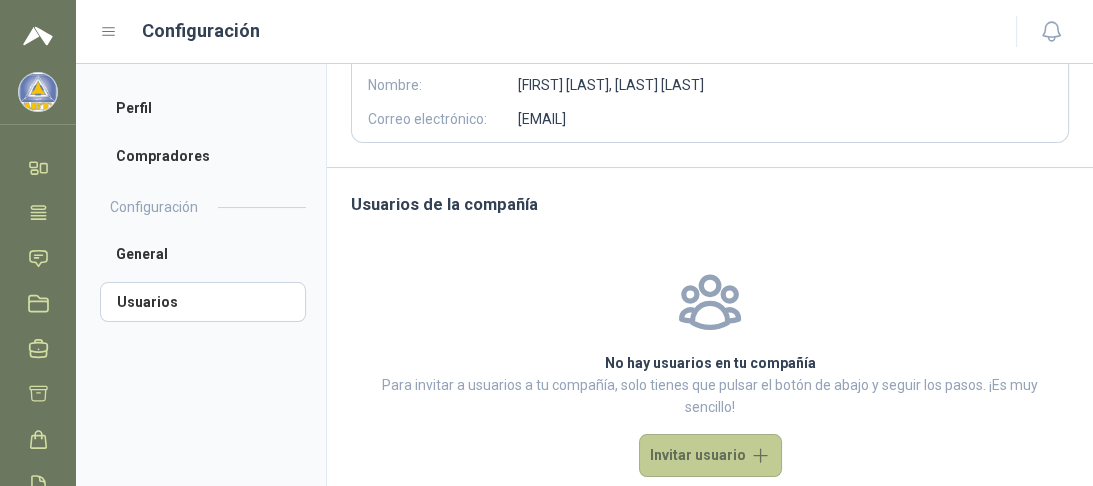 click on "Invitar usuario" at bounding box center (710, 455) 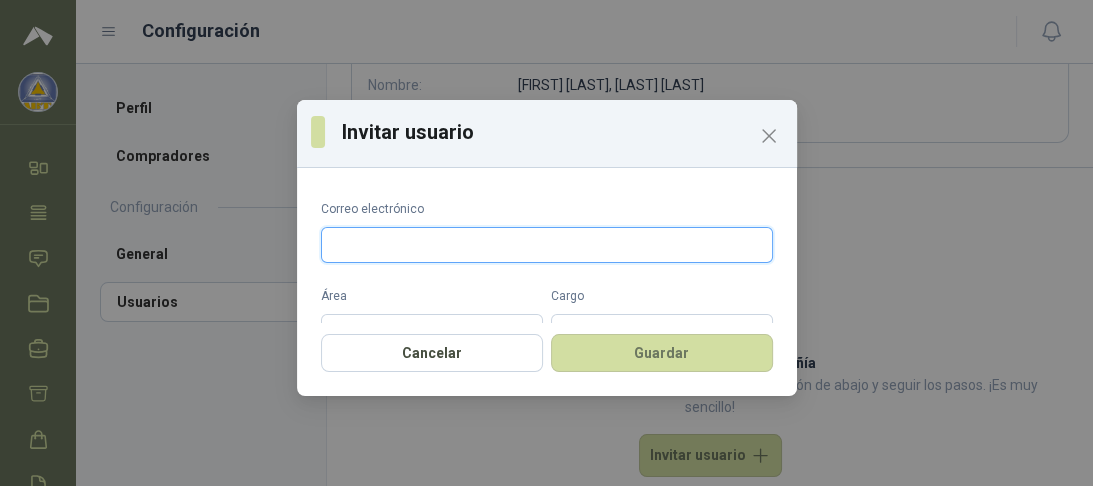 click on "Correo electrónico" at bounding box center (547, 245) 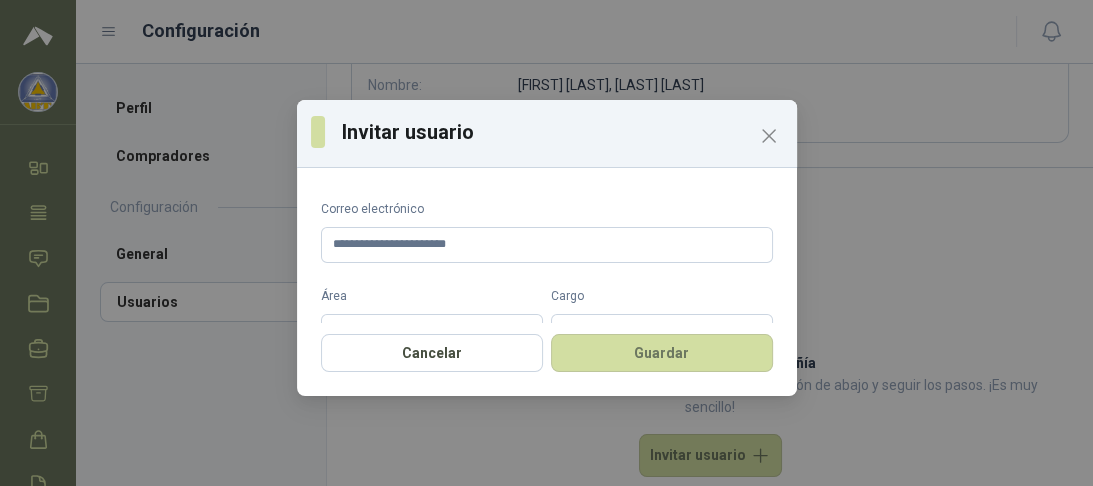 click on "Área" at bounding box center [432, 318] 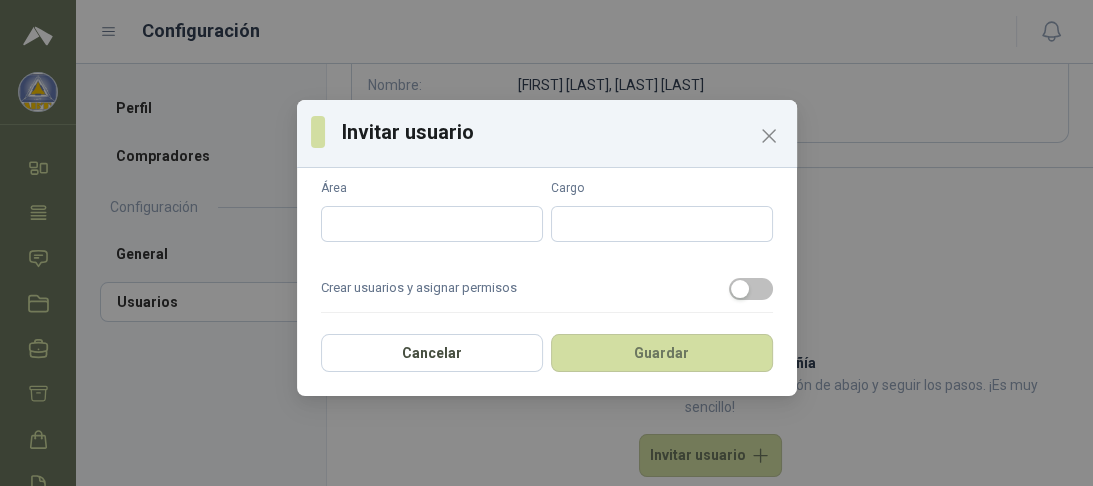 scroll, scrollTop: 80, scrollLeft: 0, axis: vertical 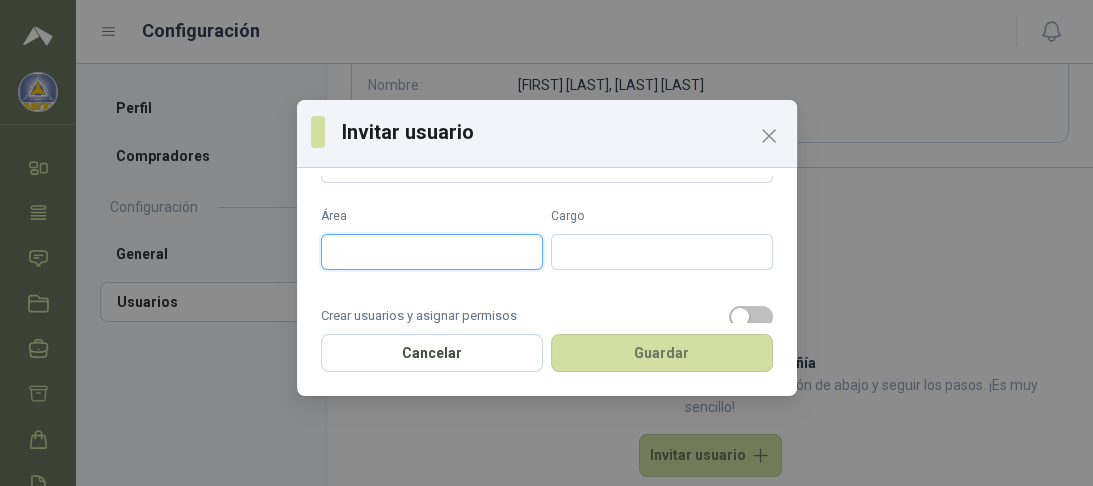 click on "Área" at bounding box center (432, 252) 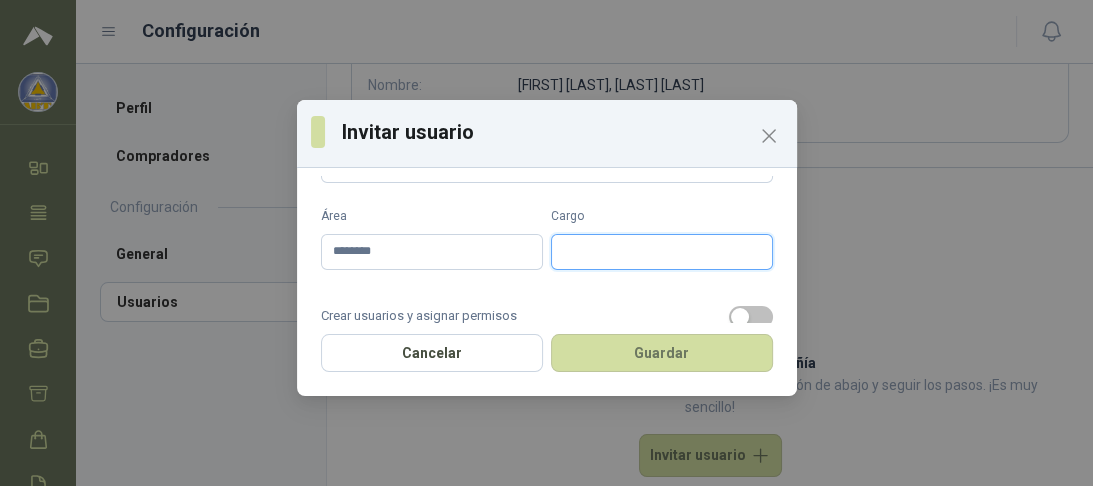 click on "Cargo" at bounding box center [662, 252] 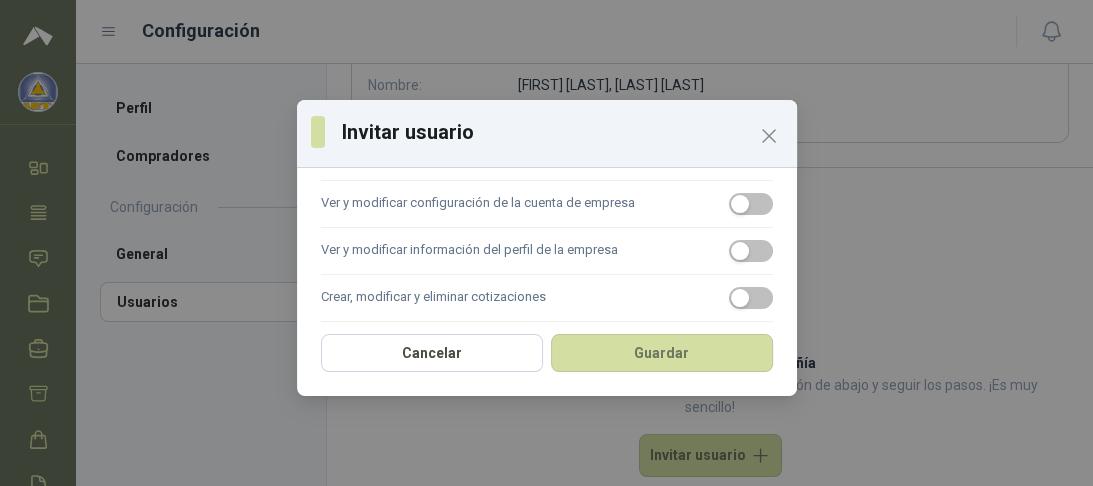 scroll, scrollTop: 160, scrollLeft: 0, axis: vertical 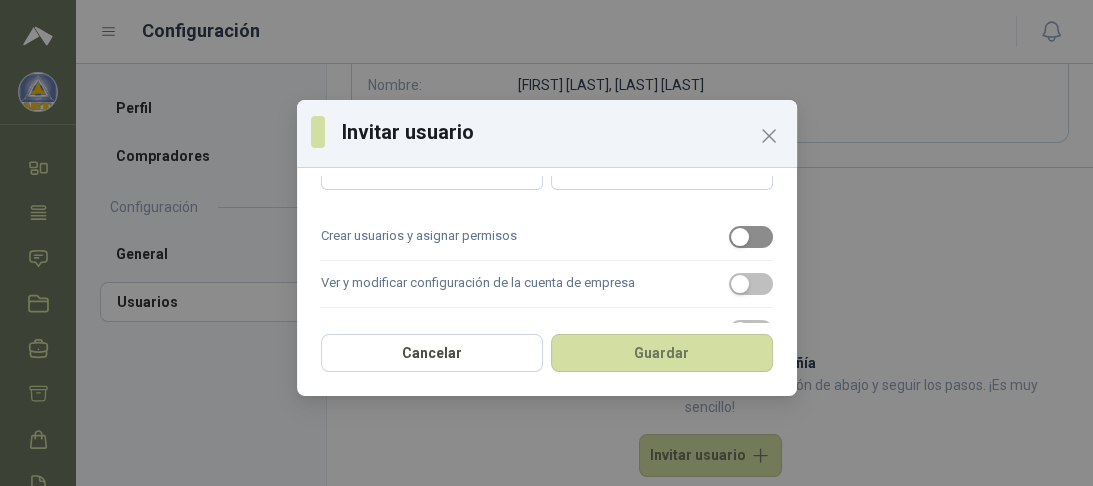 click at bounding box center (740, 237) 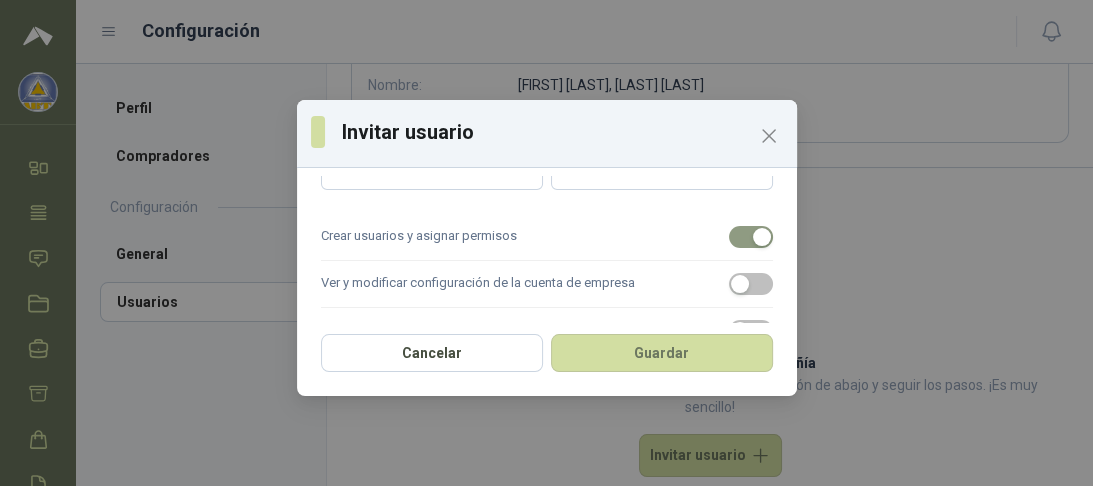 click at bounding box center (762, 237) 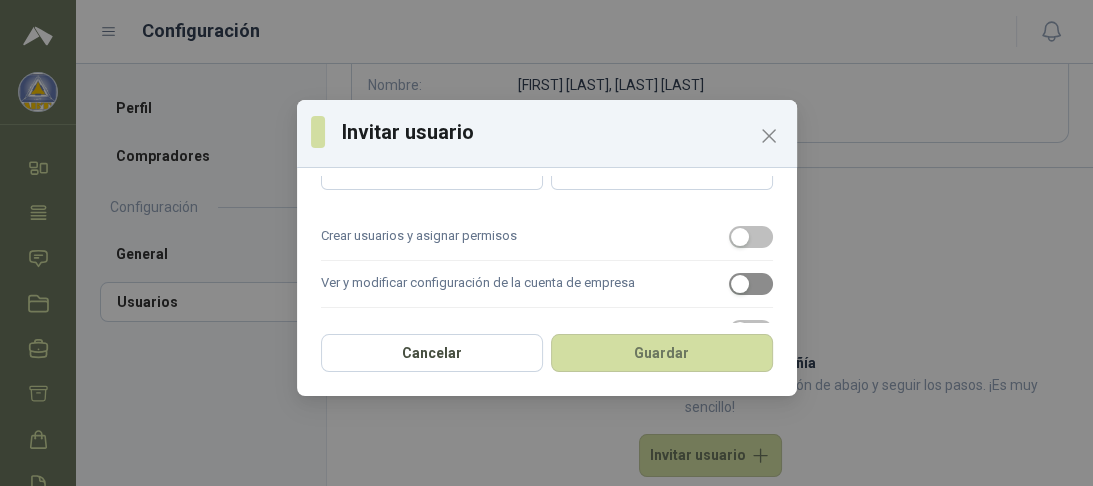 click at bounding box center [740, 284] 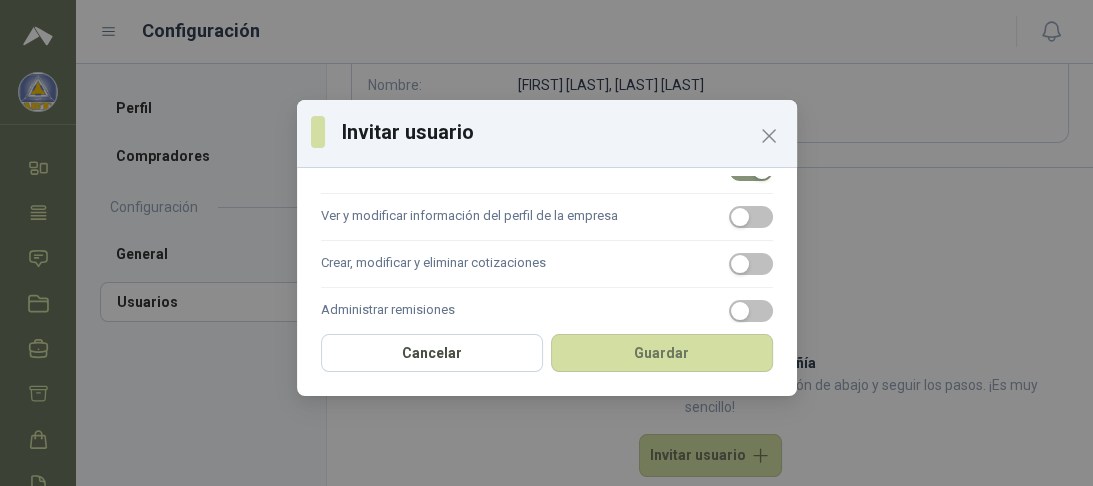 scroll, scrollTop: 240, scrollLeft: 0, axis: vertical 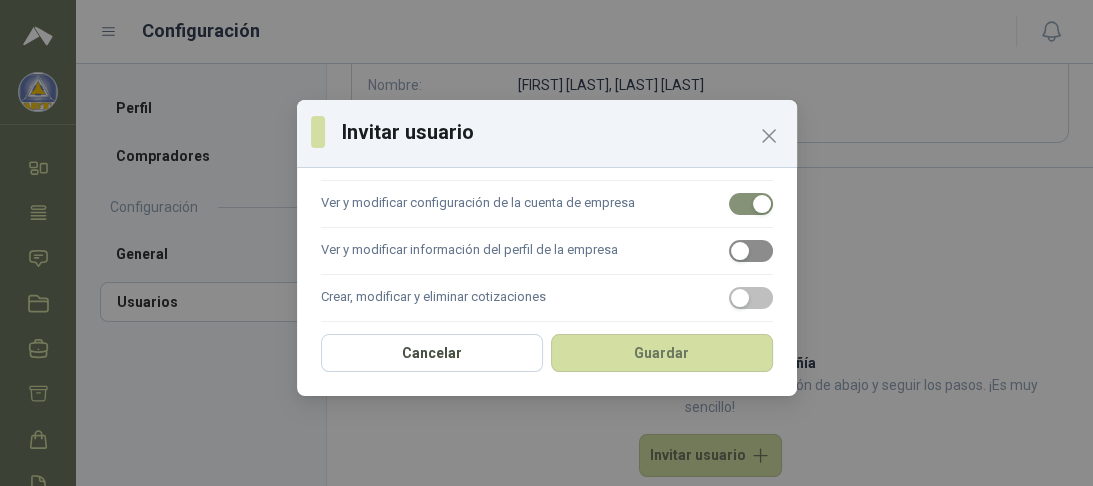 click at bounding box center [740, 251] 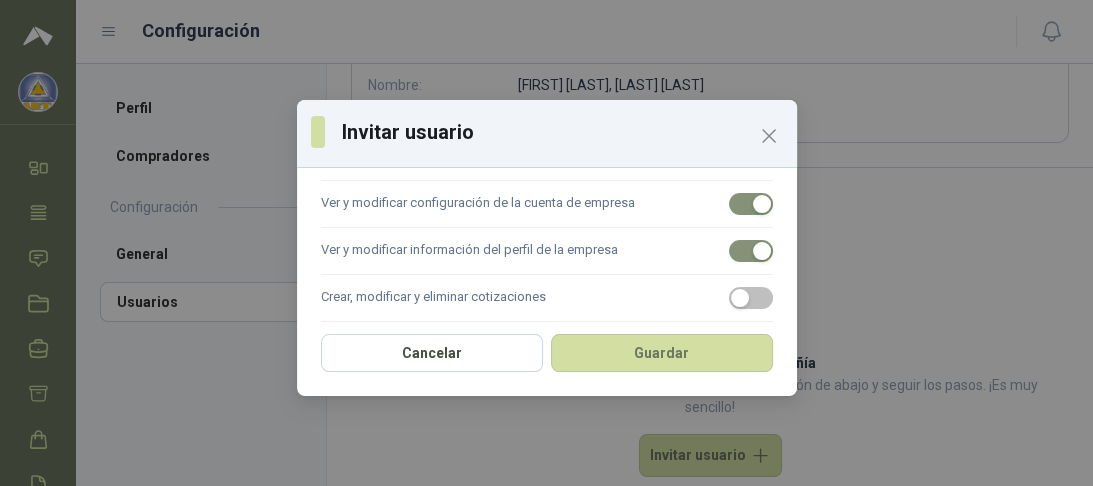 scroll, scrollTop: 320, scrollLeft: 0, axis: vertical 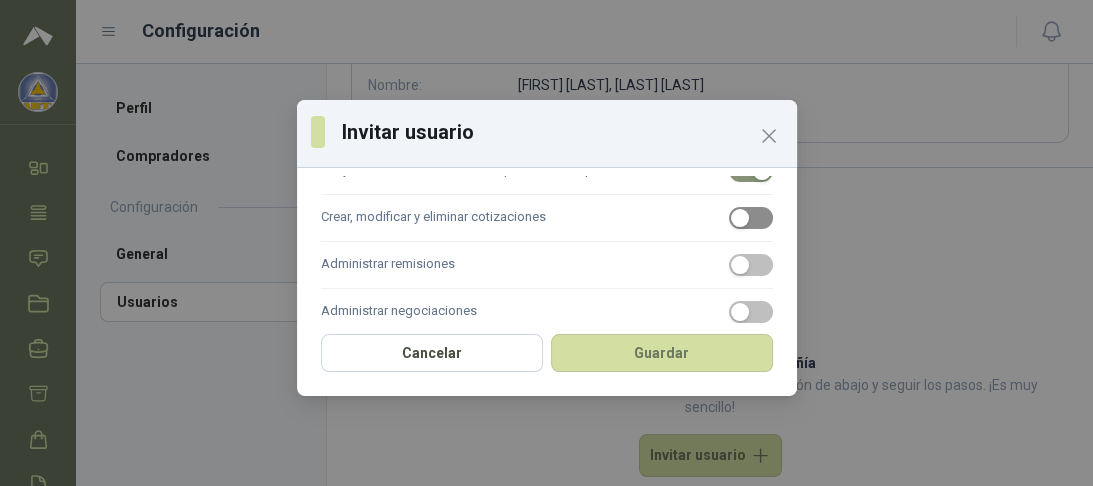click at bounding box center [751, 218] 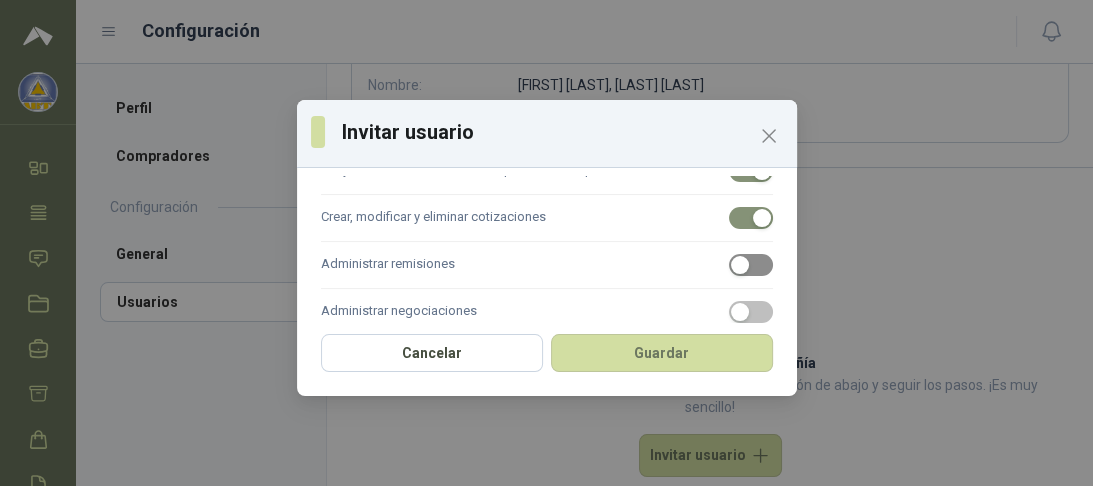 click at bounding box center [740, 265] 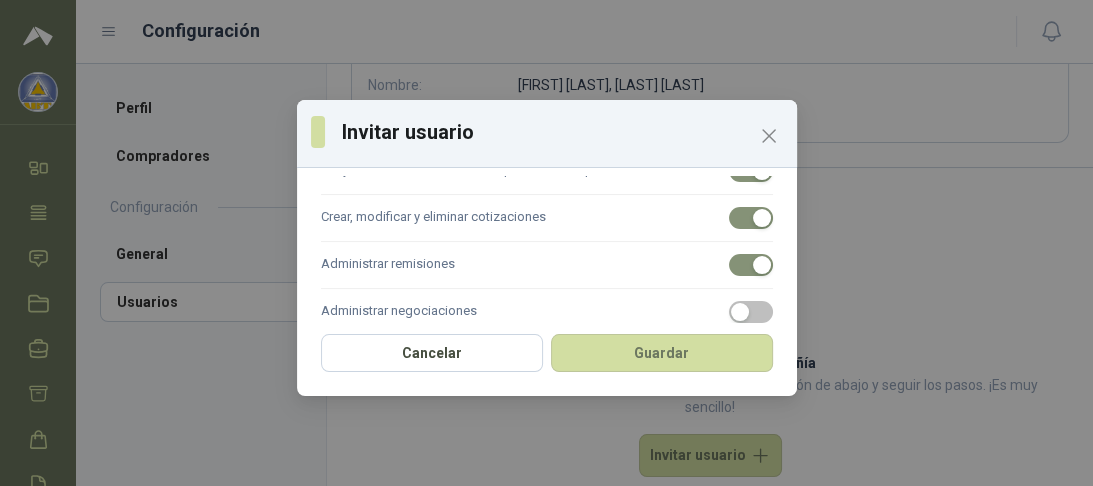 scroll, scrollTop: 400, scrollLeft: 0, axis: vertical 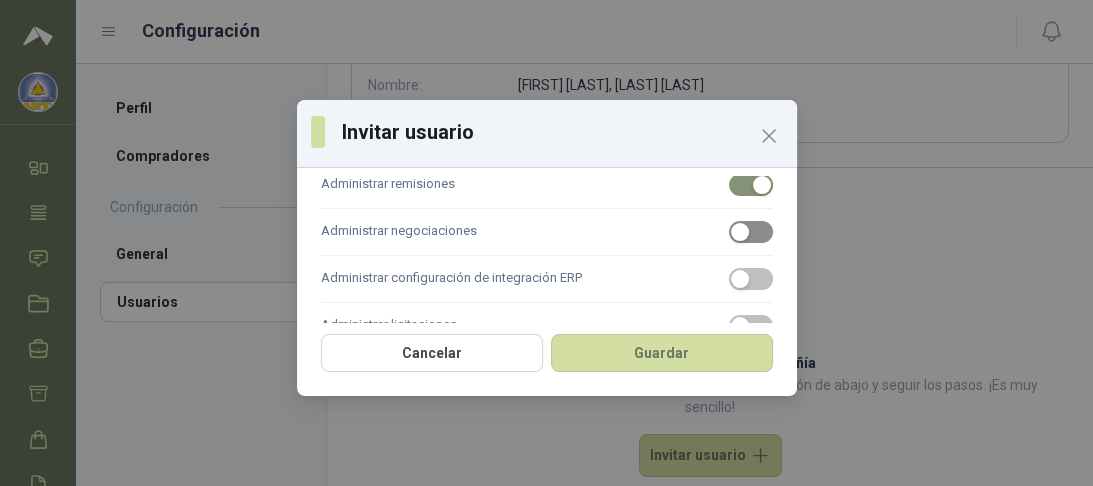click at bounding box center [740, 232] 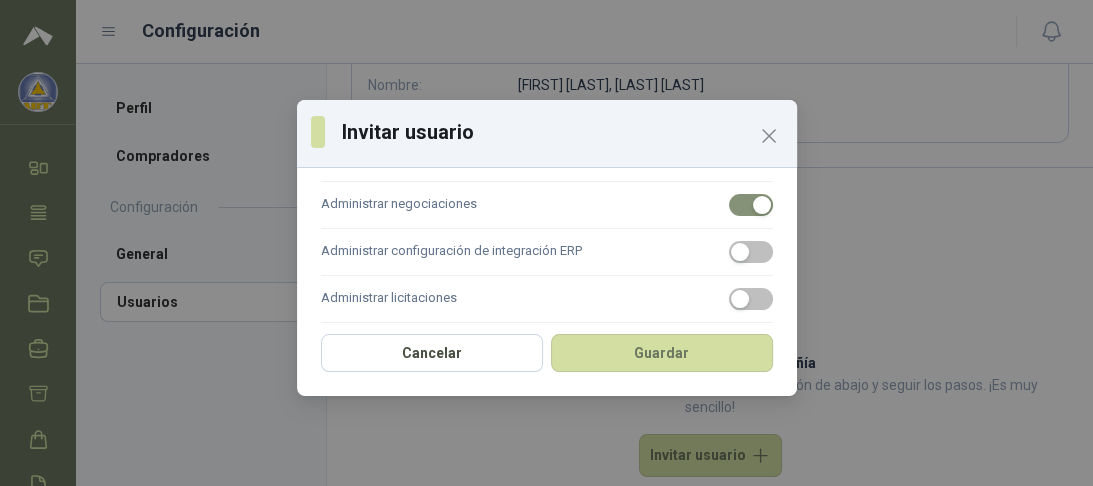 scroll, scrollTop: 442, scrollLeft: 0, axis: vertical 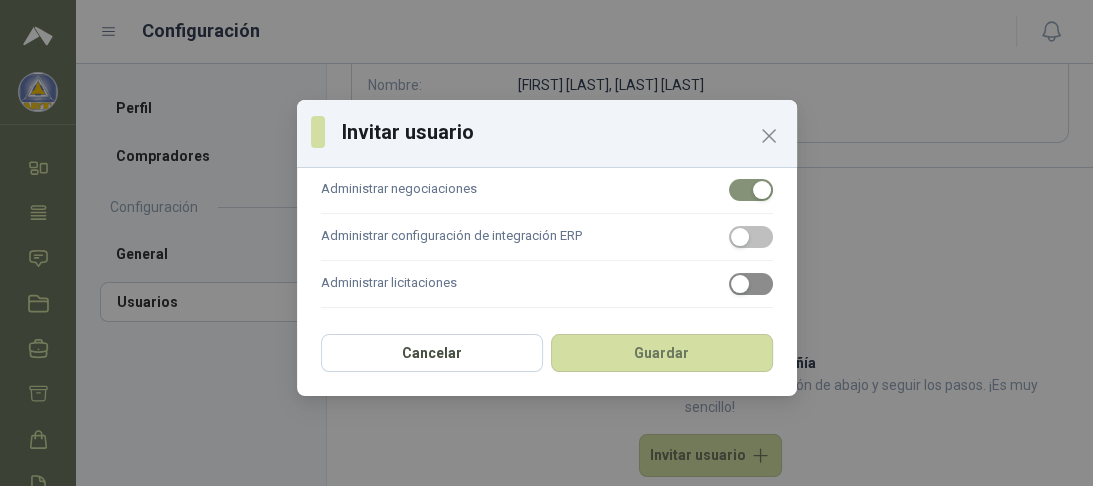 click at bounding box center (740, 284) 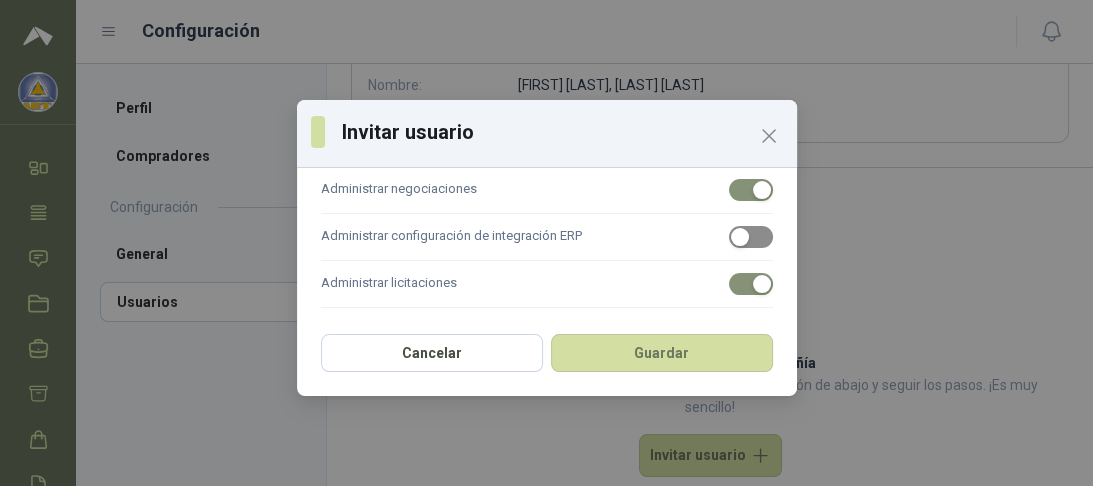 click at bounding box center (740, 237) 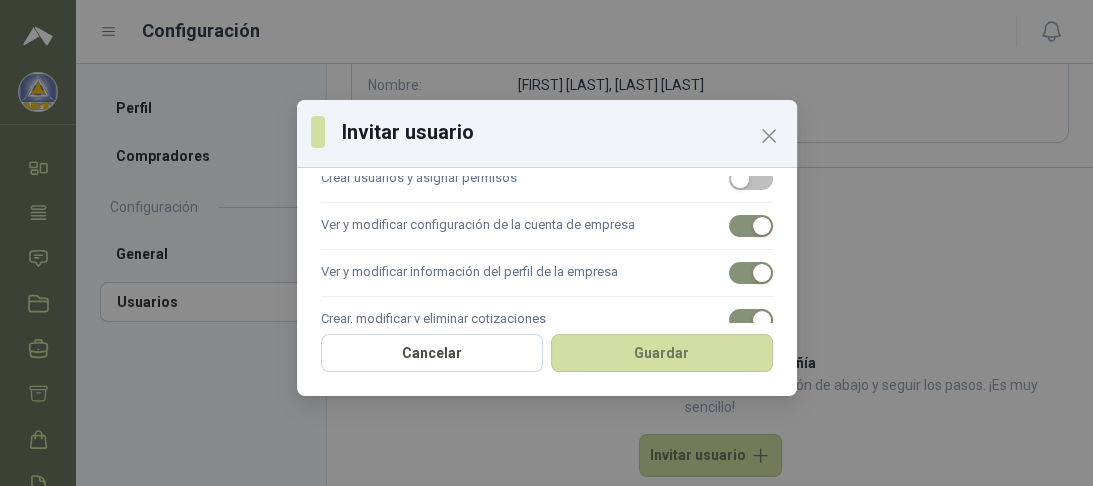 scroll, scrollTop: 202, scrollLeft: 0, axis: vertical 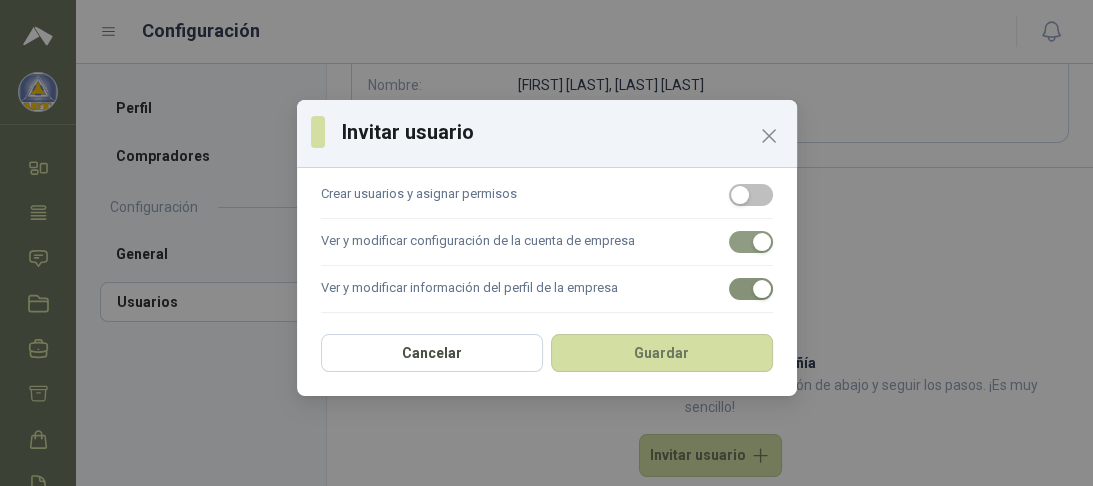 click at bounding box center (762, 242) 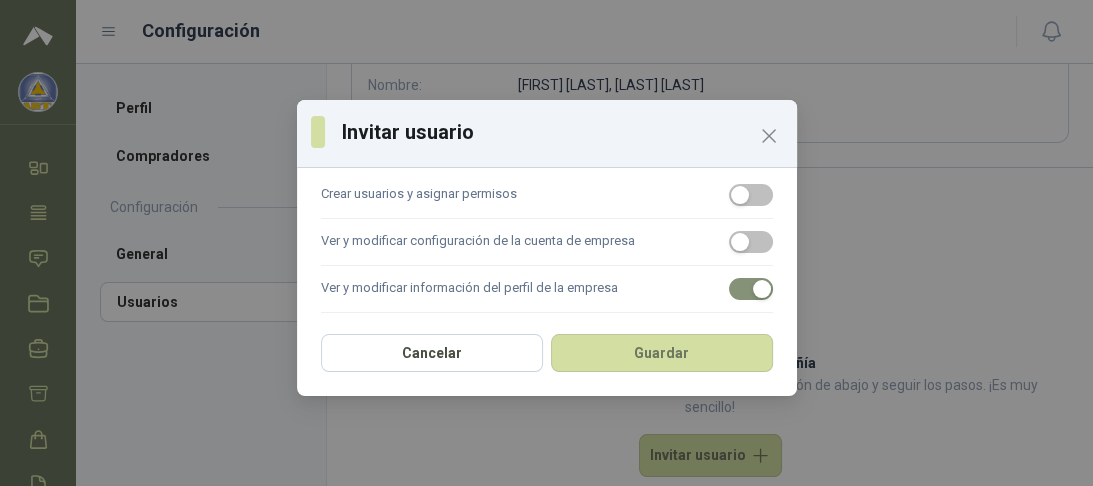 scroll, scrollTop: 282, scrollLeft: 0, axis: vertical 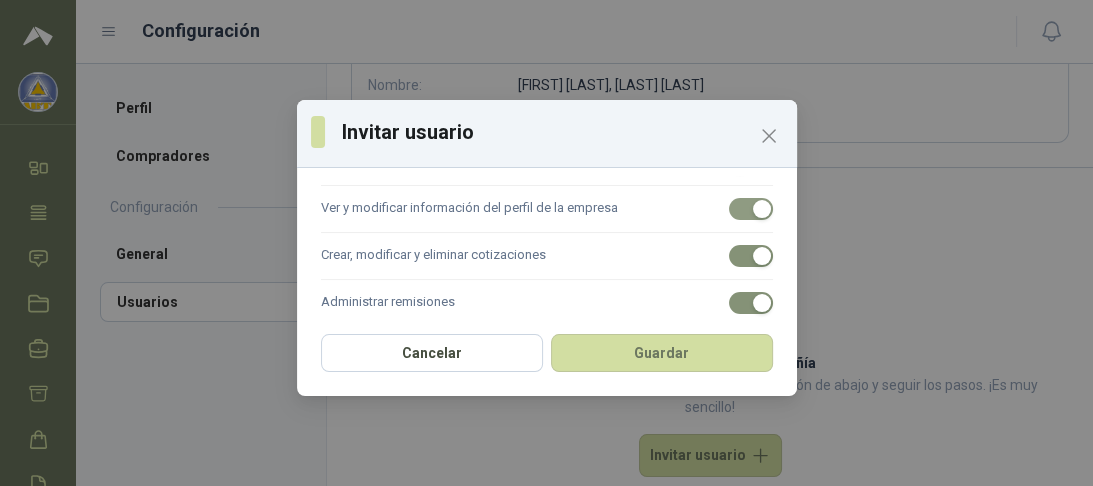 click at bounding box center (762, 209) 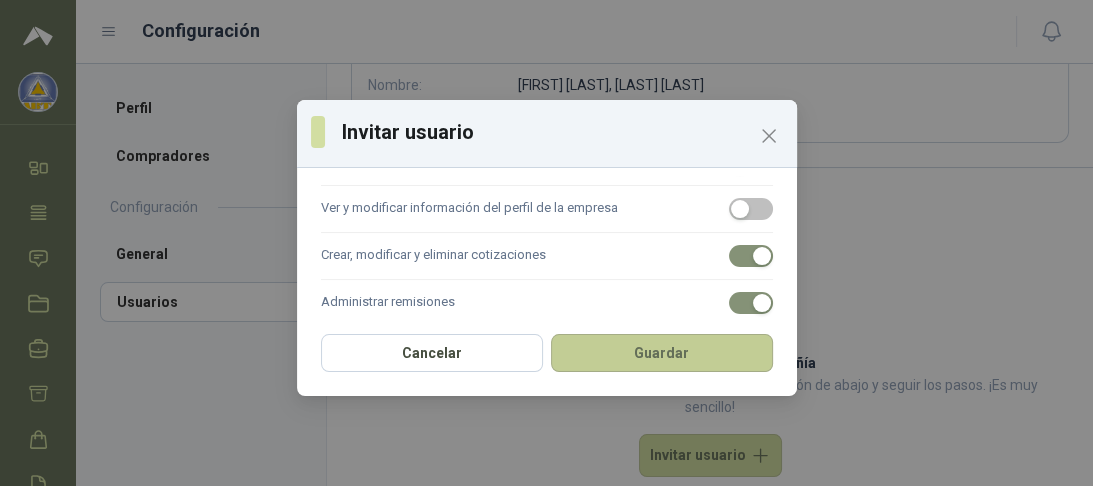 click on "Guardar" at bounding box center (662, 353) 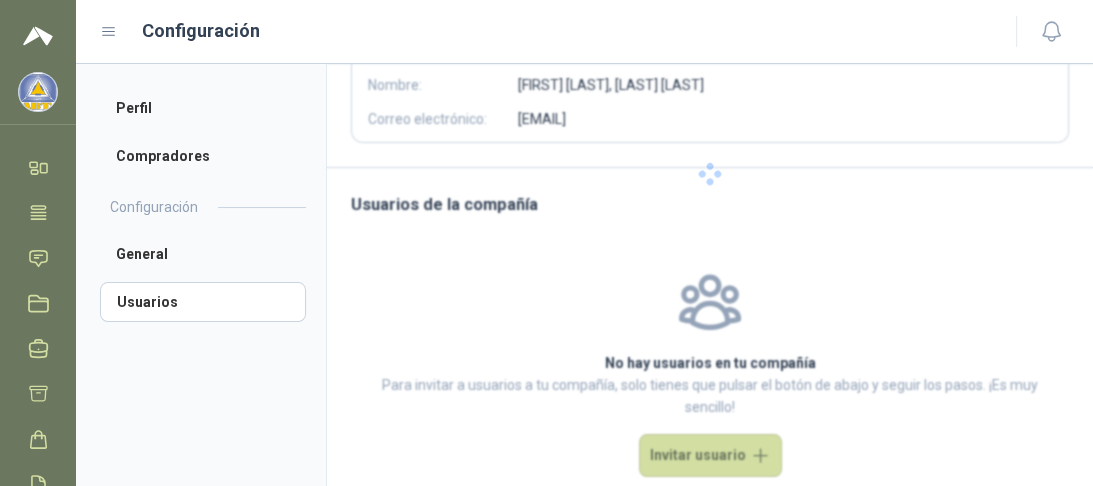 scroll, scrollTop: 155, scrollLeft: 0, axis: vertical 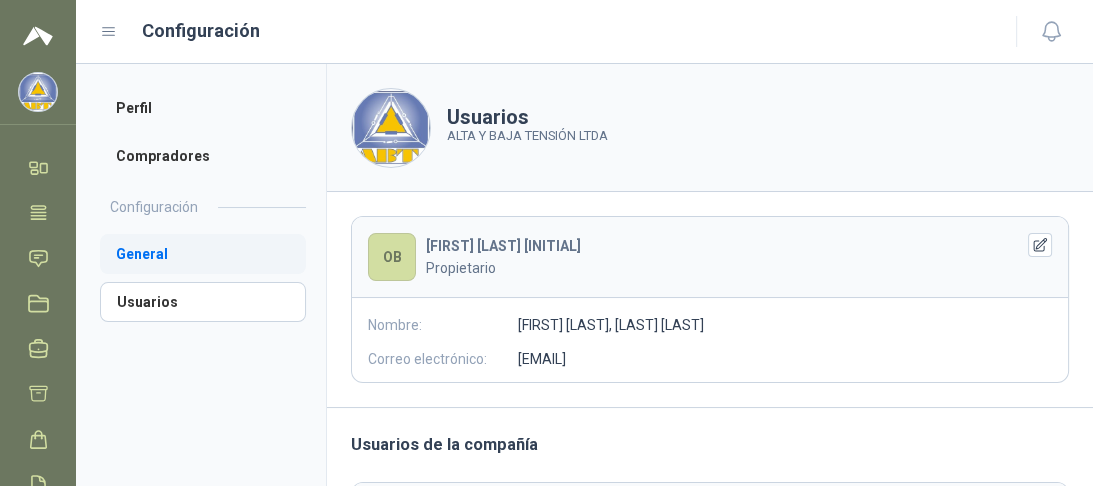 click on "General" at bounding box center (203, 254) 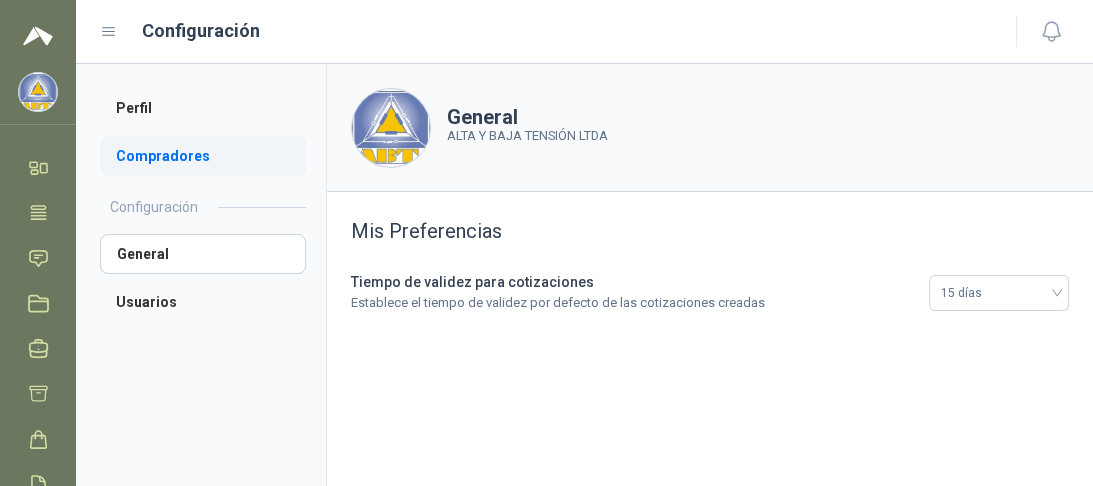 click on "Compradores" at bounding box center [203, 156] 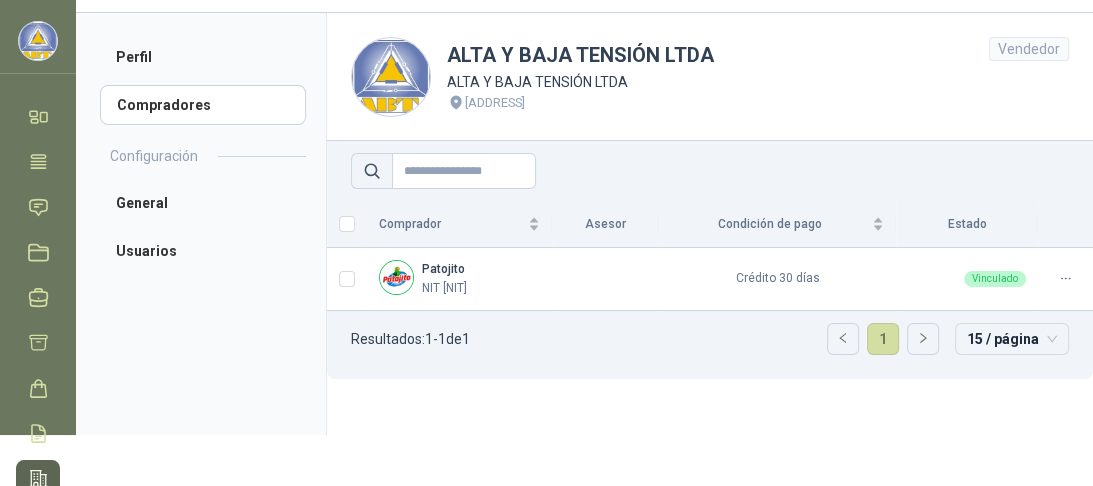scroll, scrollTop: 80, scrollLeft: 0, axis: vertical 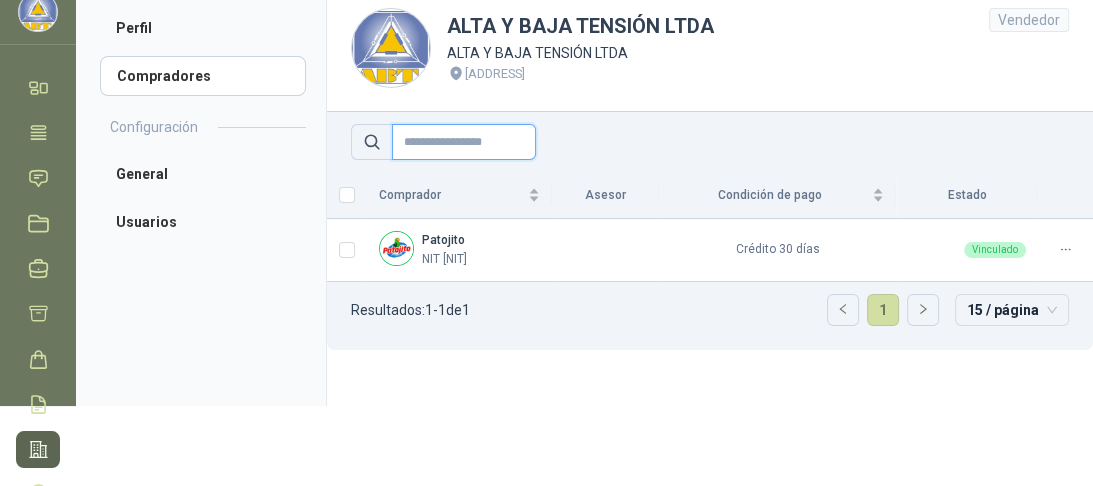 click at bounding box center (464, 142) 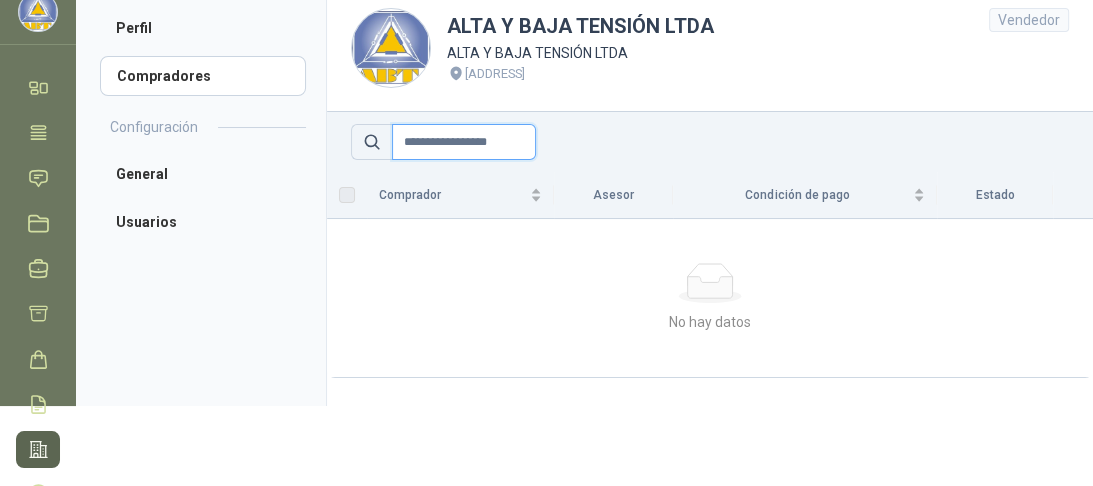 click on "**********" at bounding box center [464, 142] 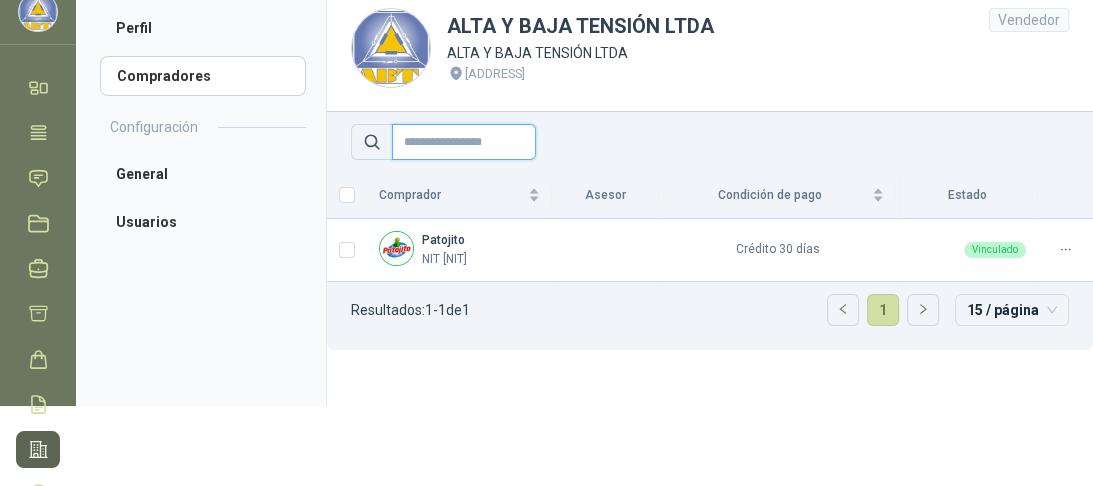 click at bounding box center [464, 142] 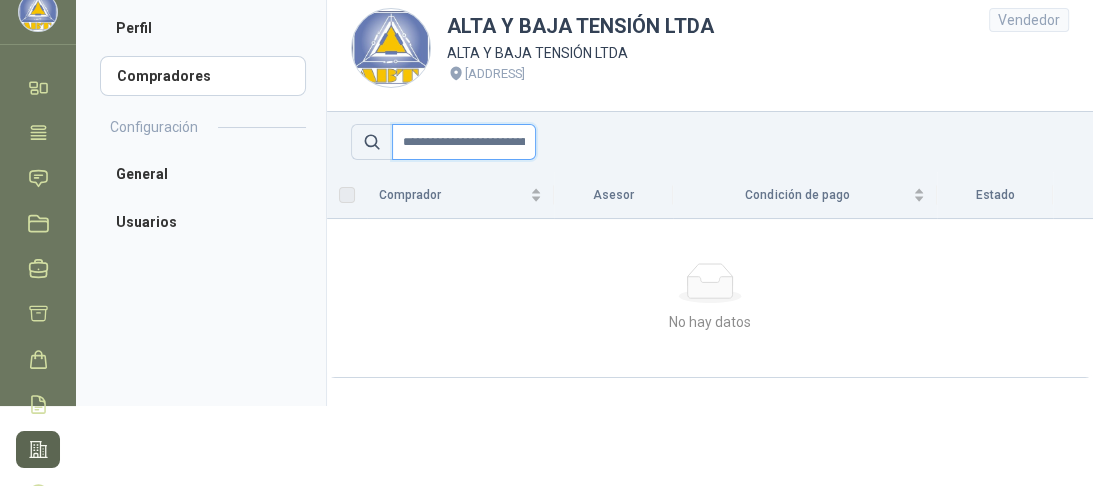 click on "**********" at bounding box center [464, 142] 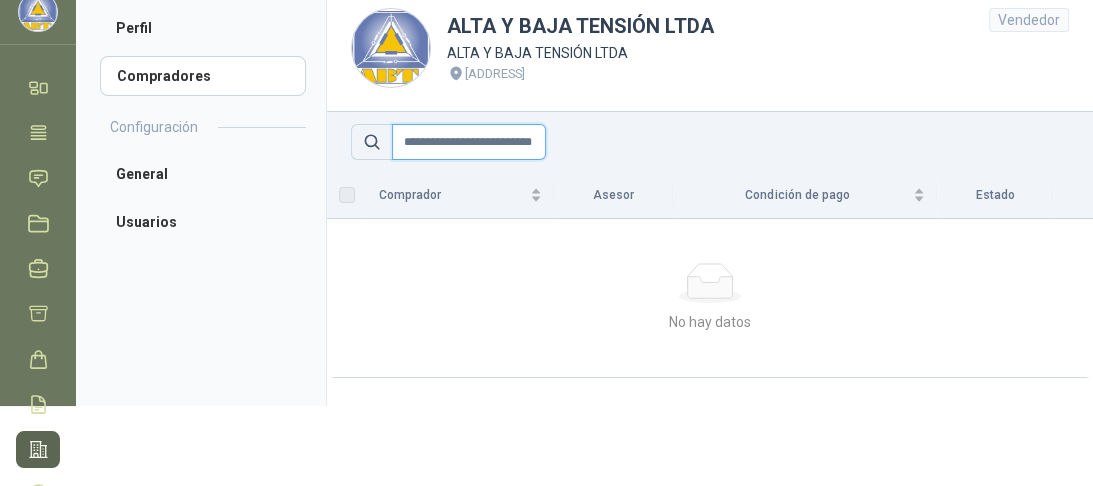 click on "**********" at bounding box center [469, 142] 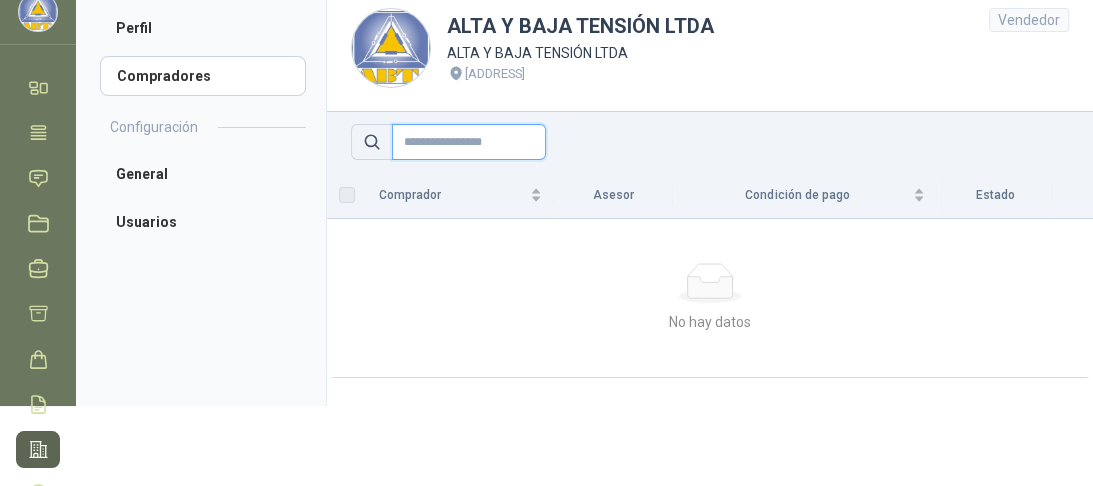 scroll, scrollTop: 0, scrollLeft: 0, axis: both 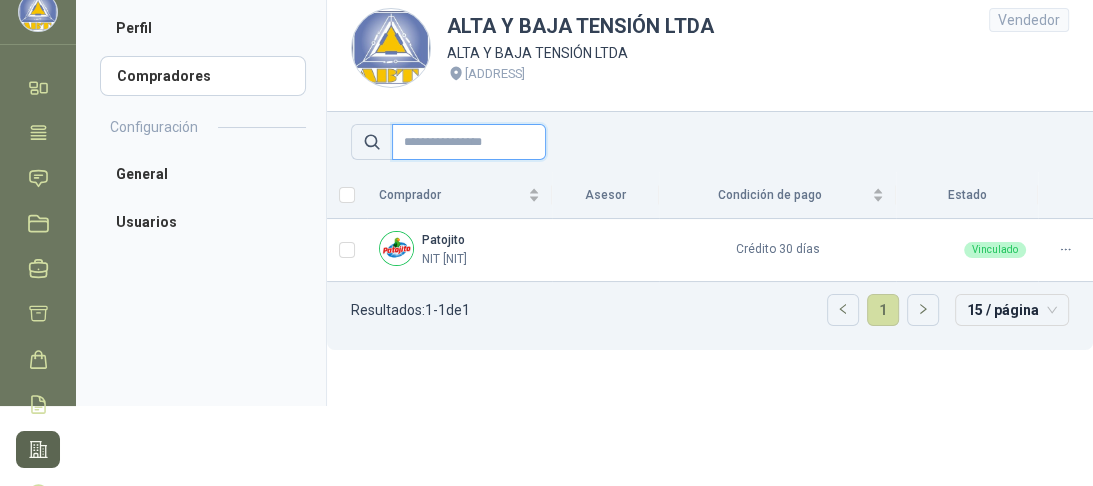 click at bounding box center [469, 142] 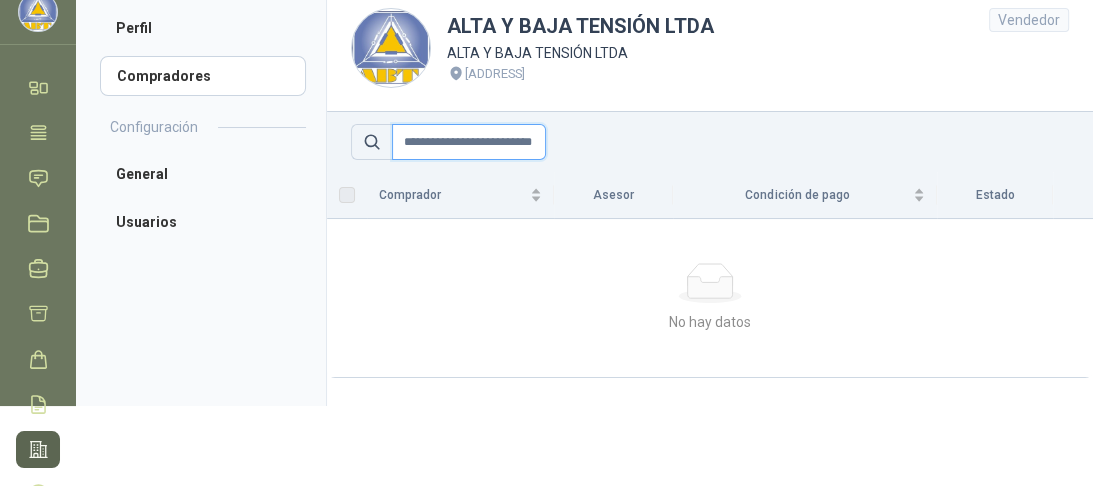 click on "**********" at bounding box center (469, 142) 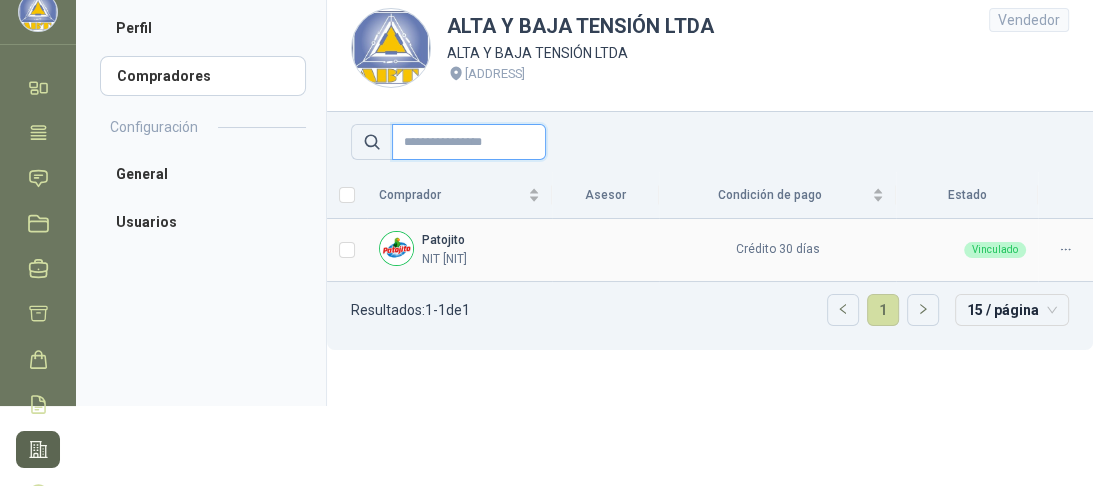 click at bounding box center [469, 142] 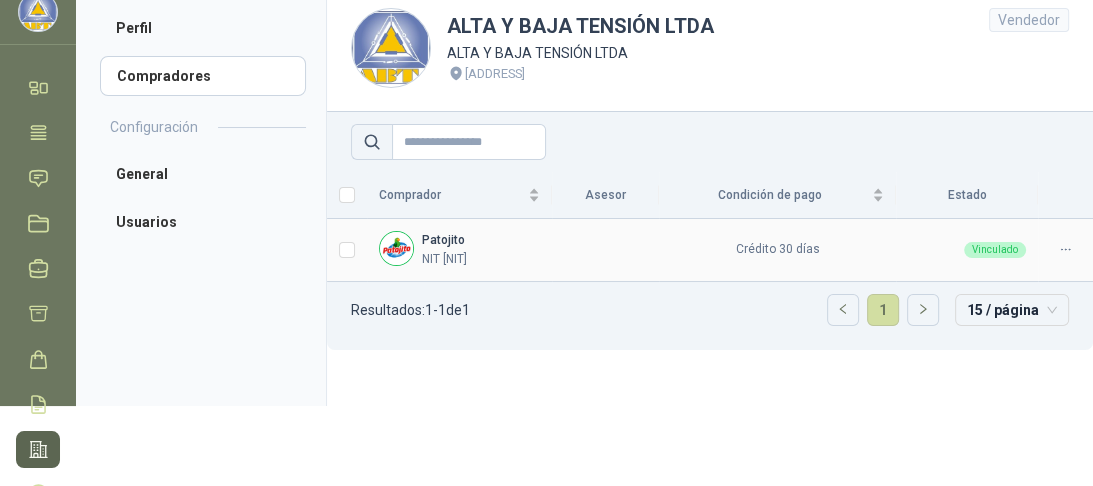 click at bounding box center (1065, 249) 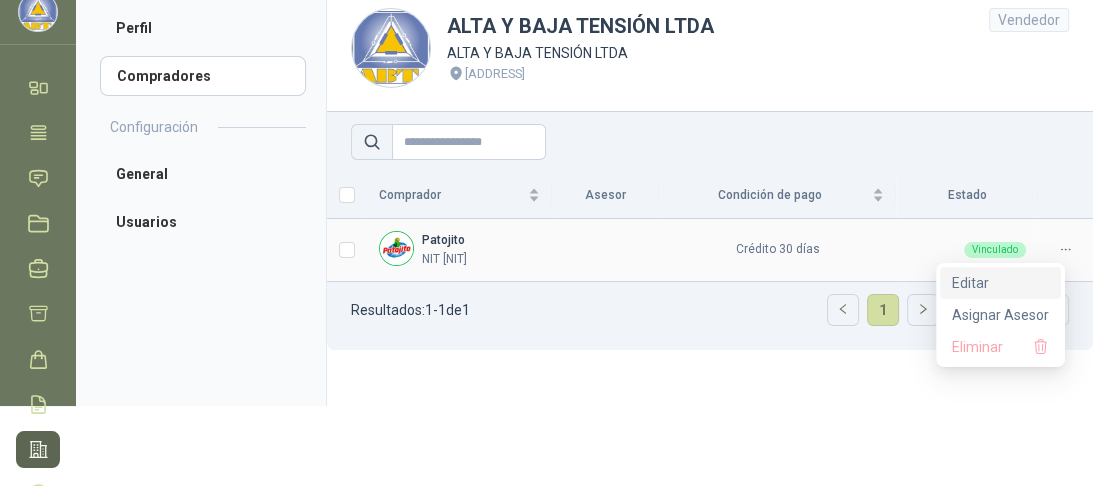 click on "Editar" at bounding box center [1000, 283] 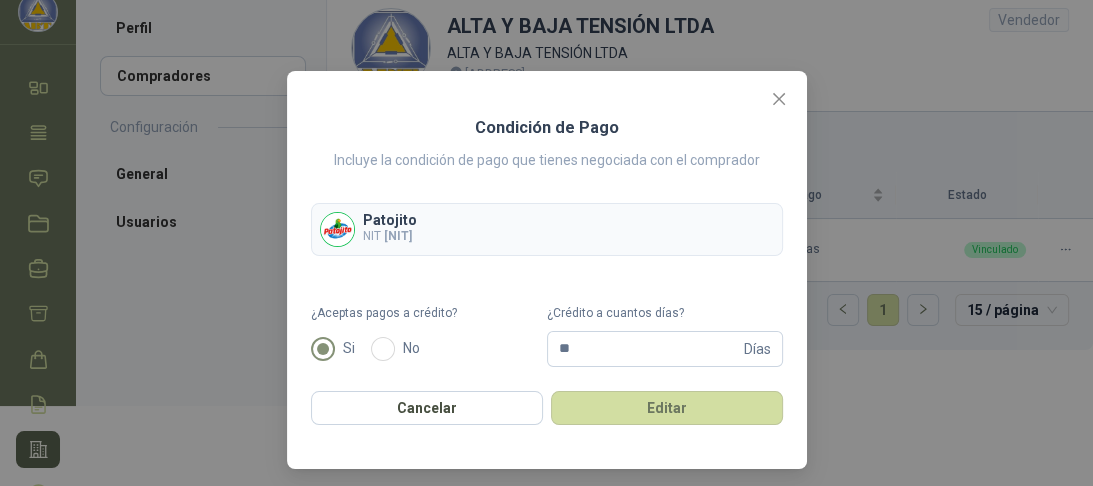 scroll, scrollTop: 35, scrollLeft: 0, axis: vertical 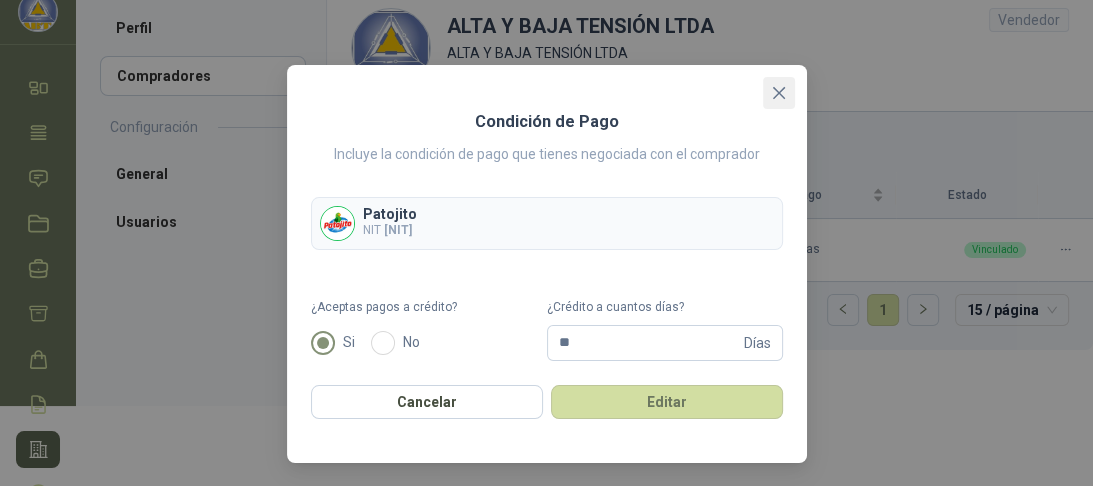 click 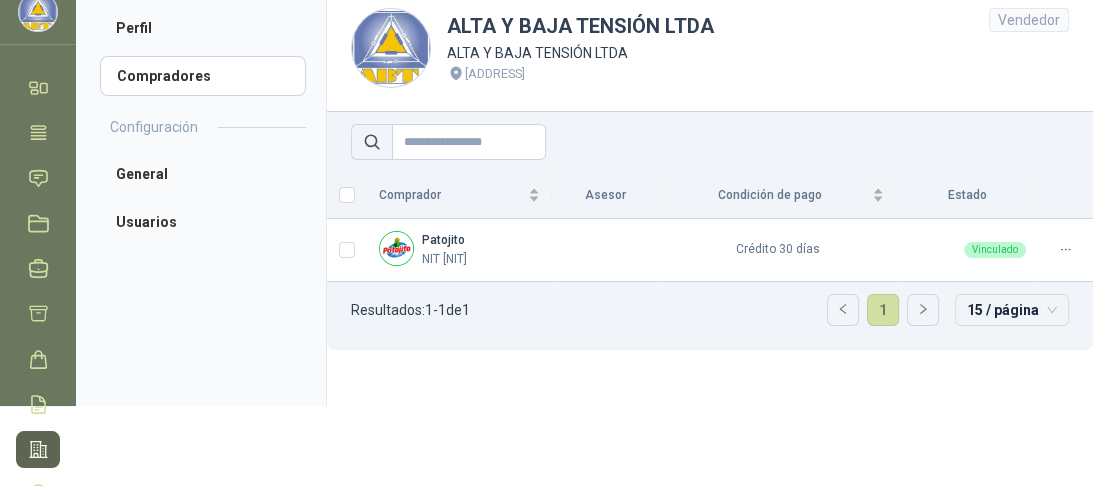 scroll, scrollTop: 0, scrollLeft: 0, axis: both 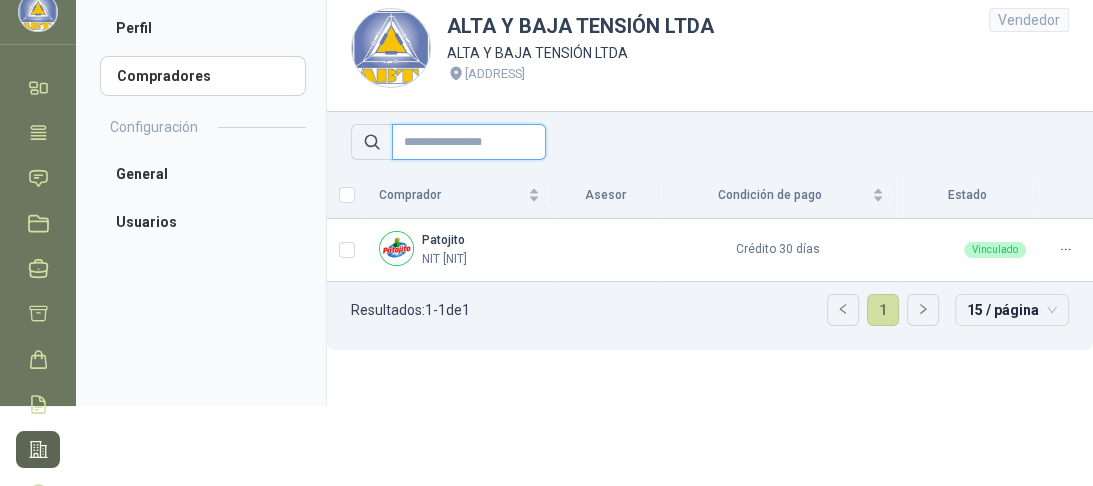 click at bounding box center [469, 142] 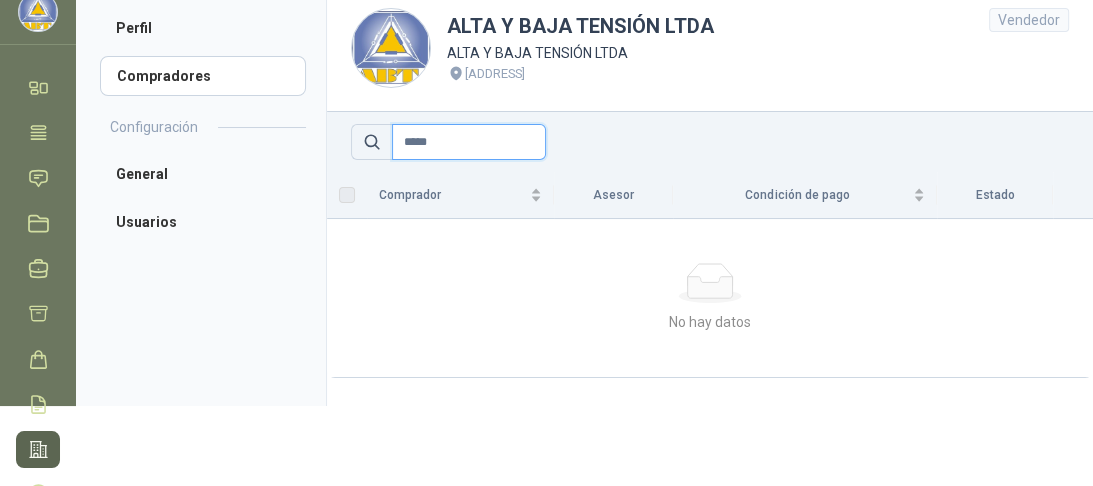 click on "*****" at bounding box center [469, 142] 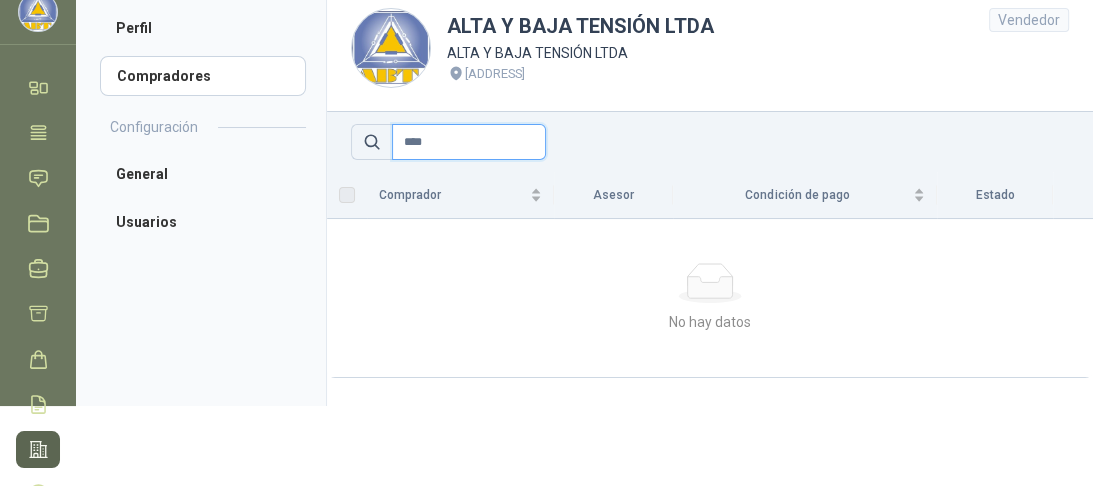 click on "****" at bounding box center [469, 142] 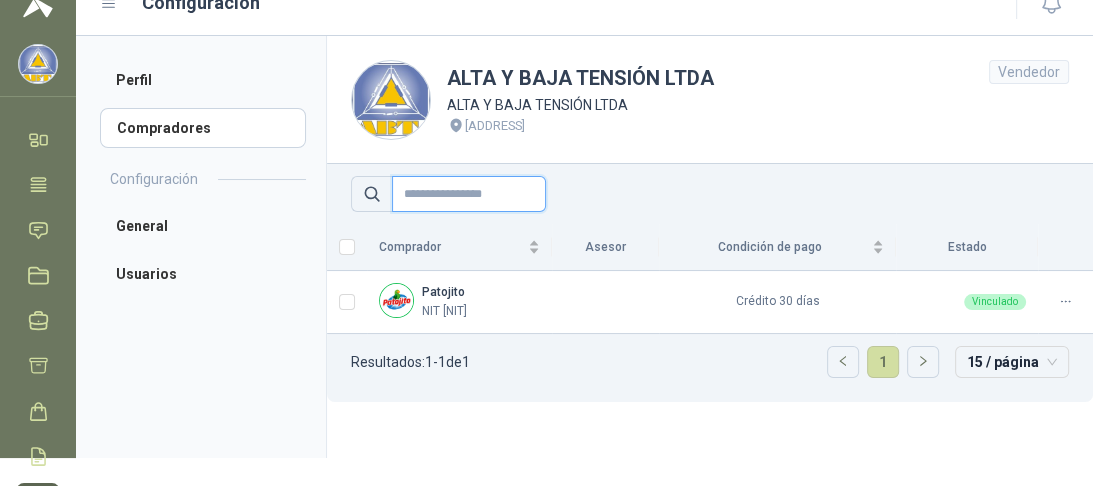 scroll, scrollTop: 0, scrollLeft: 0, axis: both 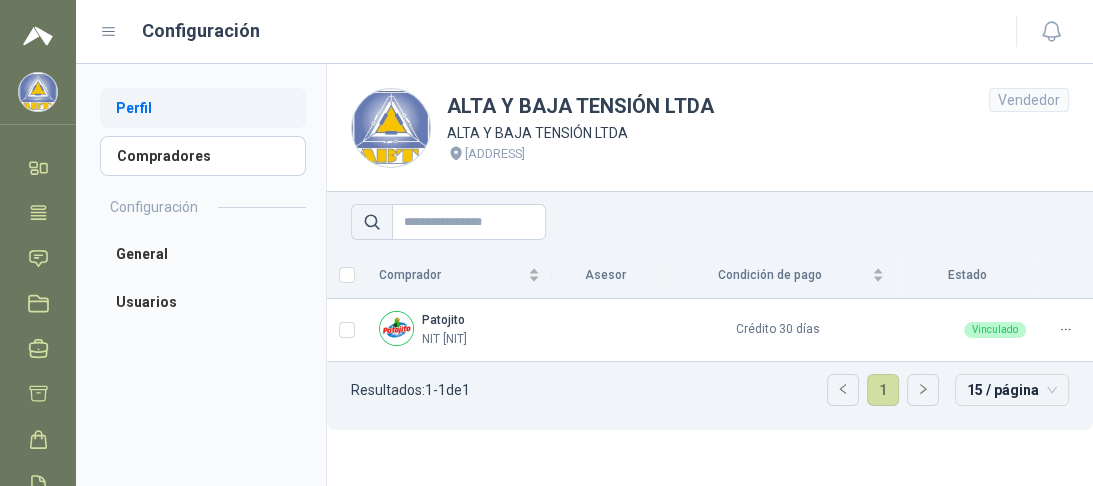 click on "Perfil" at bounding box center (203, 108) 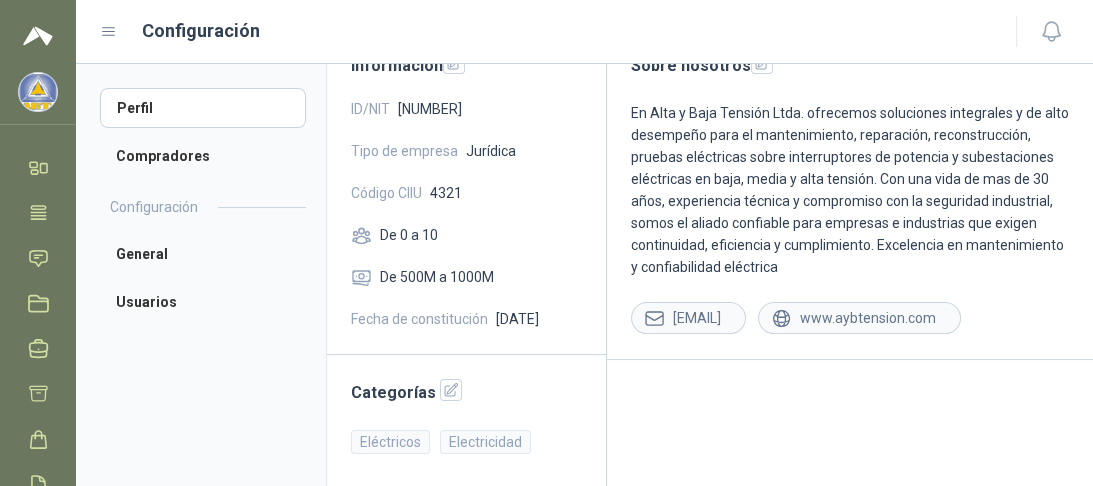 scroll, scrollTop: 168, scrollLeft: 0, axis: vertical 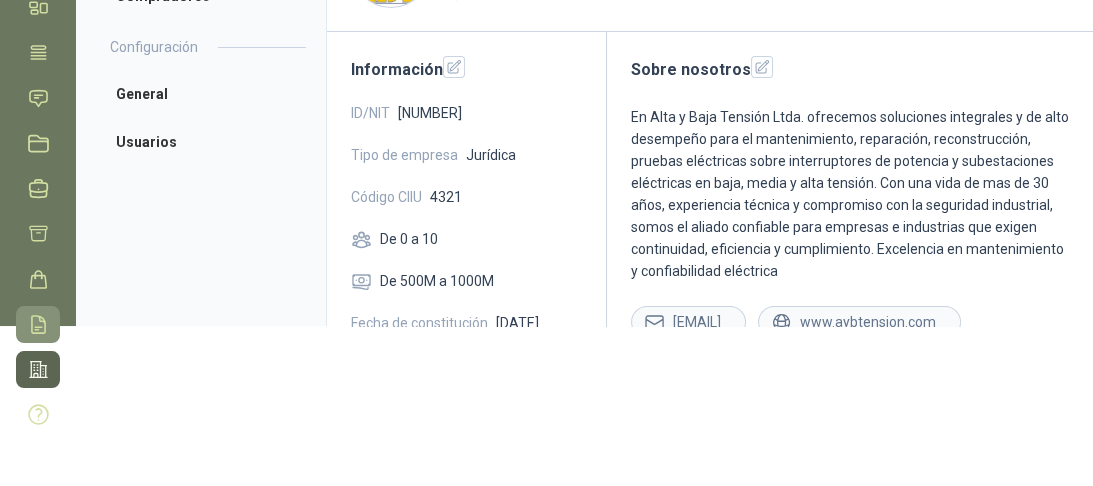 click on "Remisiones" at bounding box center [38, 324] 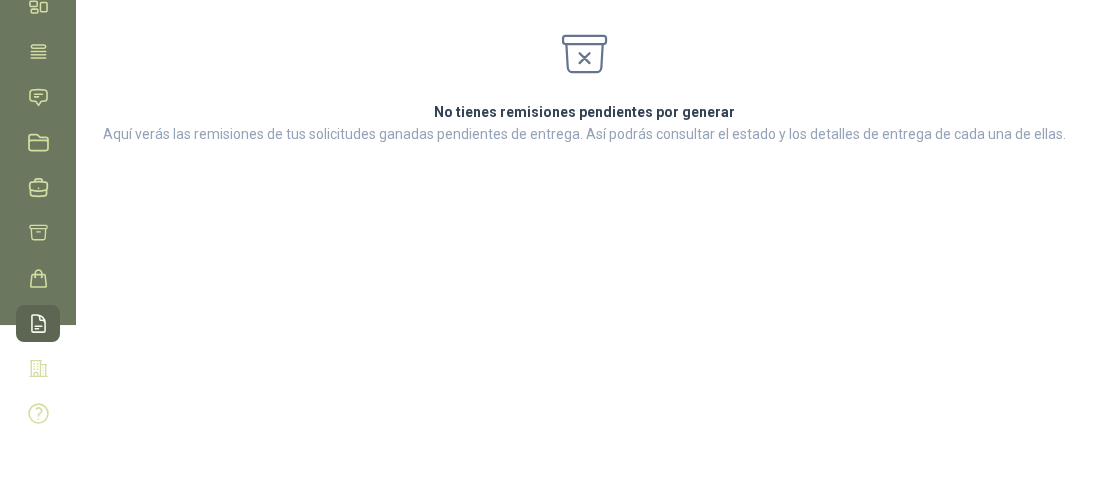 scroll, scrollTop: 164, scrollLeft: 0, axis: vertical 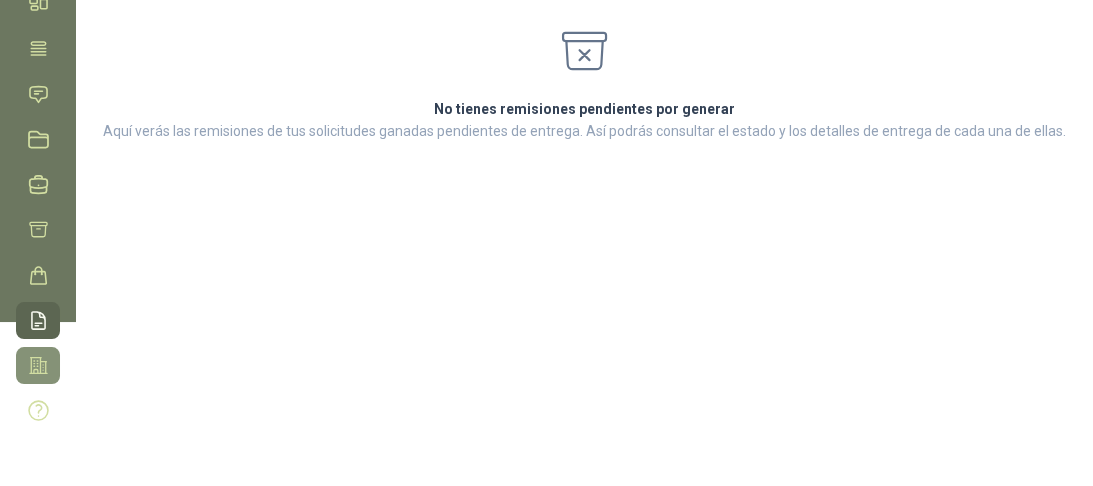 click 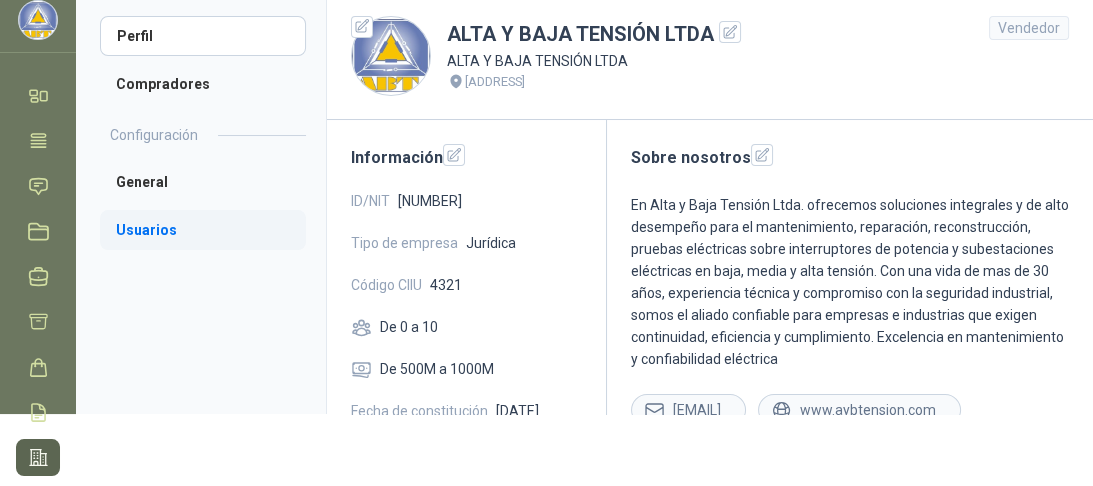 scroll, scrollTop: 0, scrollLeft: 0, axis: both 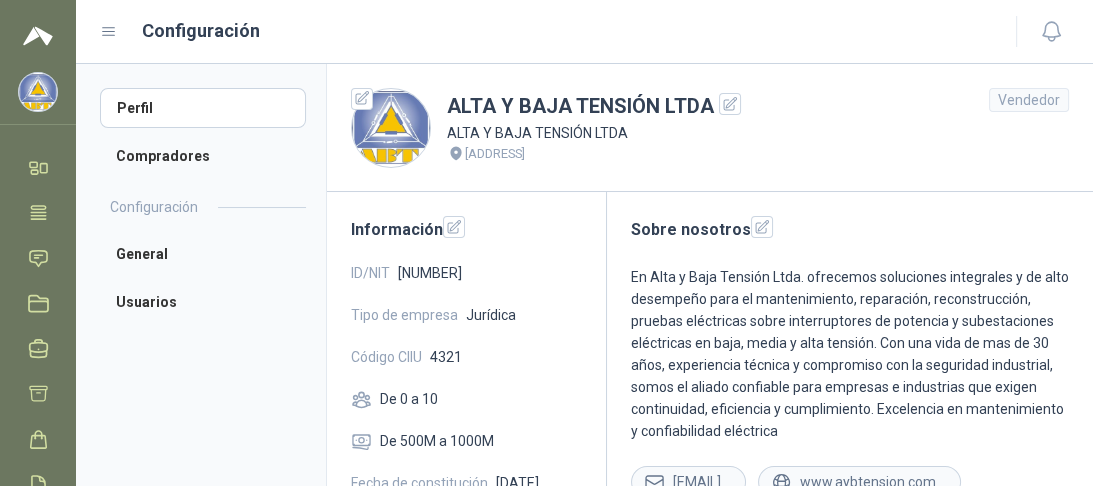 click 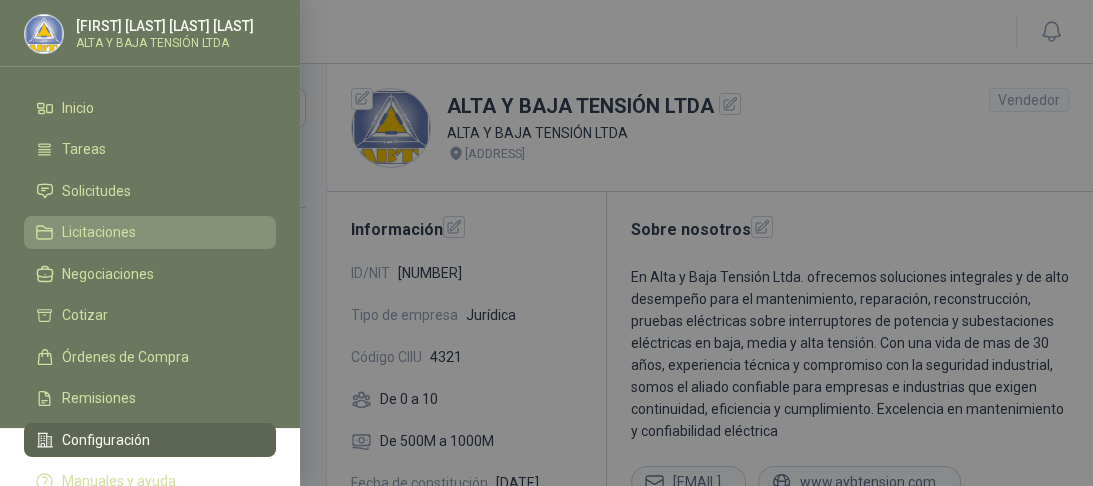 scroll, scrollTop: 0, scrollLeft: 0, axis: both 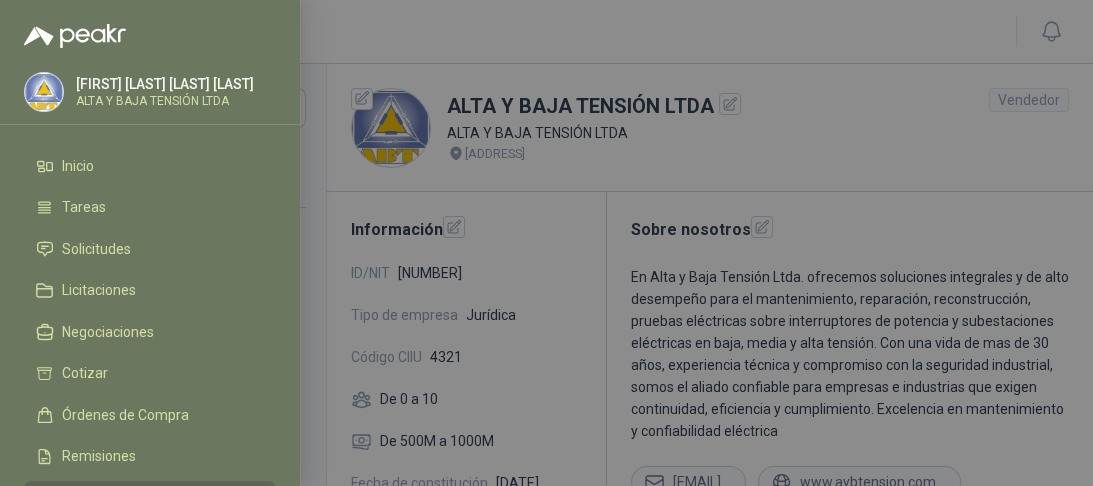 click on "[FIRST] [LAST] [LAST]" at bounding box center [165, 84] 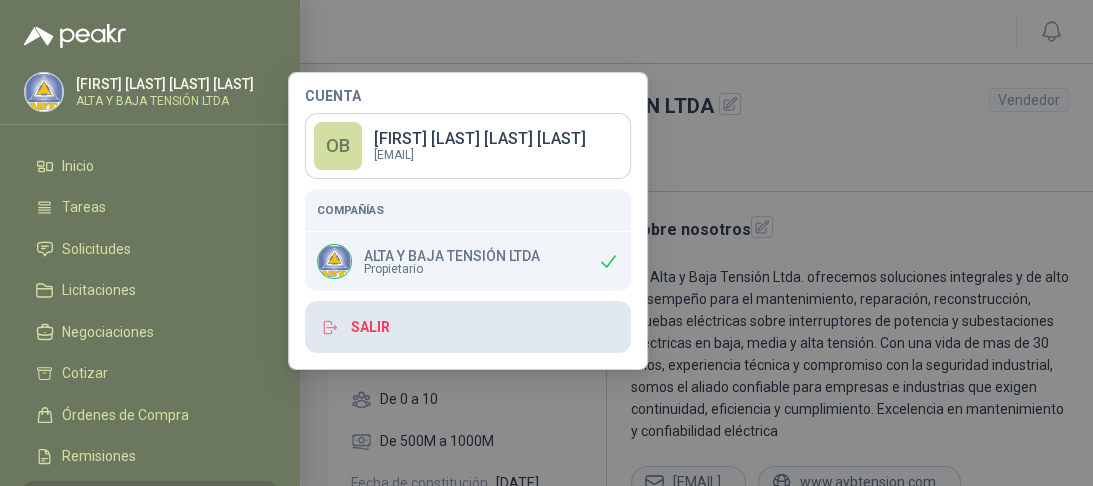click on "Salir" at bounding box center (468, 327) 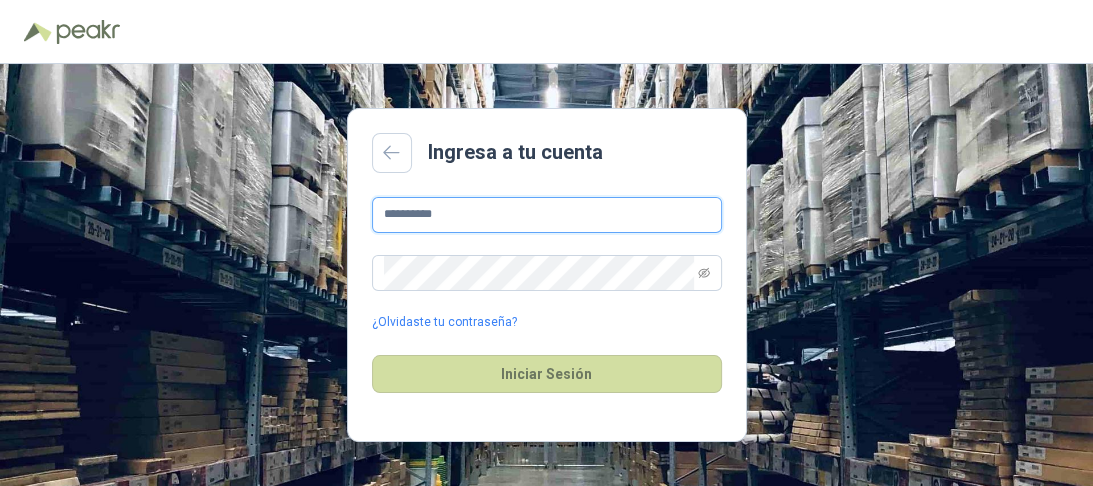 click on "**********" at bounding box center (547, 215) 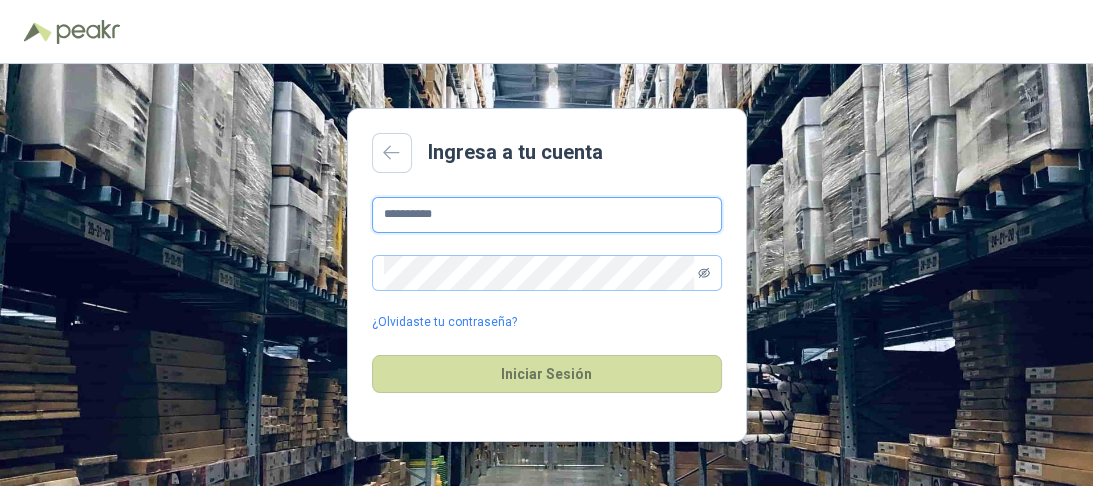 click 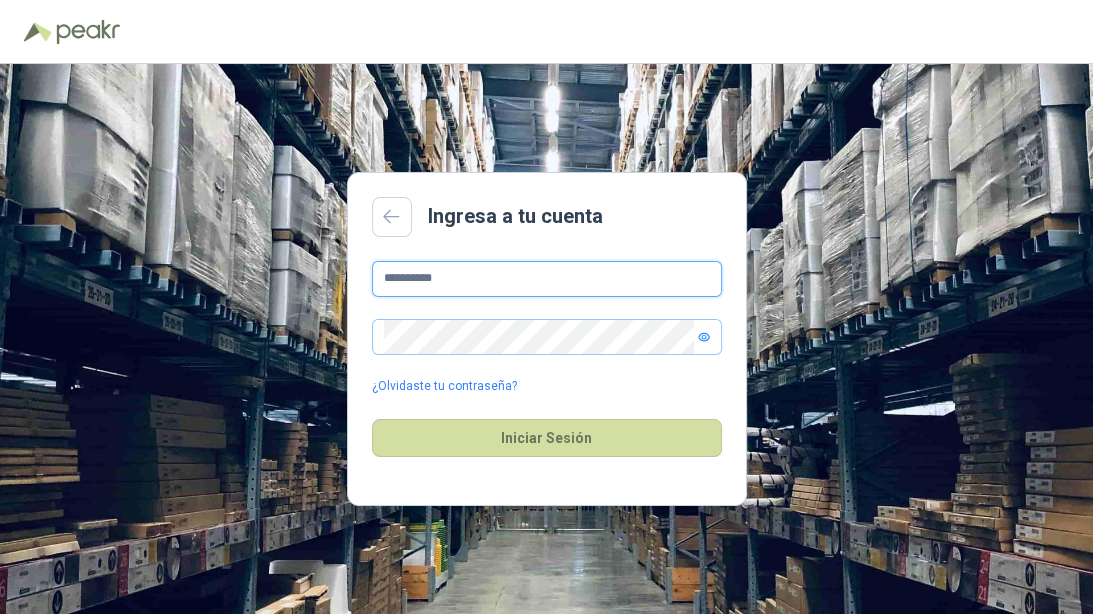 drag, startPoint x: 552, startPoint y: 284, endPoint x: 351, endPoint y: 269, distance: 201.55893 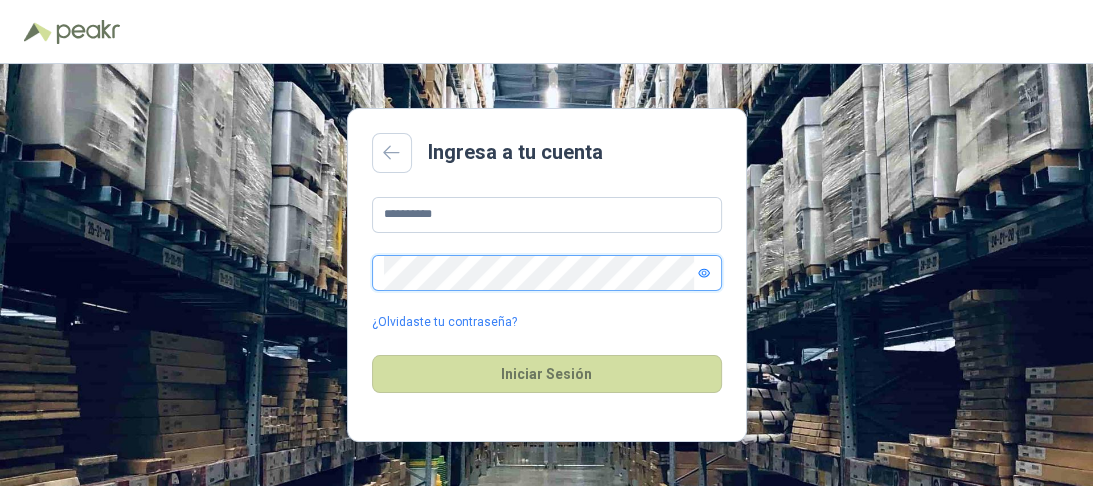 click at bounding box center (547, 273) 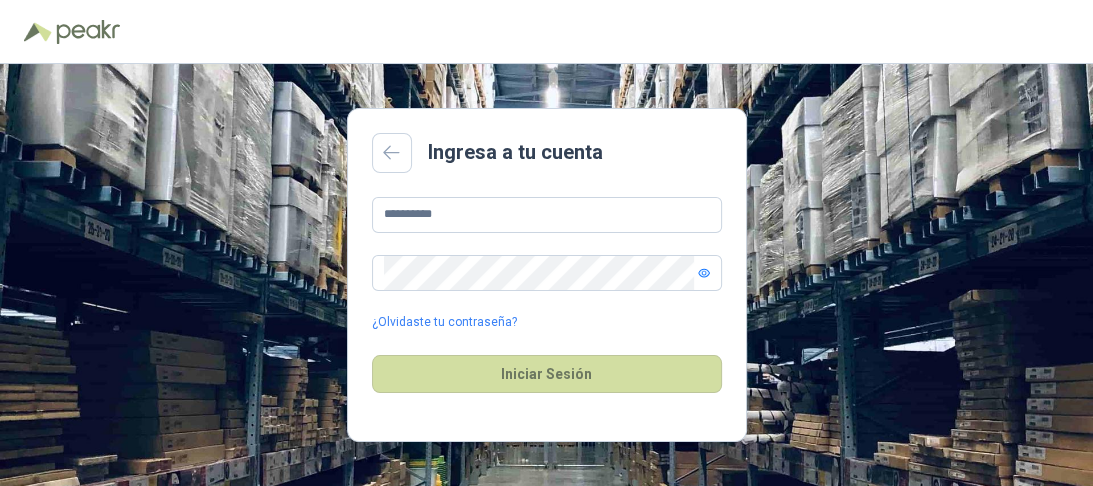 click at bounding box center [88, 32] 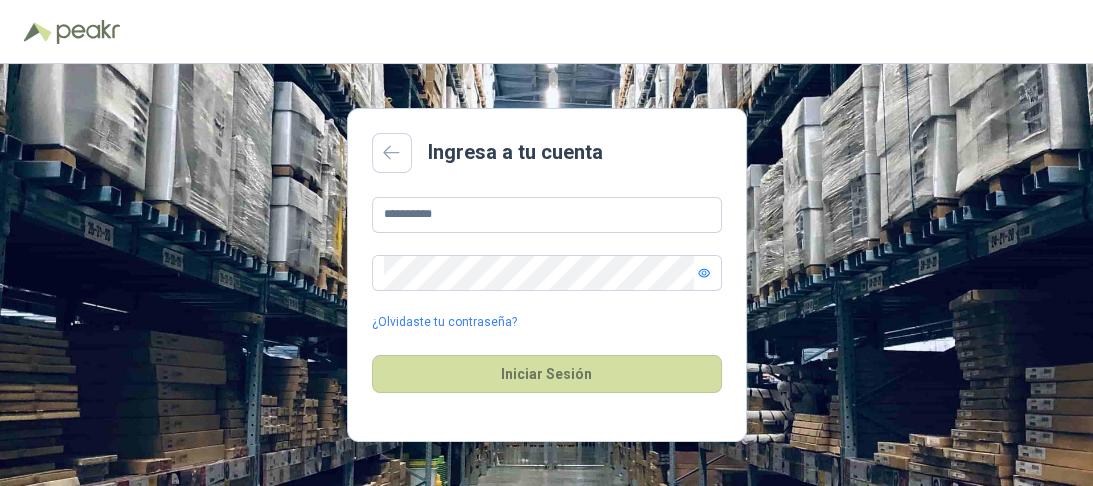 click at bounding box center (88, 32) 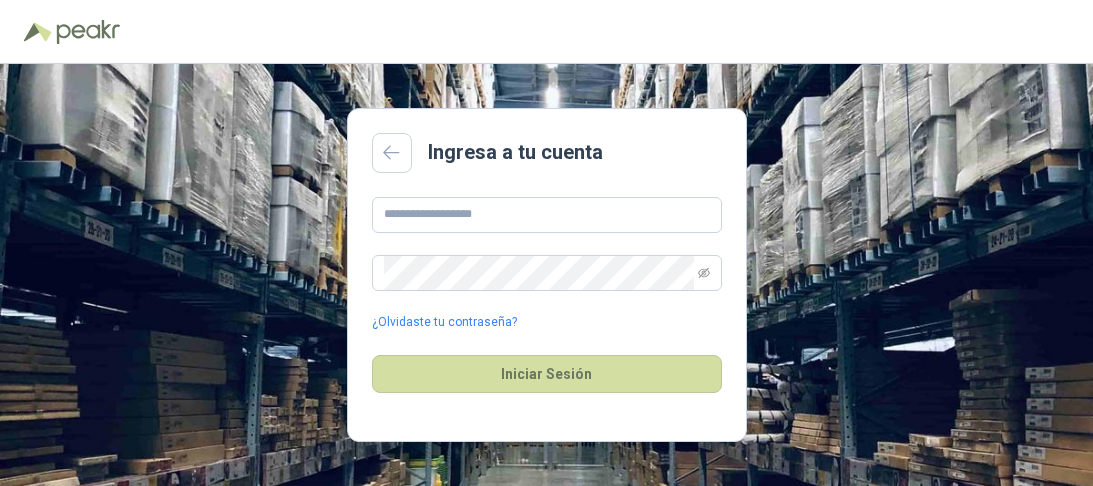 scroll, scrollTop: 0, scrollLeft: 0, axis: both 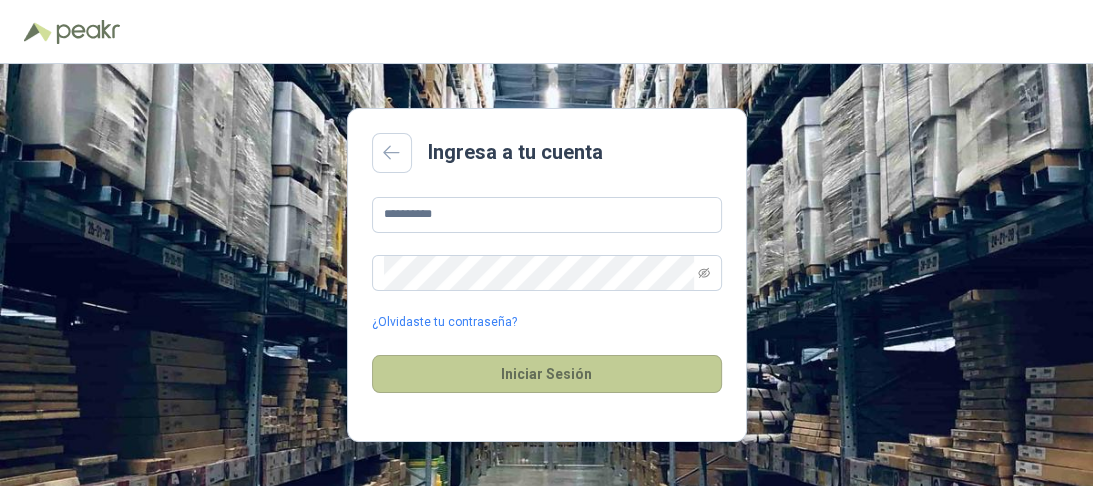 click on "Iniciar Sesión" at bounding box center [547, 374] 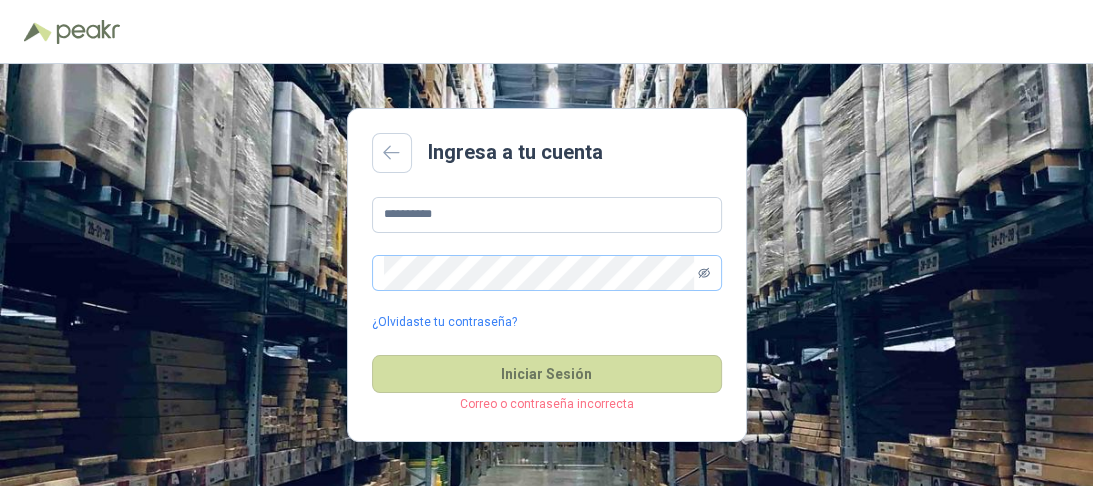 click 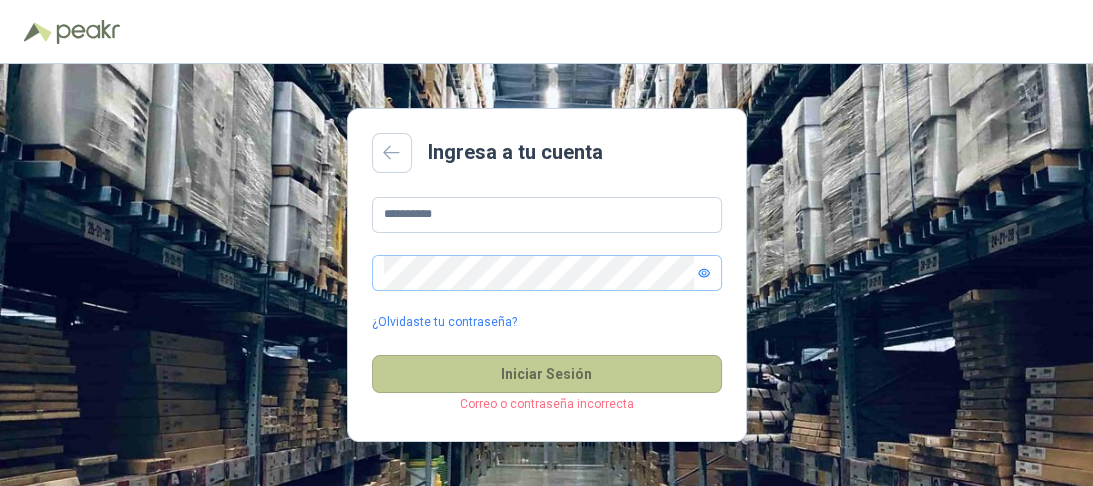 click on "Iniciar Sesión" at bounding box center [547, 374] 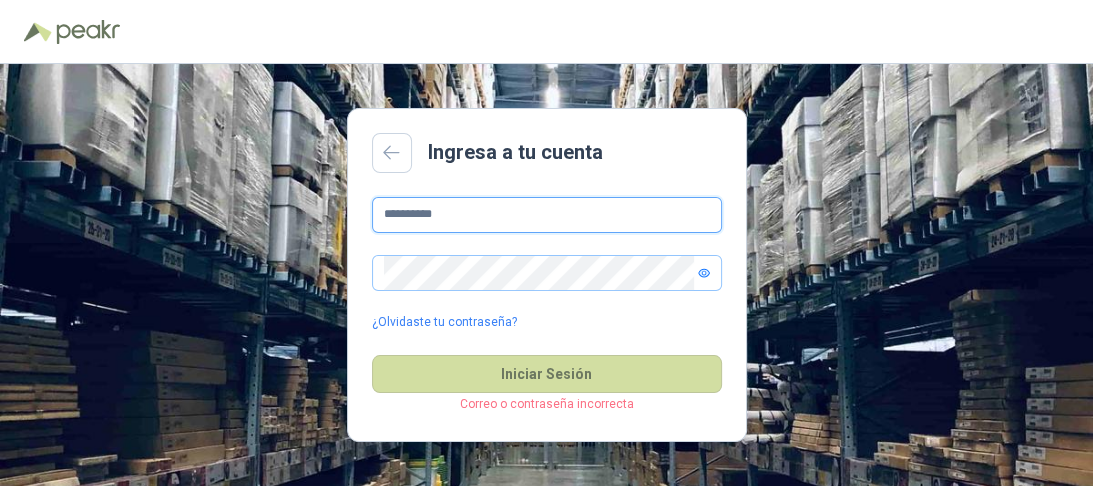 click on "**********" at bounding box center (547, 215) 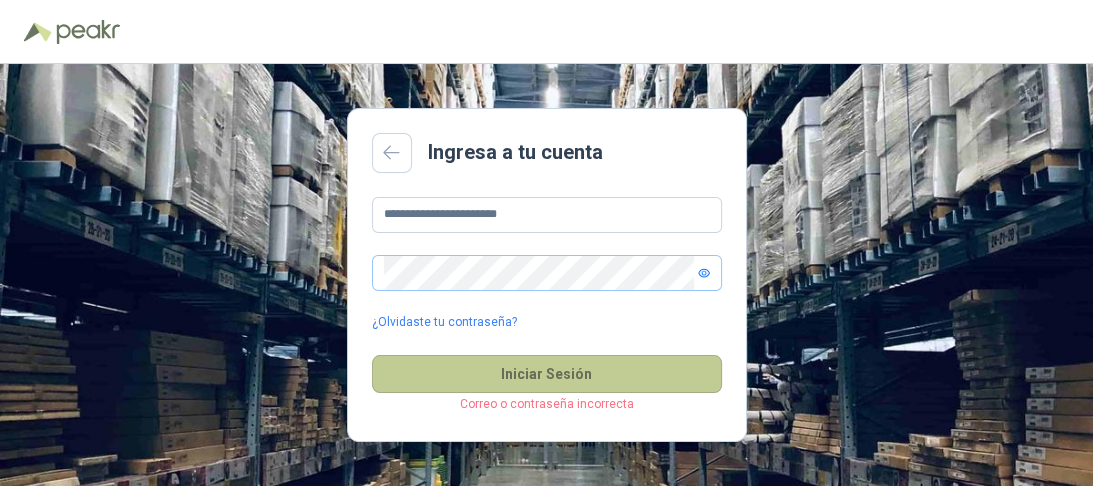 click on "Iniciar Sesión" at bounding box center (547, 374) 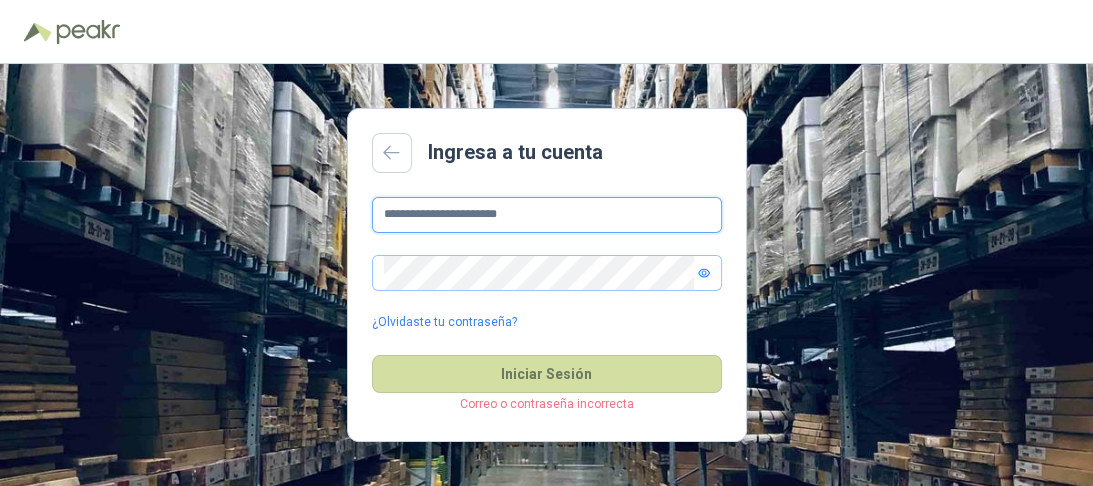 drag, startPoint x: 434, startPoint y: 215, endPoint x: 464, endPoint y: 216, distance: 30.016663 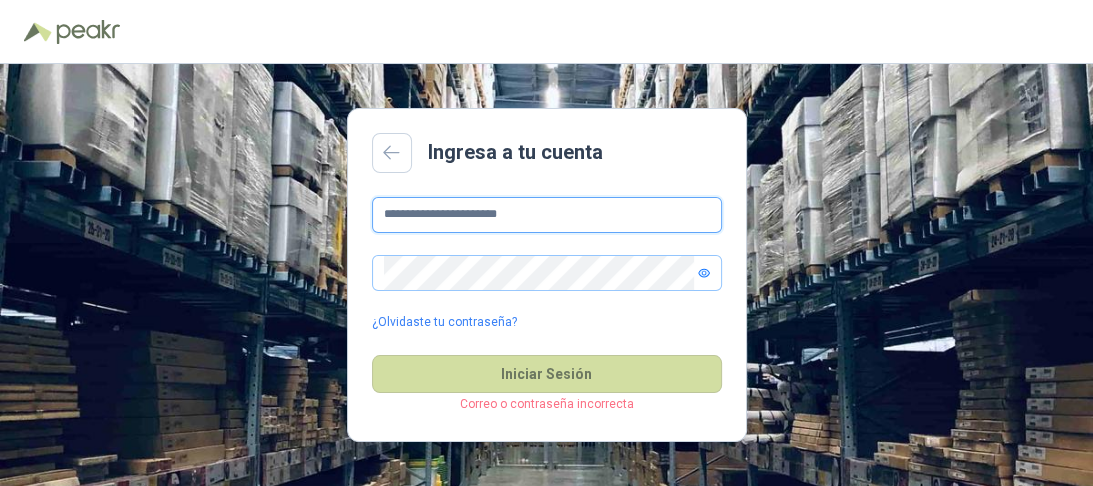 drag, startPoint x: 541, startPoint y: 216, endPoint x: 333, endPoint y: 220, distance: 208.03845 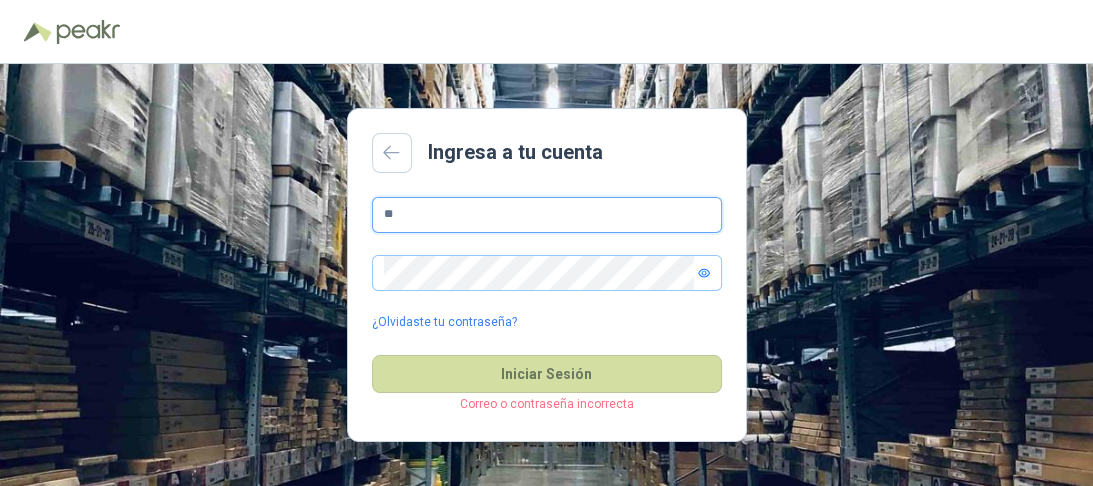 type on "**********" 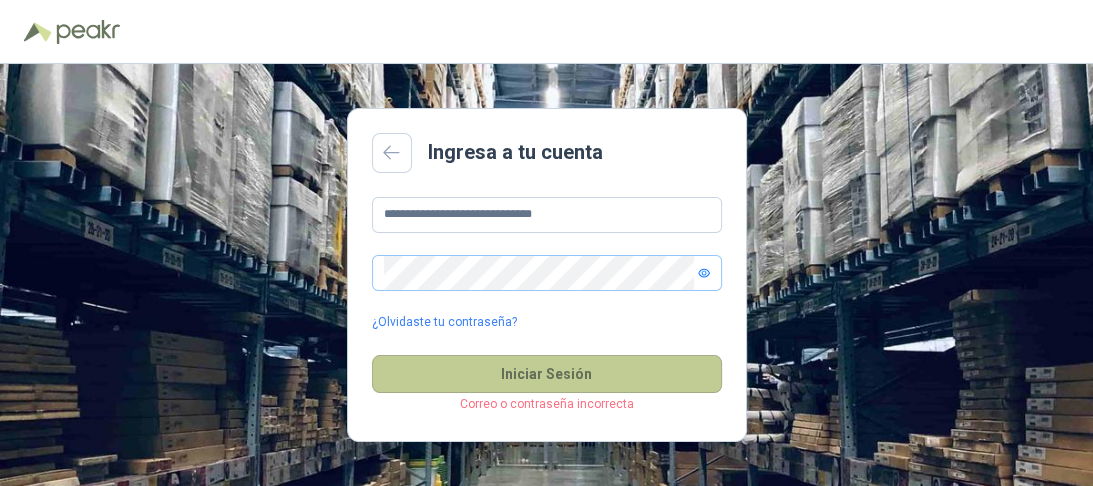 click on "Iniciar Sesión" at bounding box center (547, 374) 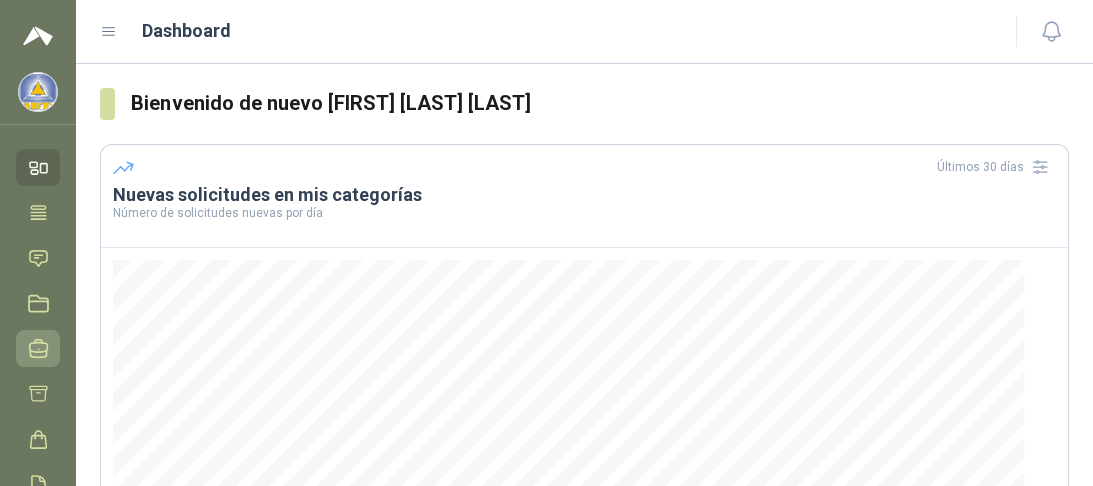 click 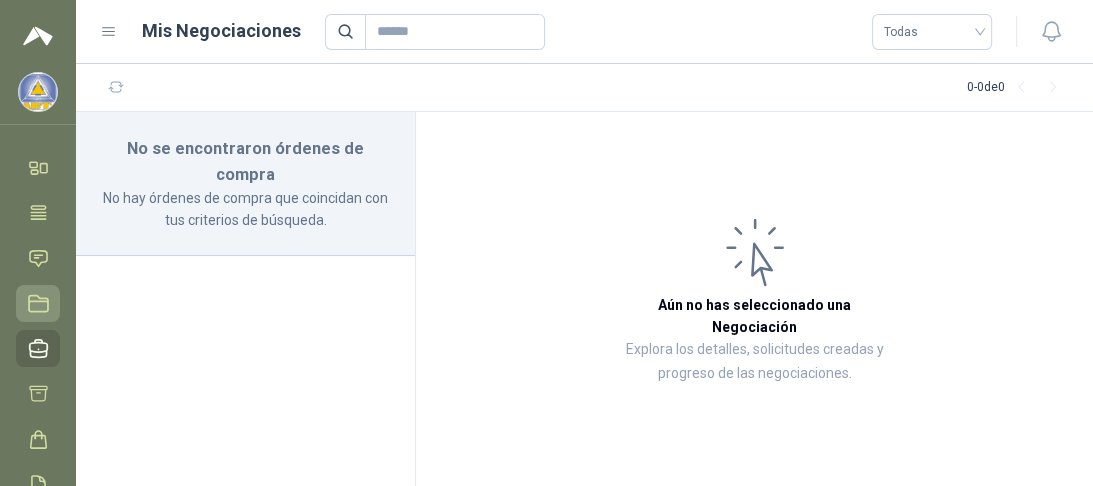 click 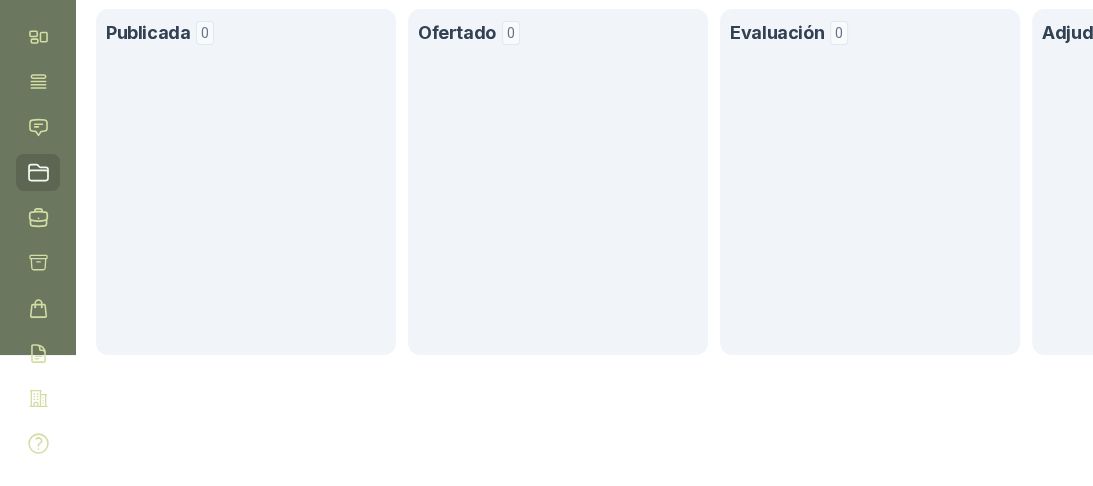 scroll, scrollTop: 160, scrollLeft: 0, axis: vertical 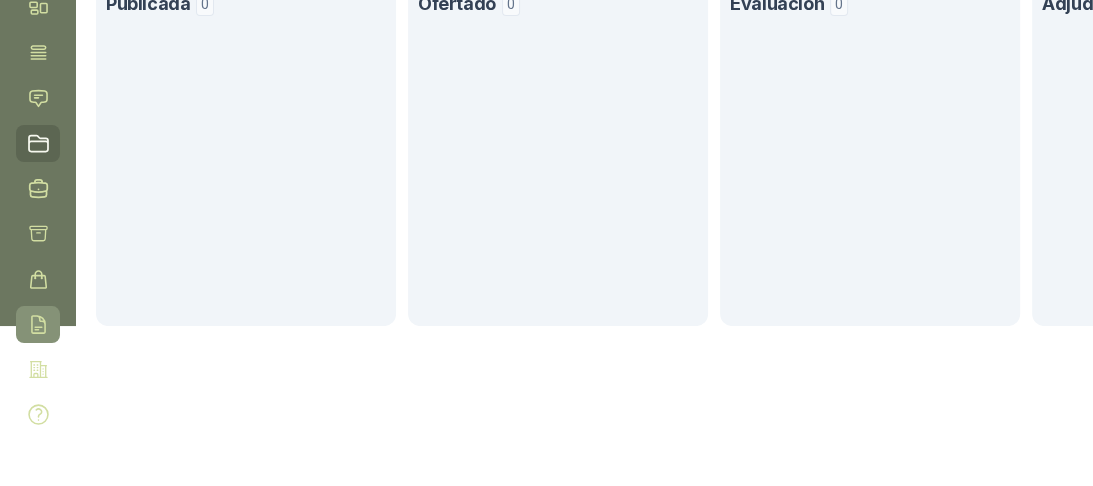 click 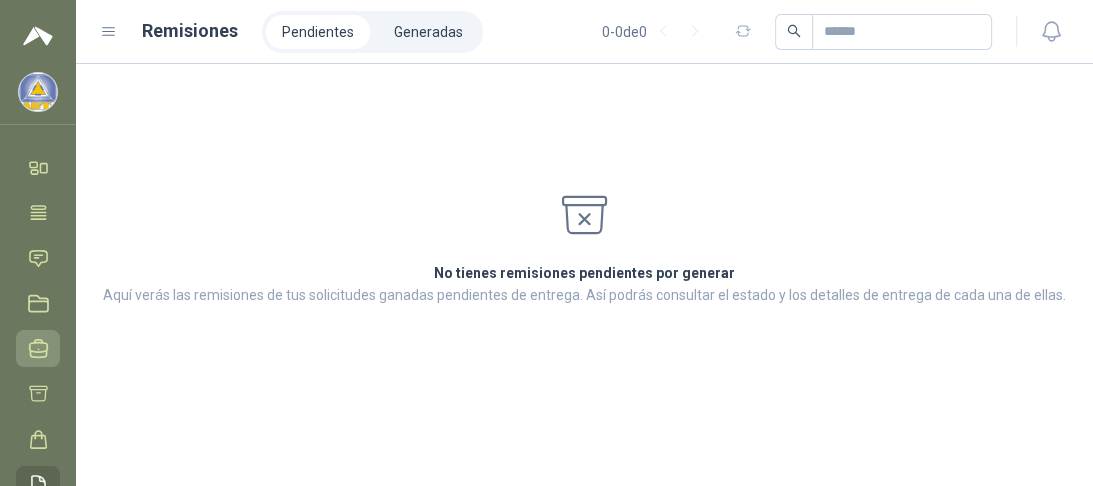 scroll, scrollTop: 80, scrollLeft: 0, axis: vertical 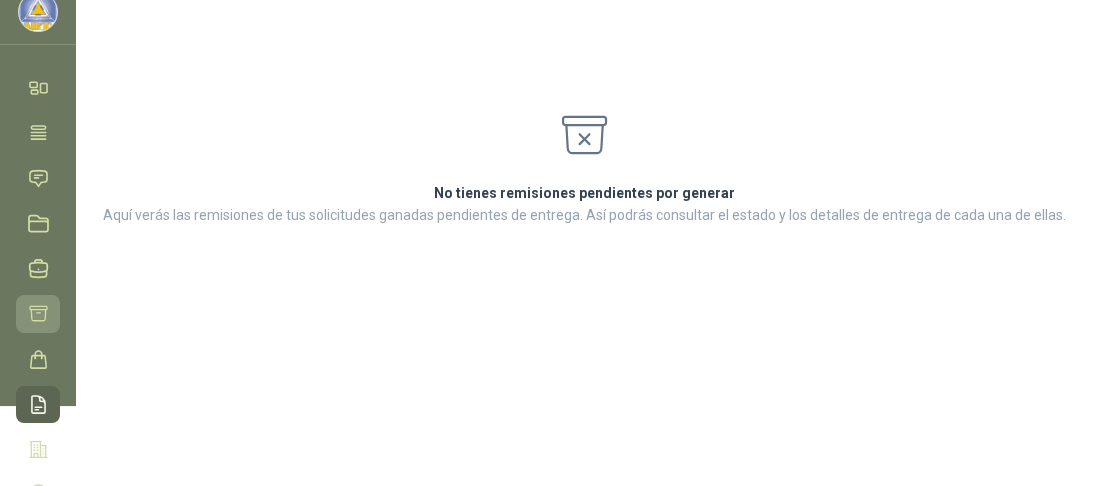 click 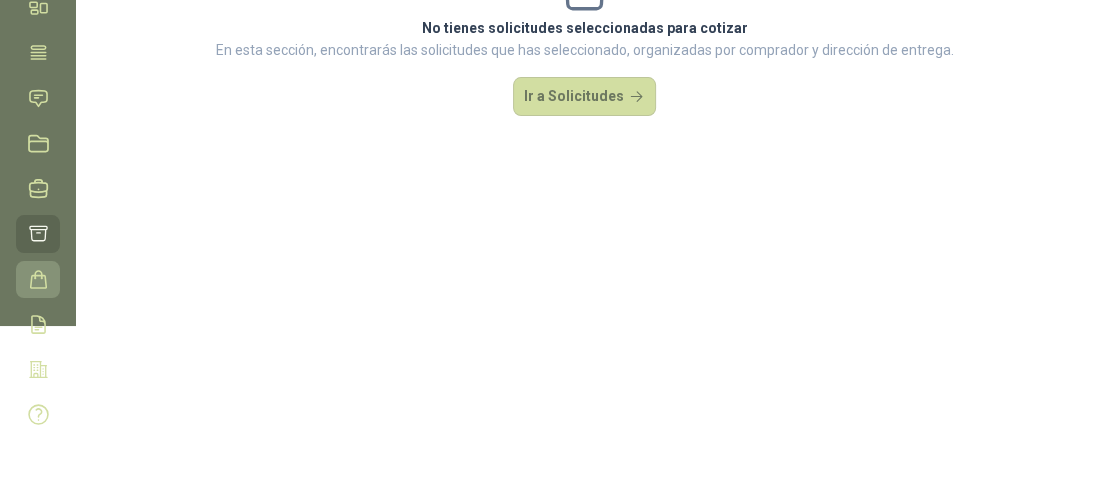 scroll, scrollTop: 0, scrollLeft: 0, axis: both 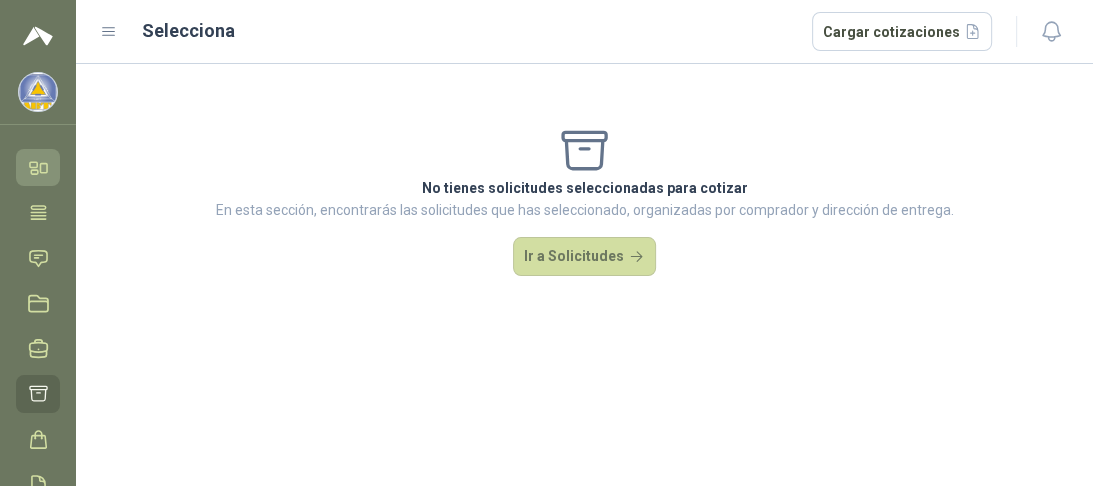 click 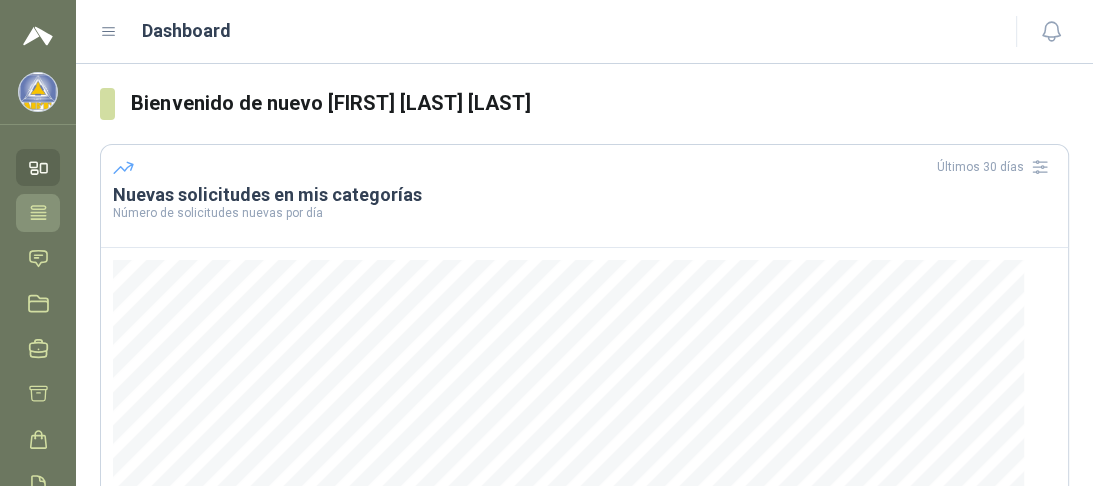 click 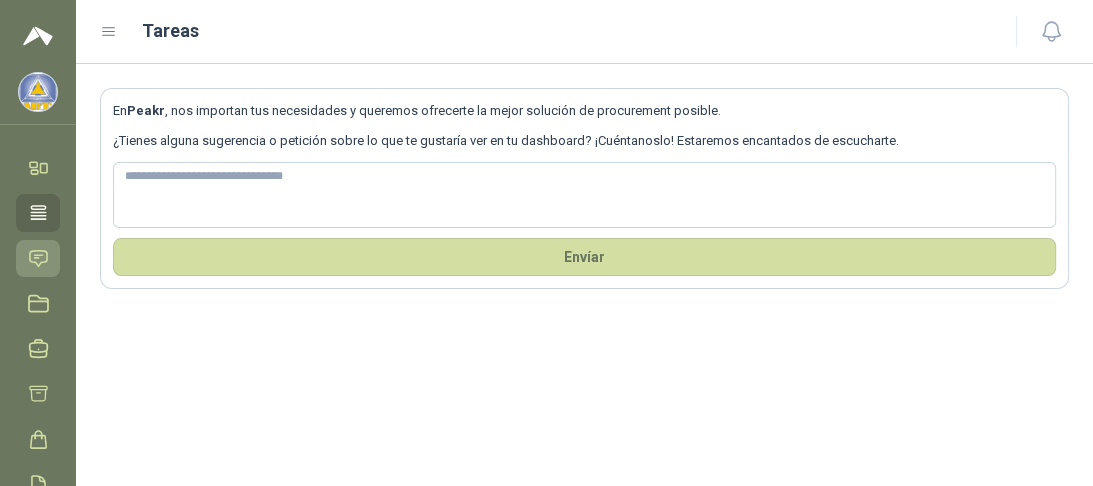 click on "Solicitudes" at bounding box center [38, 258] 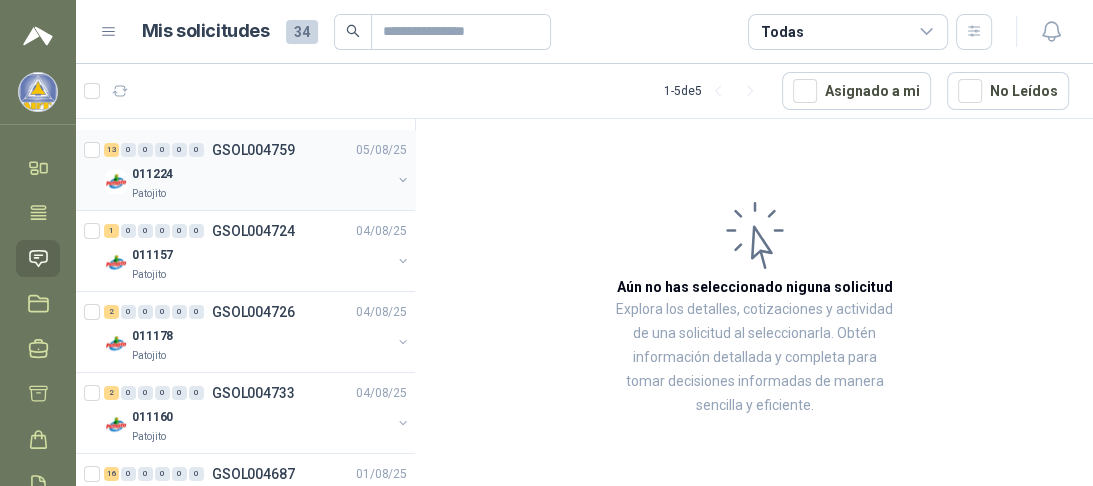 scroll, scrollTop: 241, scrollLeft: 0, axis: vertical 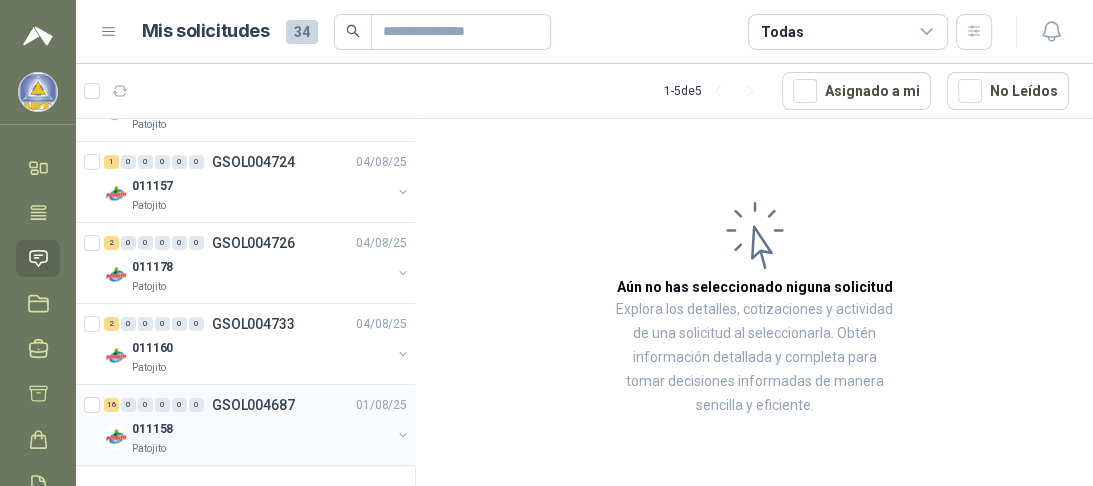 click on "011158" at bounding box center (261, 429) 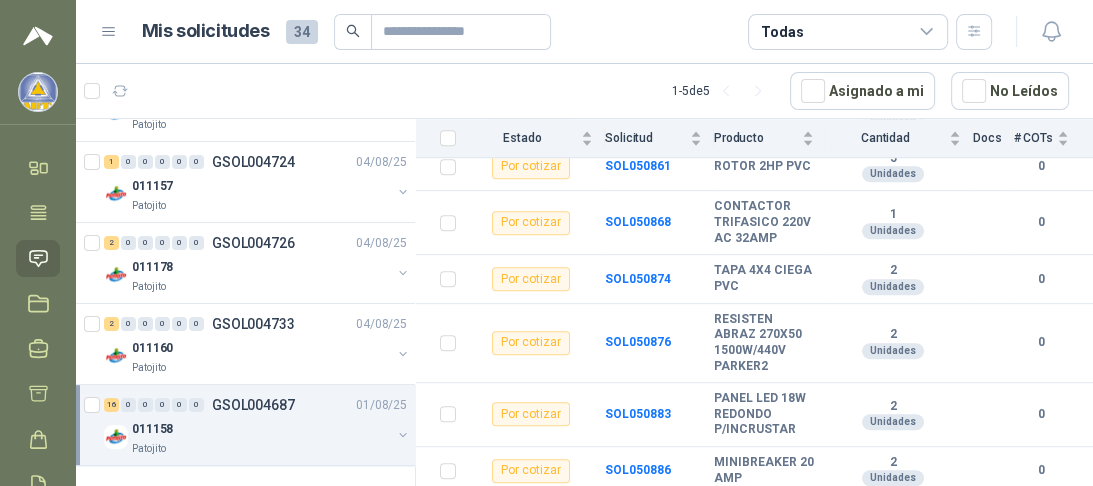 scroll, scrollTop: 888, scrollLeft: 0, axis: vertical 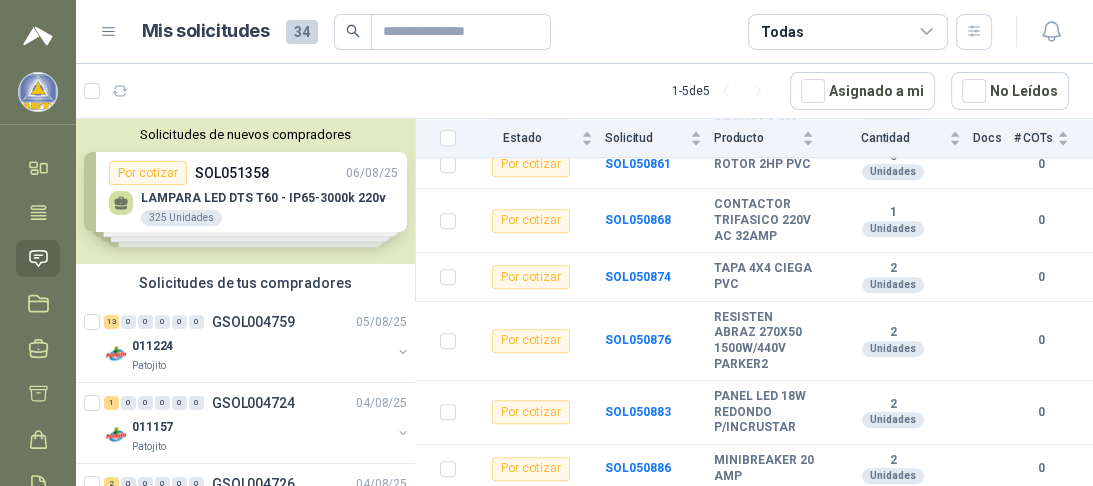 click 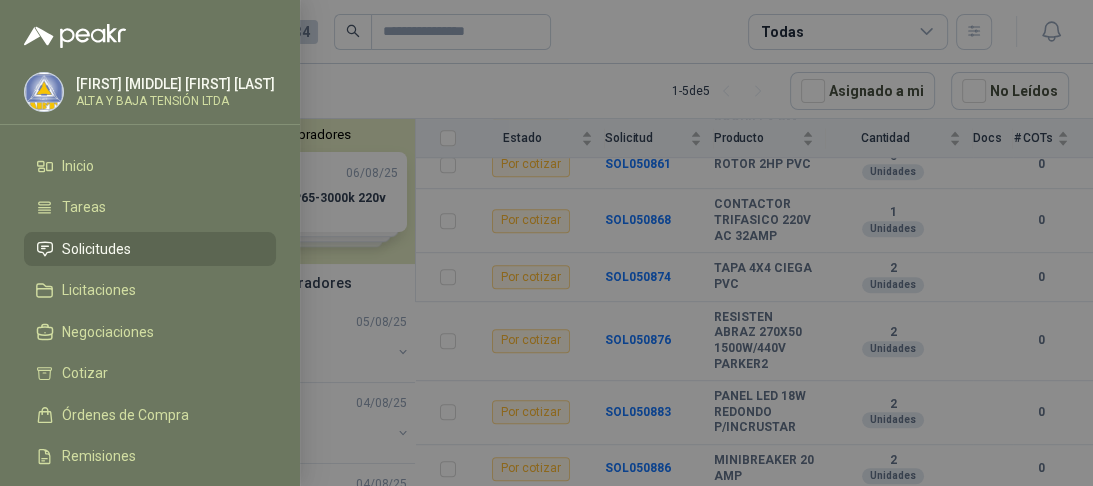 scroll, scrollTop: 880, scrollLeft: 0, axis: vertical 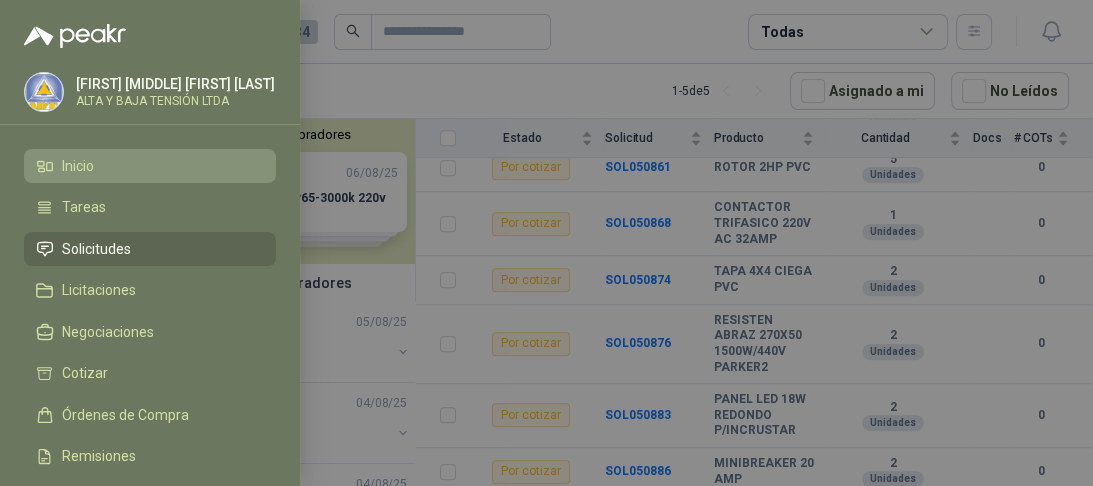 click on "Inicio" at bounding box center [78, 166] 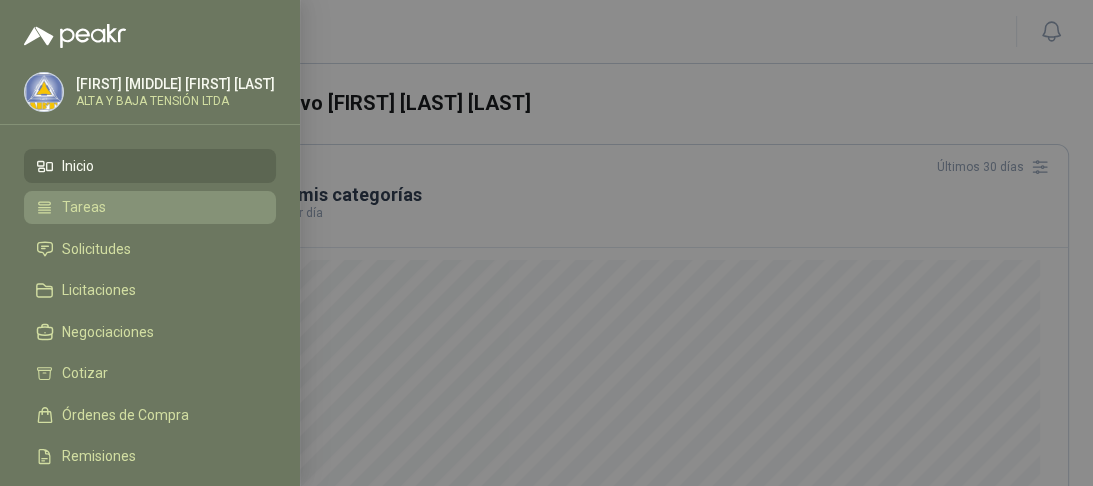 click on "Tareas" at bounding box center (84, 207) 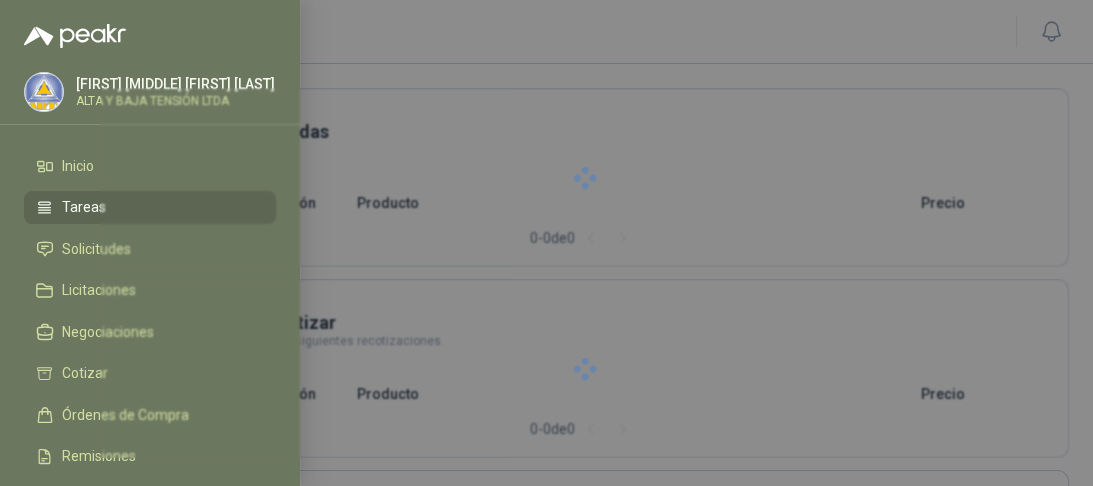 type 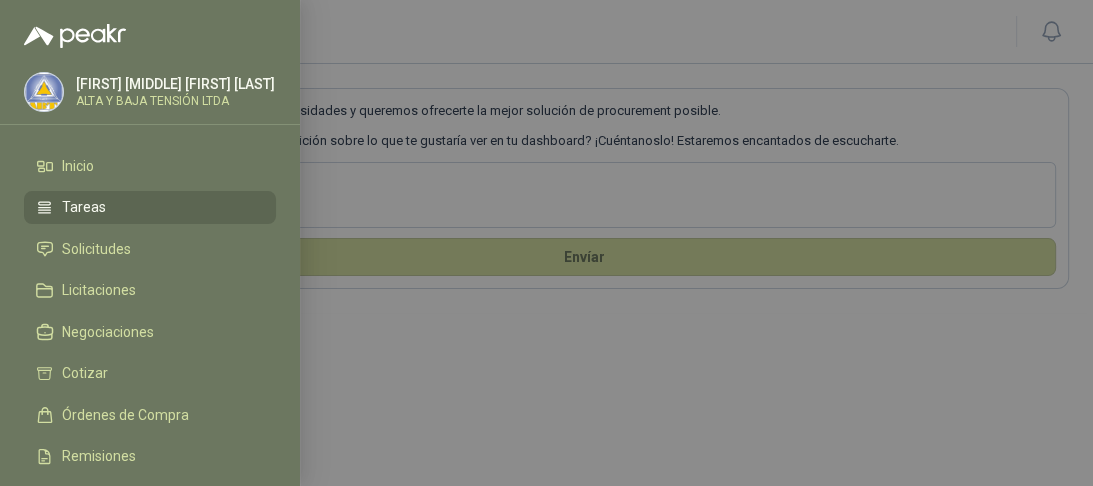 click on "[FIRST] [LAST] [LAST]" at bounding box center [175, 84] 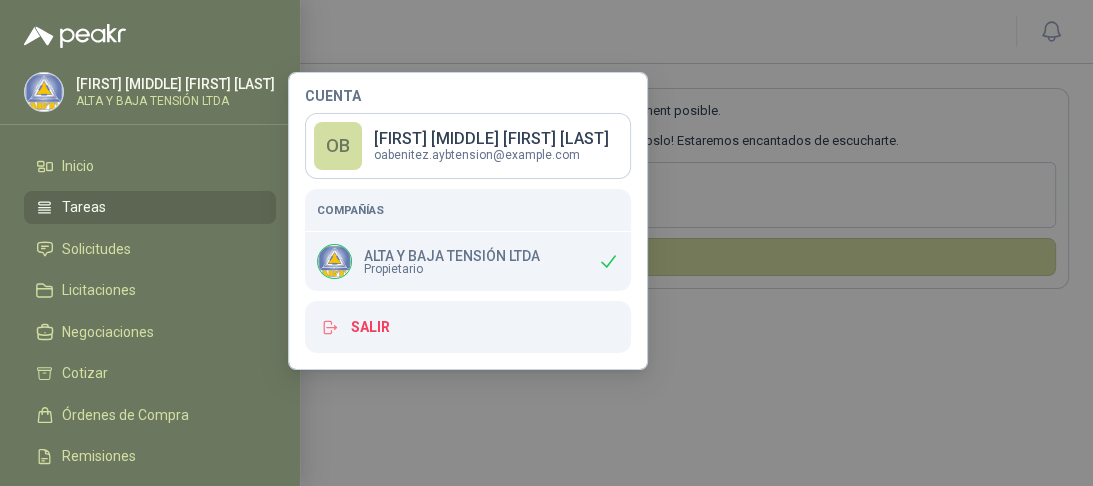 click on "Compañías" at bounding box center (468, 210) 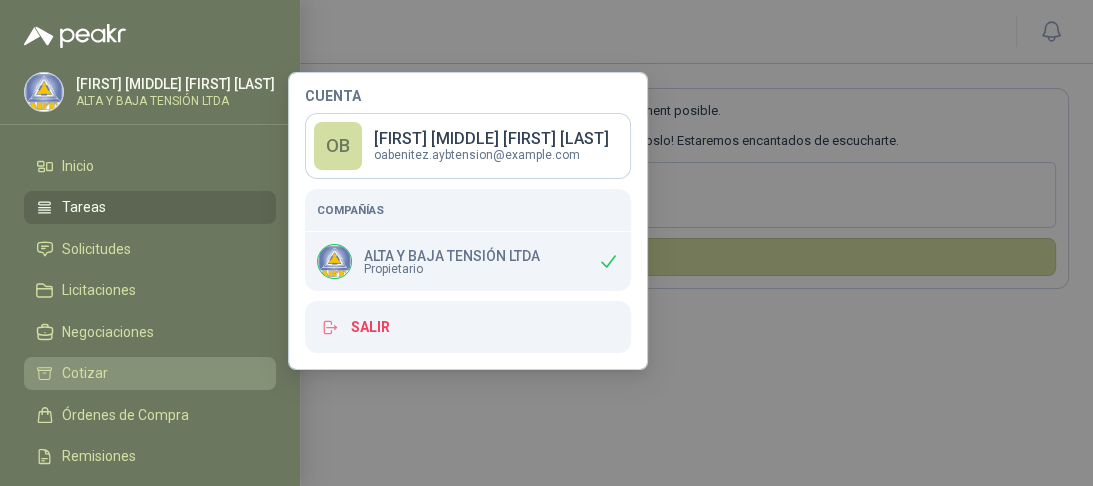 click on "Cotizar" at bounding box center (150, 374) 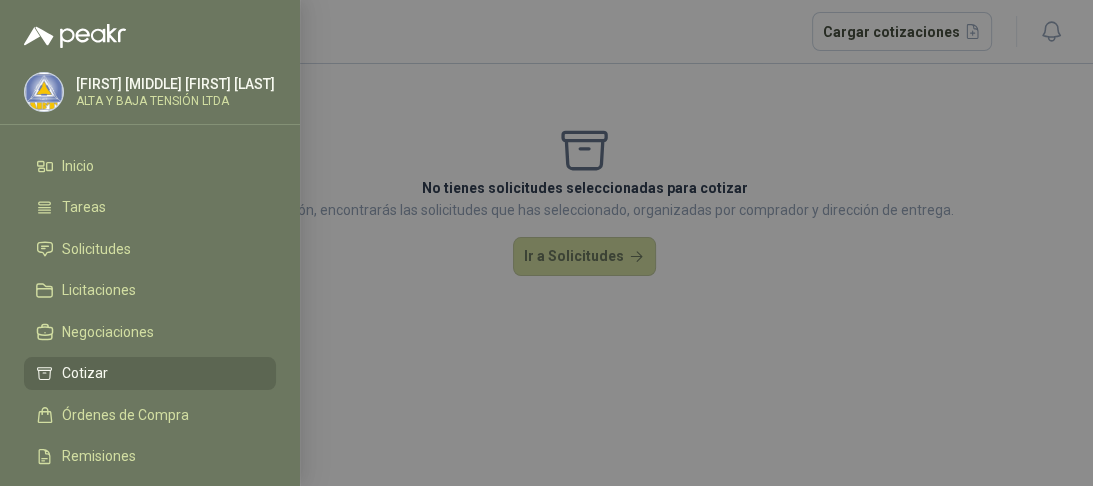 click on "Cotizar" at bounding box center (85, 373) 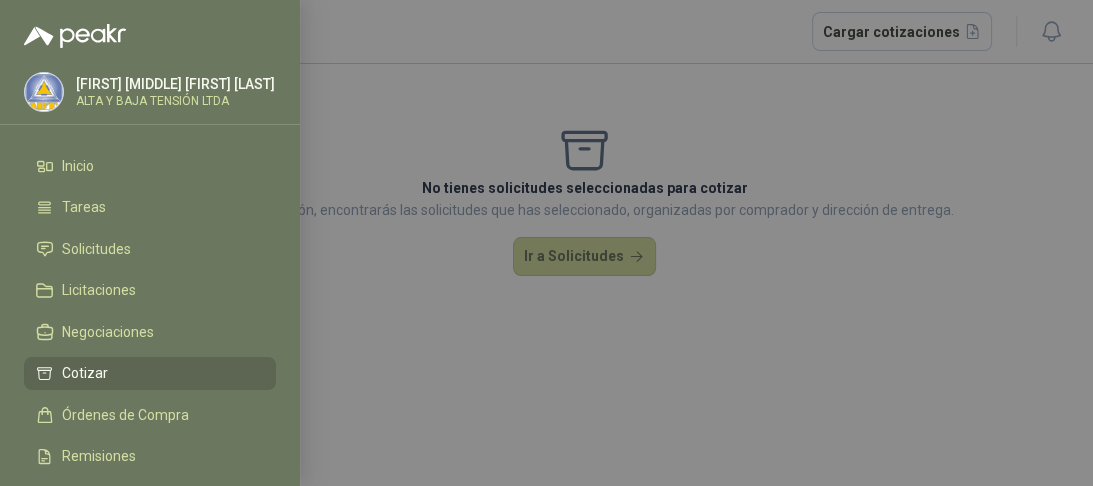 click at bounding box center [546, 243] 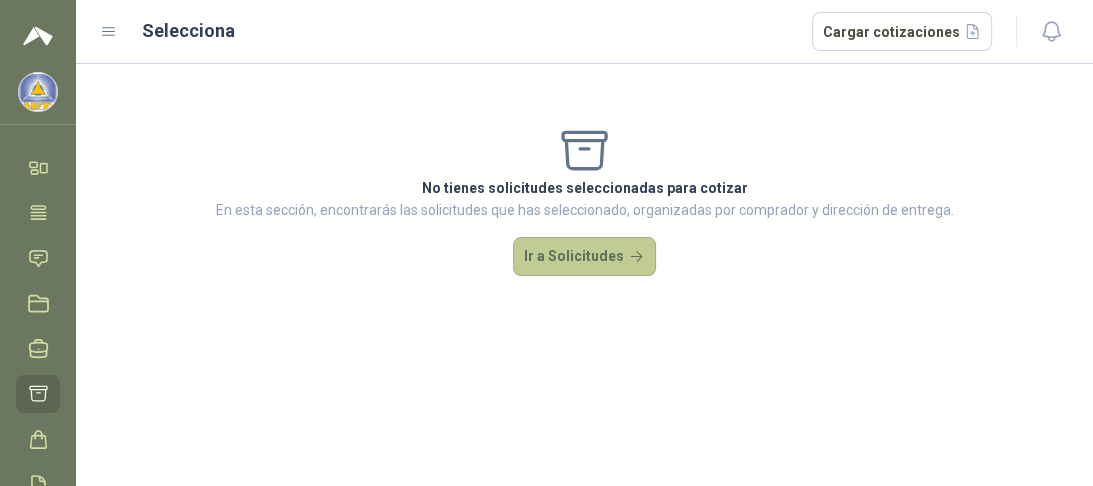 click on "Ir a Solicitudes" at bounding box center [585, 257] 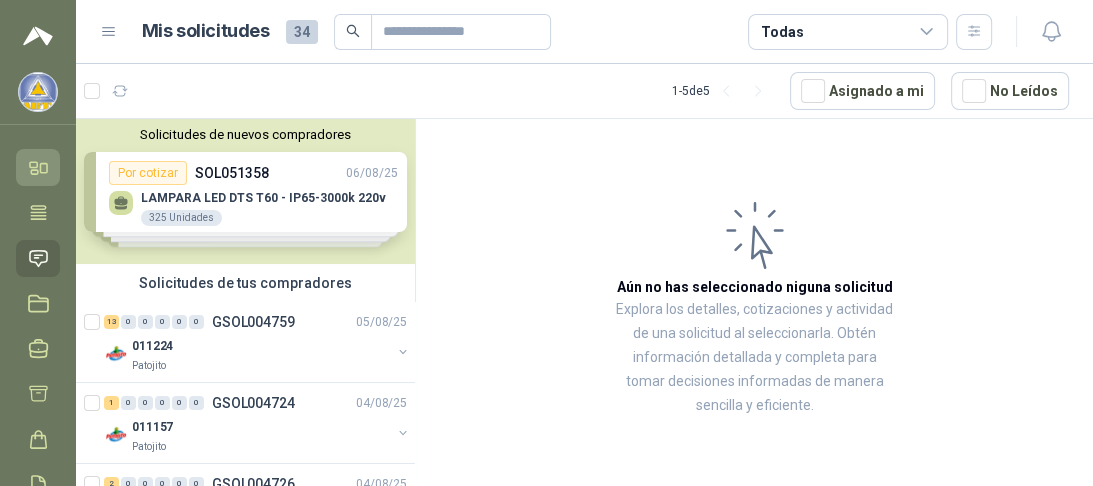 click 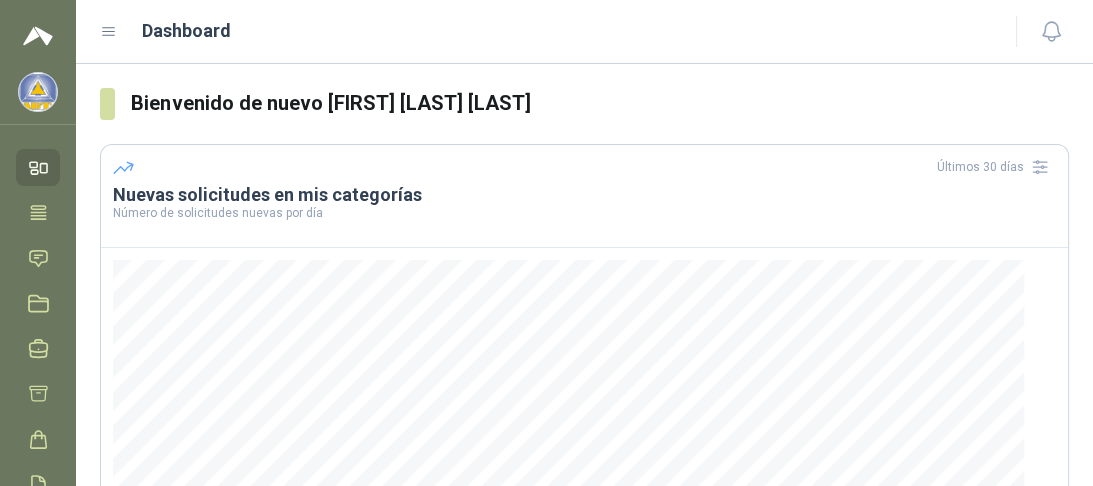 click at bounding box center (38, 92) 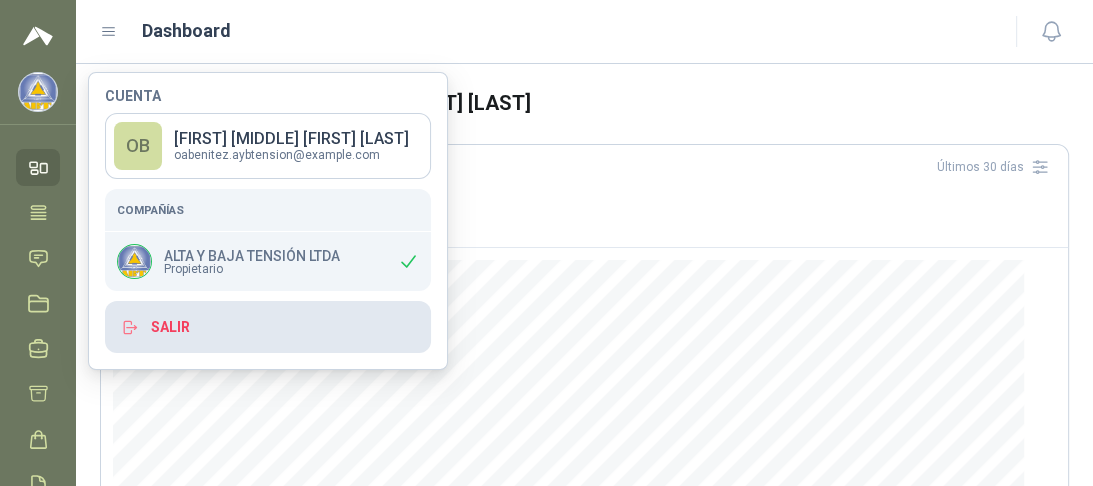 click on "Salir" at bounding box center (268, 327) 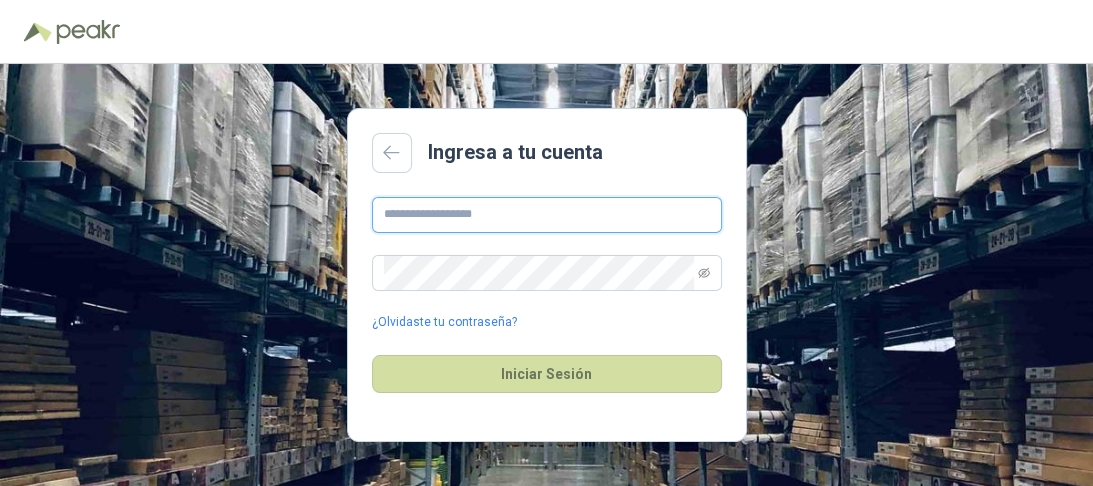 type on "**********" 